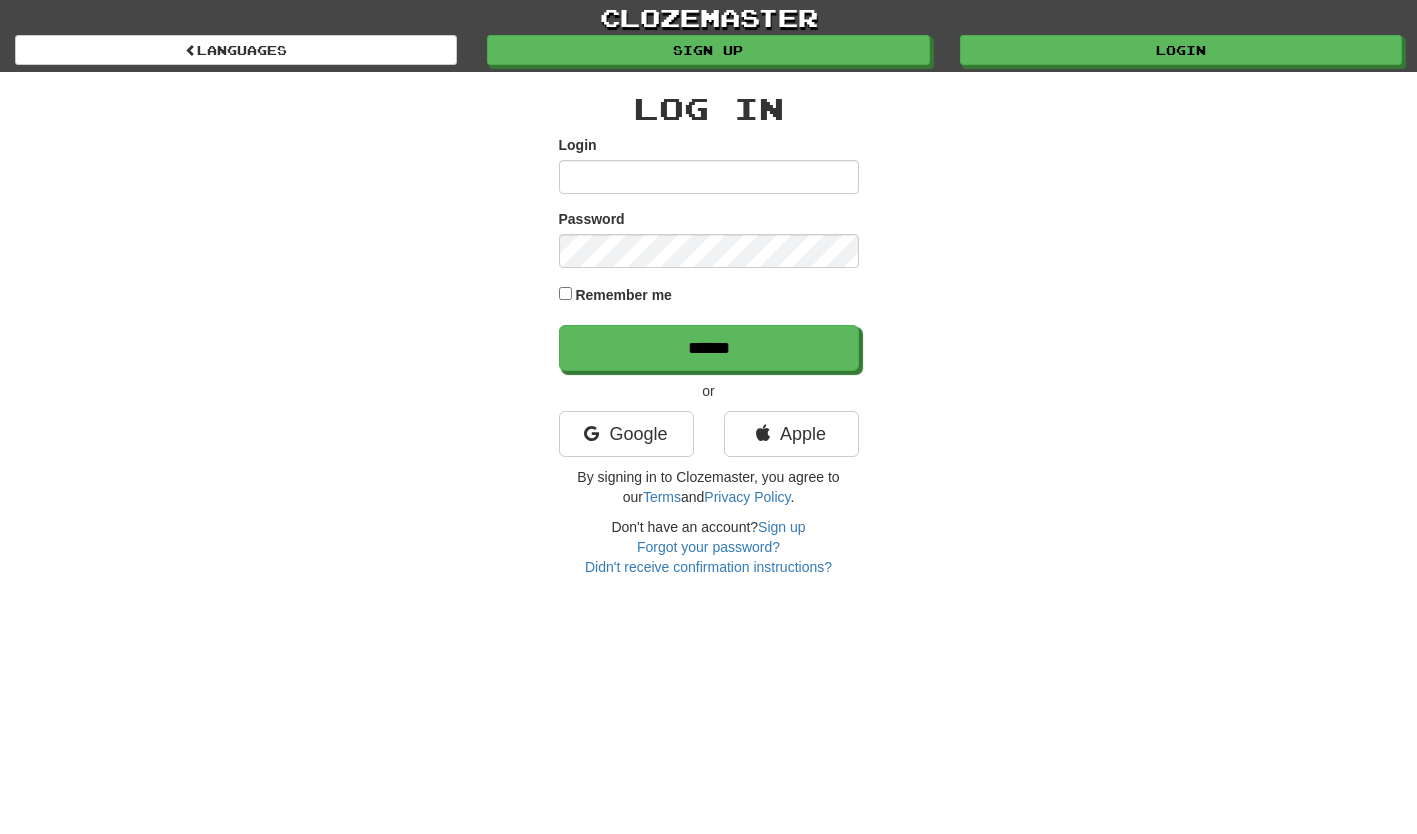 scroll, scrollTop: 0, scrollLeft: 0, axis: both 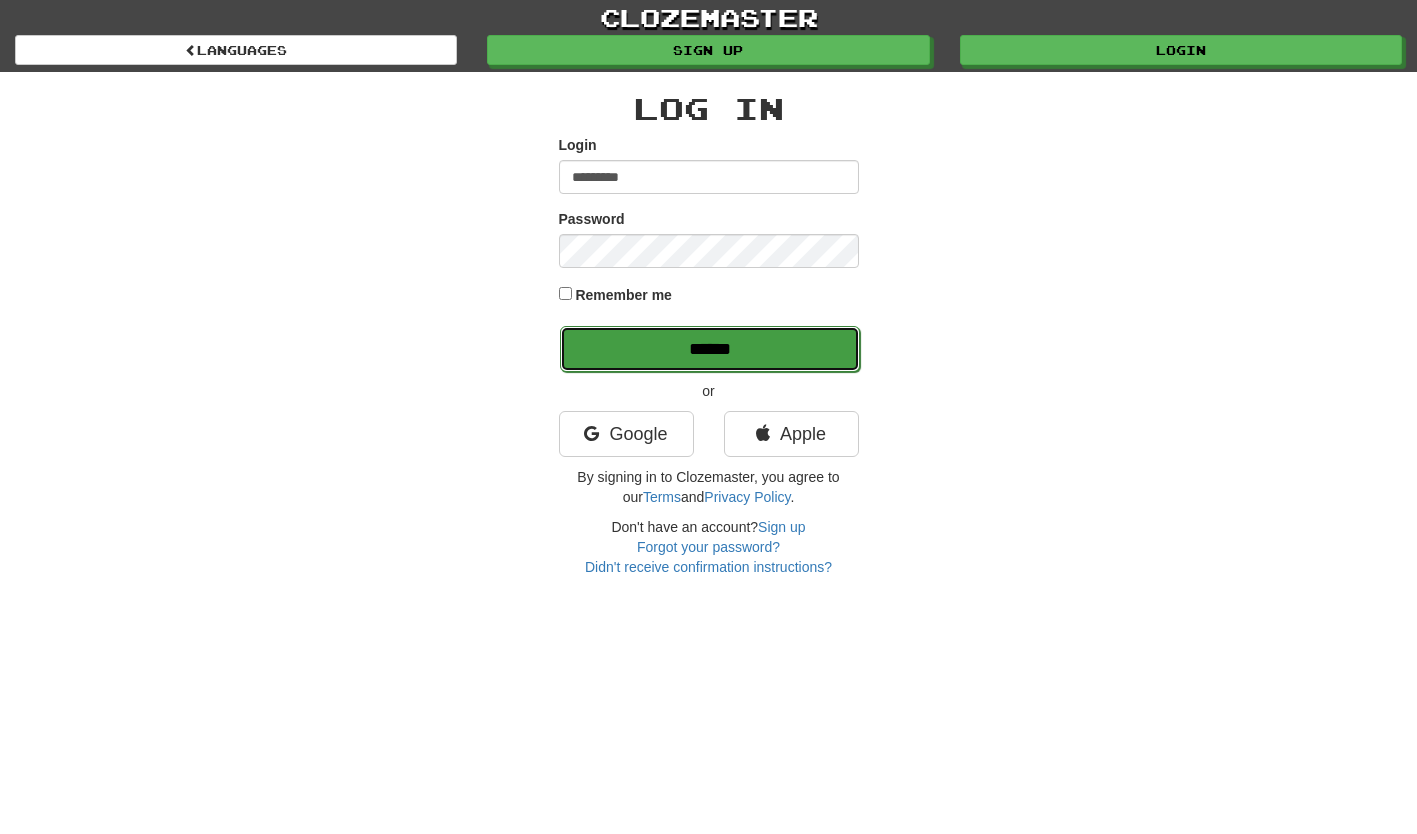 click on "******" at bounding box center (710, 349) 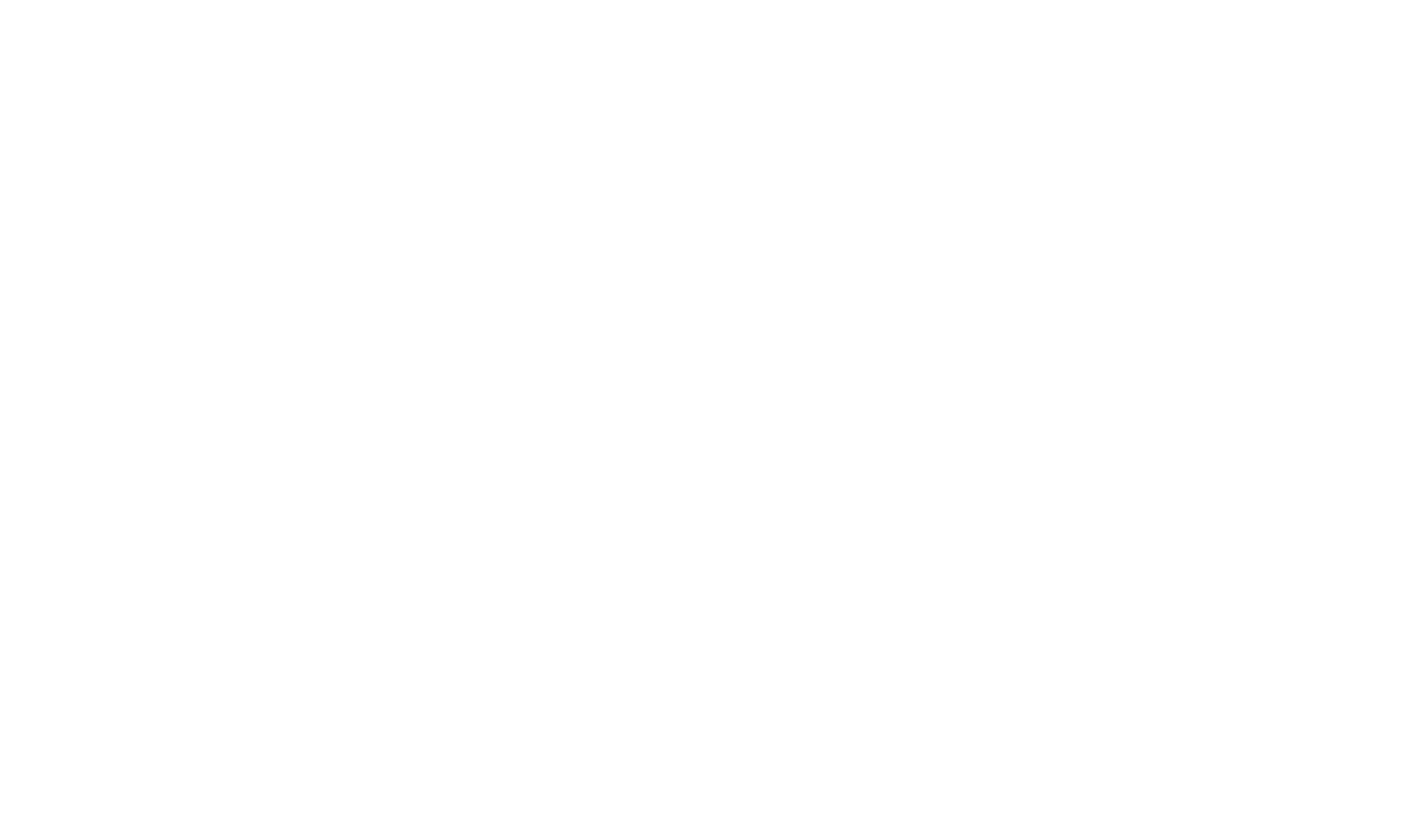 scroll, scrollTop: 0, scrollLeft: 0, axis: both 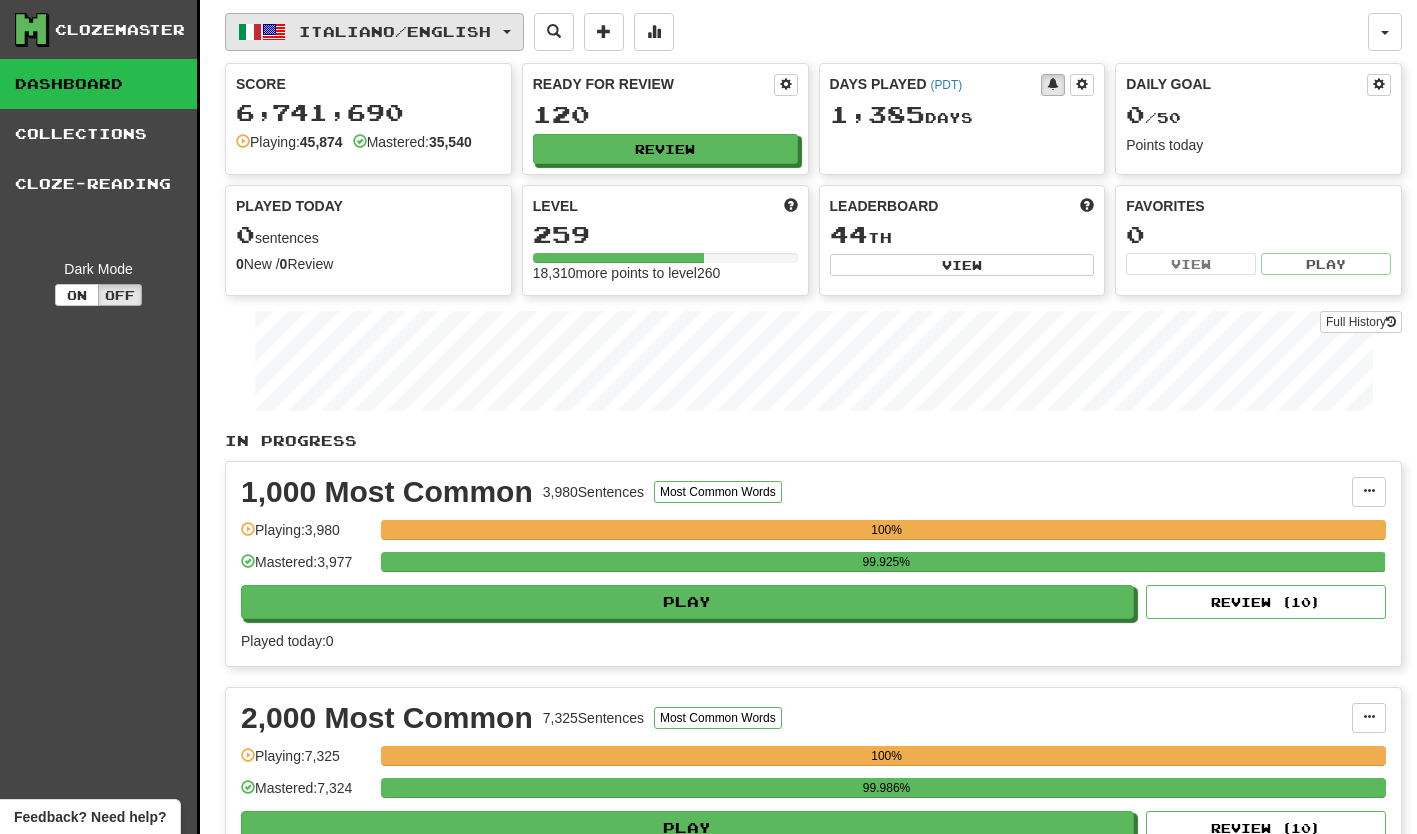 click on "Italiano  /  English" at bounding box center (374, 32) 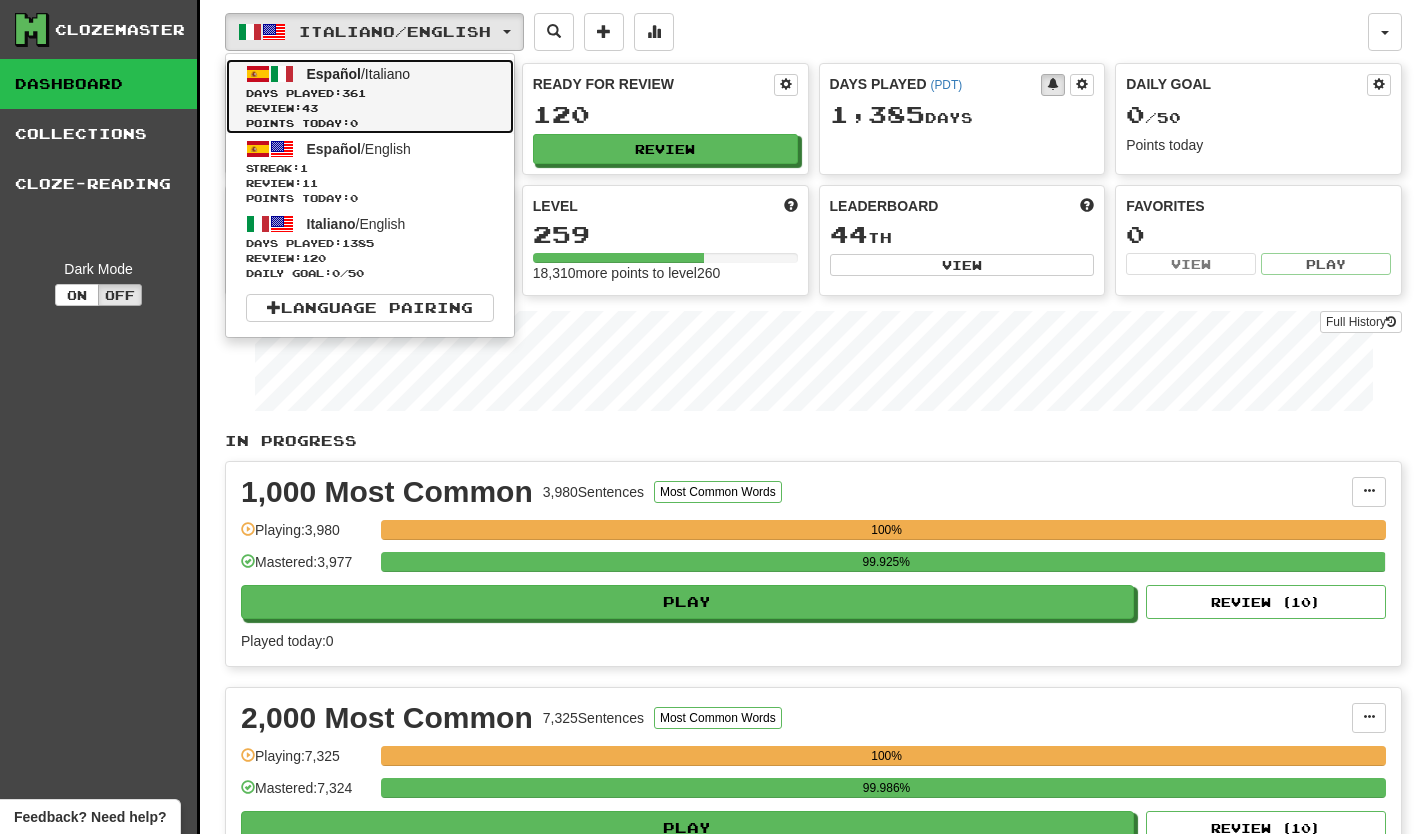 click on "Español  /  Italiano Days Played:  361   Review:  43 Points today:  0" at bounding box center (370, 96) 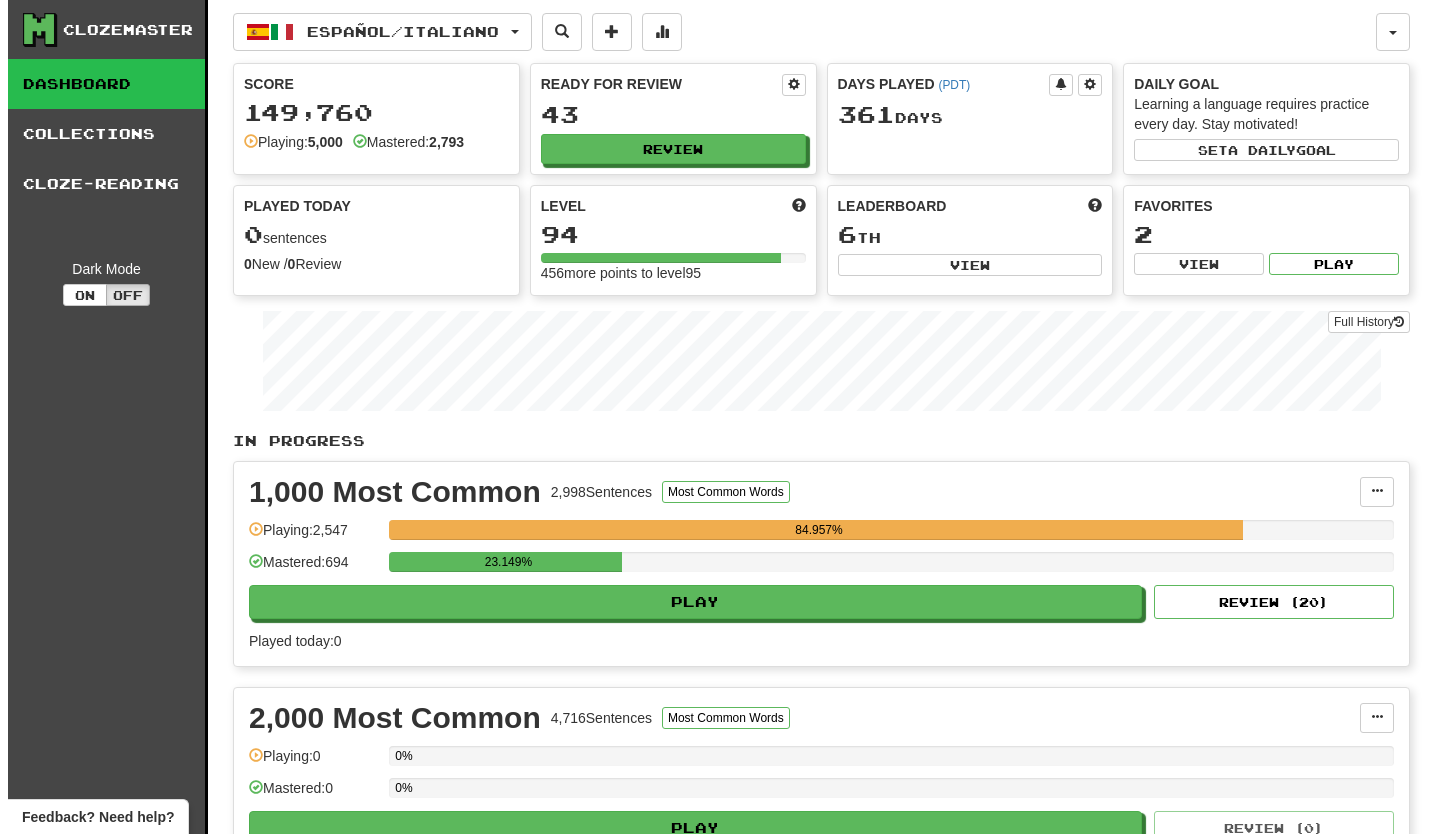 scroll, scrollTop: 300, scrollLeft: 0, axis: vertical 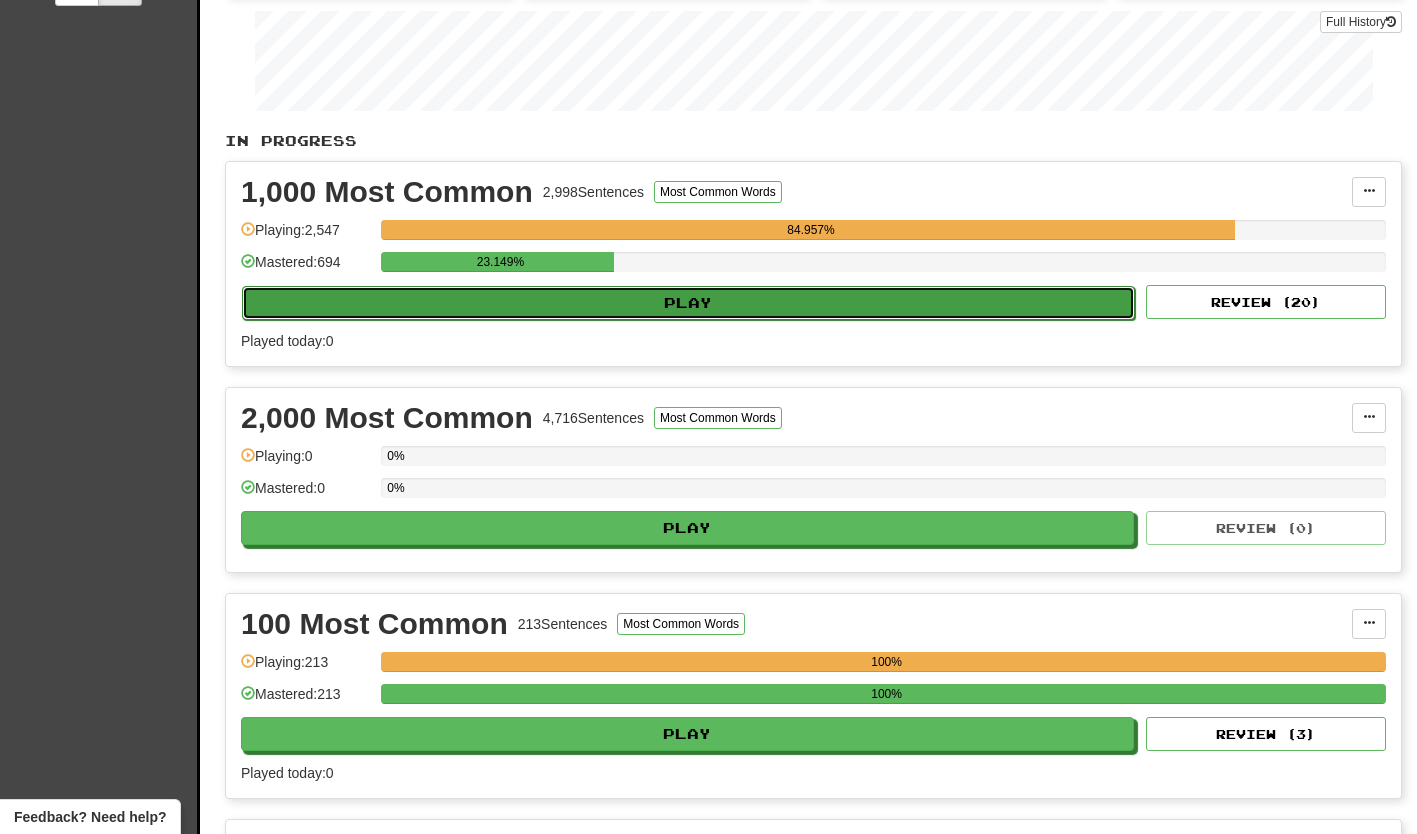 click on "Play" at bounding box center (688, 303) 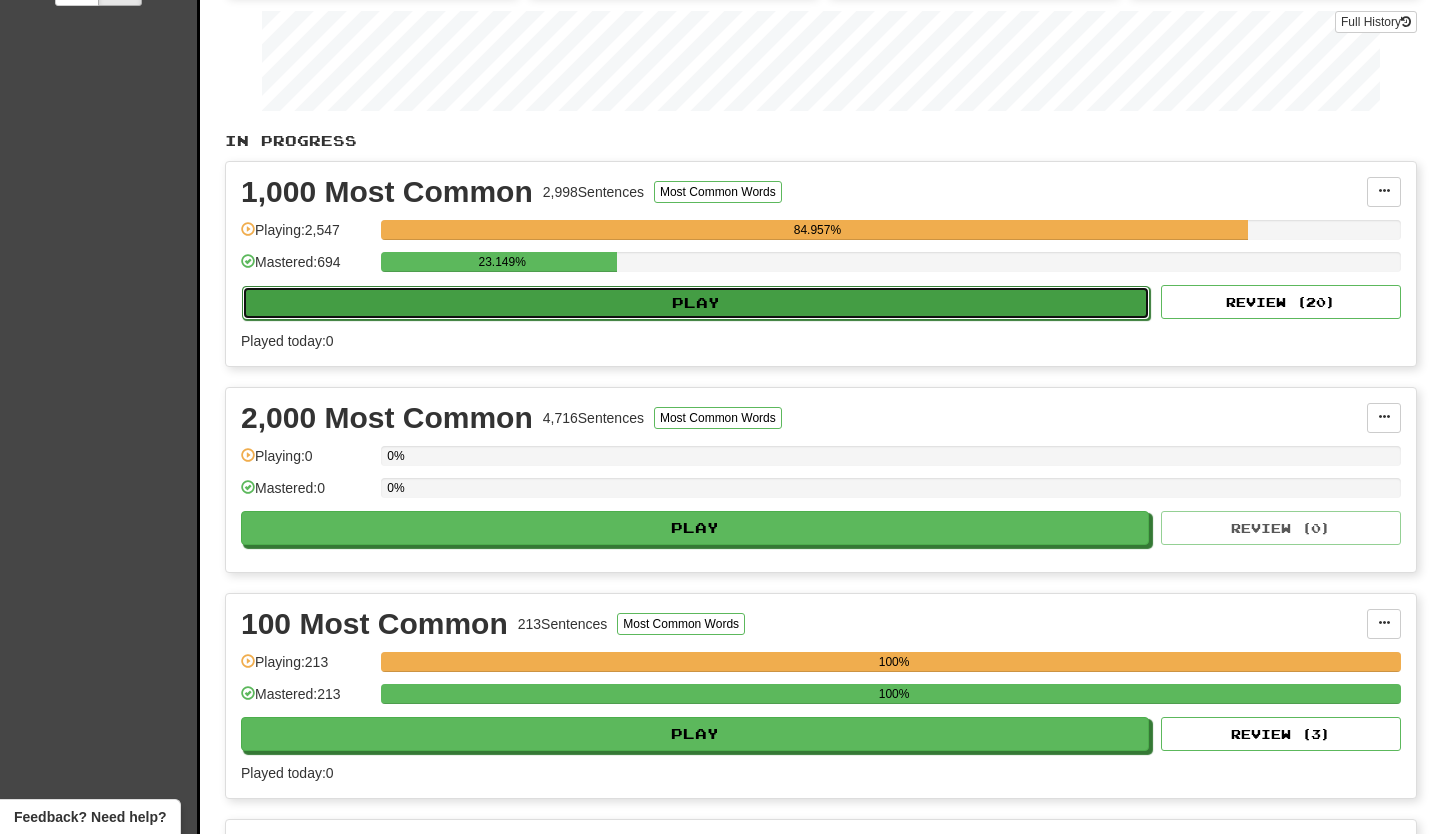 select on "**" 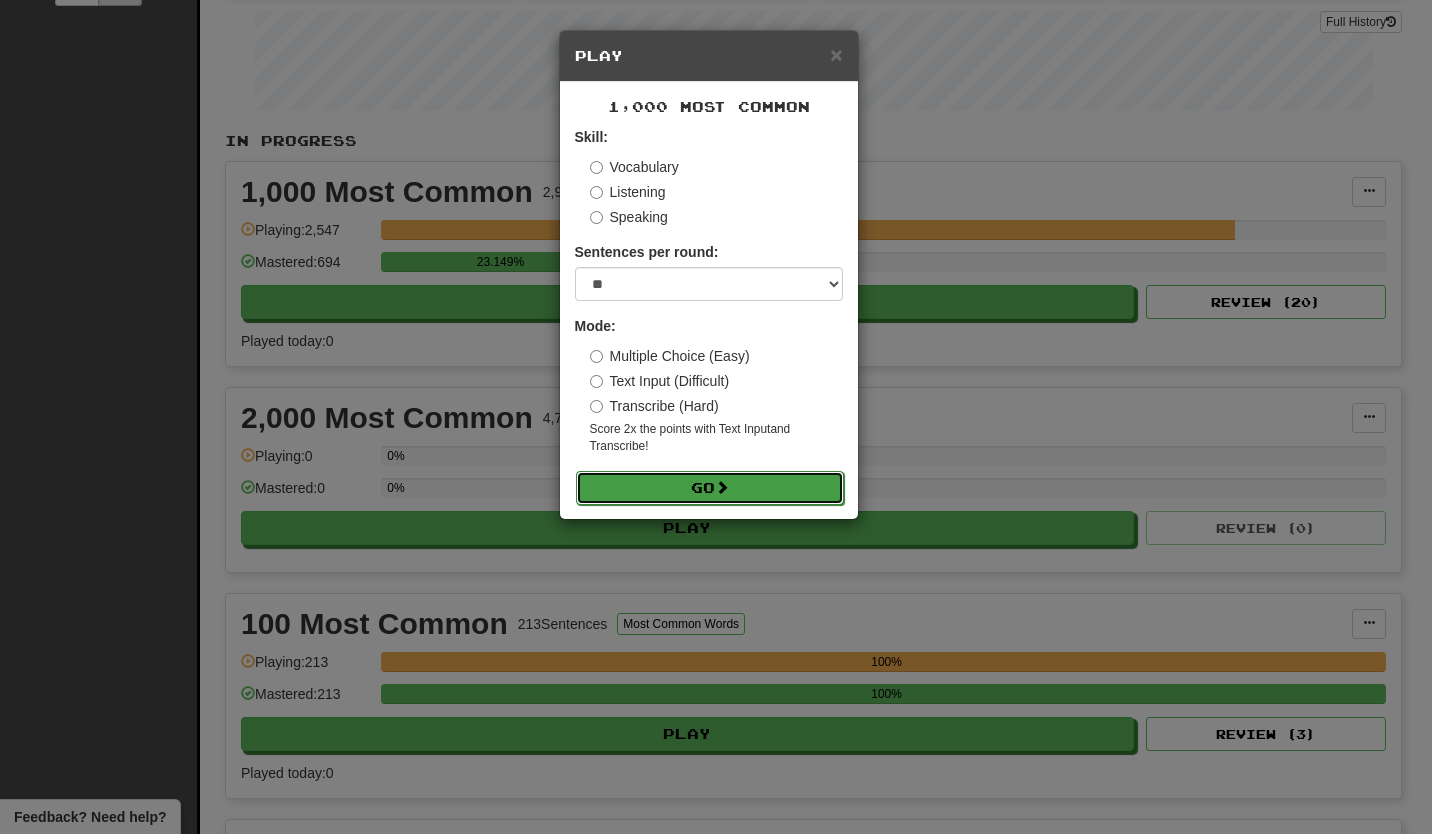 click on "Go" at bounding box center [710, 488] 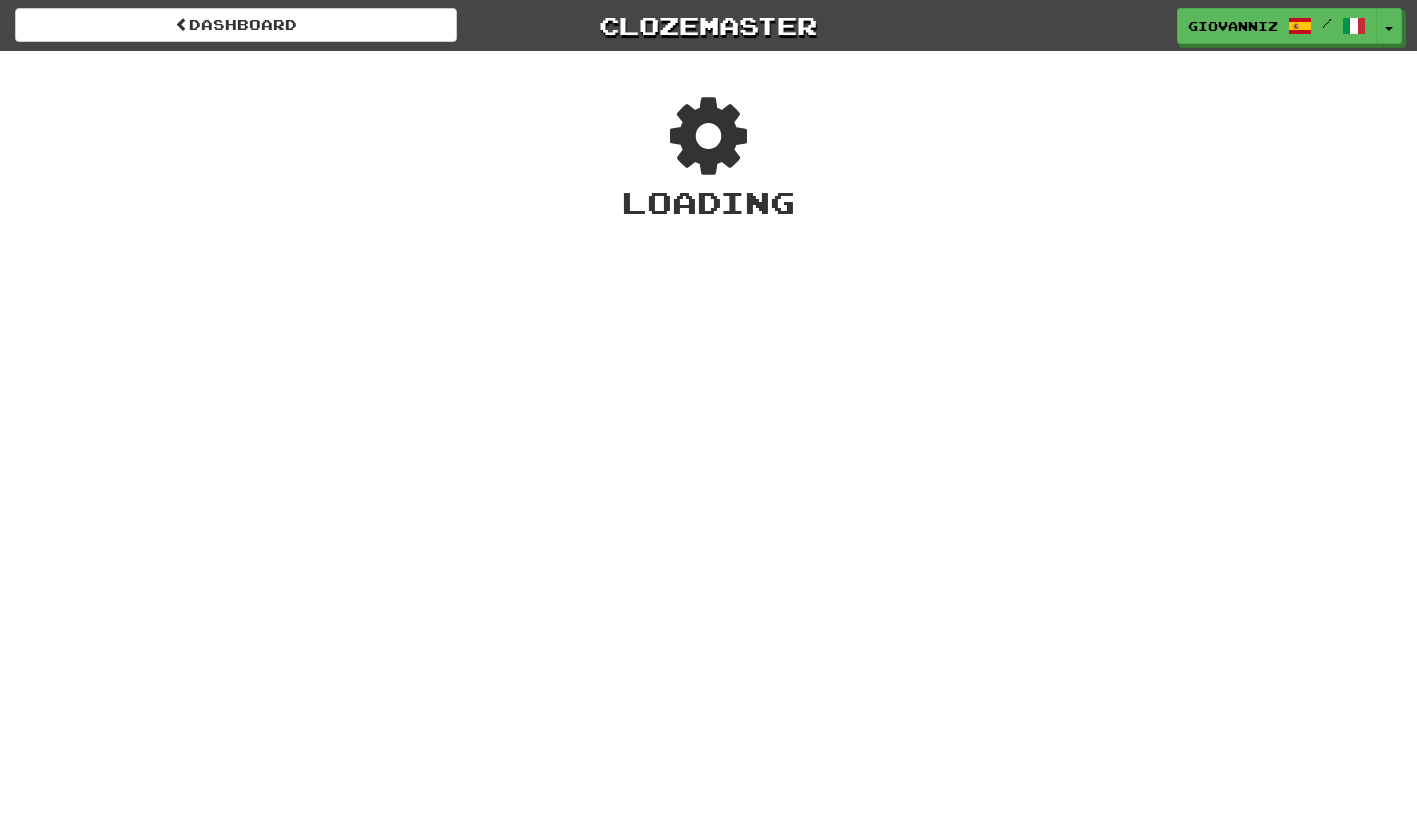 scroll, scrollTop: 0, scrollLeft: 0, axis: both 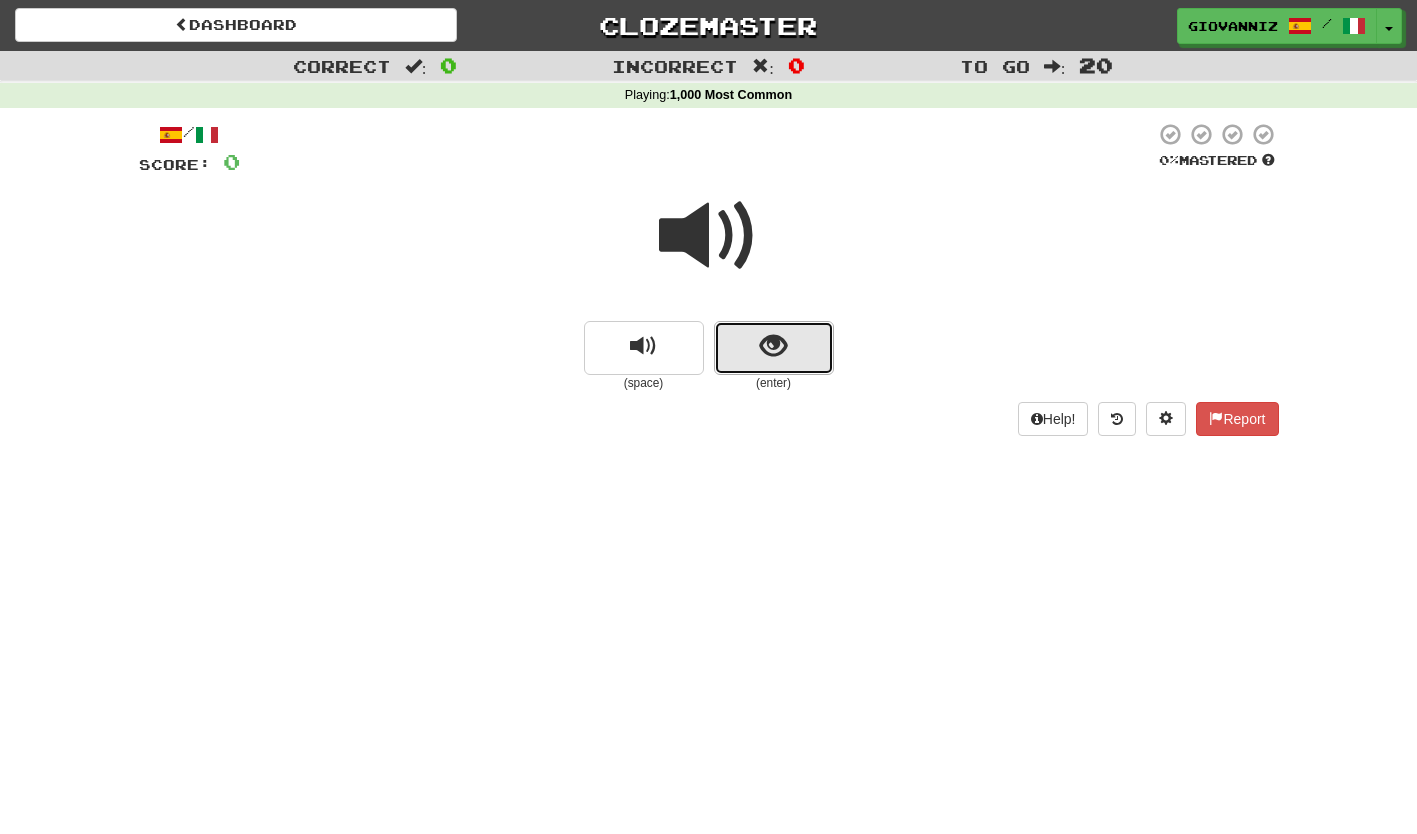 click at bounding box center (774, 348) 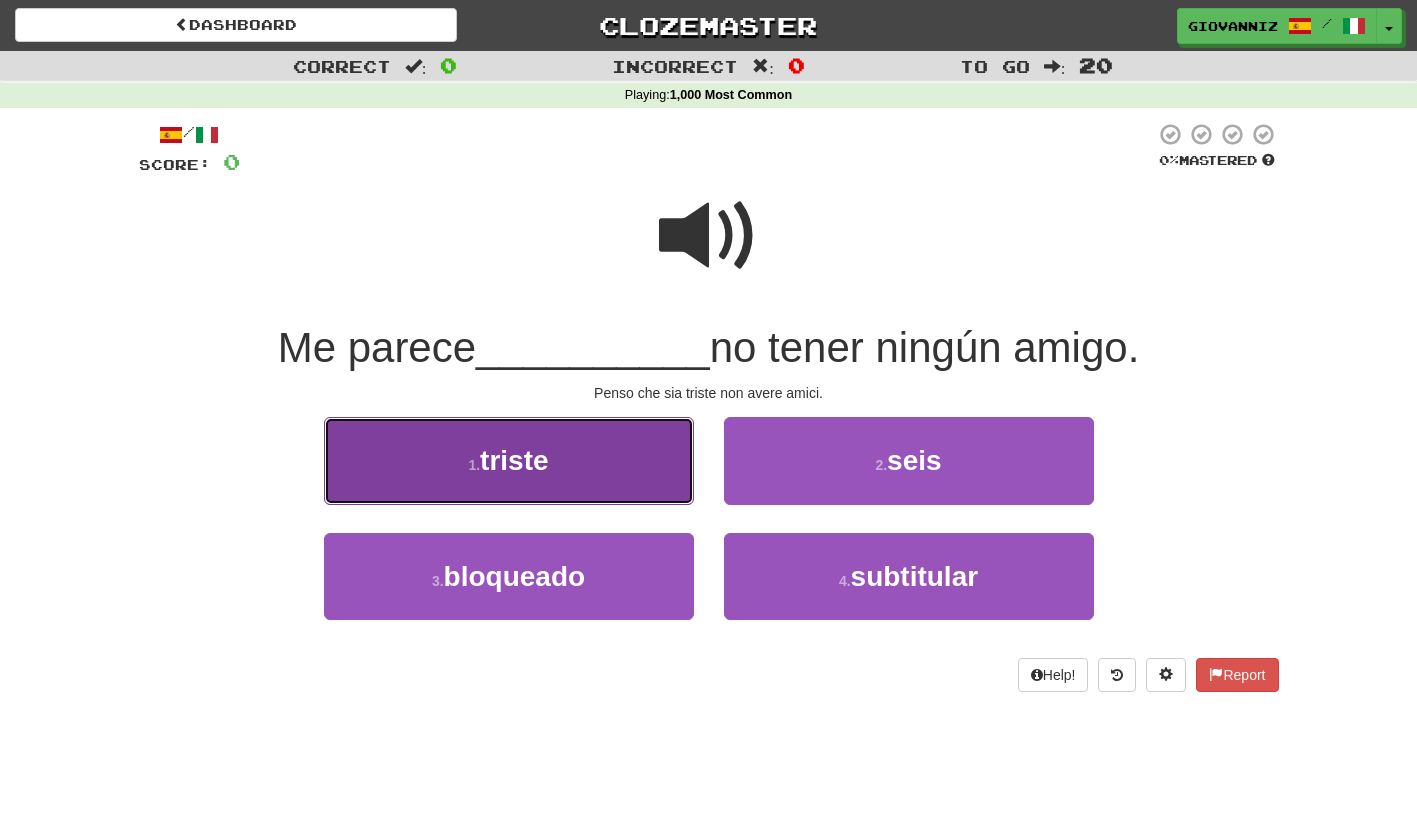 click on "1 .  triste" at bounding box center (509, 460) 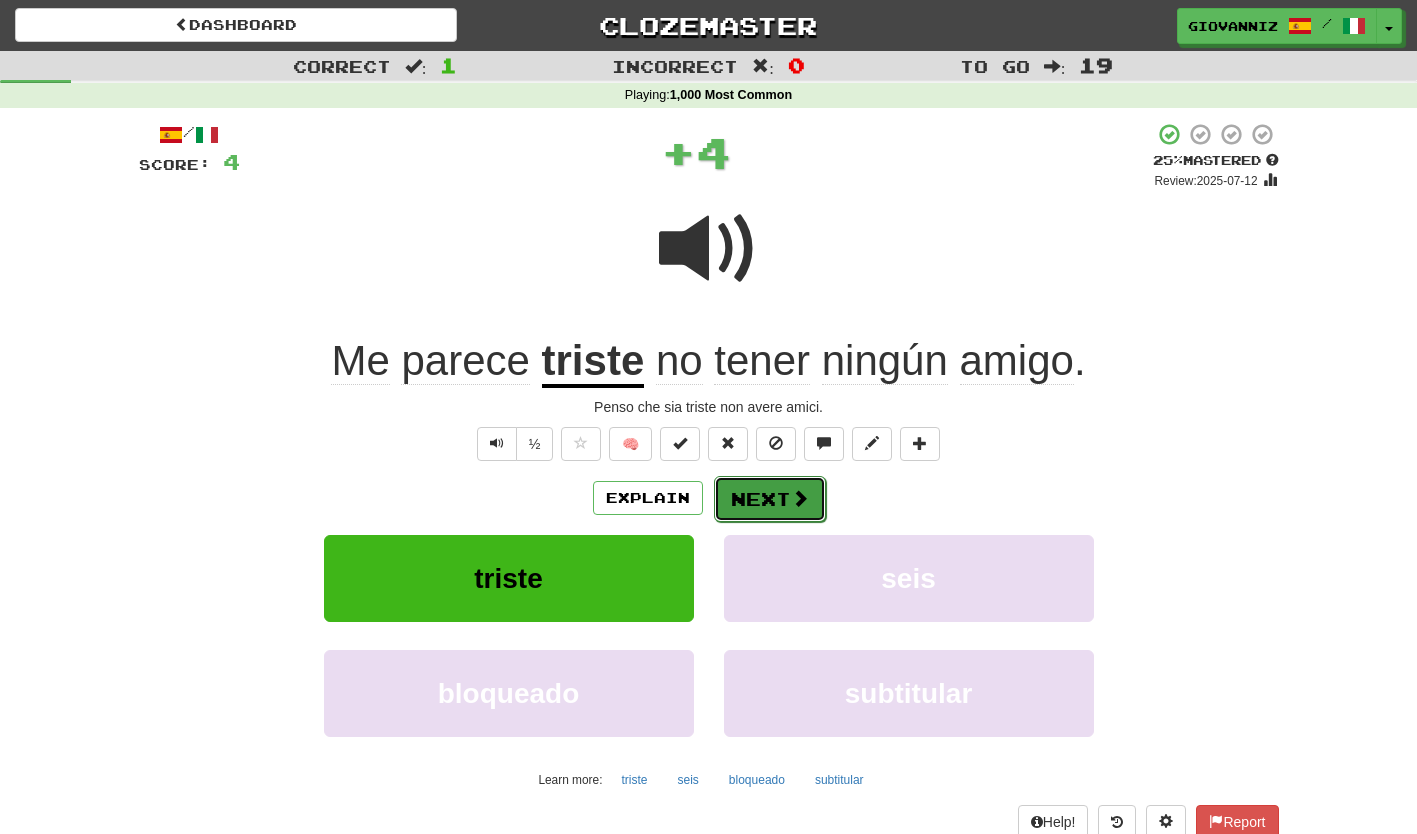 click on "Next" at bounding box center [770, 499] 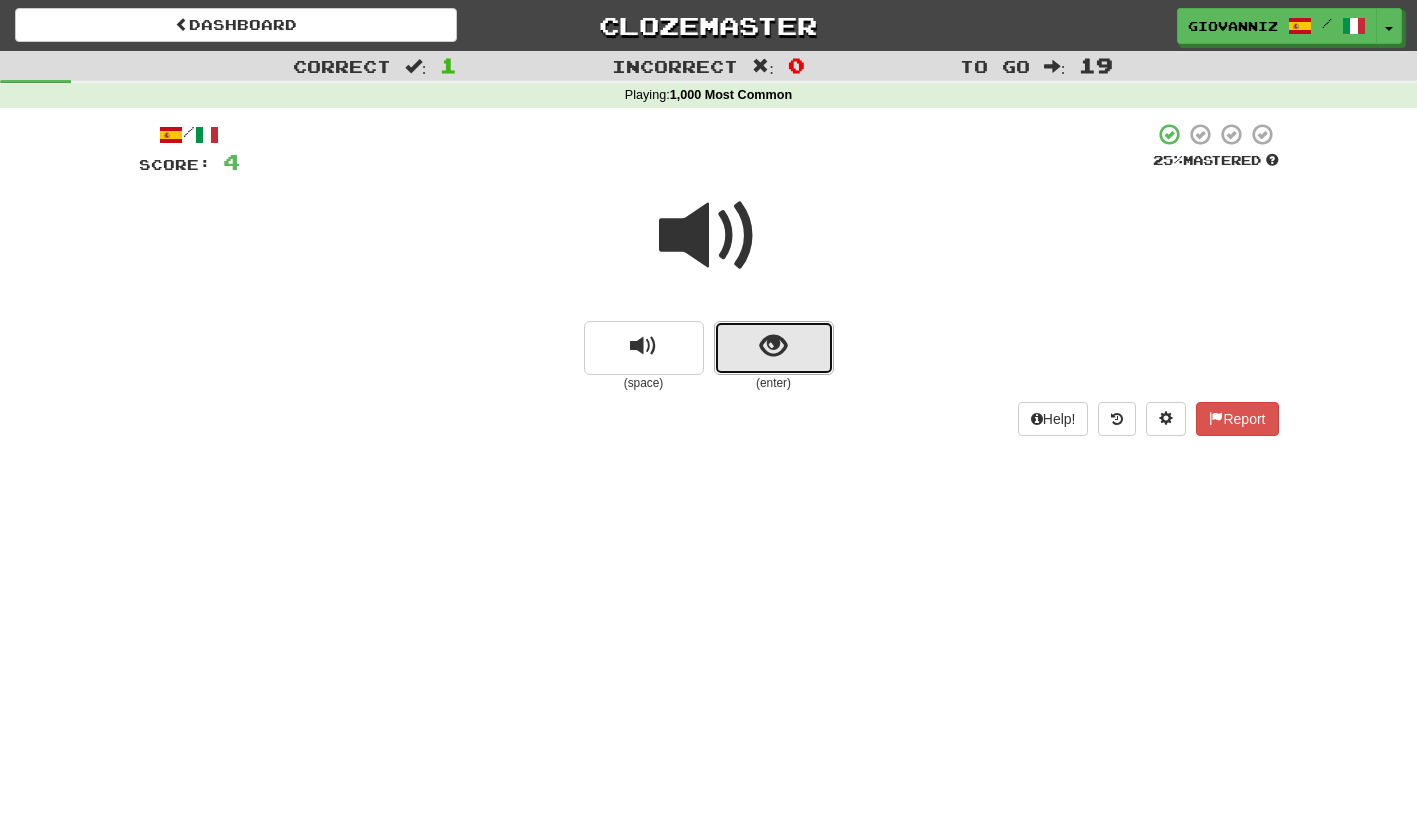 click at bounding box center [774, 348] 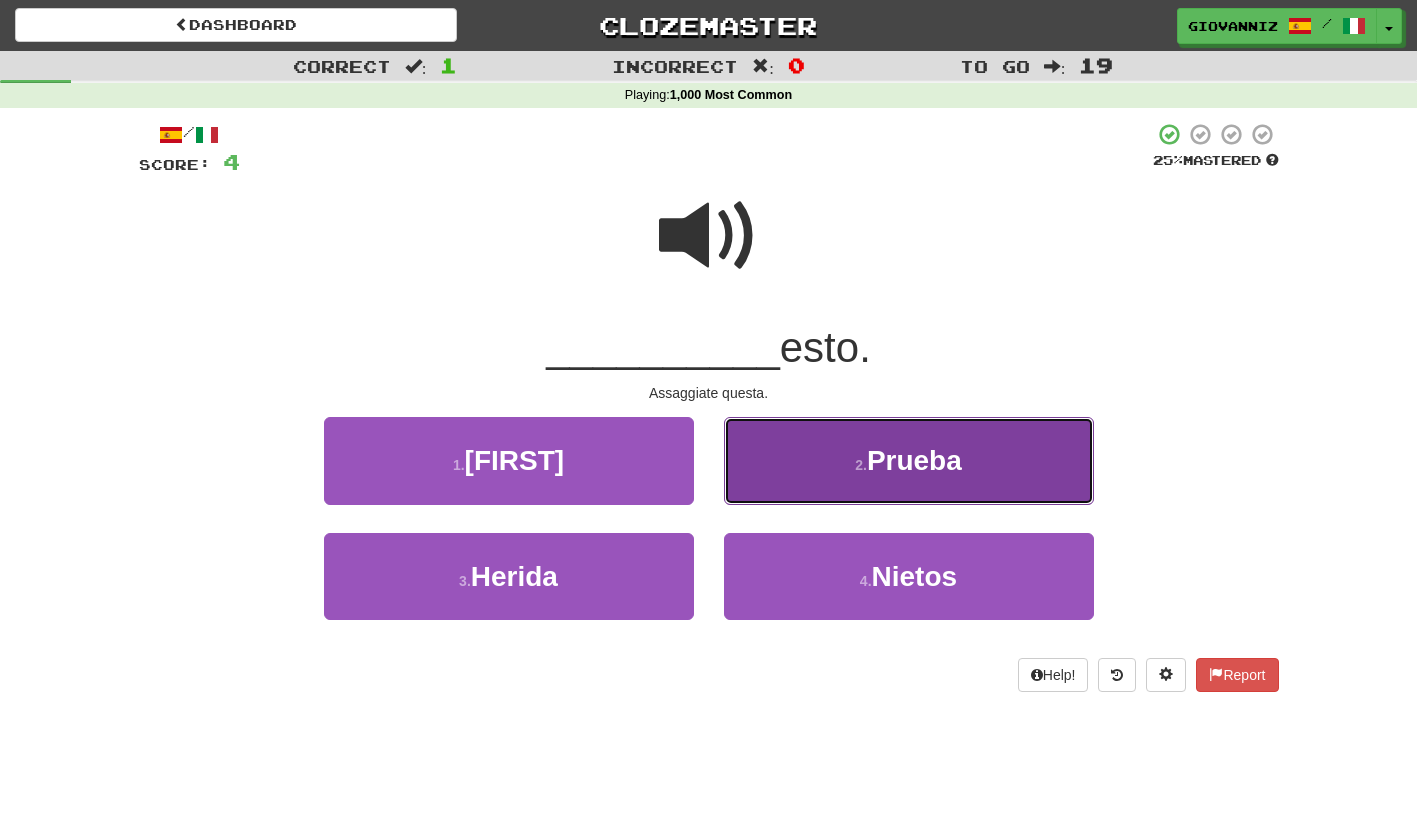 click on "2 .  Prueba" at bounding box center [909, 460] 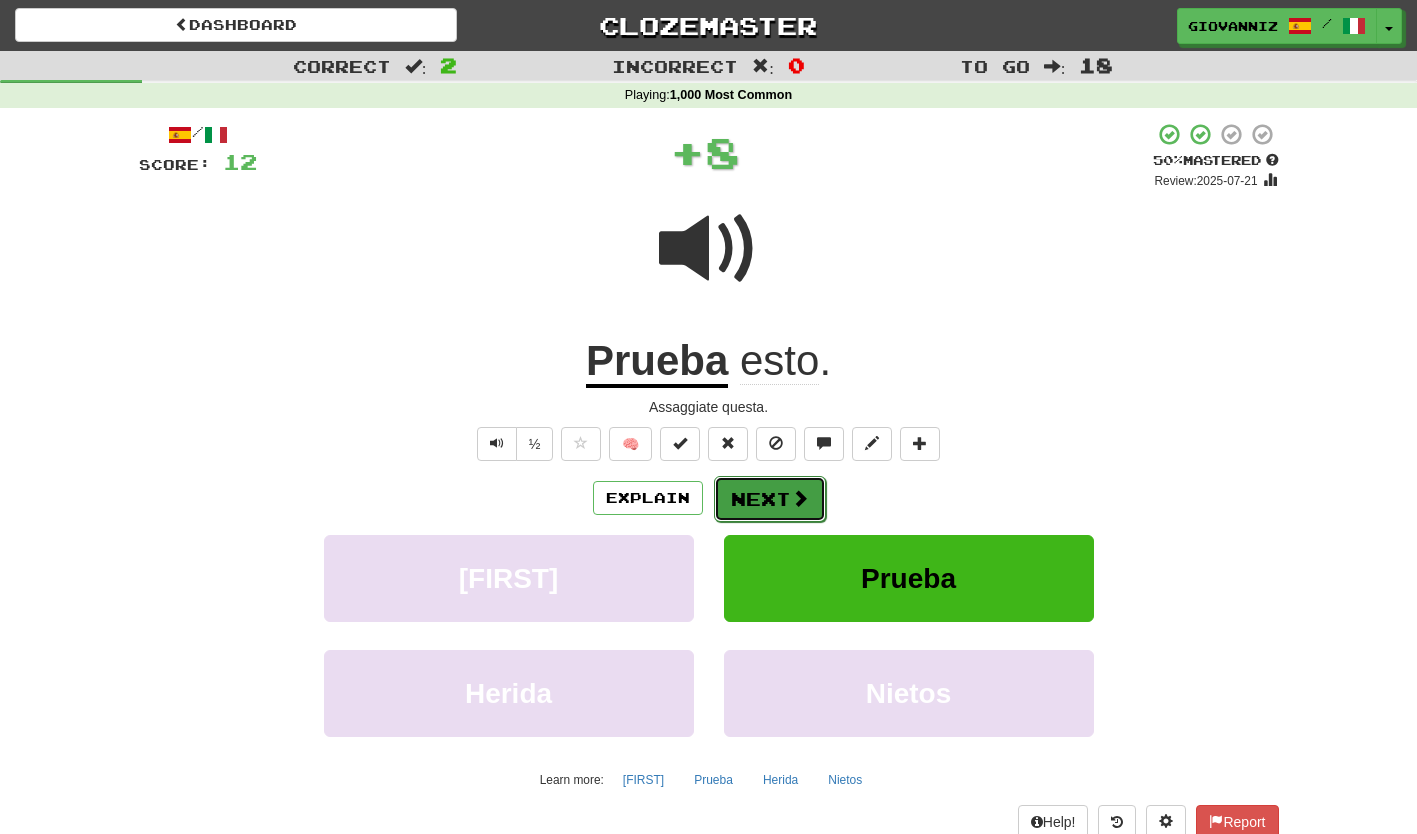 click on "Next" at bounding box center (770, 499) 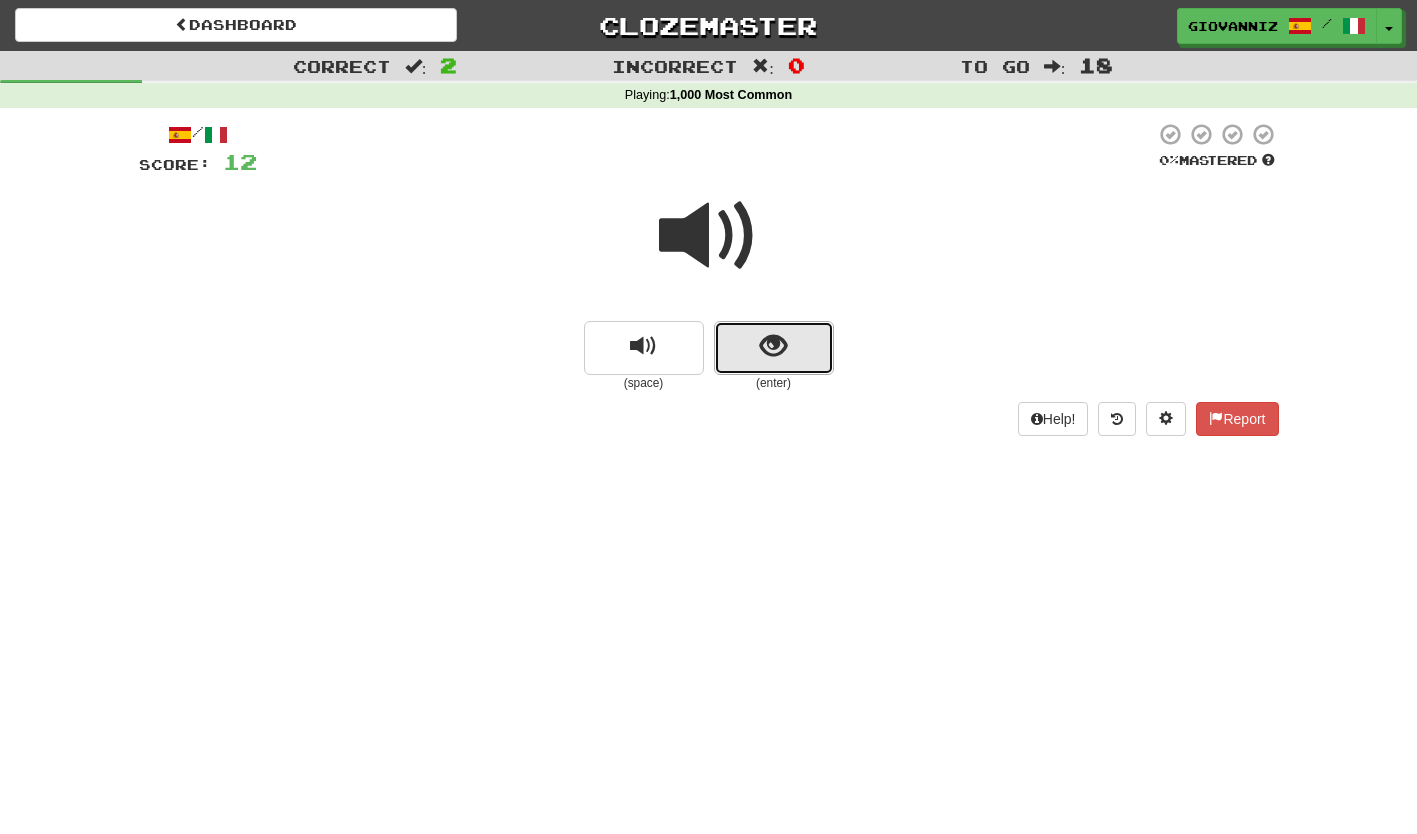 click at bounding box center [774, 348] 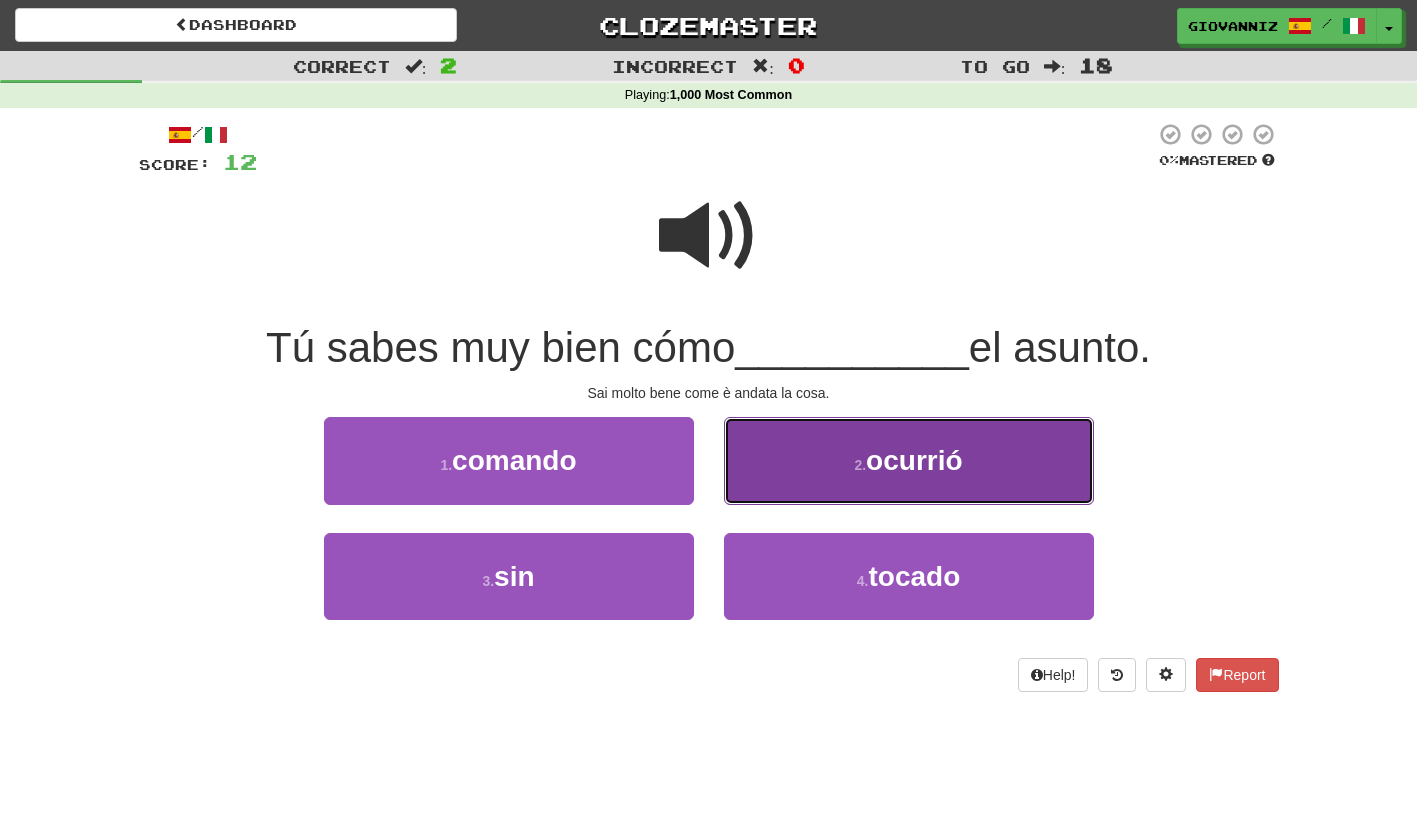click on "2 .  ocurrió" at bounding box center [909, 460] 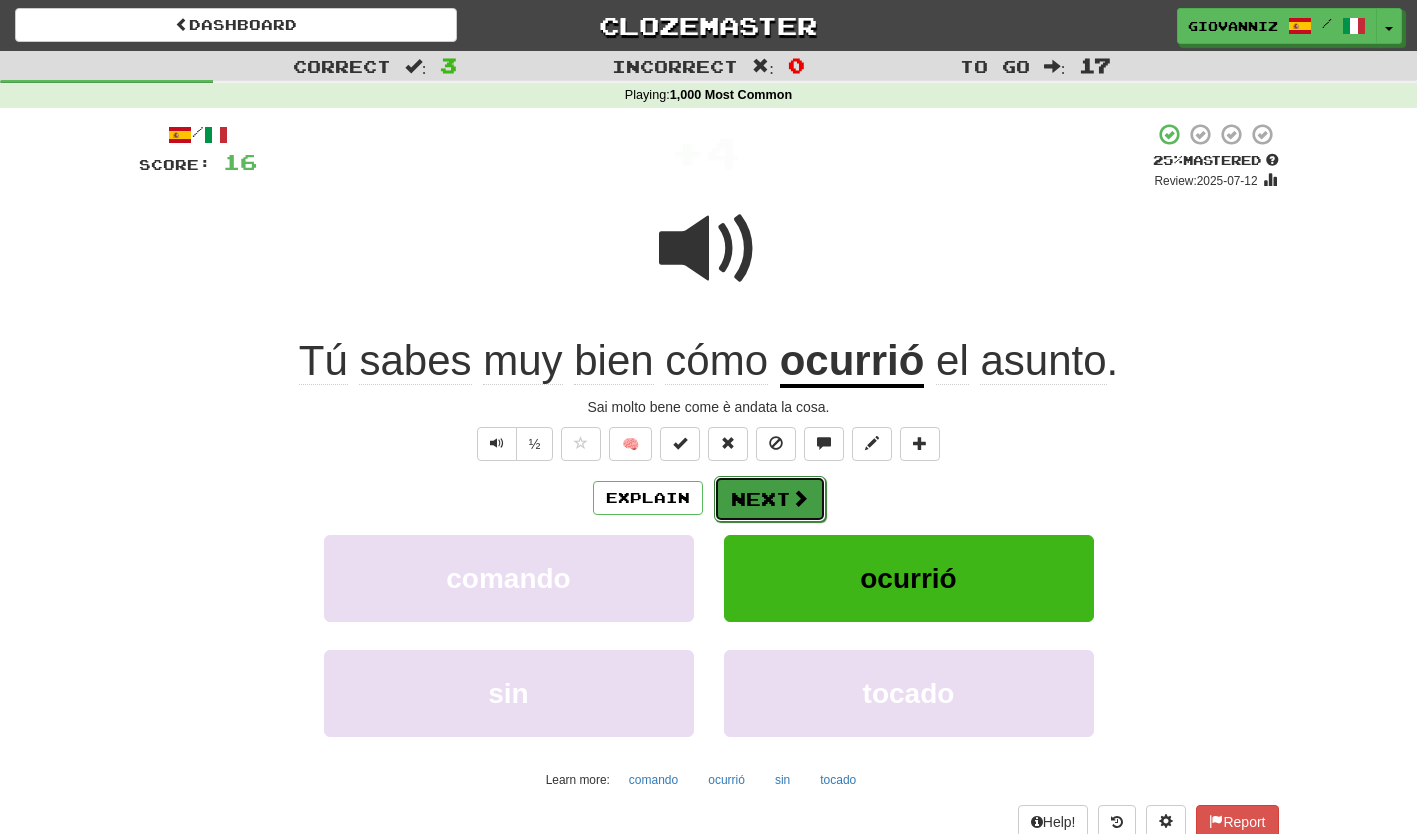 click on "Next" at bounding box center (770, 499) 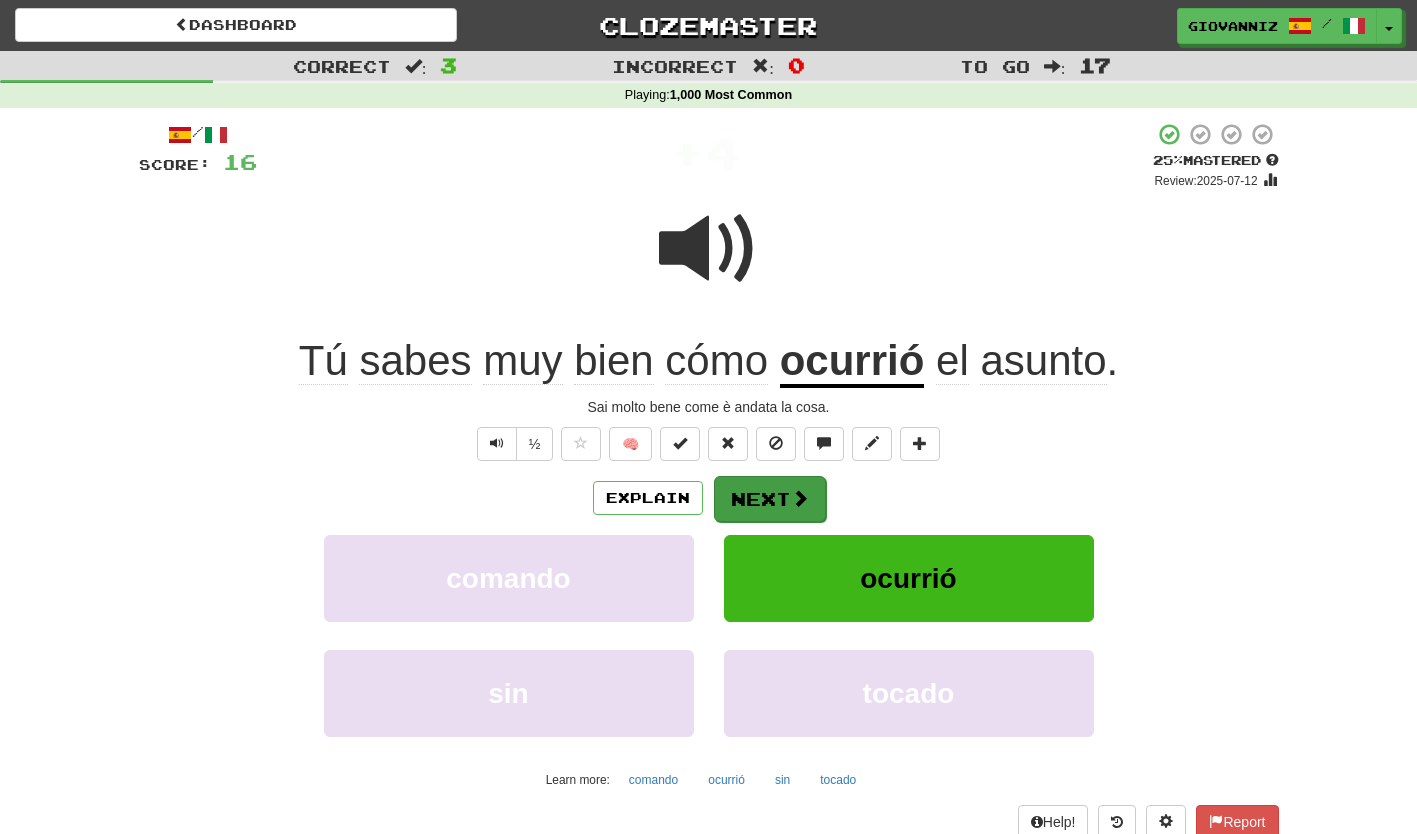 click on "Dashboard
Clozemaster
GiovanniZ
/
Toggle Dropdown
Dashboard
Leaderboard
Activity Feed
Notifications
Profile
Discussions
Español
/
Italiano
Streak:
1
Review:
43
Points Today: 0
Español
/
English
Streak:
1
Review:
11
Points Today: 0
Italiano
/
English
Streak:
1
Review:
120
Daily Goal:  0 /50
Languages
Account
Logout
GiovanniZ
/
Toggle Dropdown
Dashboard
Leaderboard
Activity Feed
Notifications
Profile
Discussions
Español
/
Italiano
Streak:
1
Review:
43
Points Today: 0
Español
/
English
Streak:
1
Review:
11
Points Today: 0" at bounding box center [708, 450] 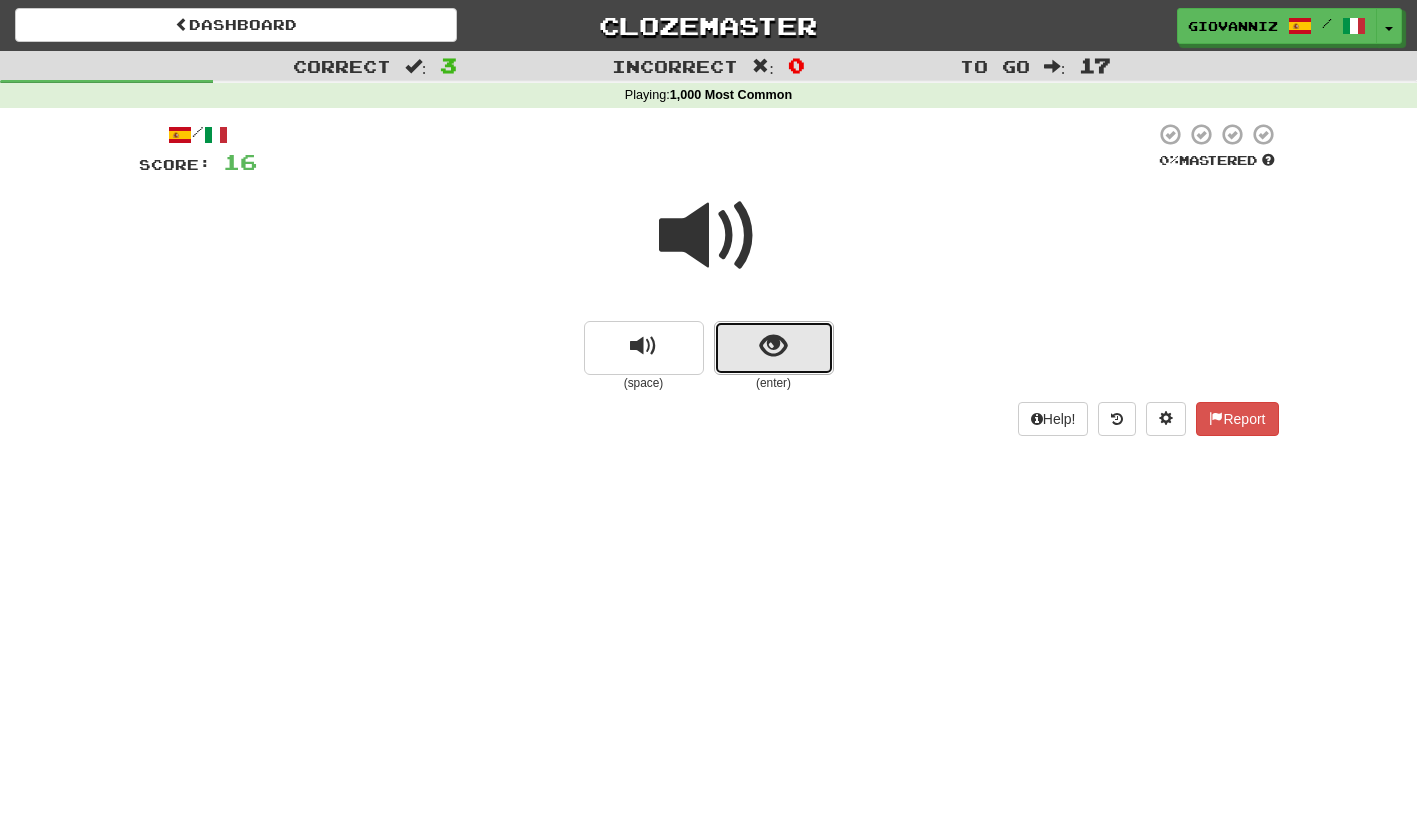 click at bounding box center (773, 346) 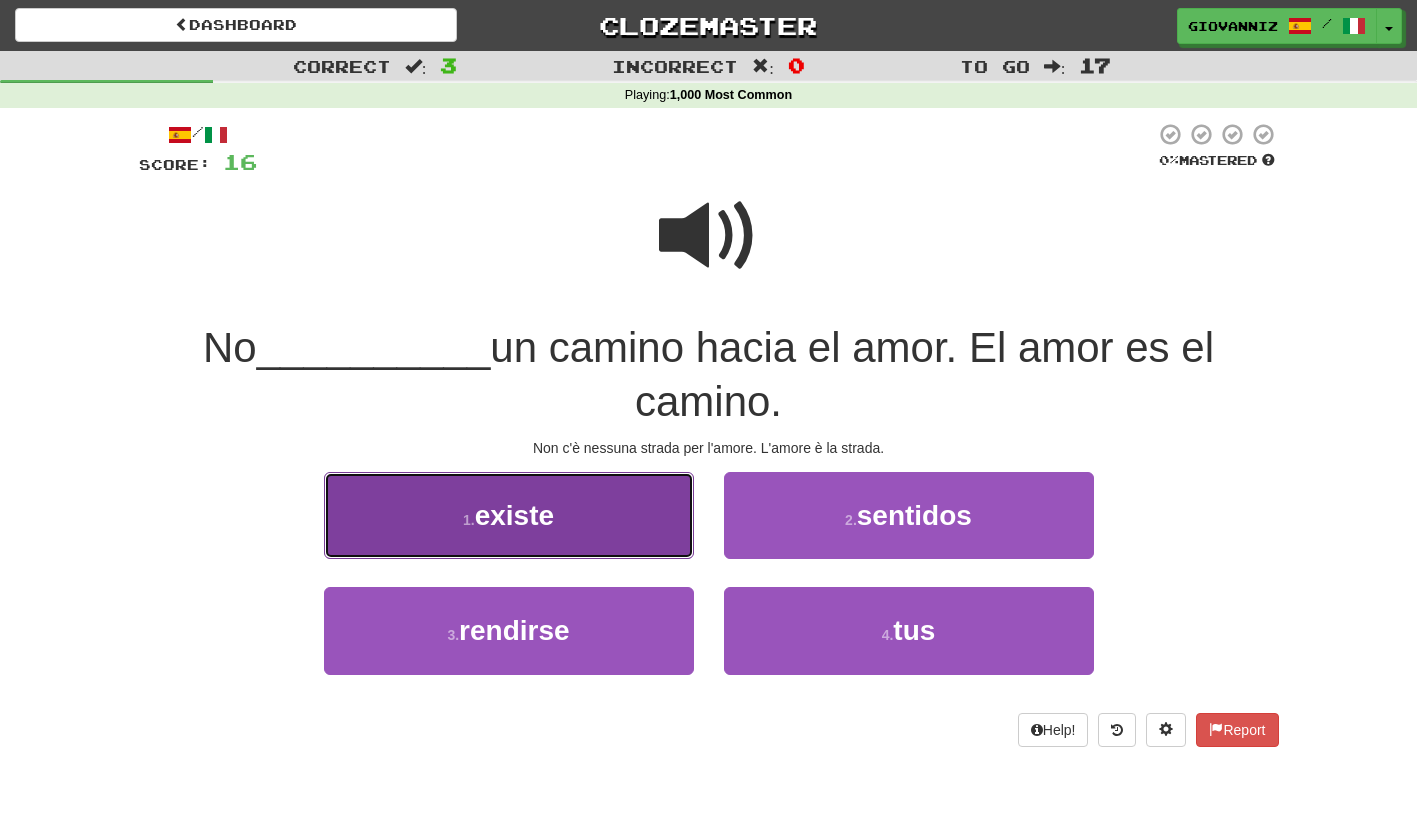 click on "1 .  existe" at bounding box center [509, 515] 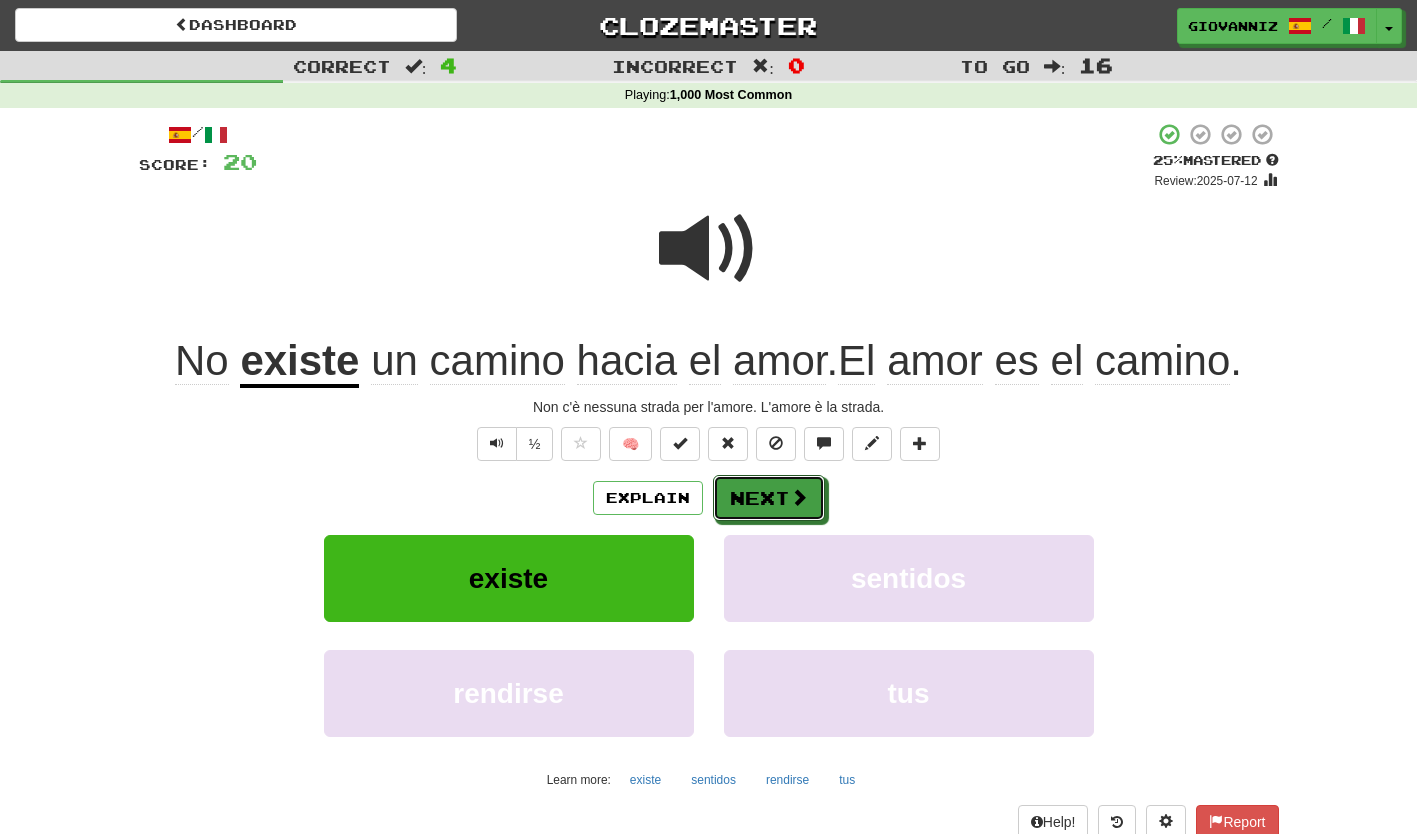 click on "Next" at bounding box center [769, 498] 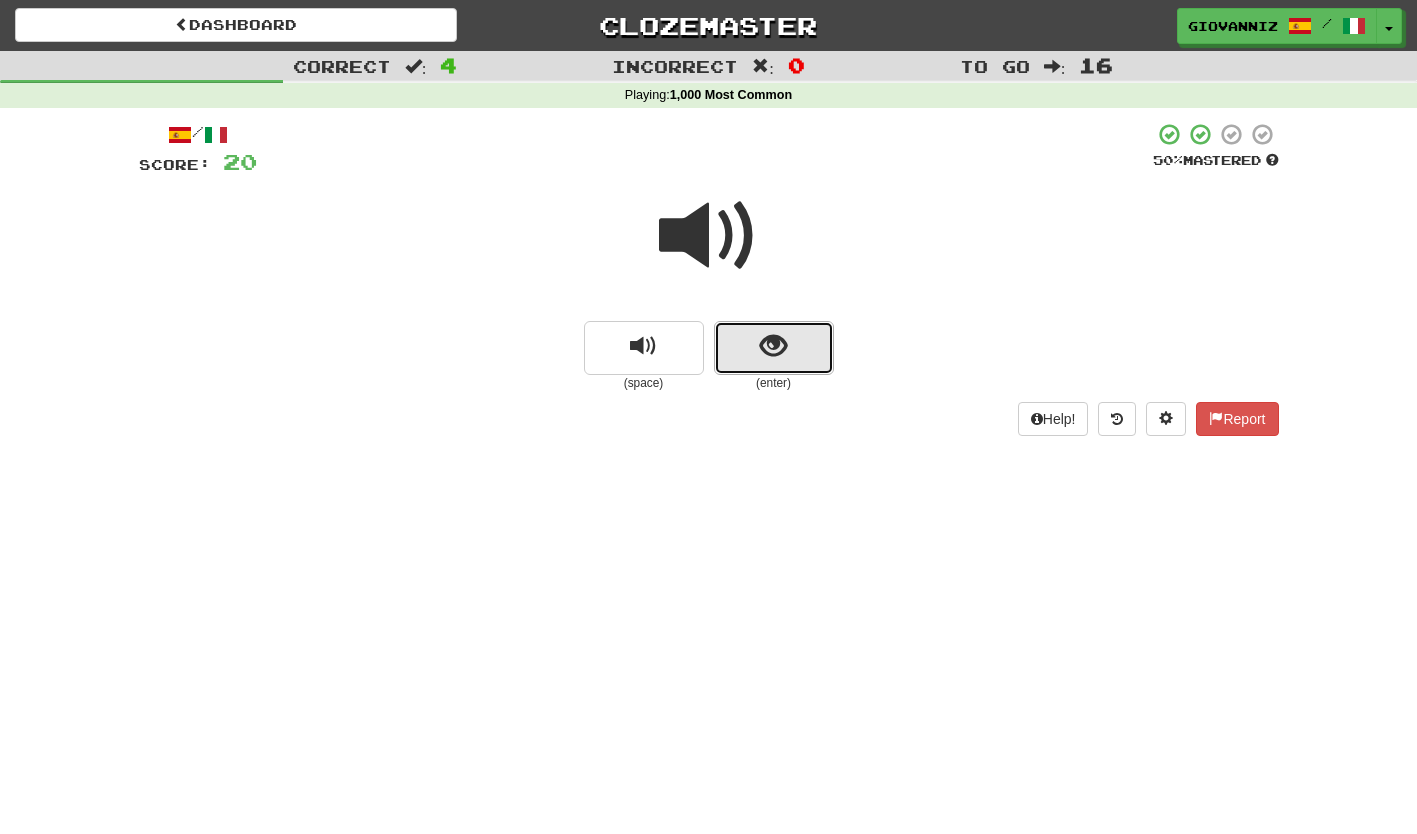 click at bounding box center (773, 346) 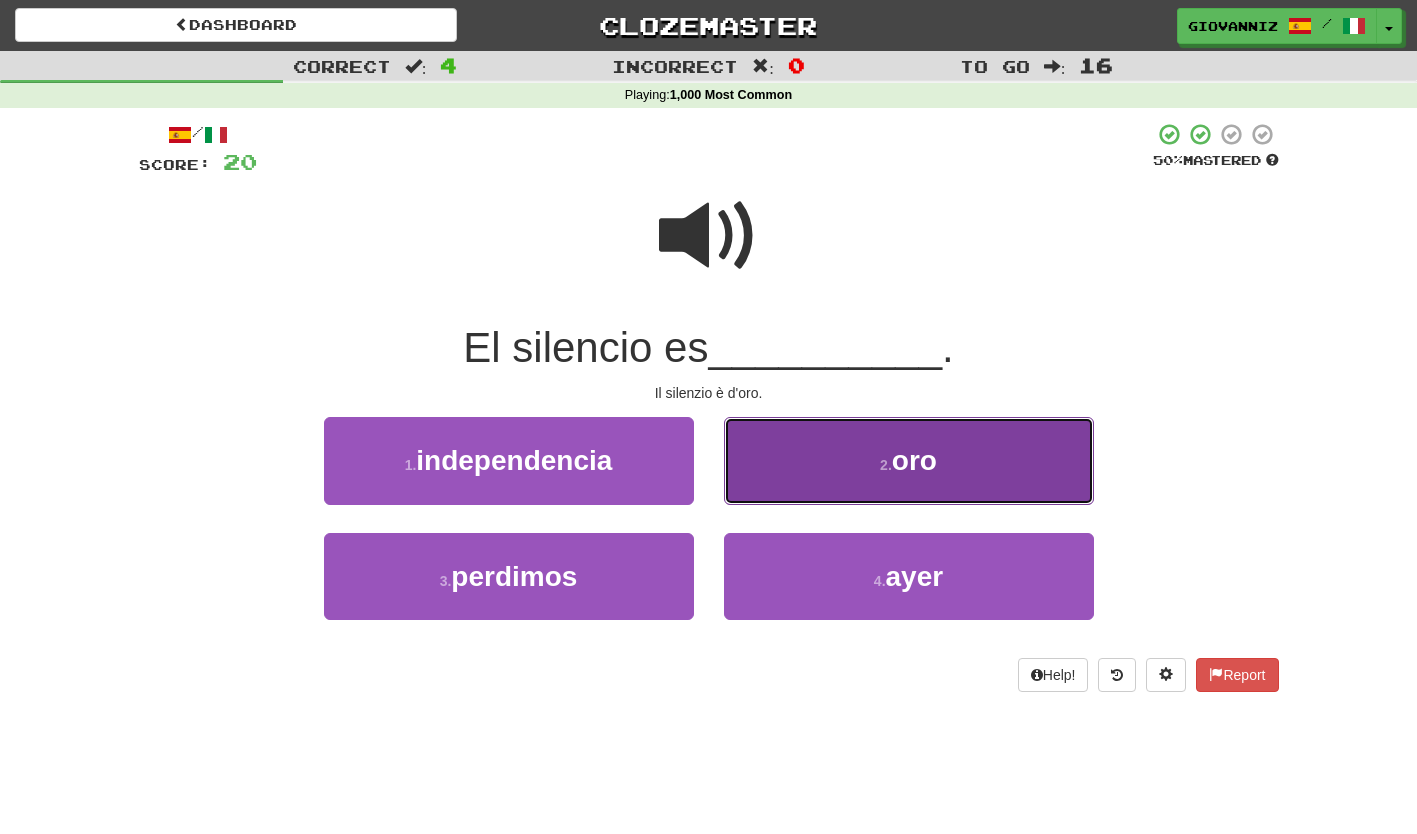 click on "2 .  oro" at bounding box center [909, 460] 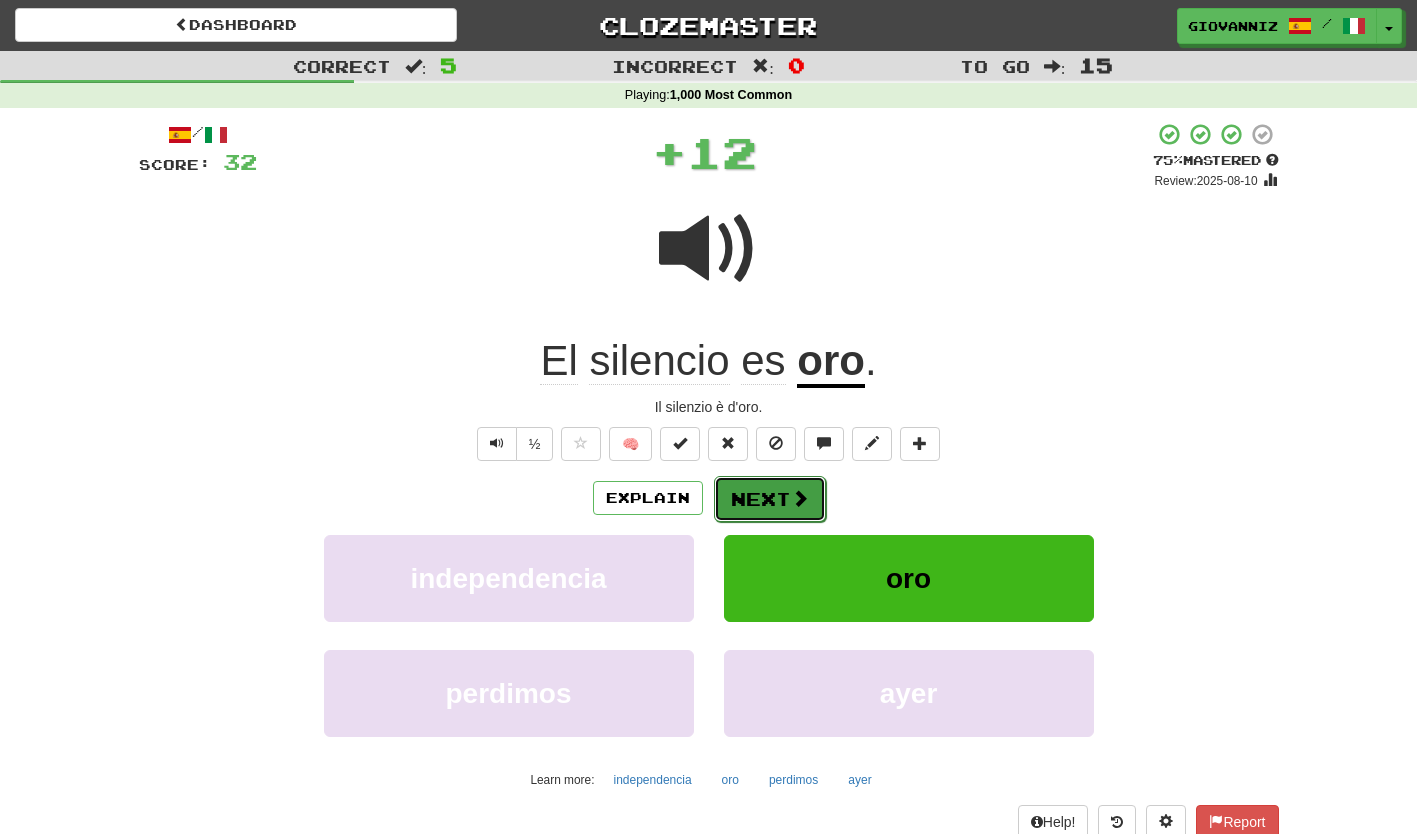 click on "Next" at bounding box center [770, 499] 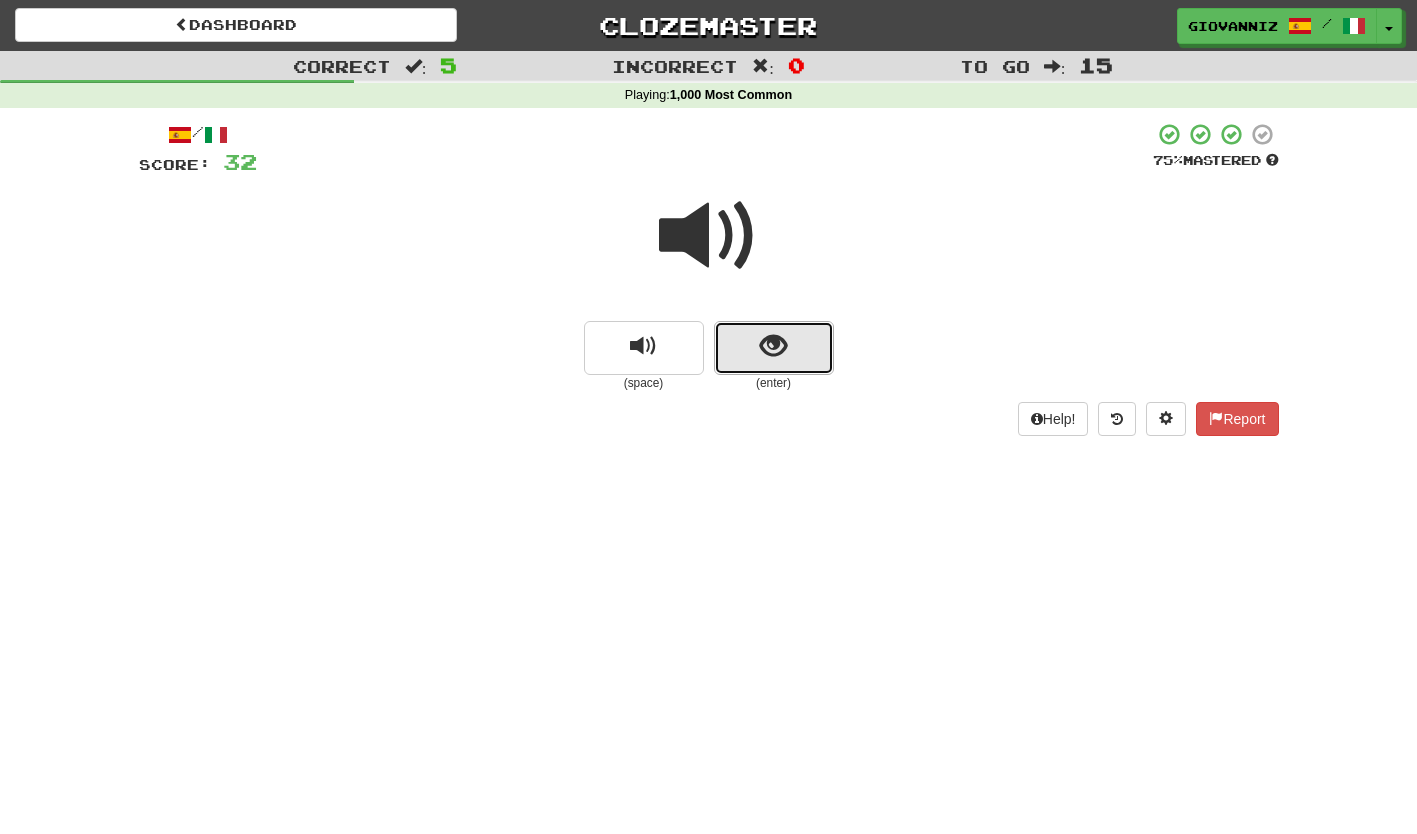 click at bounding box center [774, 348] 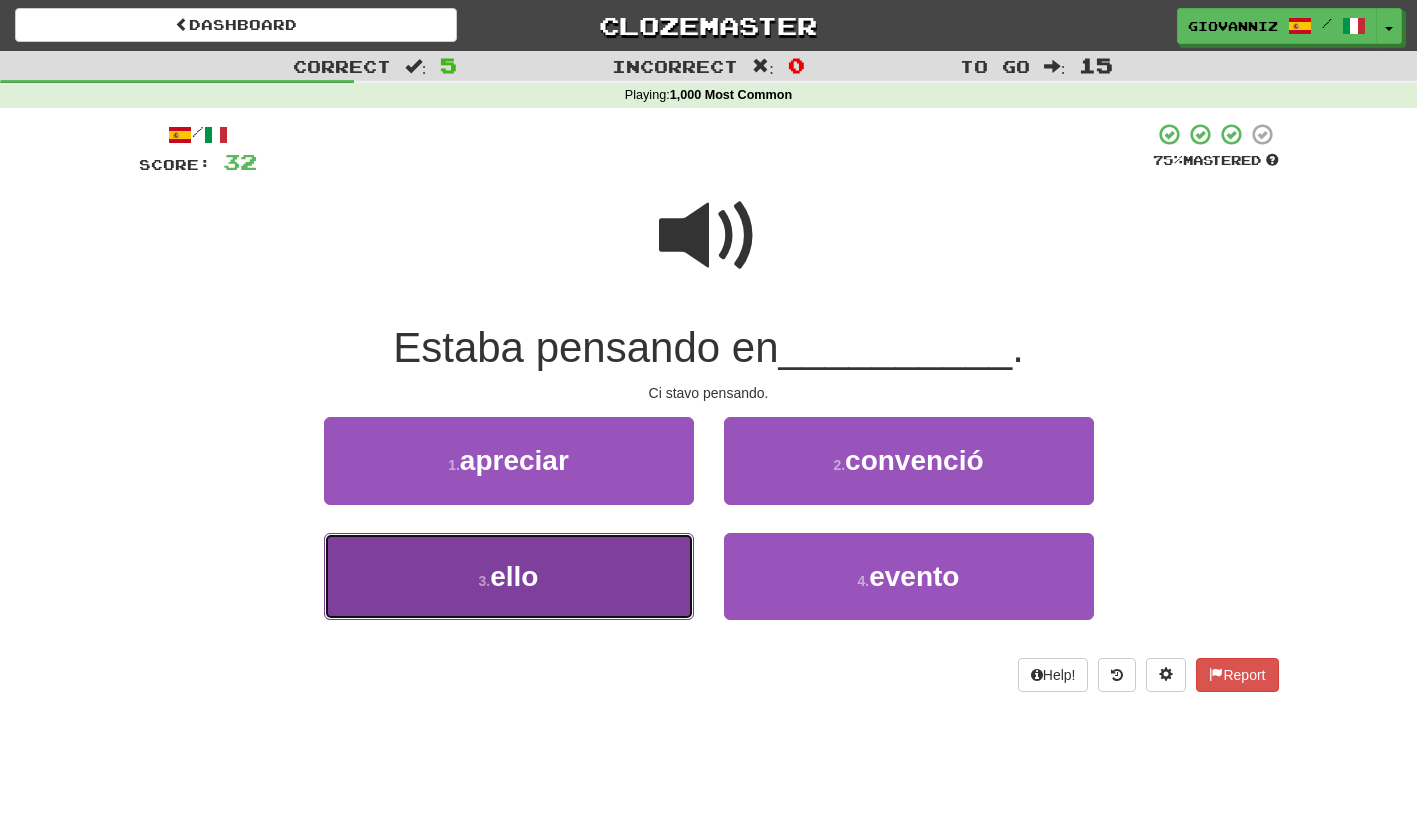 click on "3 .  ello" at bounding box center (509, 576) 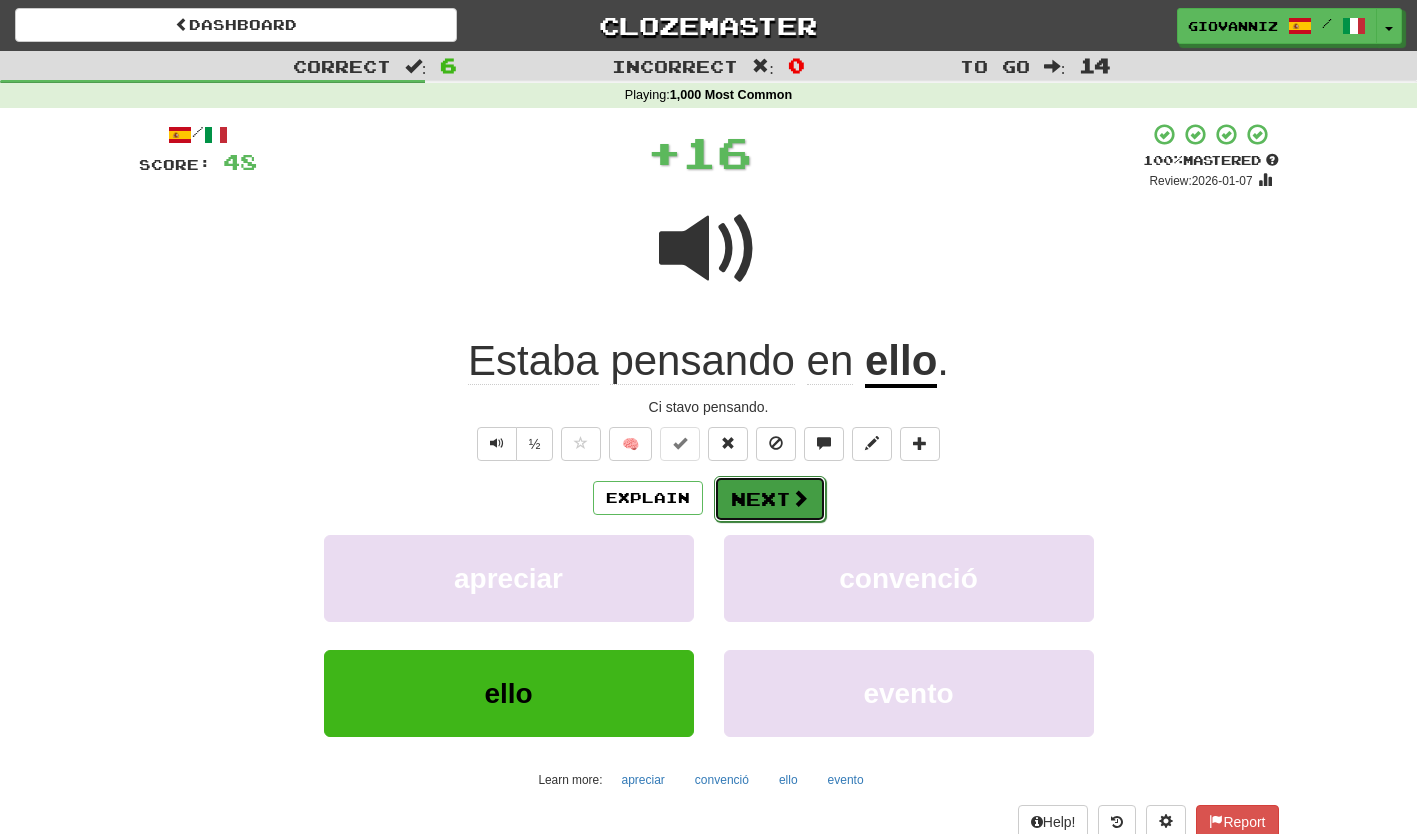 click on "Next" at bounding box center [770, 499] 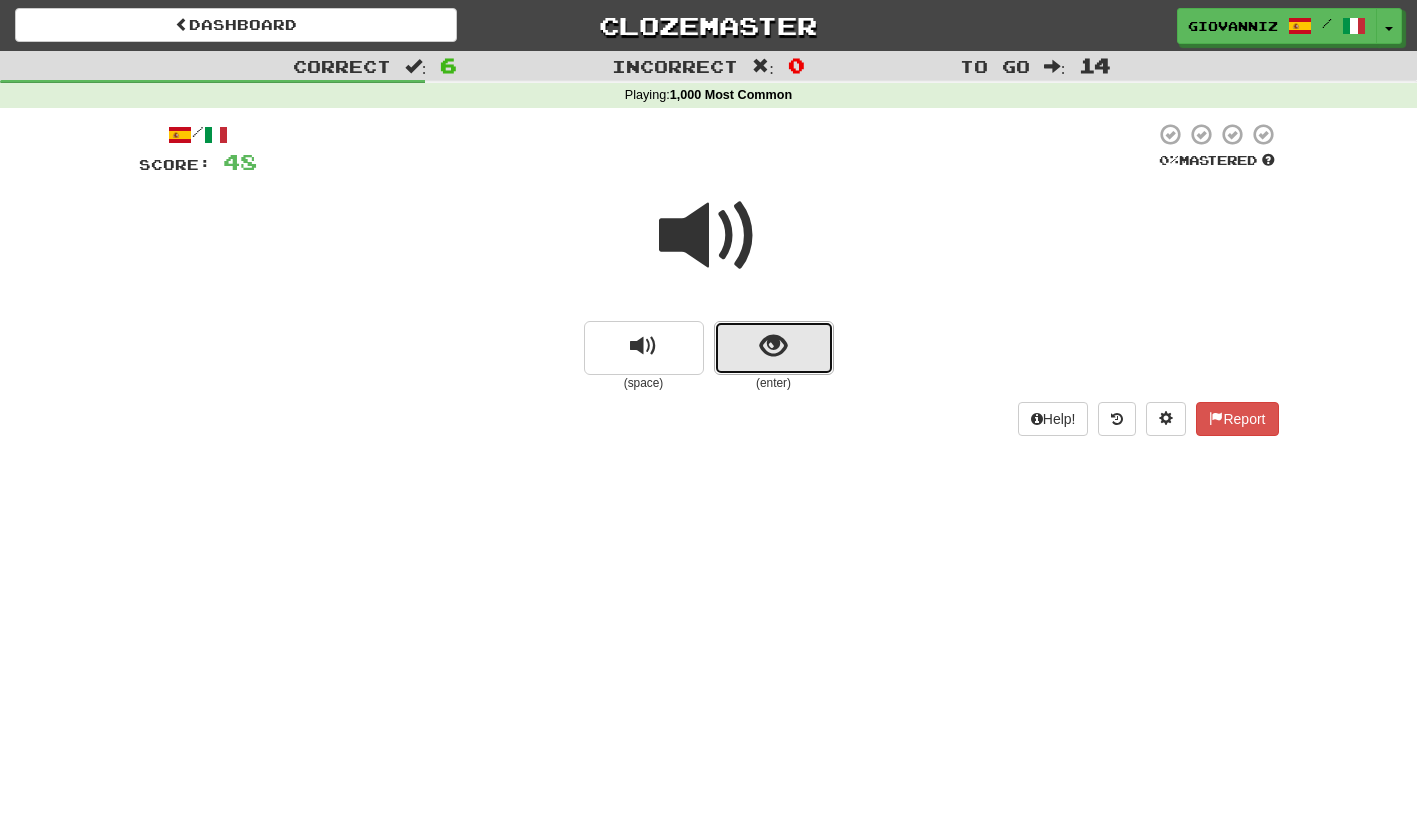 click at bounding box center (774, 348) 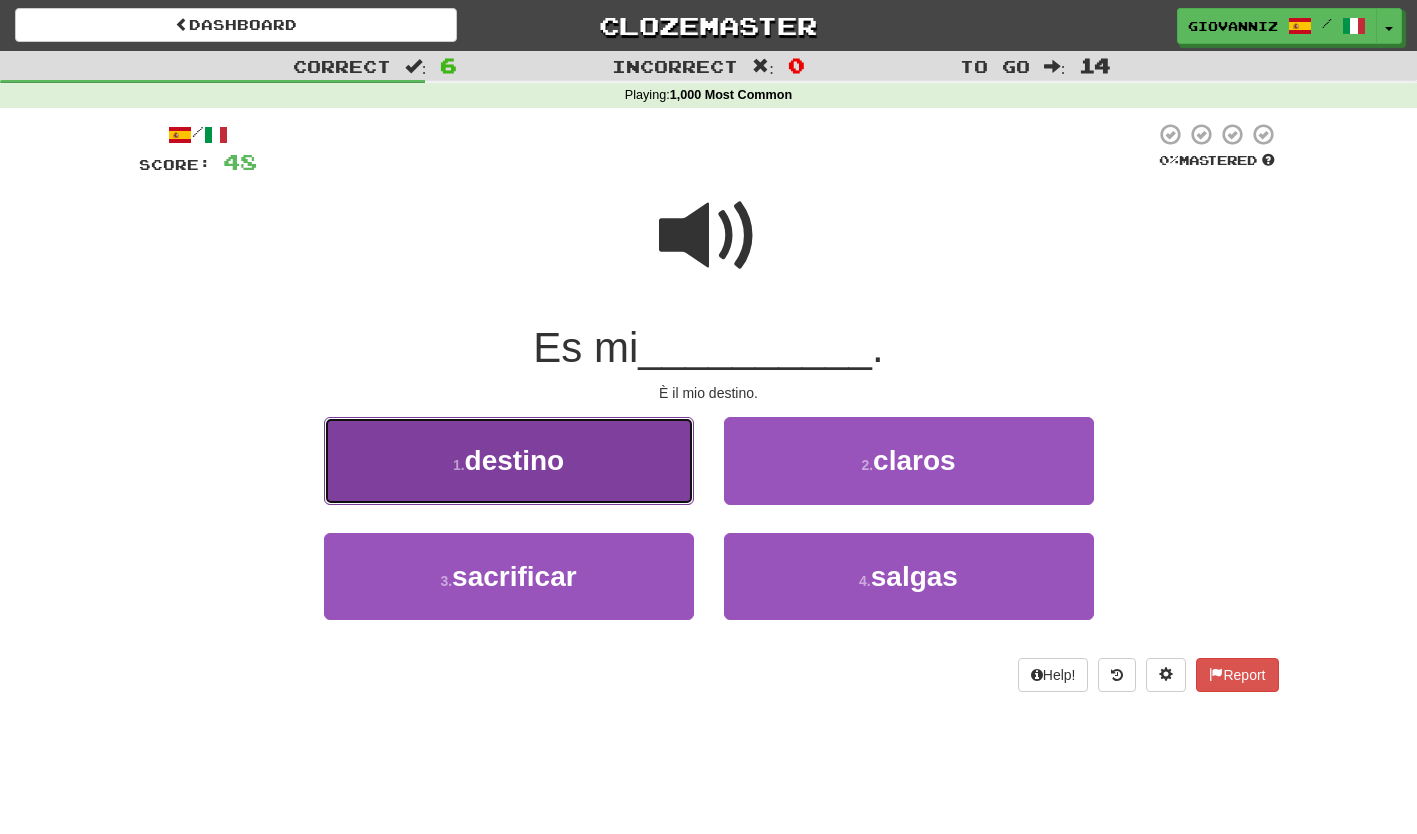 click on "1 .  destino" at bounding box center [509, 460] 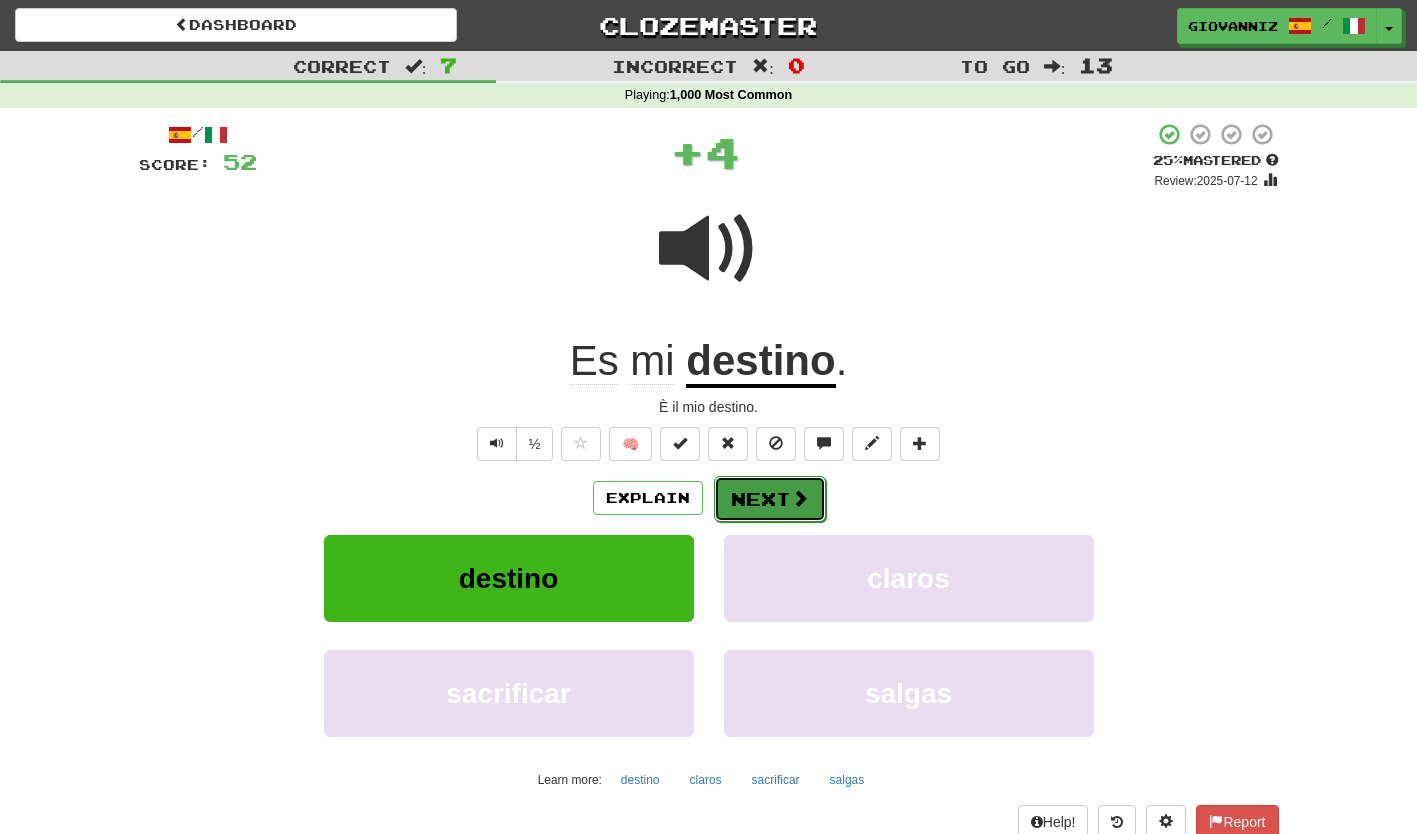 click on "Next" at bounding box center (770, 499) 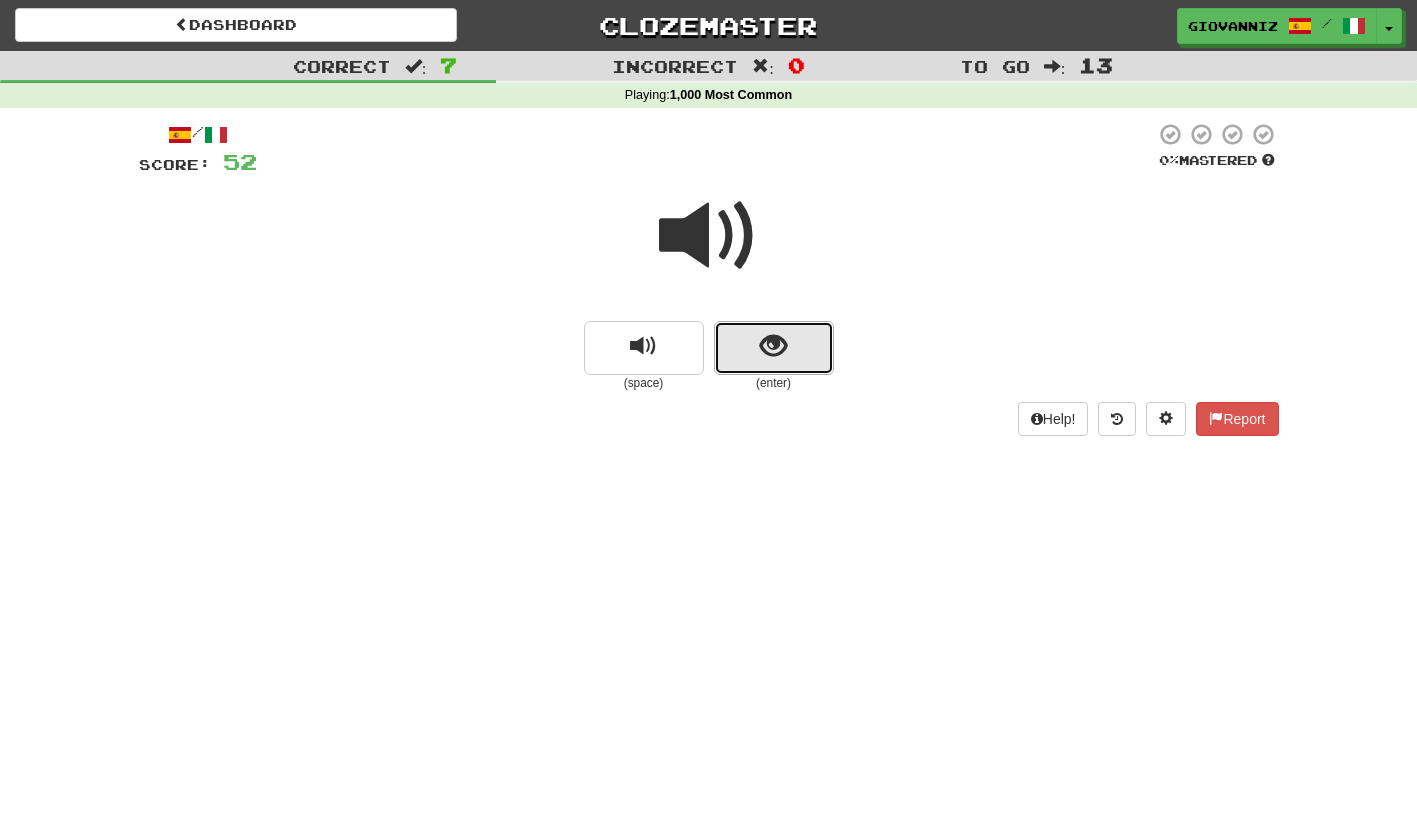 click at bounding box center (774, 348) 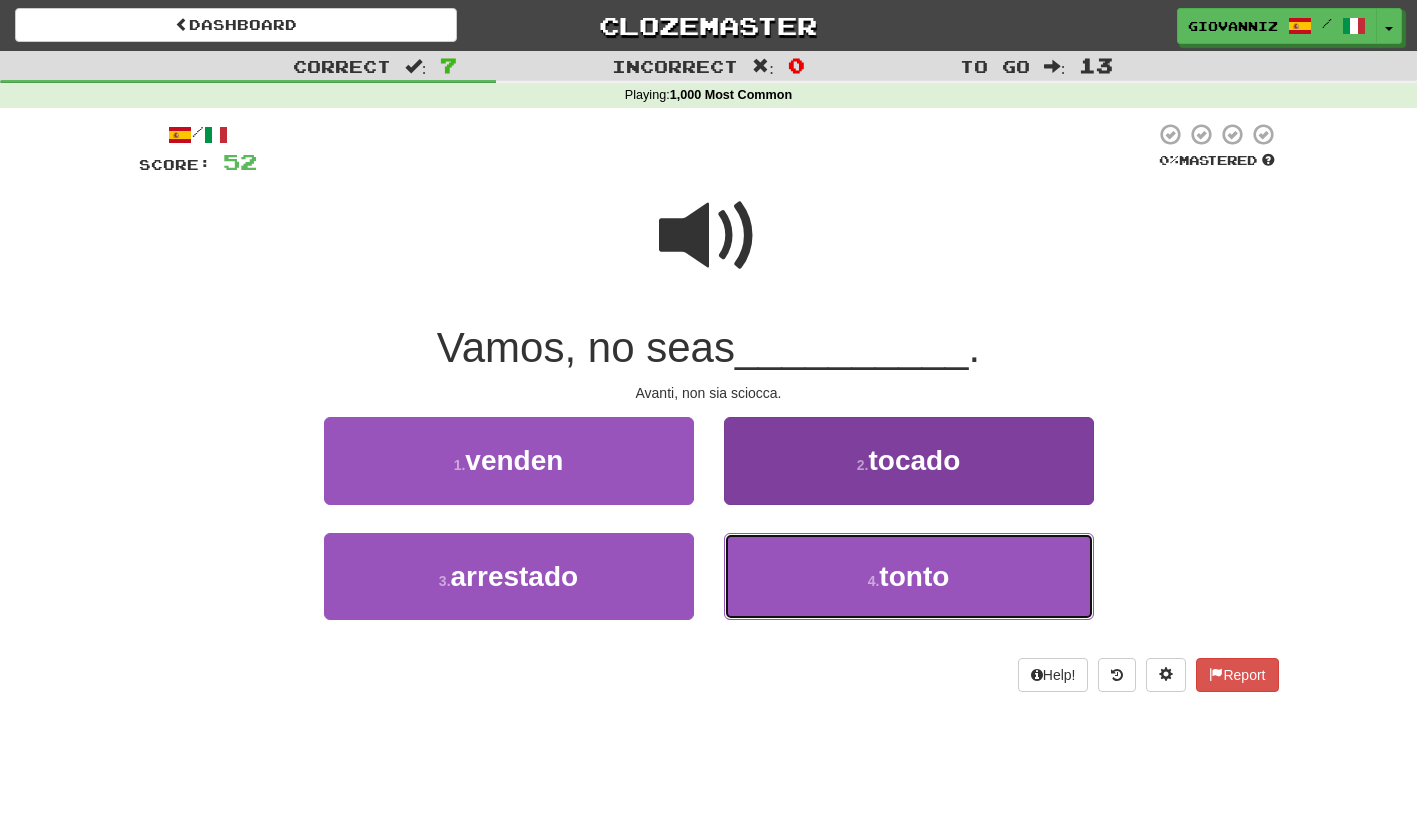 click on "4 .  tonto" at bounding box center [909, 576] 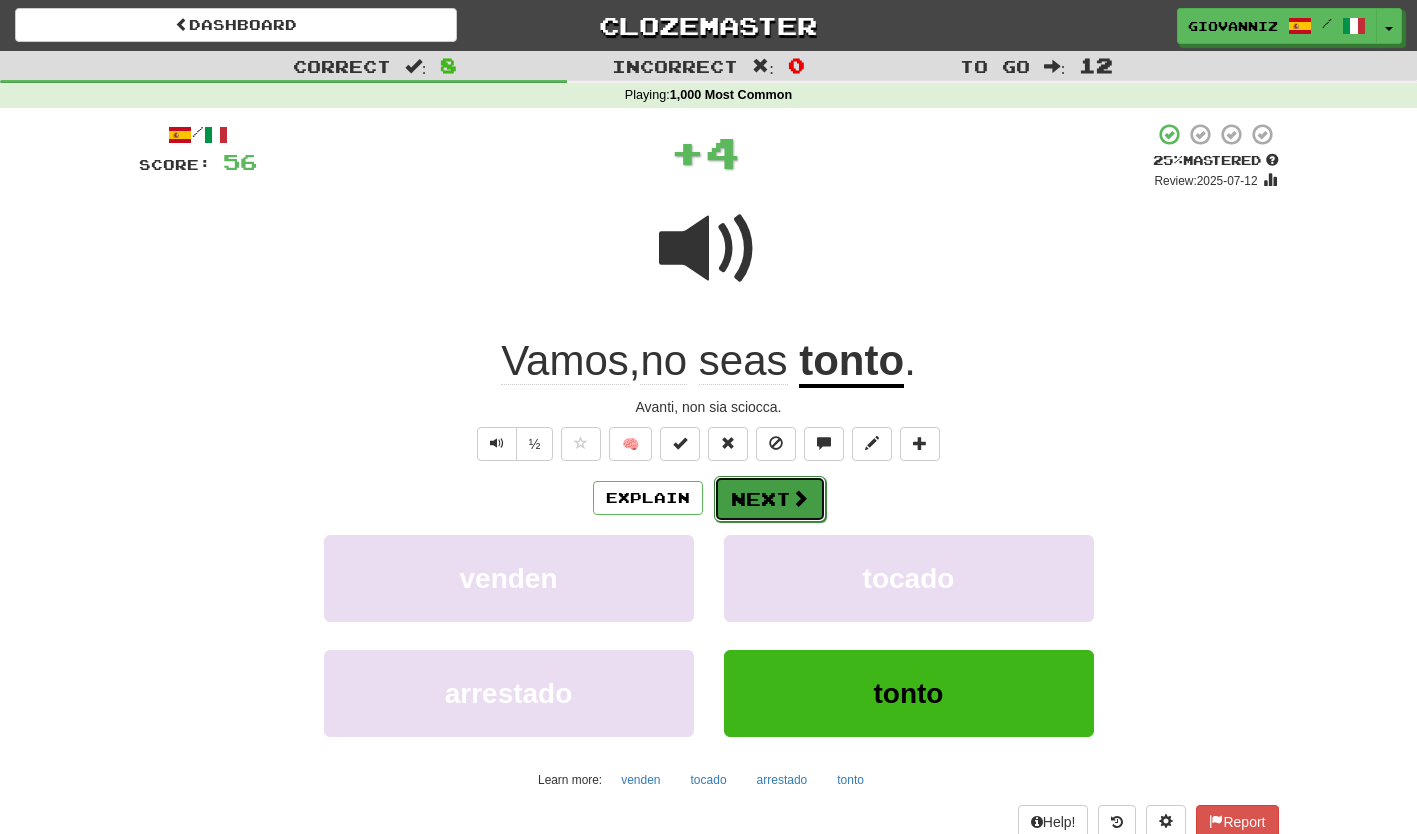 click on "Next" at bounding box center (770, 499) 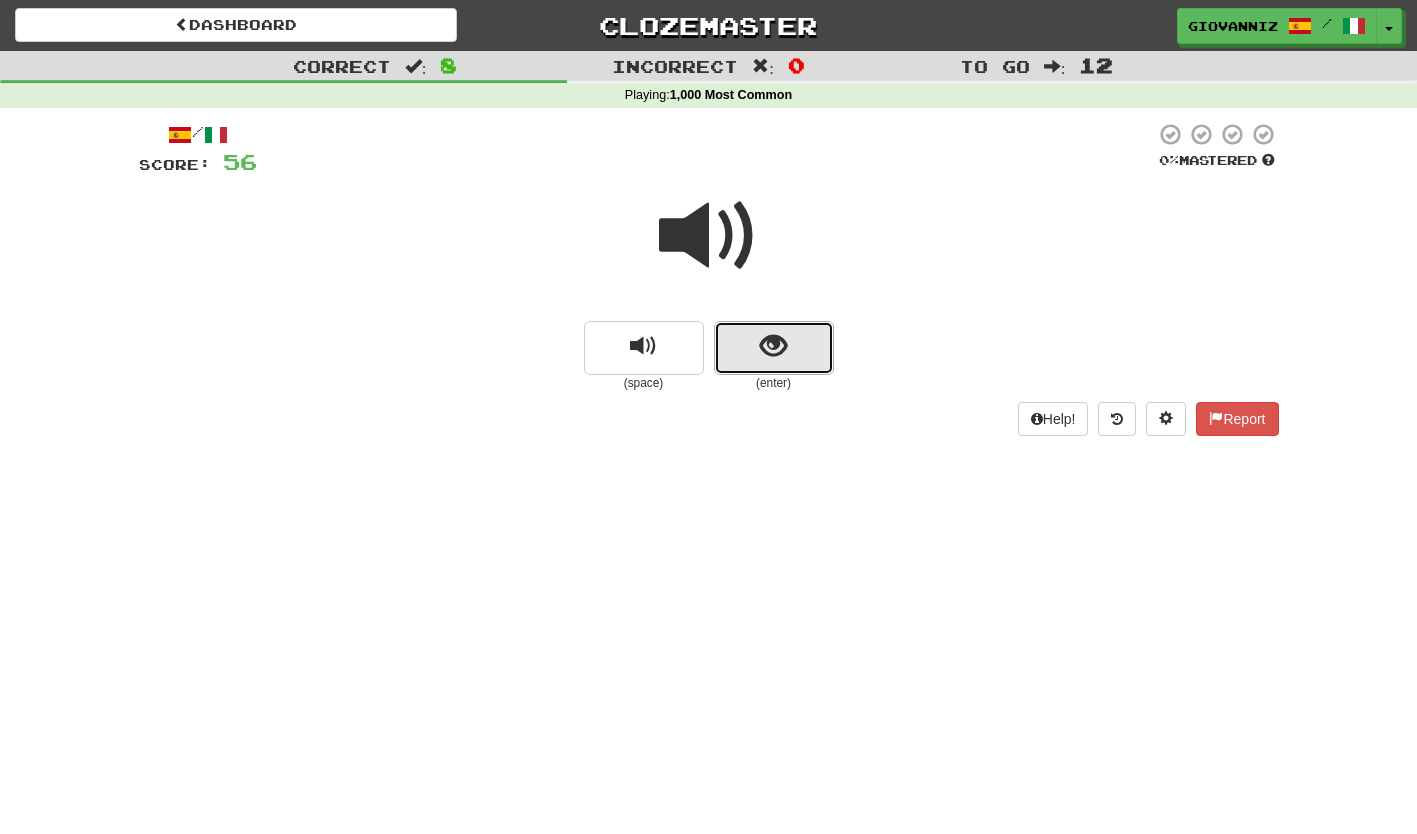 click at bounding box center (774, 348) 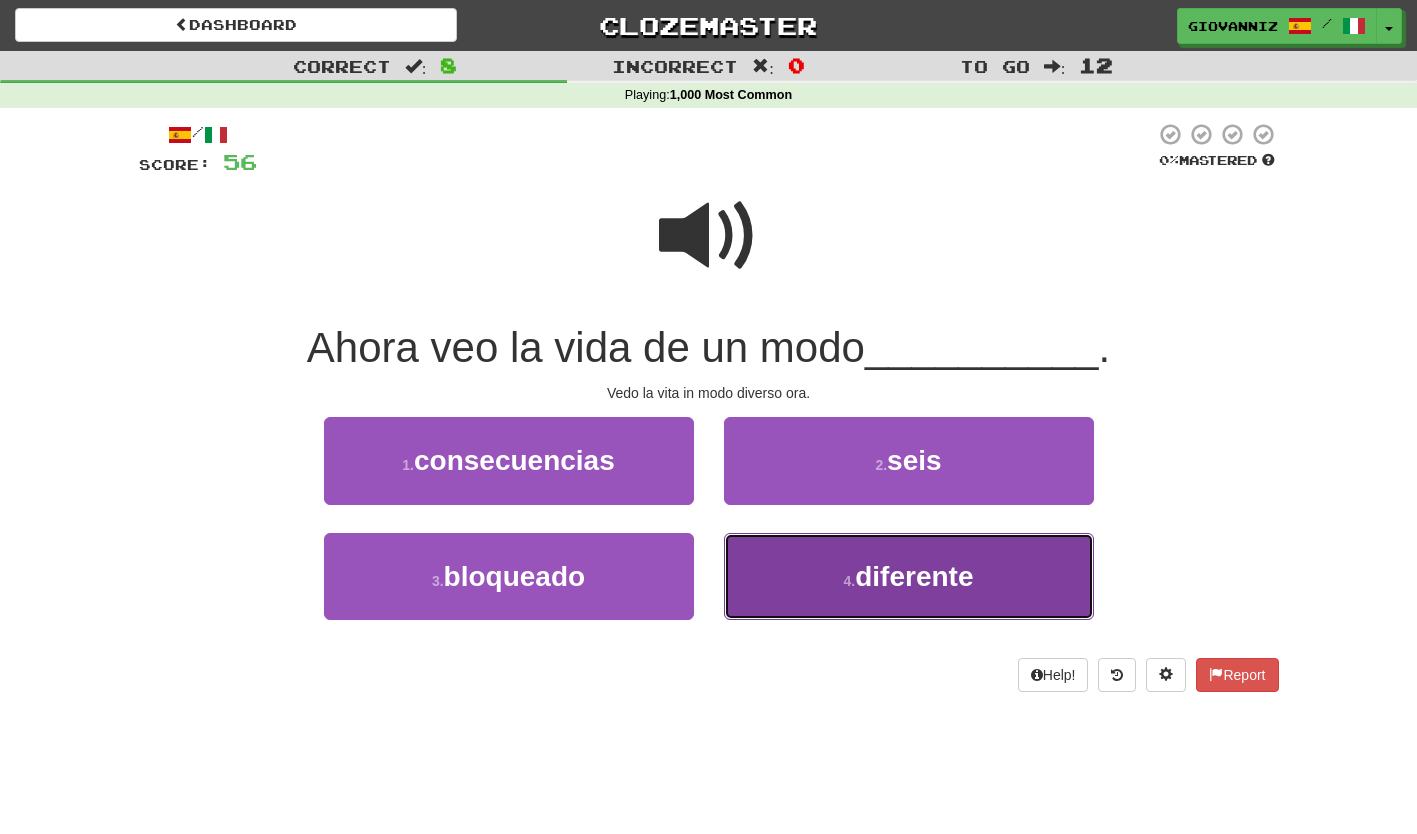 click on "4 .  diferente" at bounding box center [909, 576] 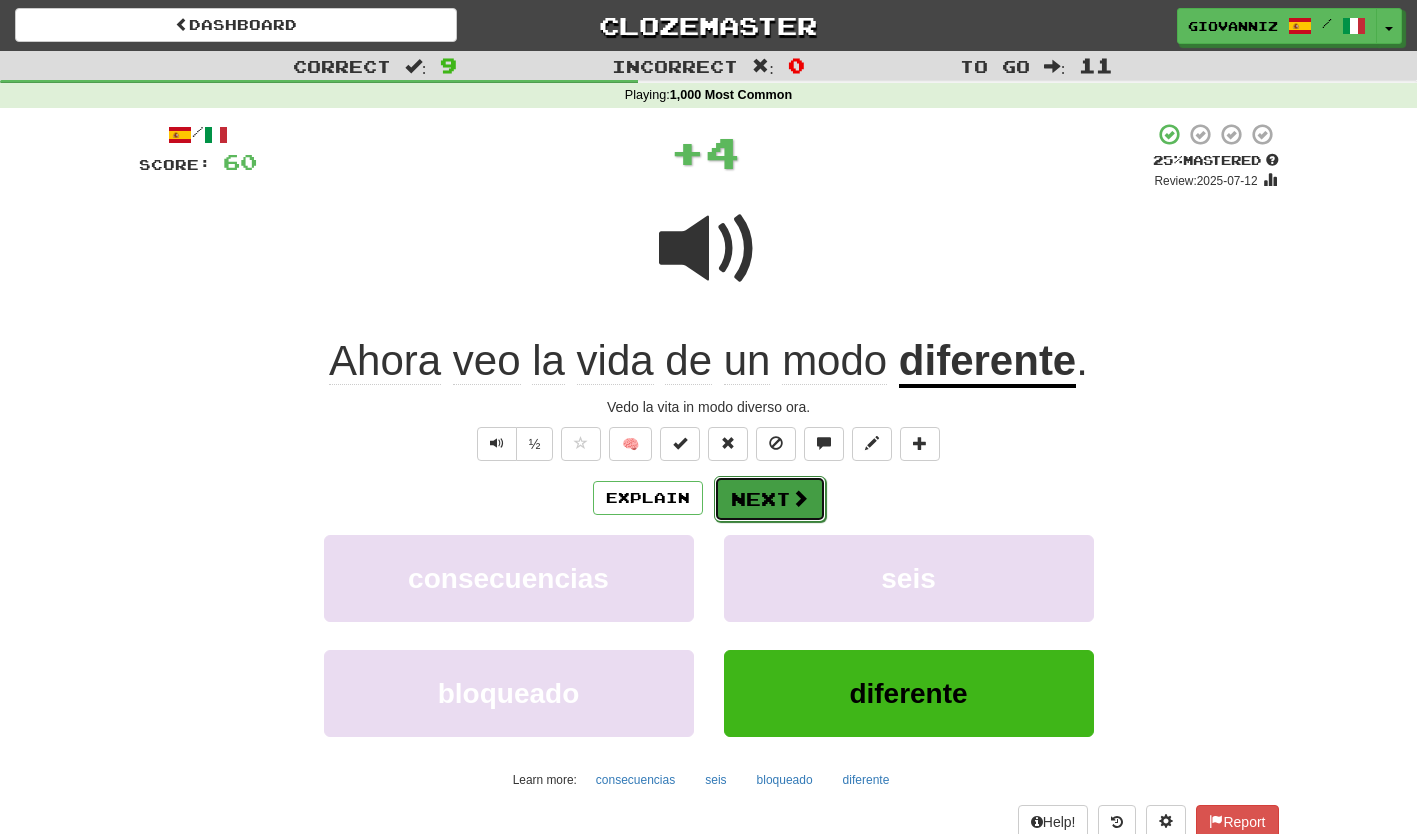 click on "Next" at bounding box center (770, 499) 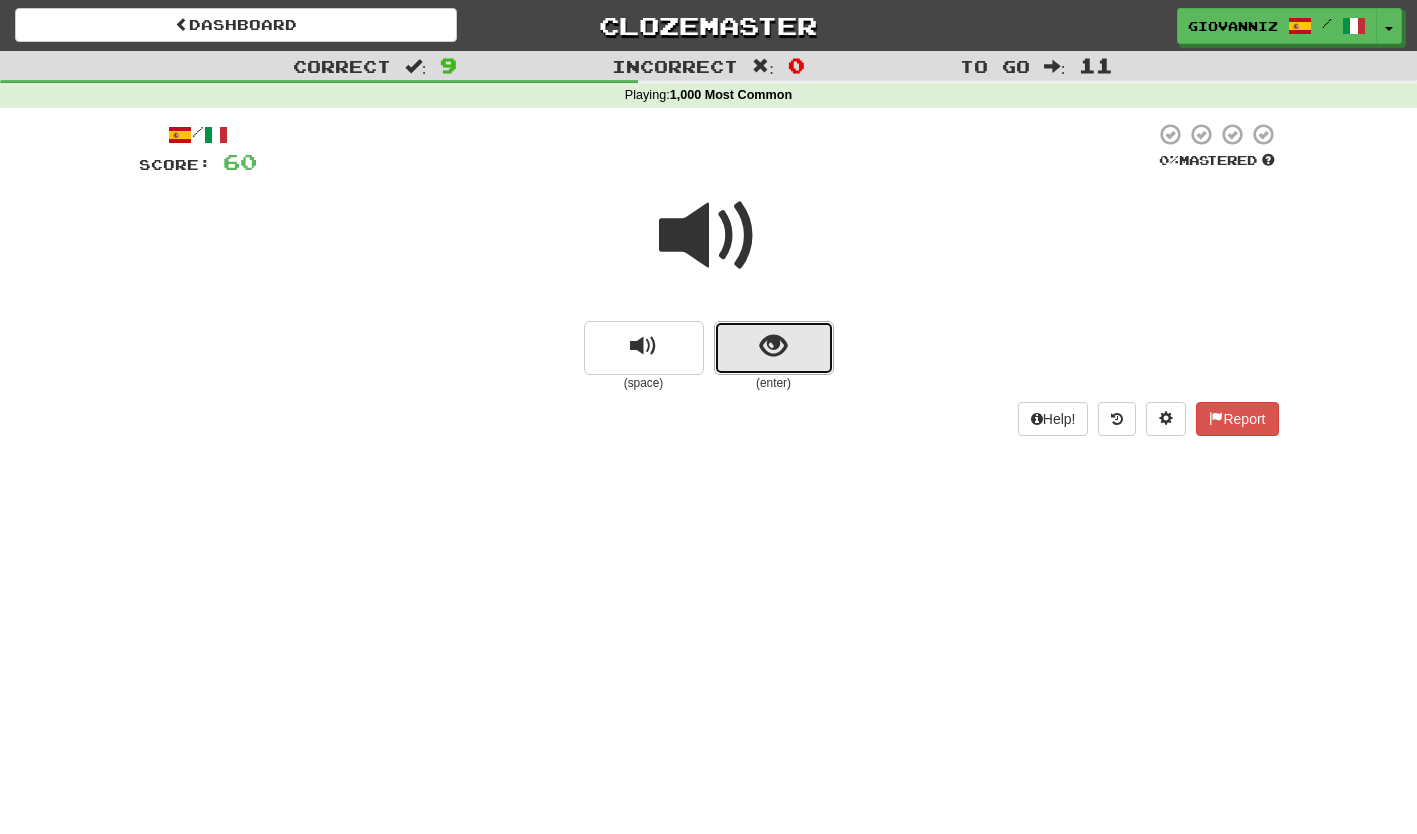 click at bounding box center (774, 348) 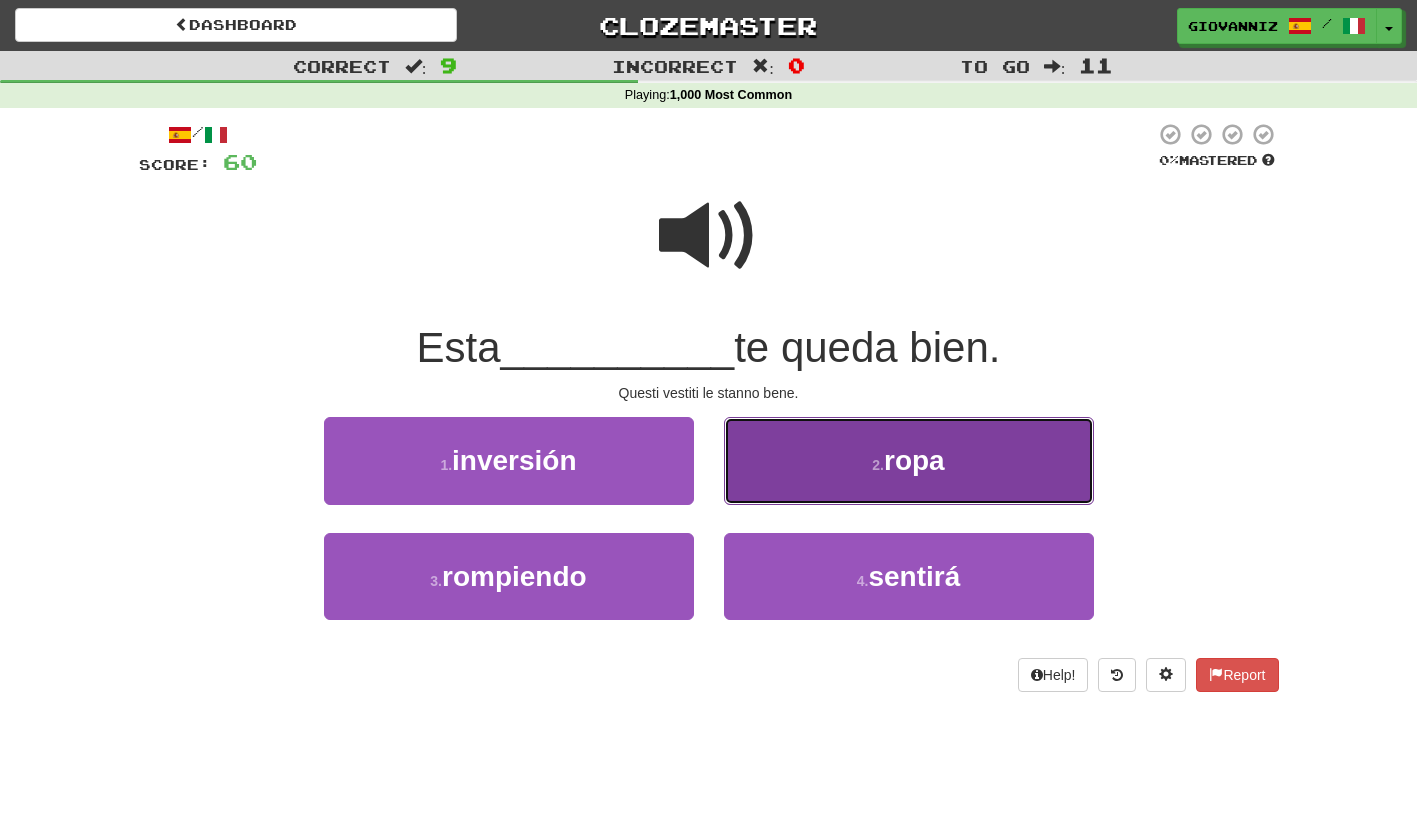click on "2 .  ropa" at bounding box center [909, 460] 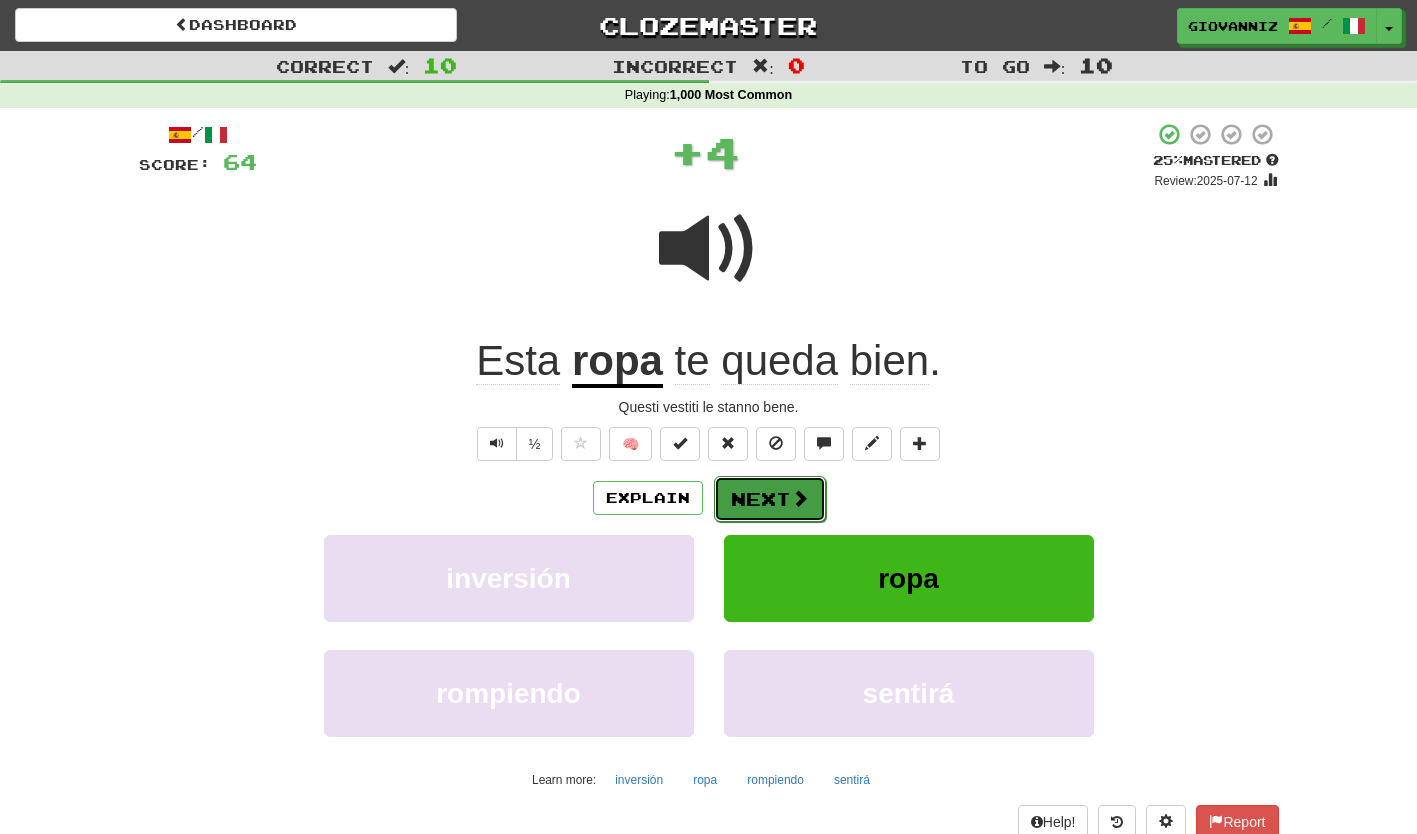 click on "Next" at bounding box center [770, 499] 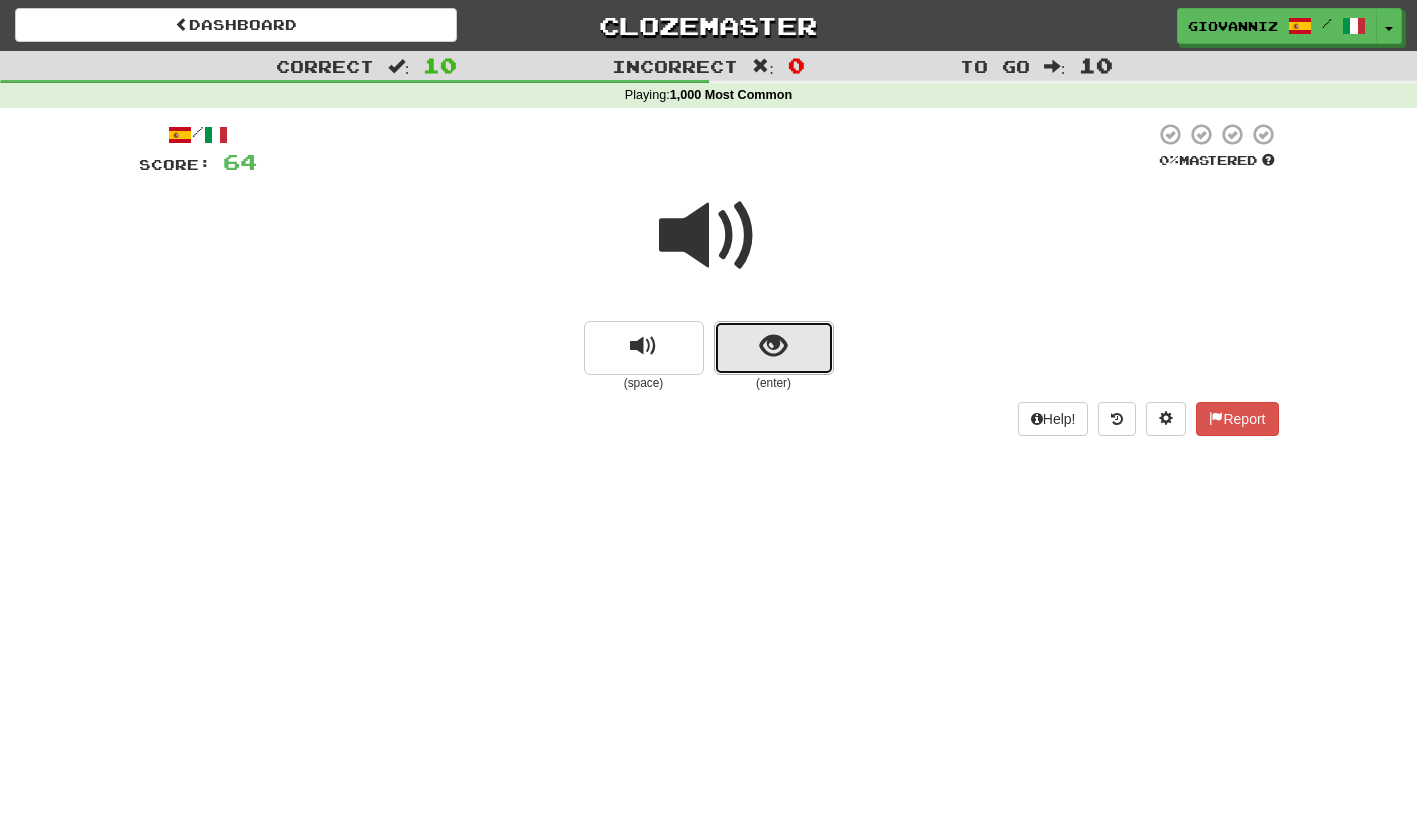 click at bounding box center (774, 348) 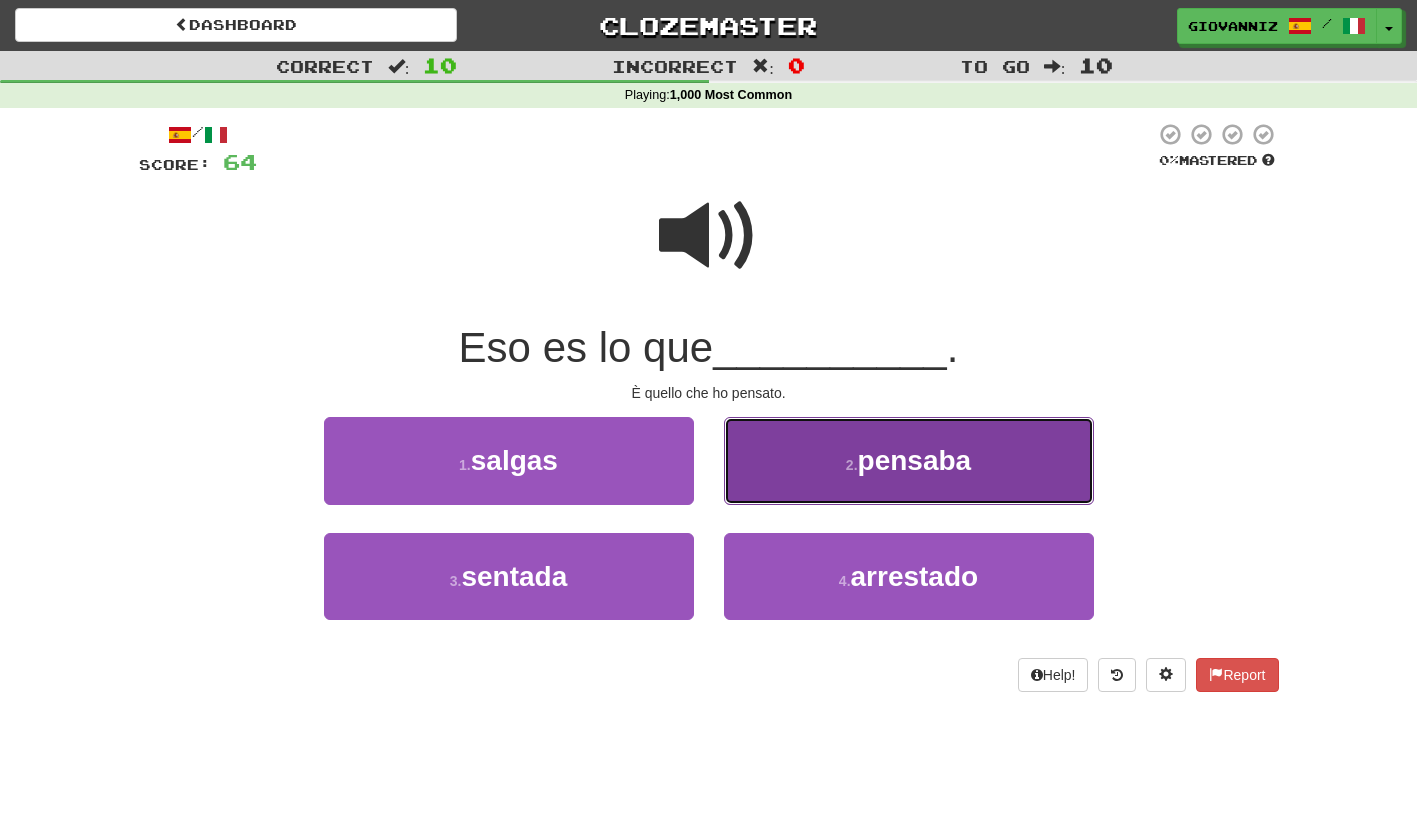 click on "2 .  pensaba" at bounding box center [909, 460] 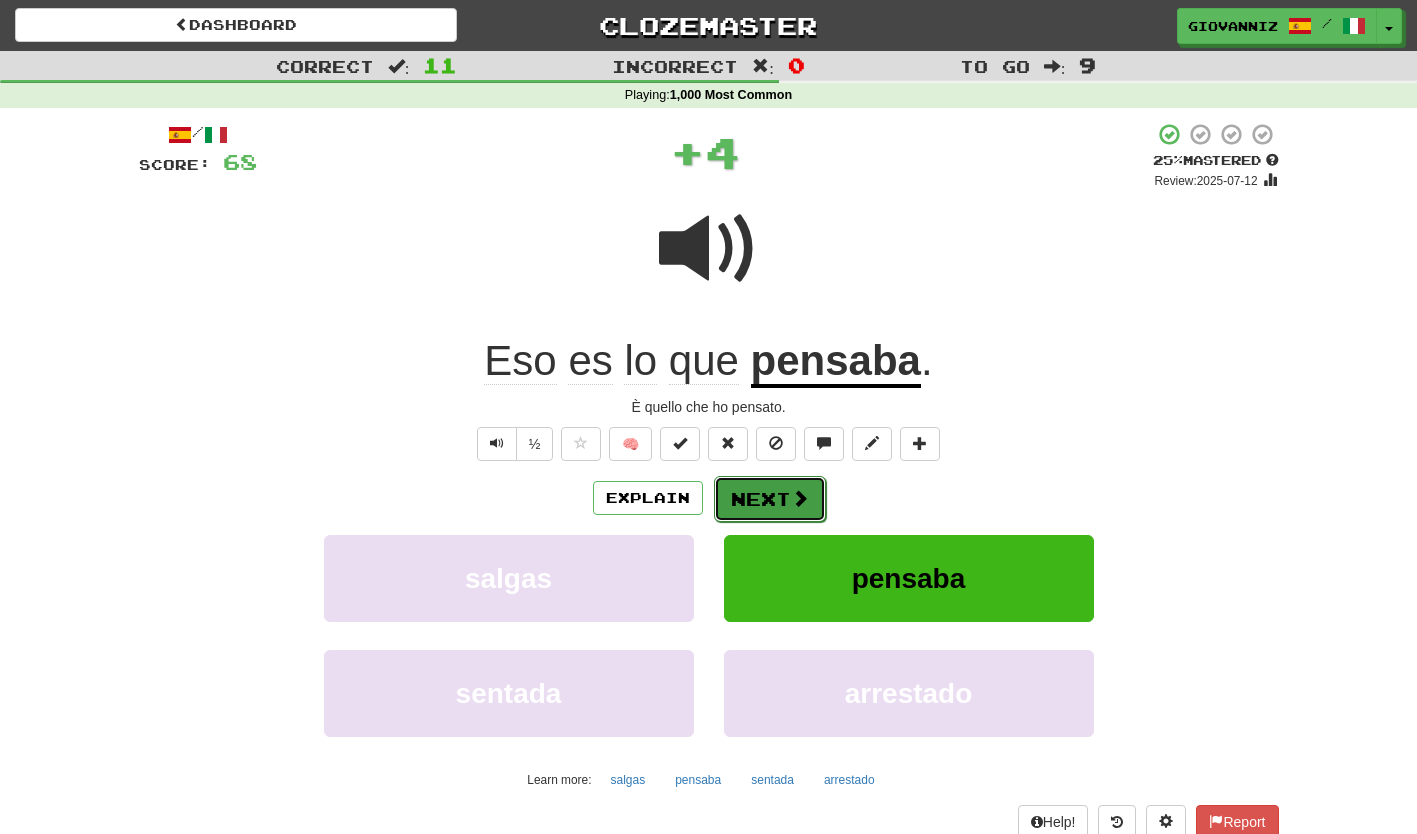 click on "Next" at bounding box center [770, 499] 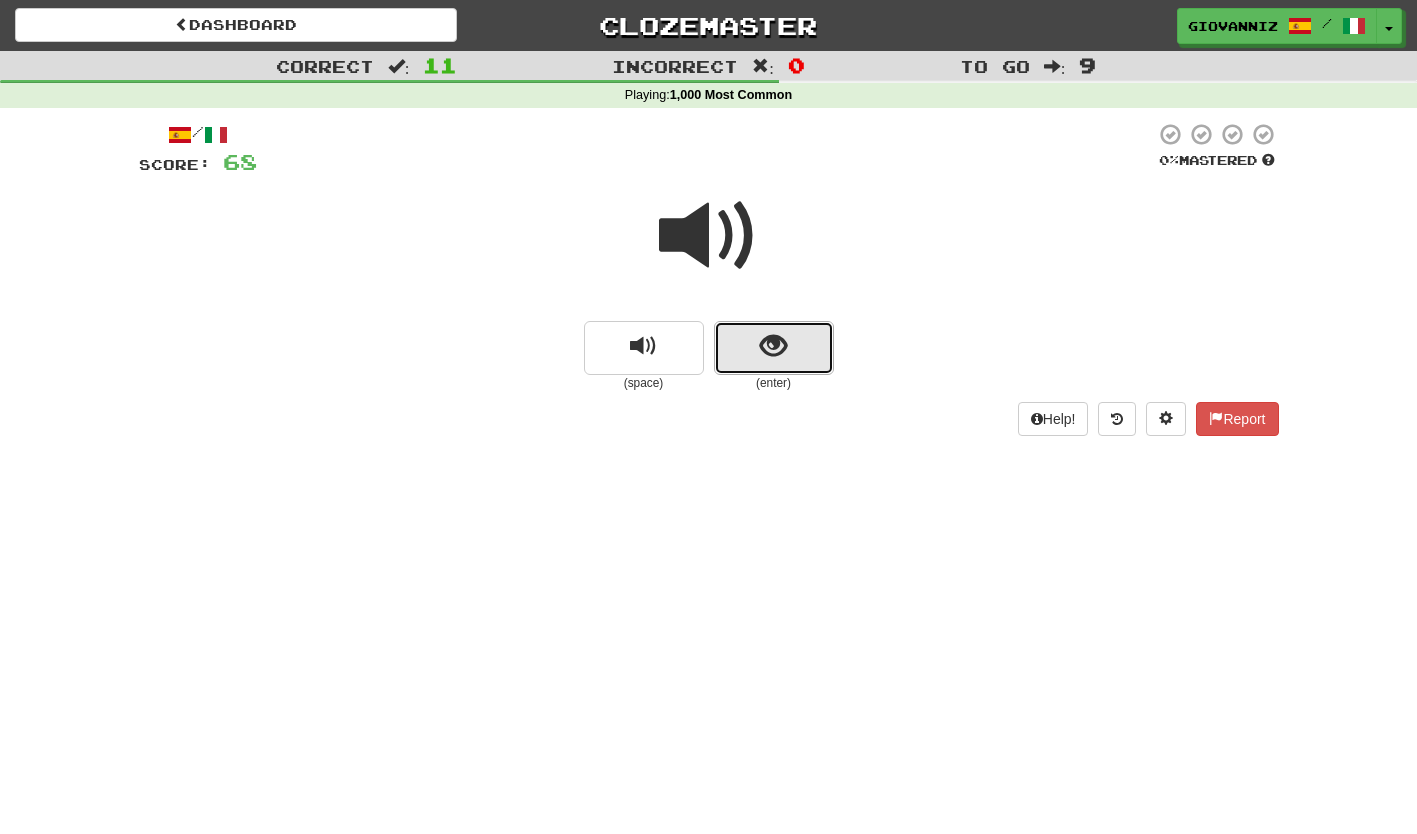 click at bounding box center (774, 348) 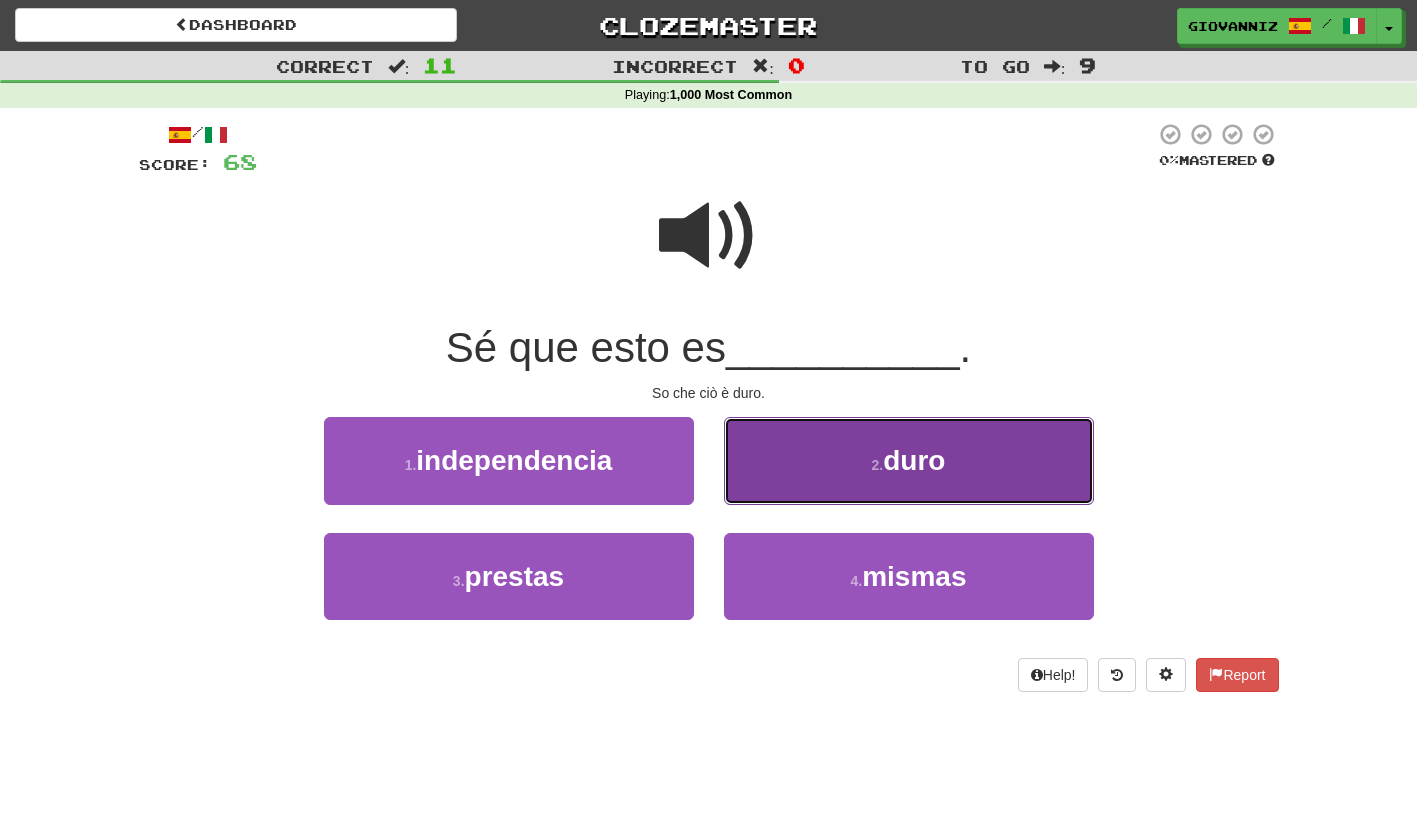 click on "2 .  duro" at bounding box center [909, 460] 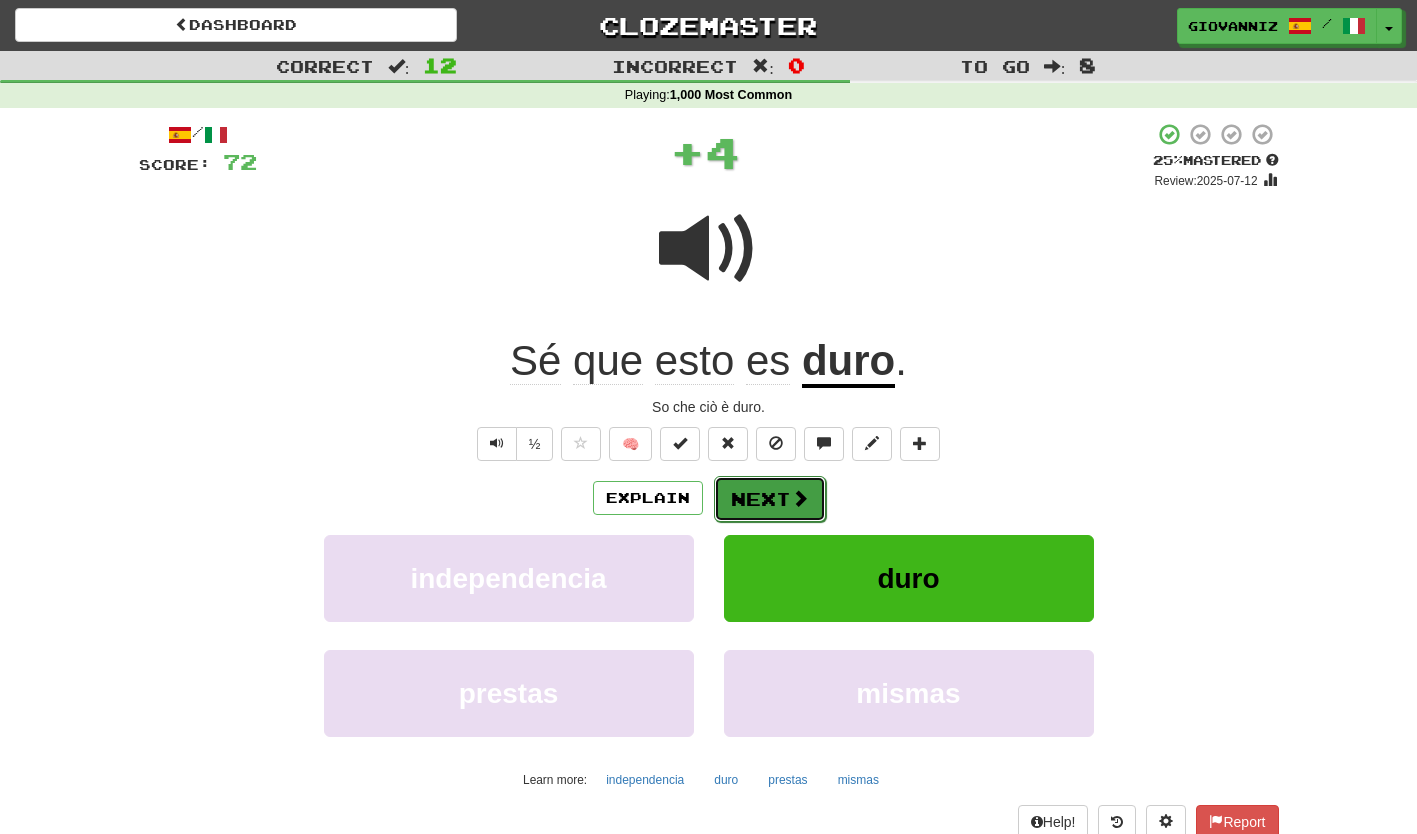 click on "Next" at bounding box center [770, 499] 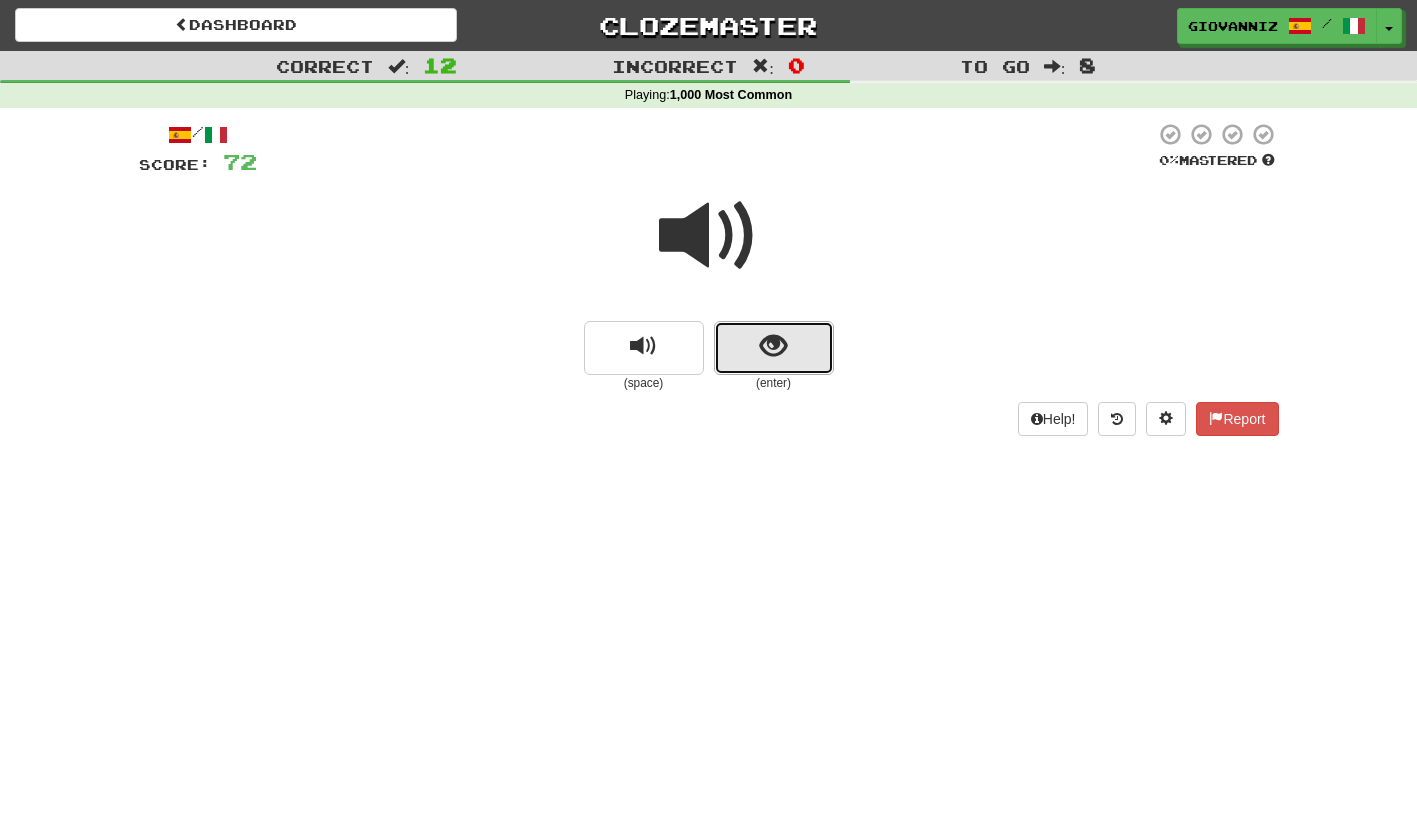 click at bounding box center [774, 348] 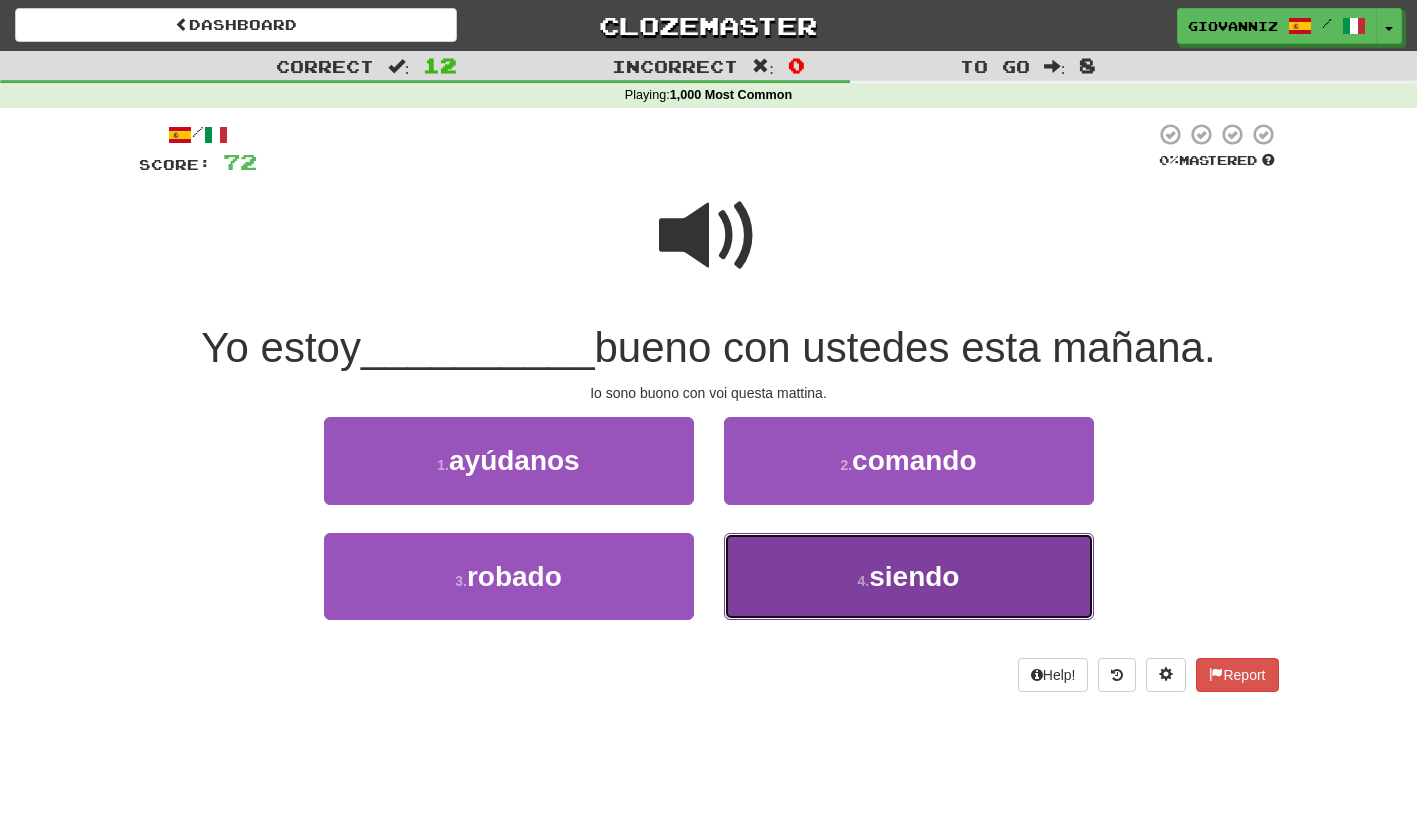 click on "4 .  siendo" at bounding box center [909, 576] 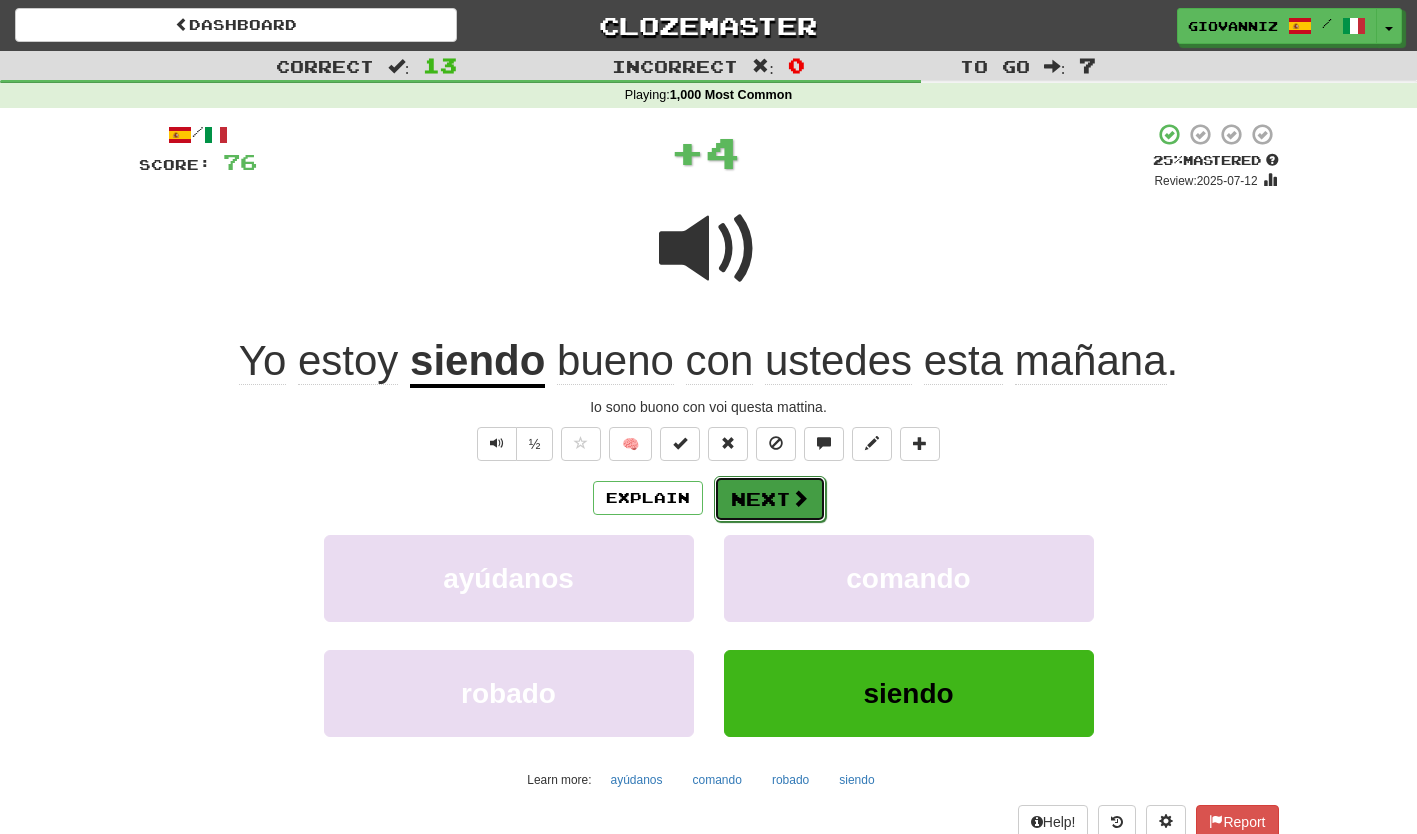 click on "Next" at bounding box center [770, 499] 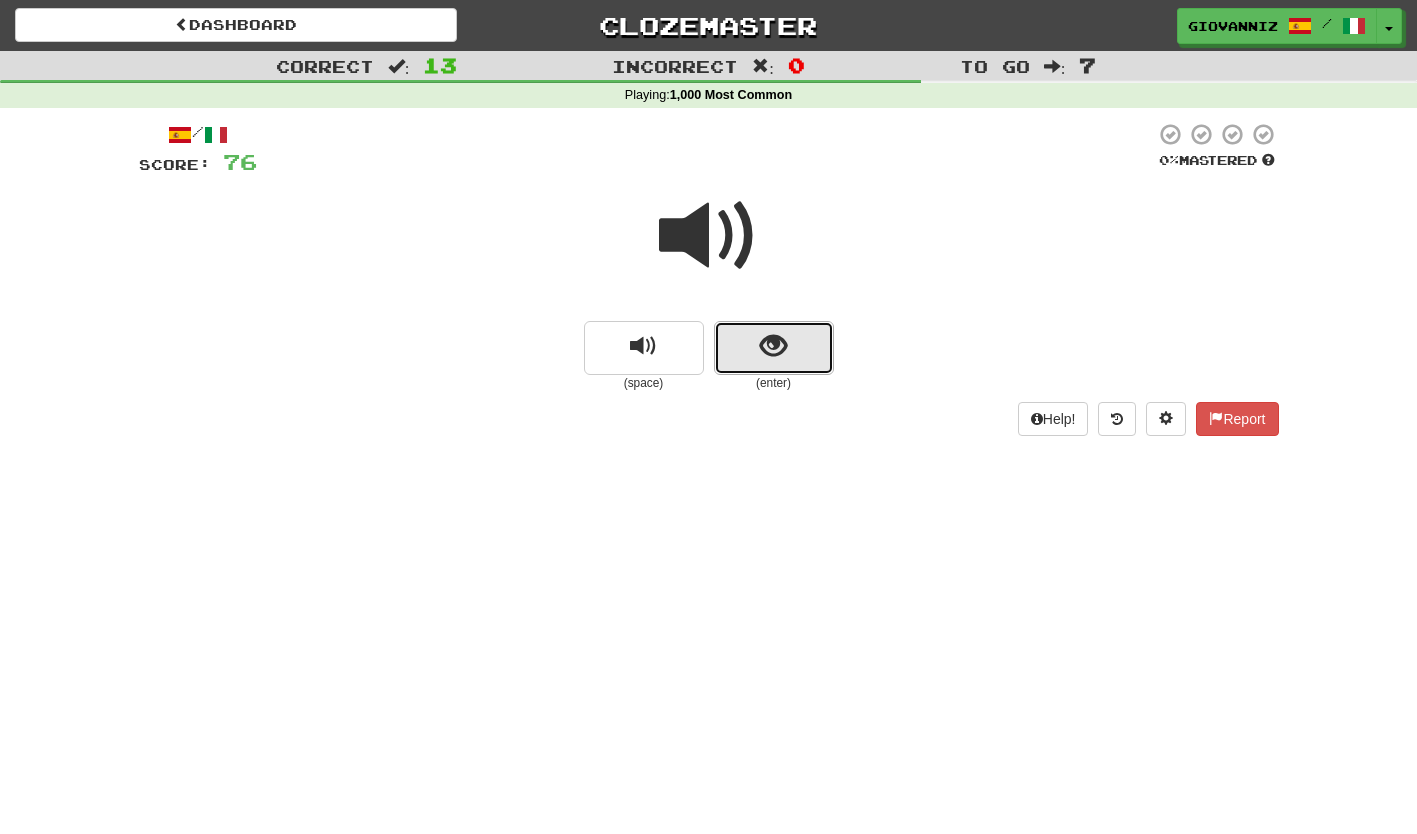 click at bounding box center [774, 348] 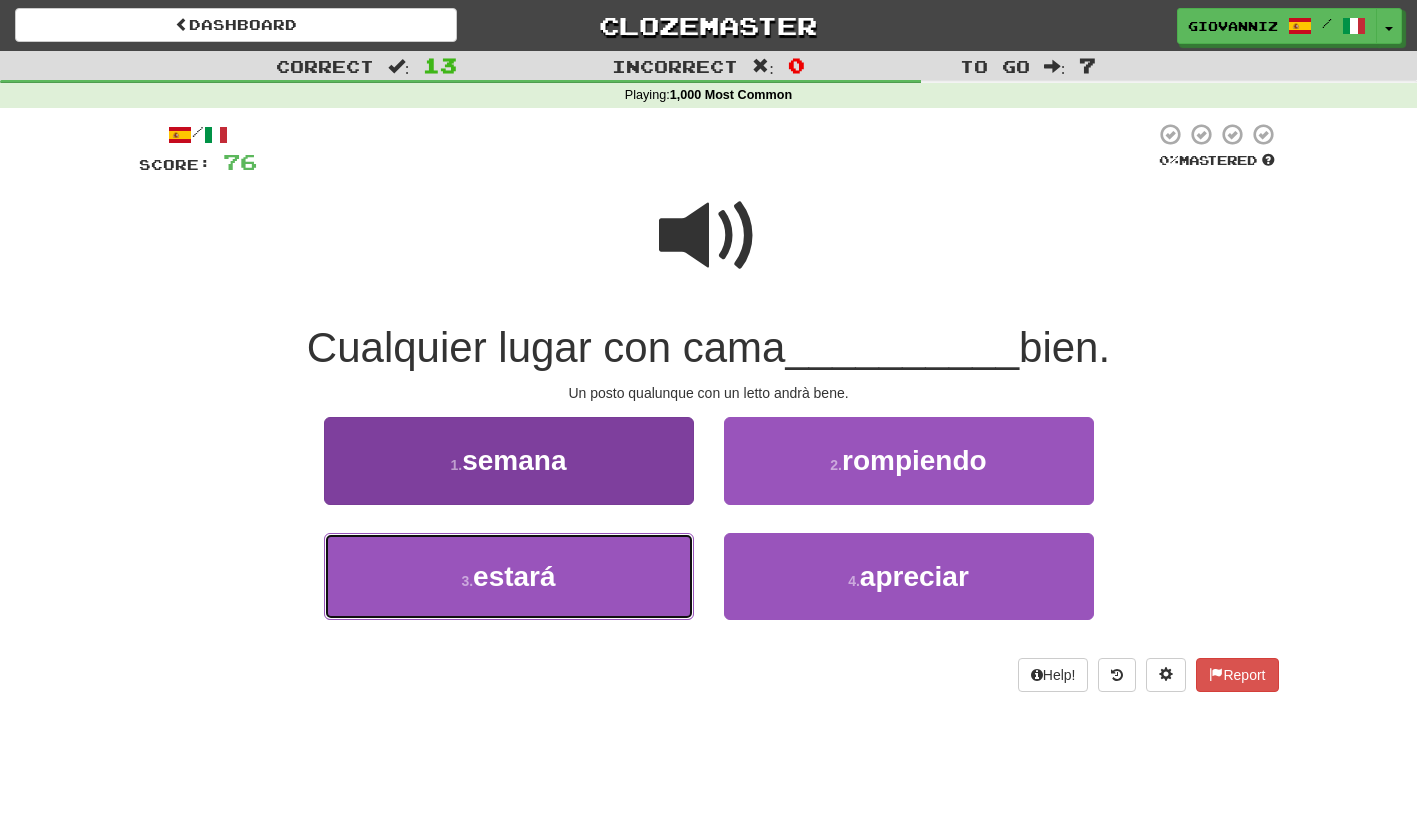 click on "3 .  estará" at bounding box center [509, 576] 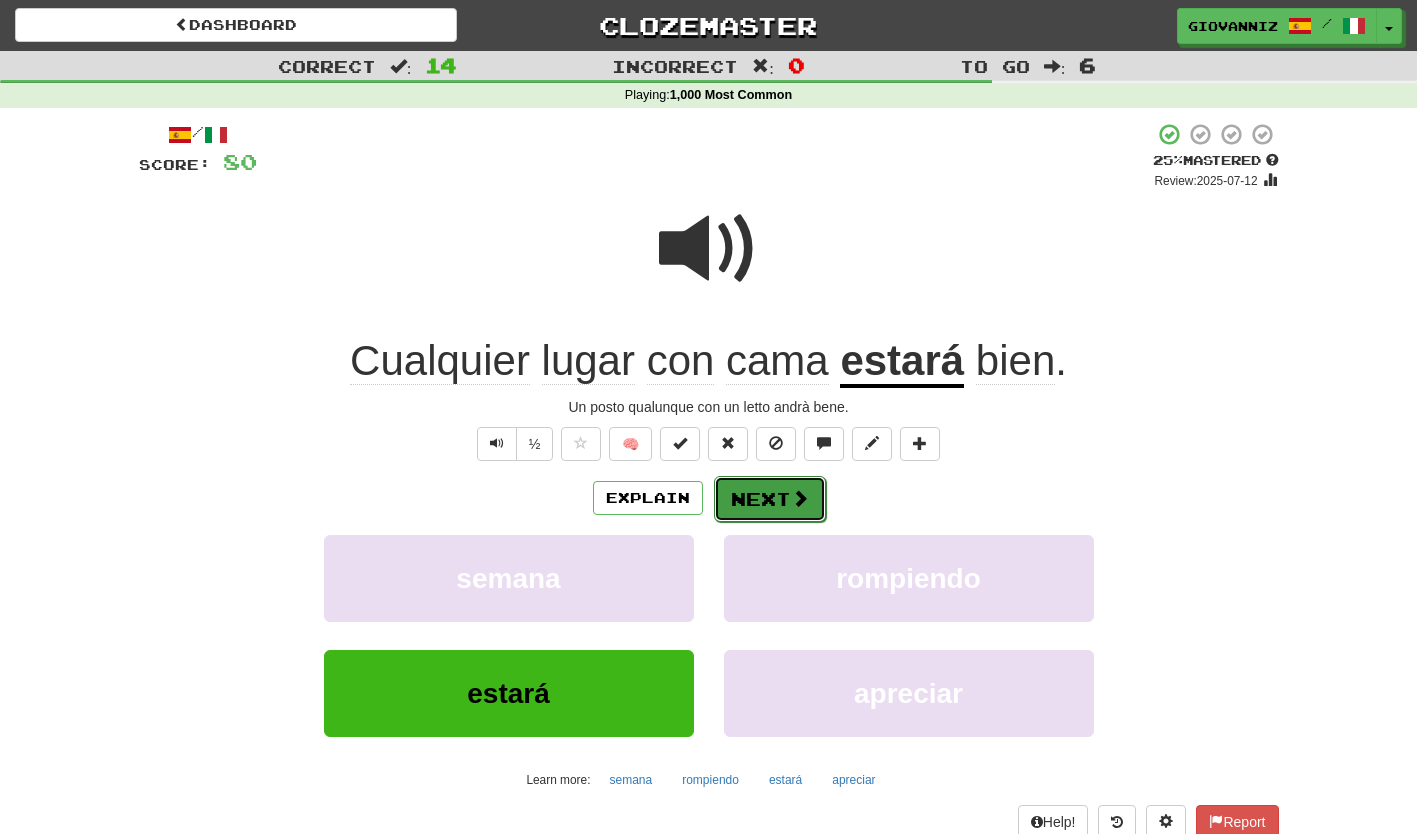 click on "Next" at bounding box center [770, 499] 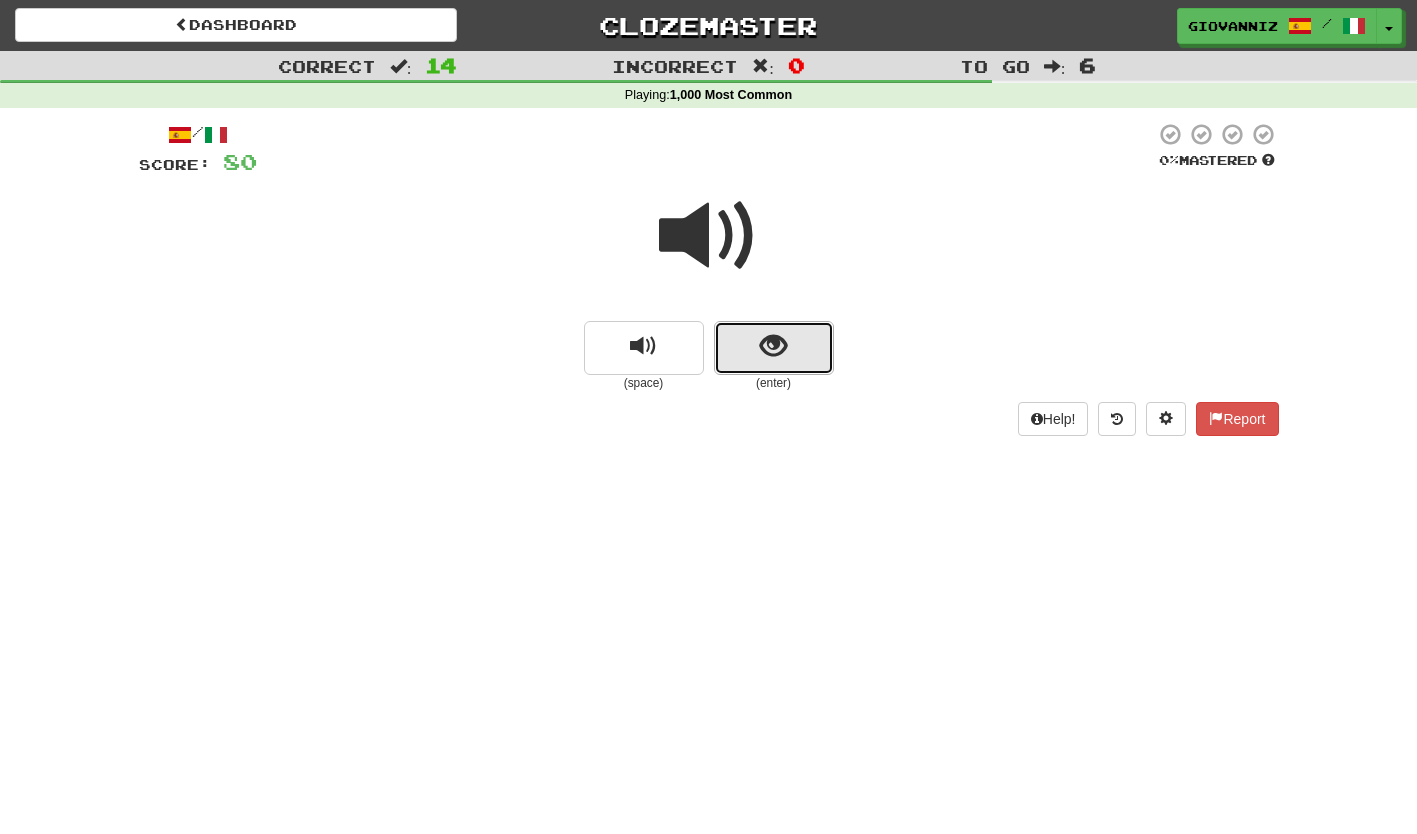 click at bounding box center [774, 348] 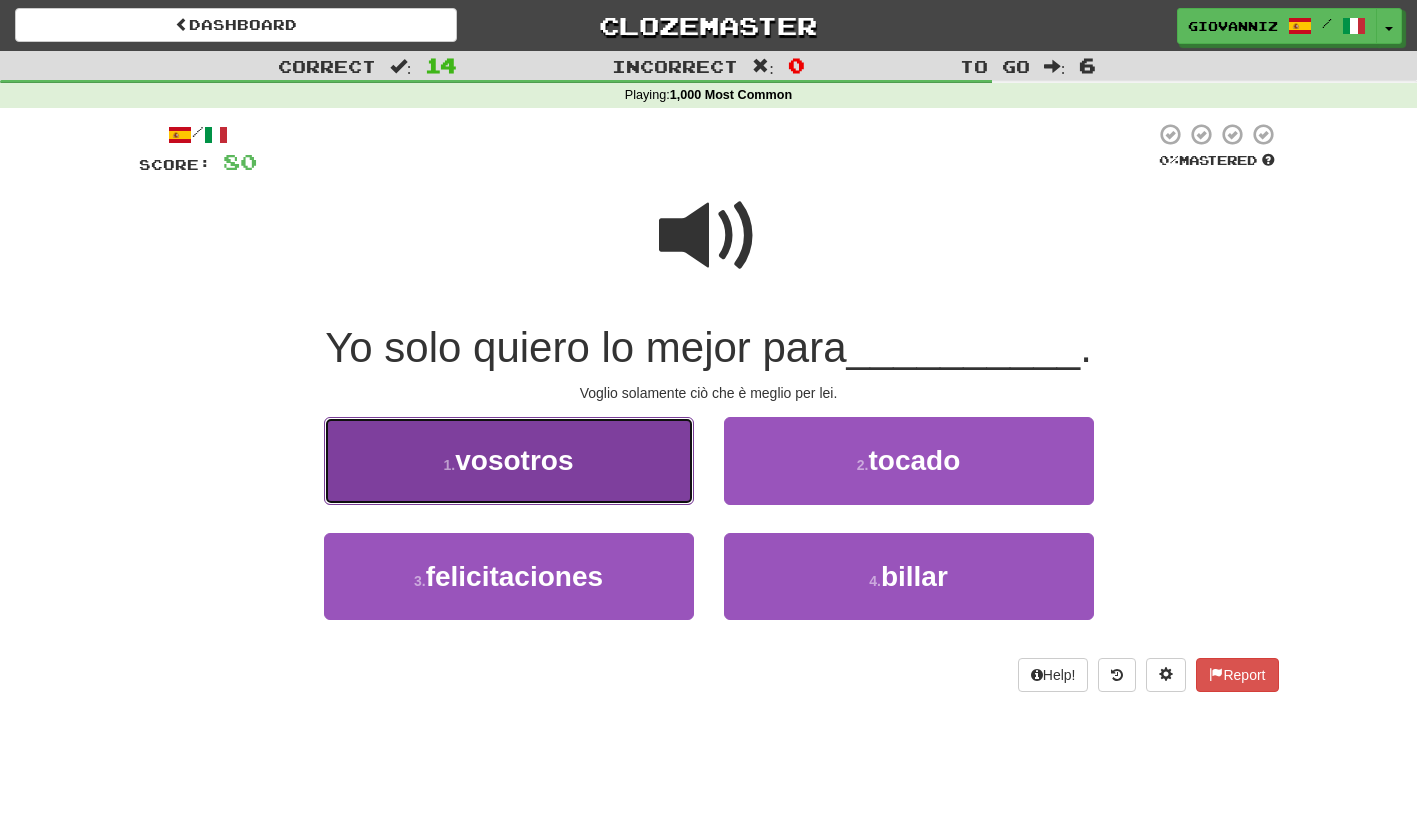 click on "1 .  vosotros" at bounding box center [509, 460] 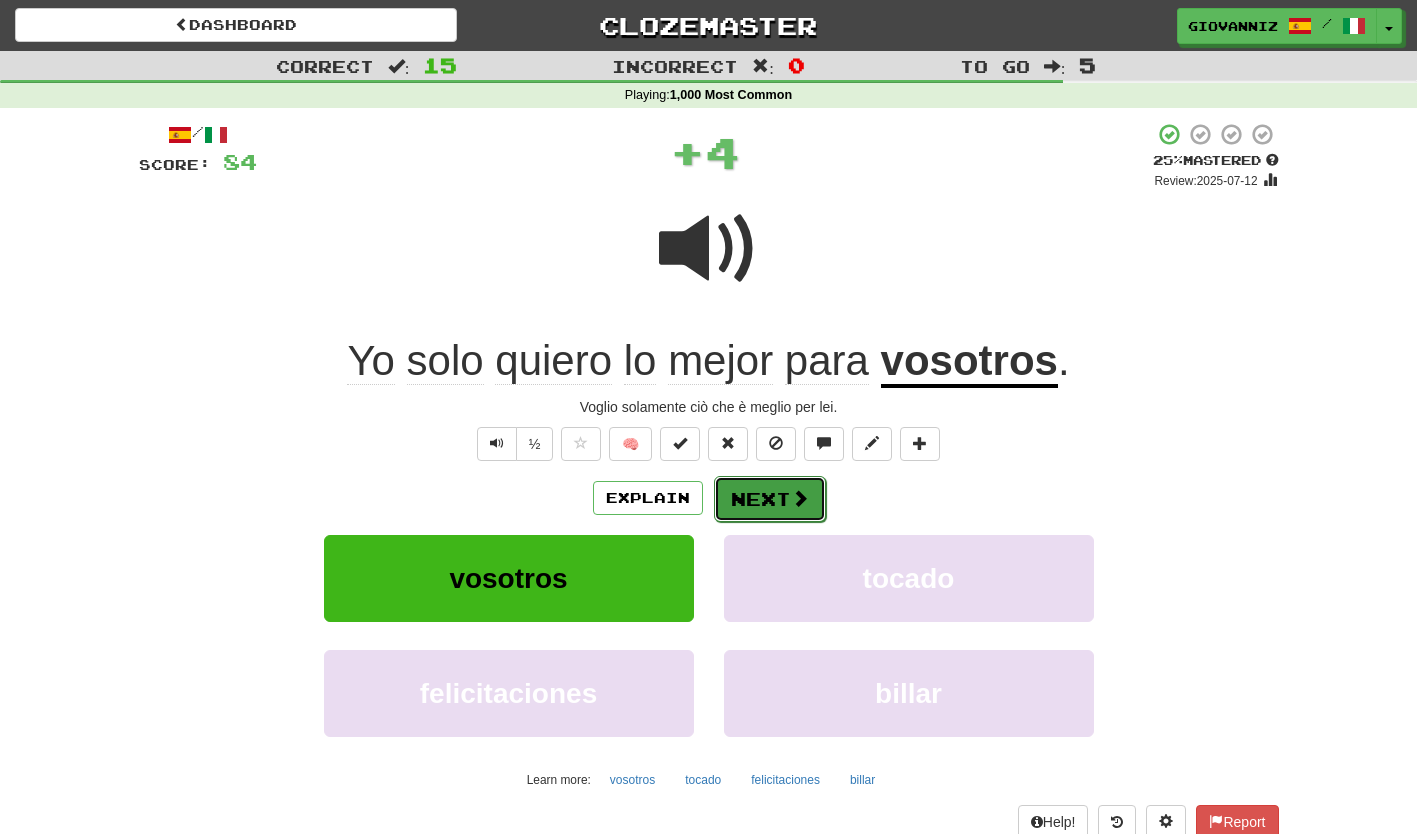 click on "Next" at bounding box center [770, 499] 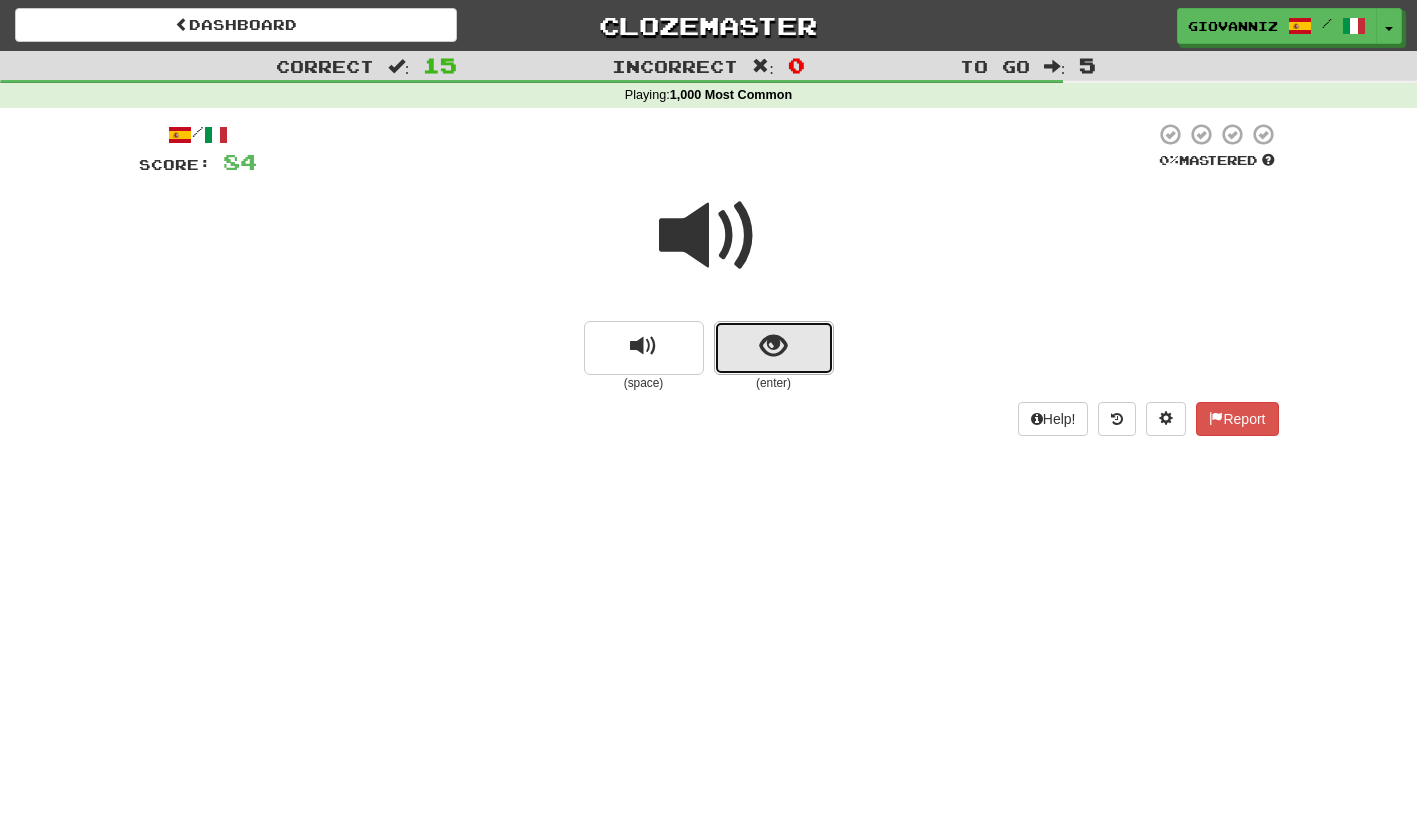 click at bounding box center [774, 348] 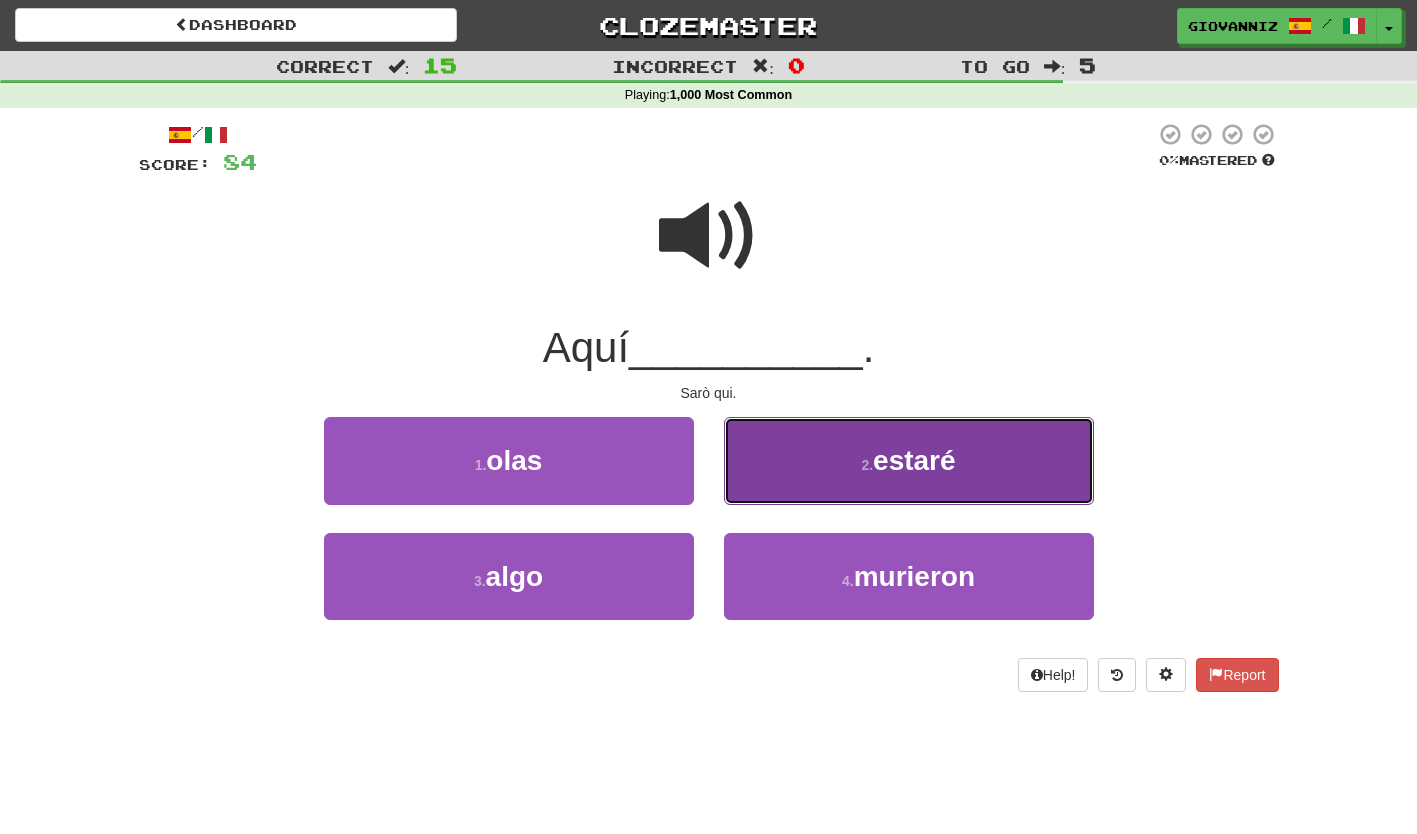 click on "2 .  estaré" at bounding box center (909, 460) 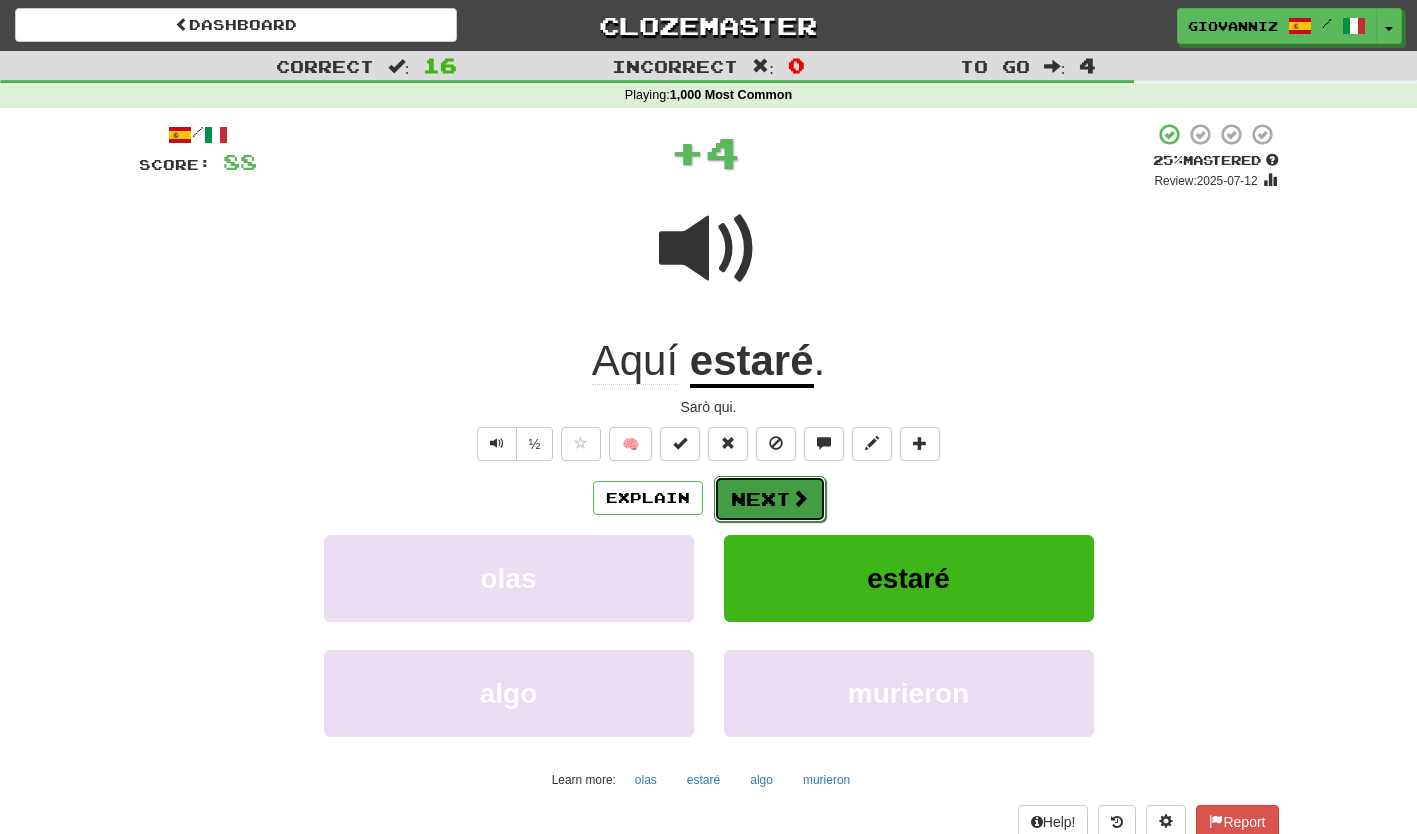 click on "Next" at bounding box center [770, 499] 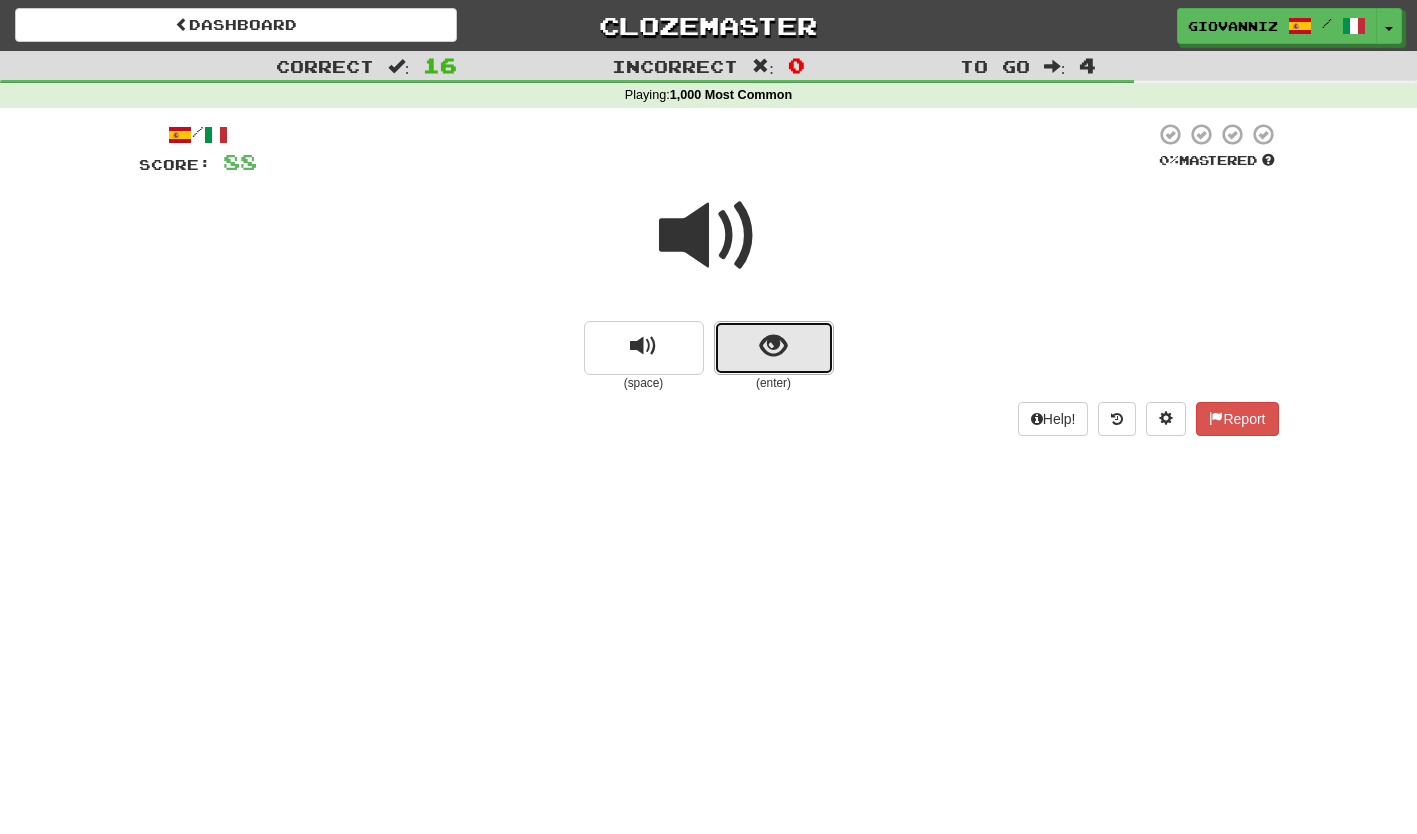 click at bounding box center (774, 348) 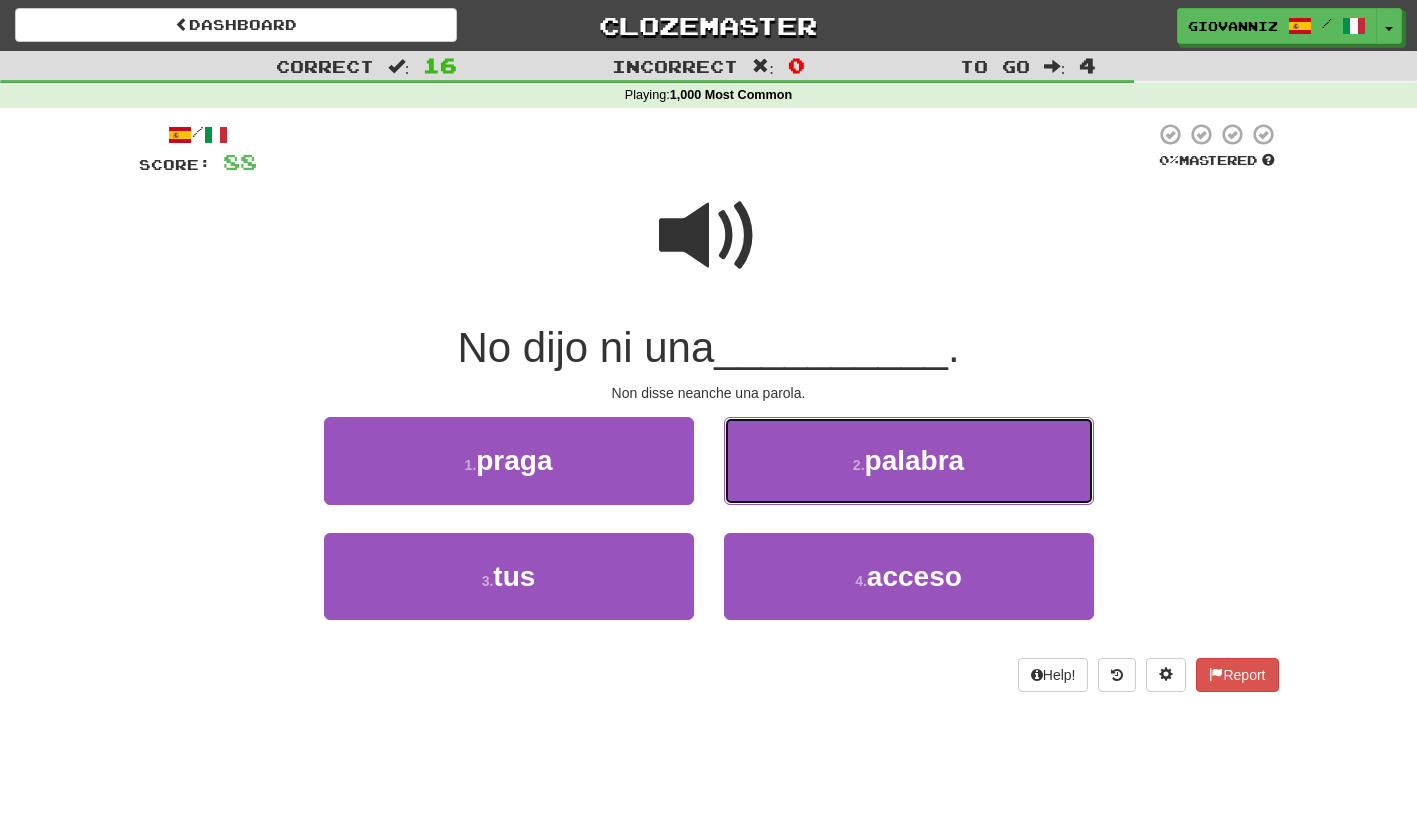 click on "2 .  palabra" at bounding box center [909, 460] 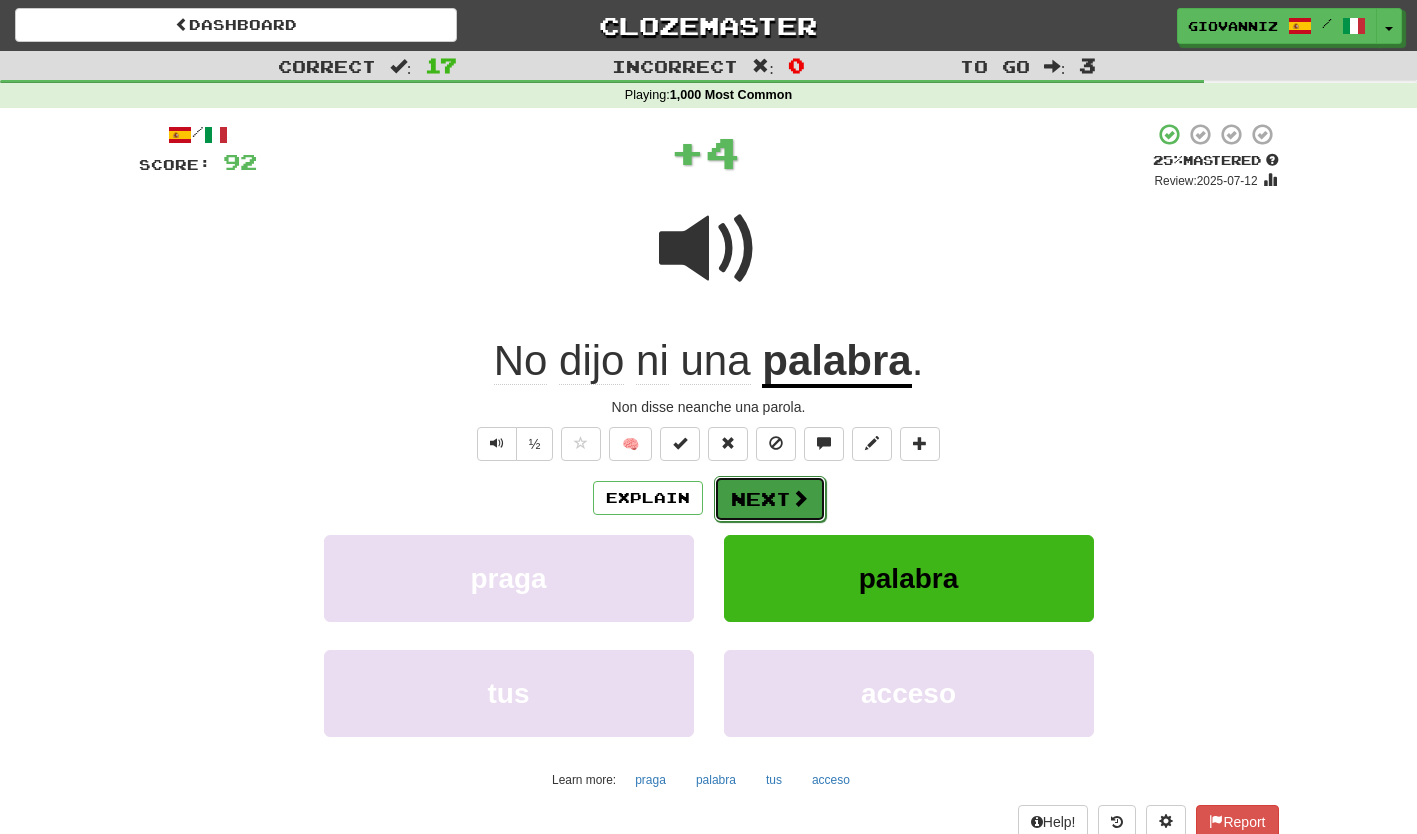 click on "Next" at bounding box center (770, 499) 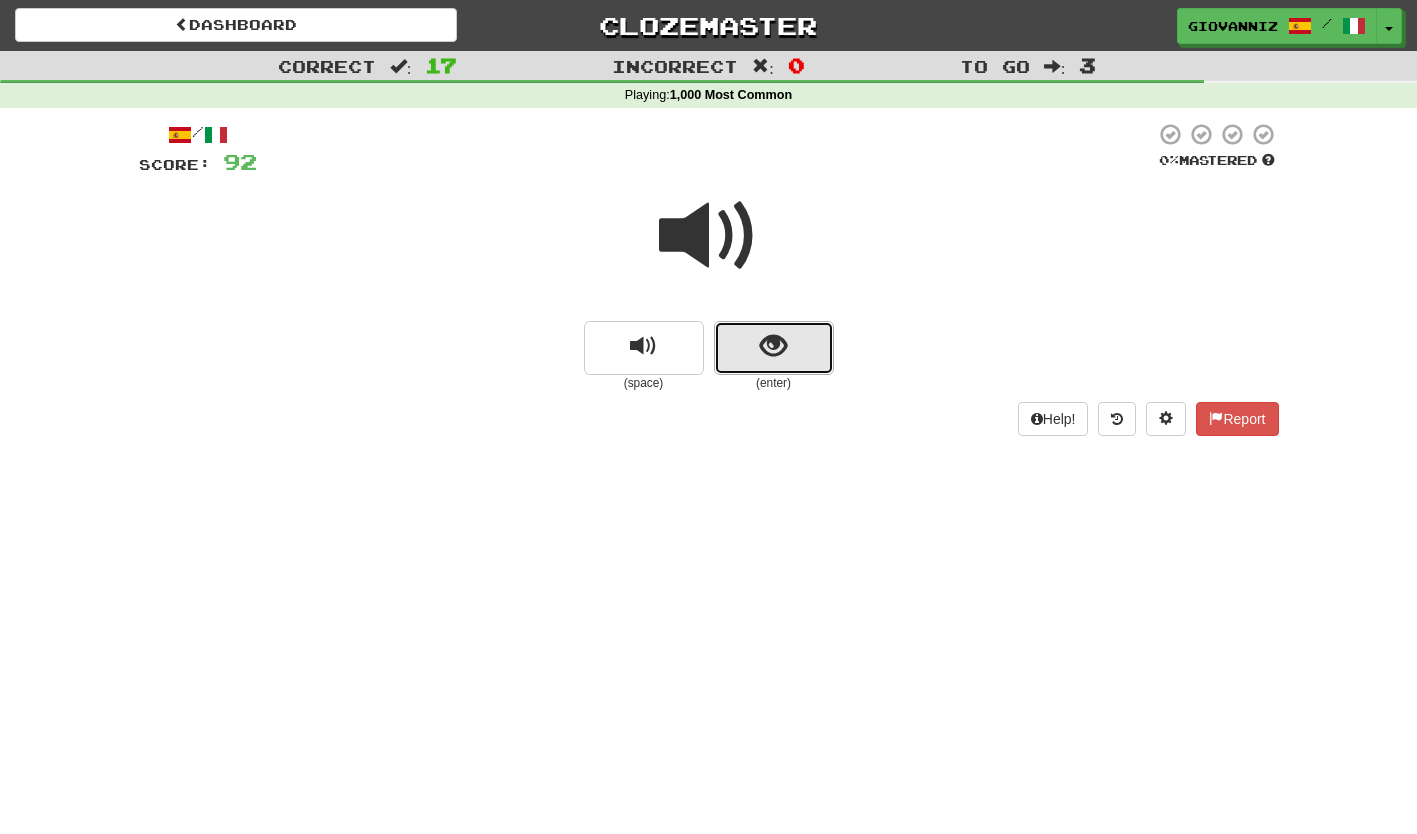 click at bounding box center [774, 348] 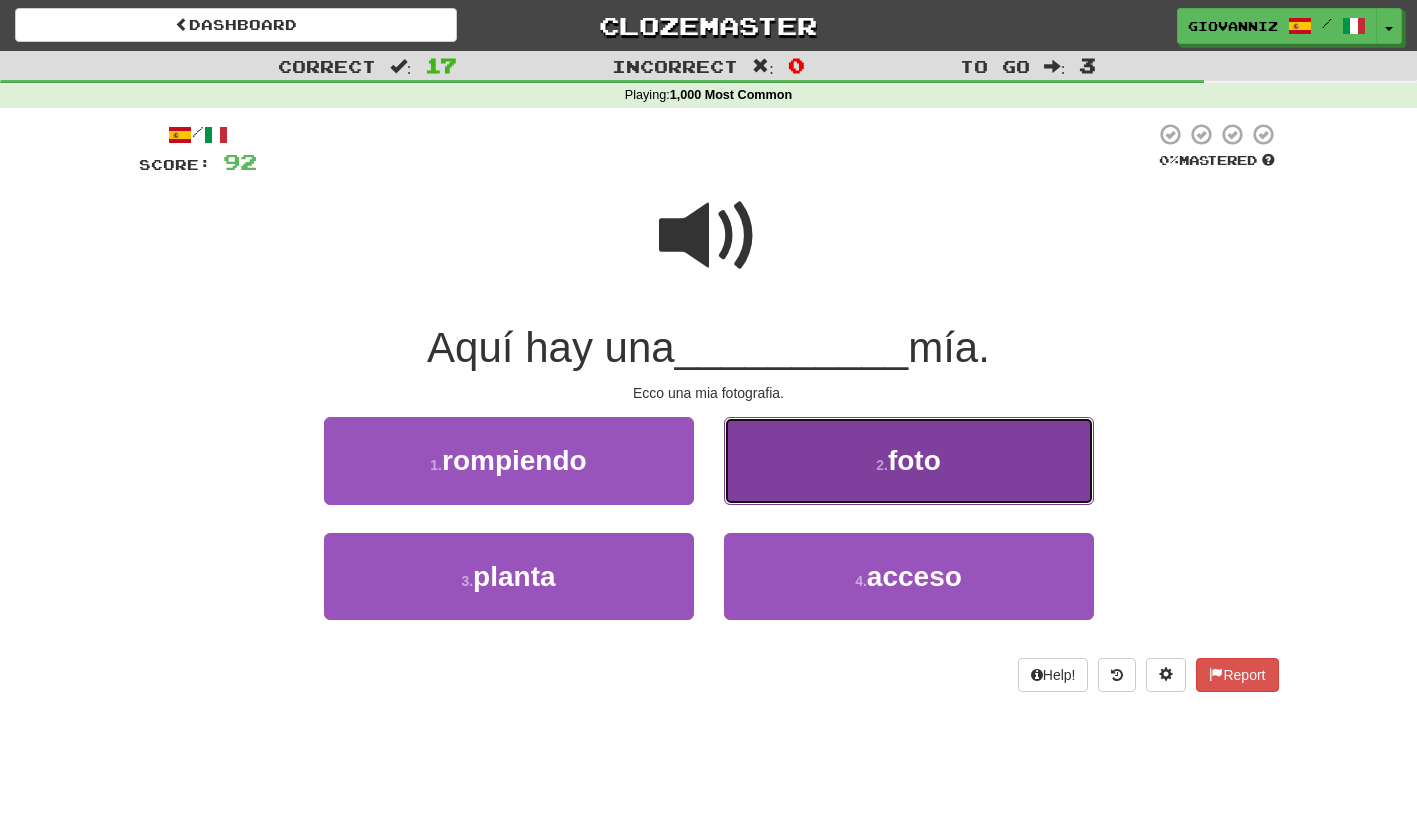click on "2 .  foto" at bounding box center (909, 460) 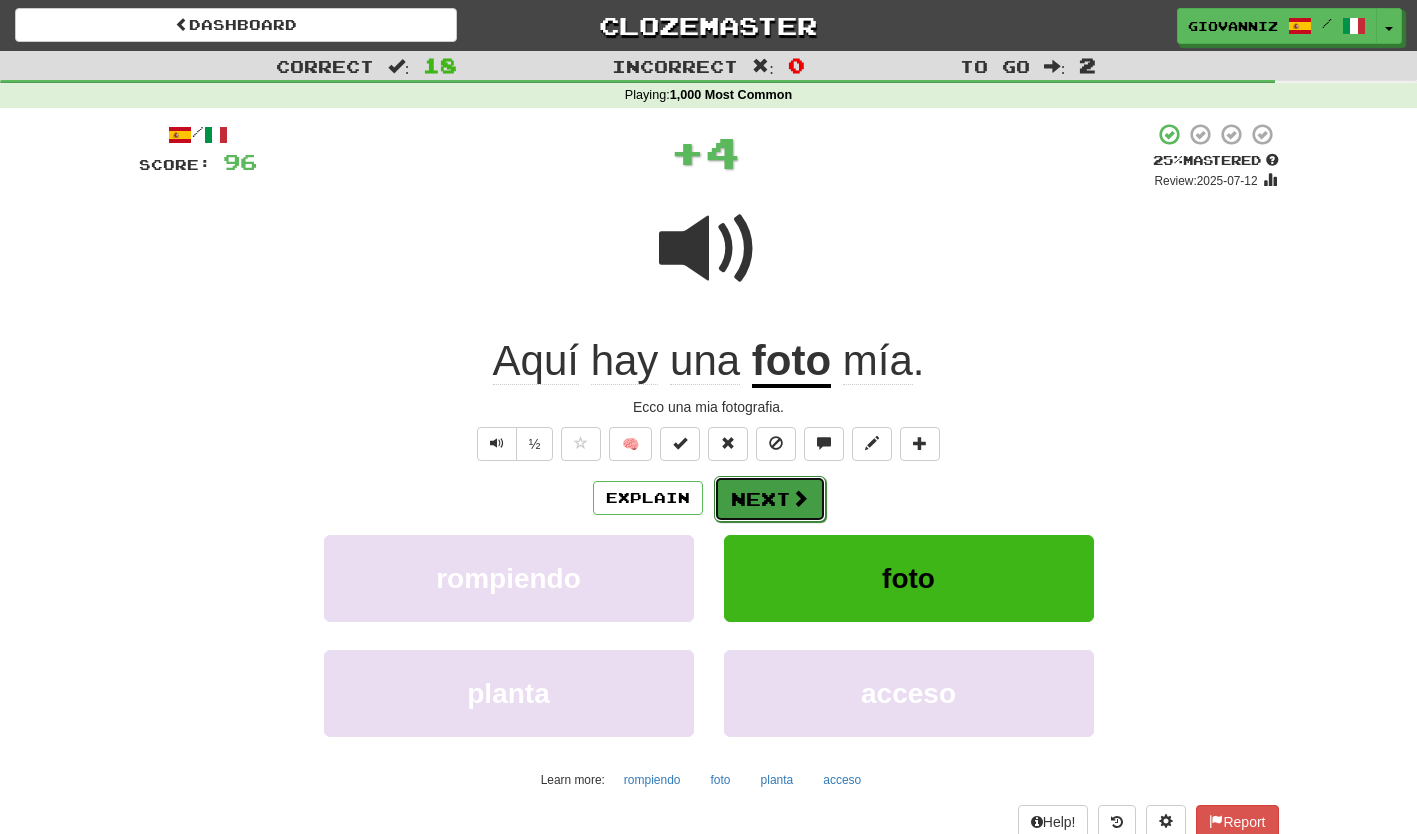 click on "Next" at bounding box center [770, 499] 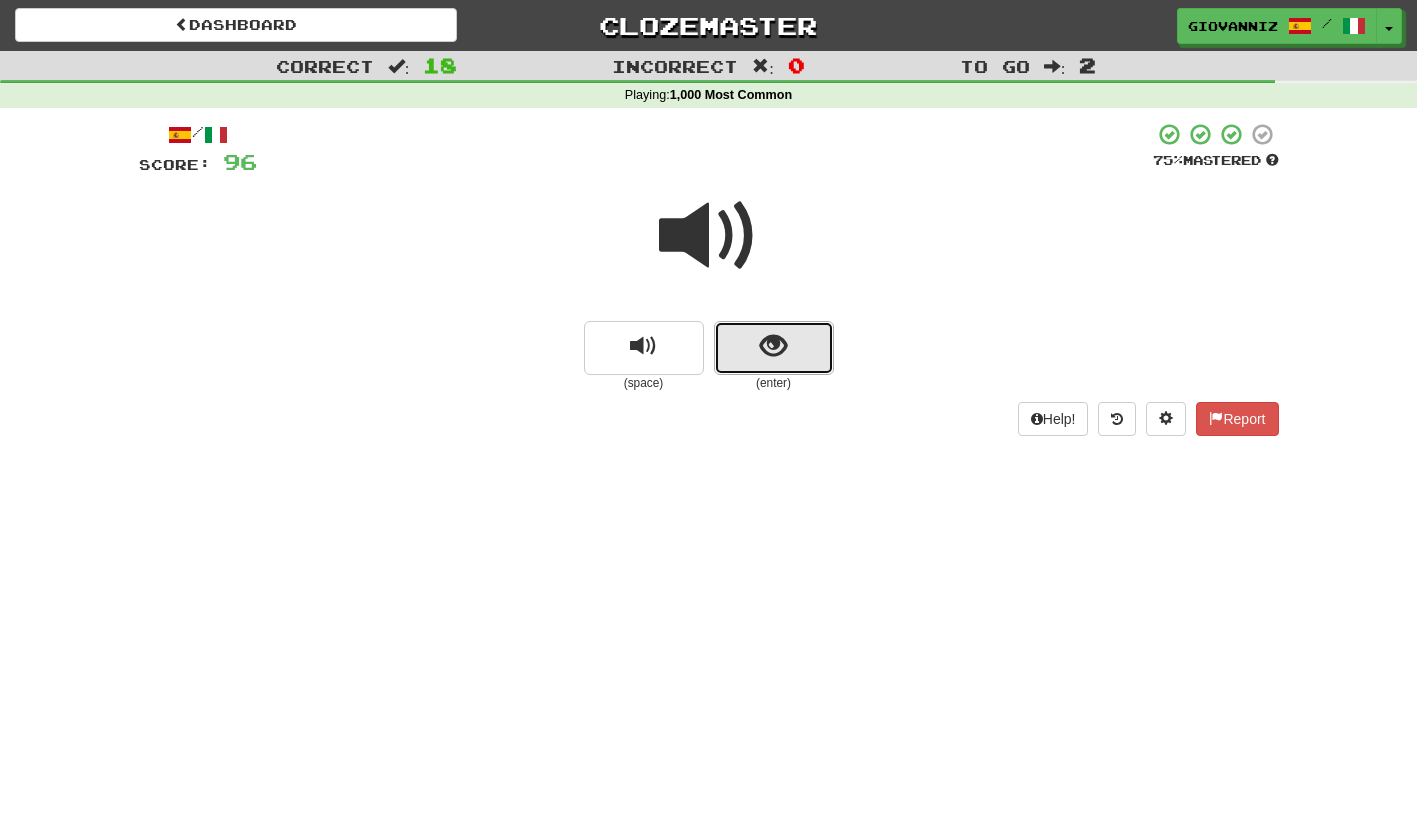 click at bounding box center [774, 348] 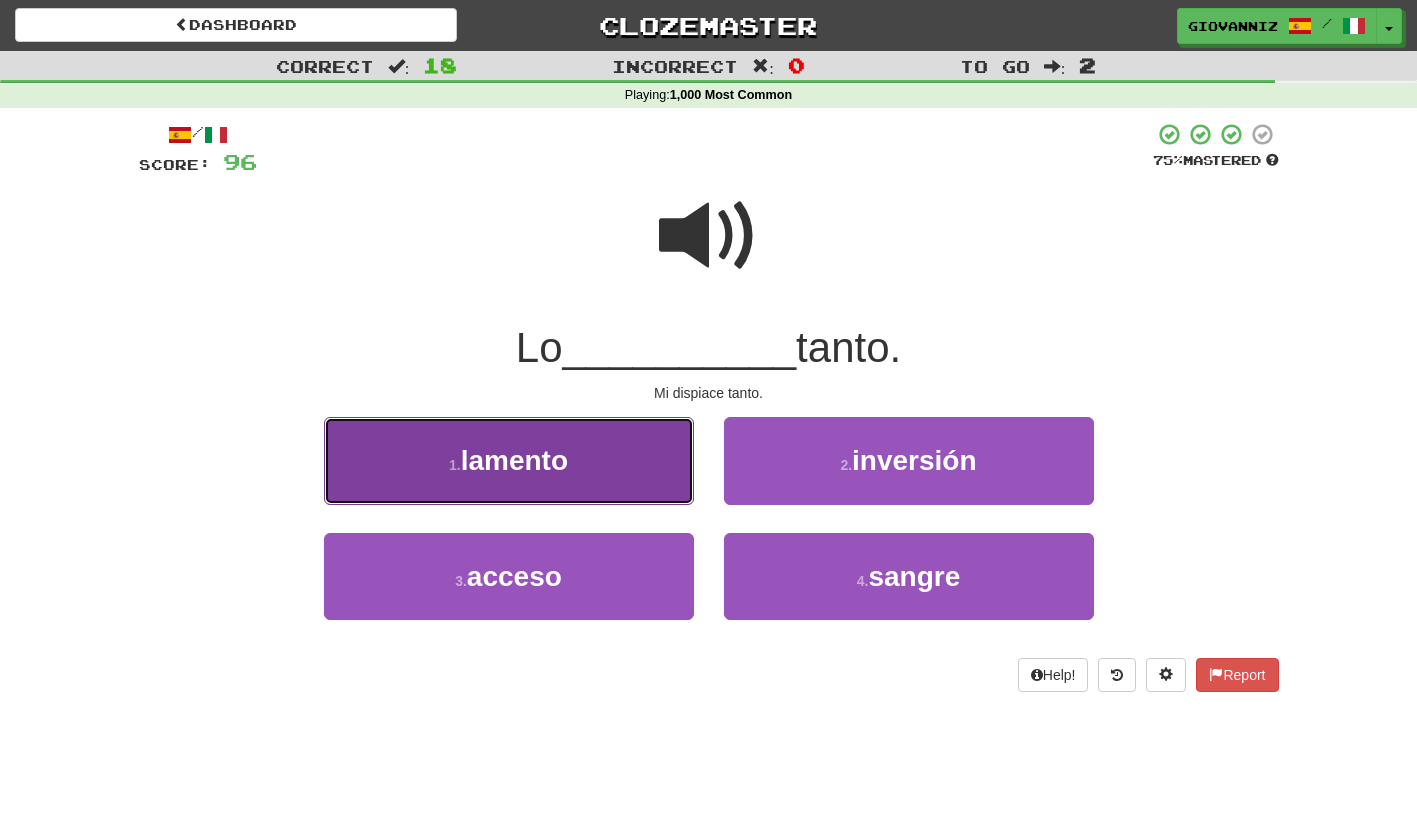 click on "1 .  lamento" at bounding box center (509, 460) 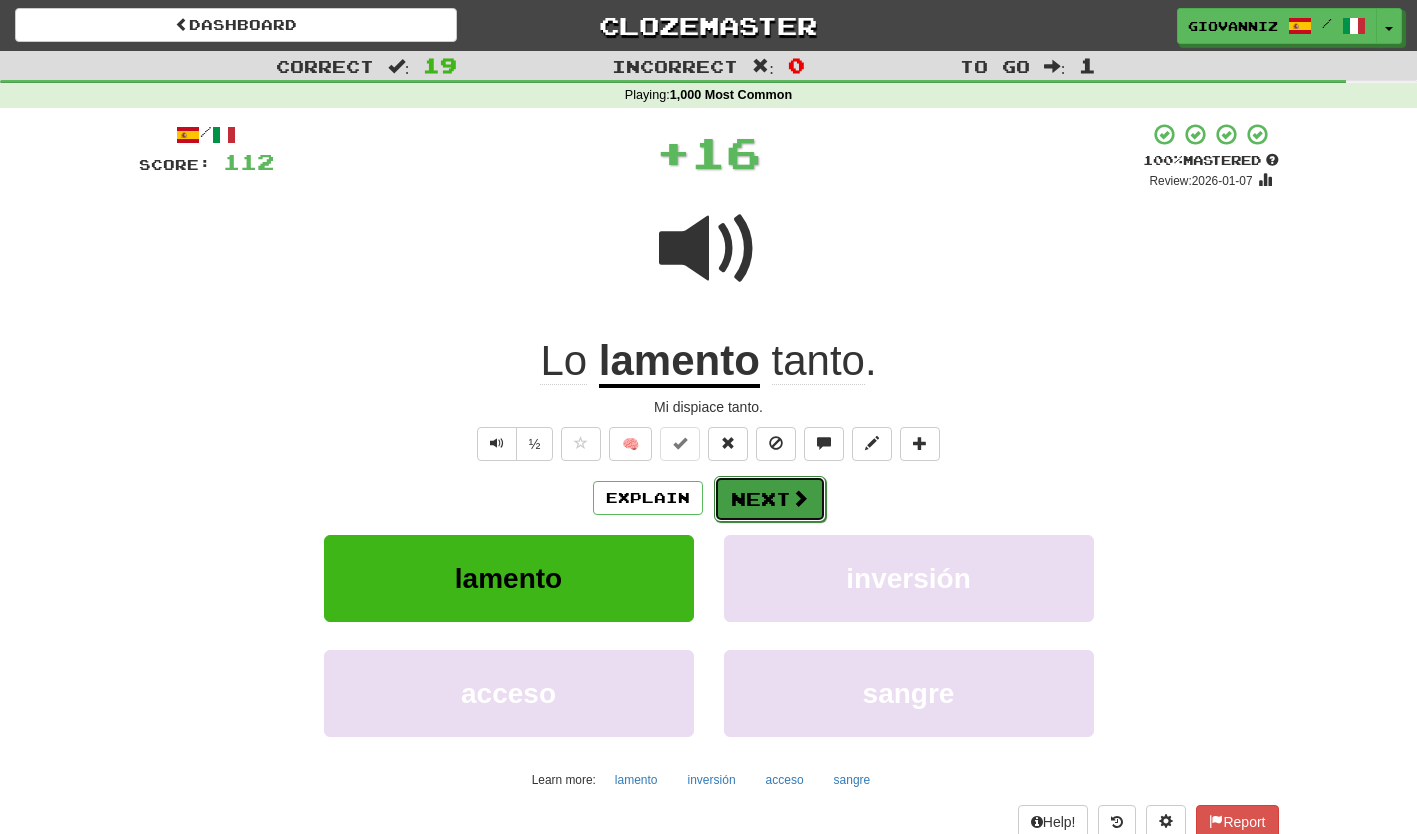 click on "Next" at bounding box center [770, 499] 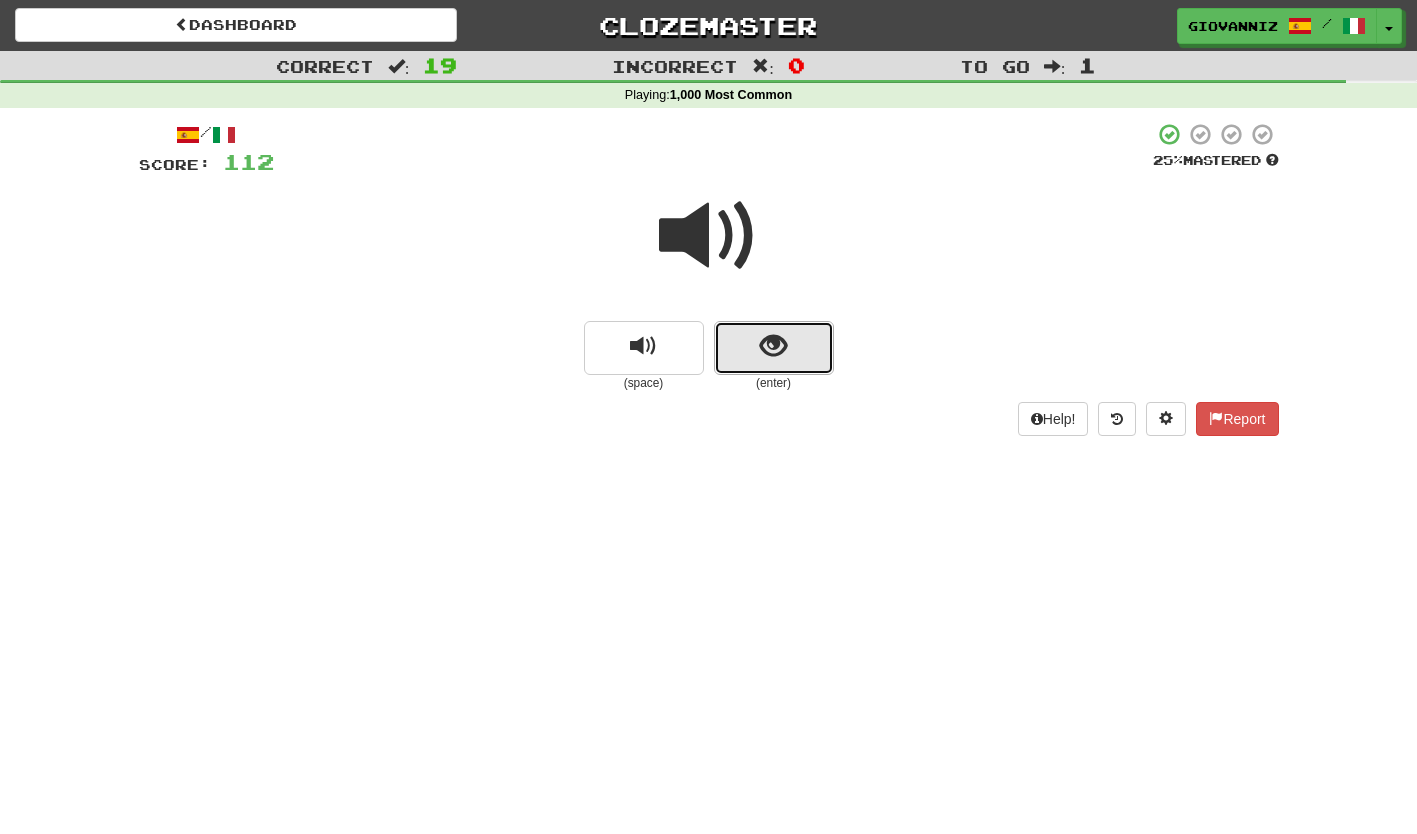 click at bounding box center (773, 346) 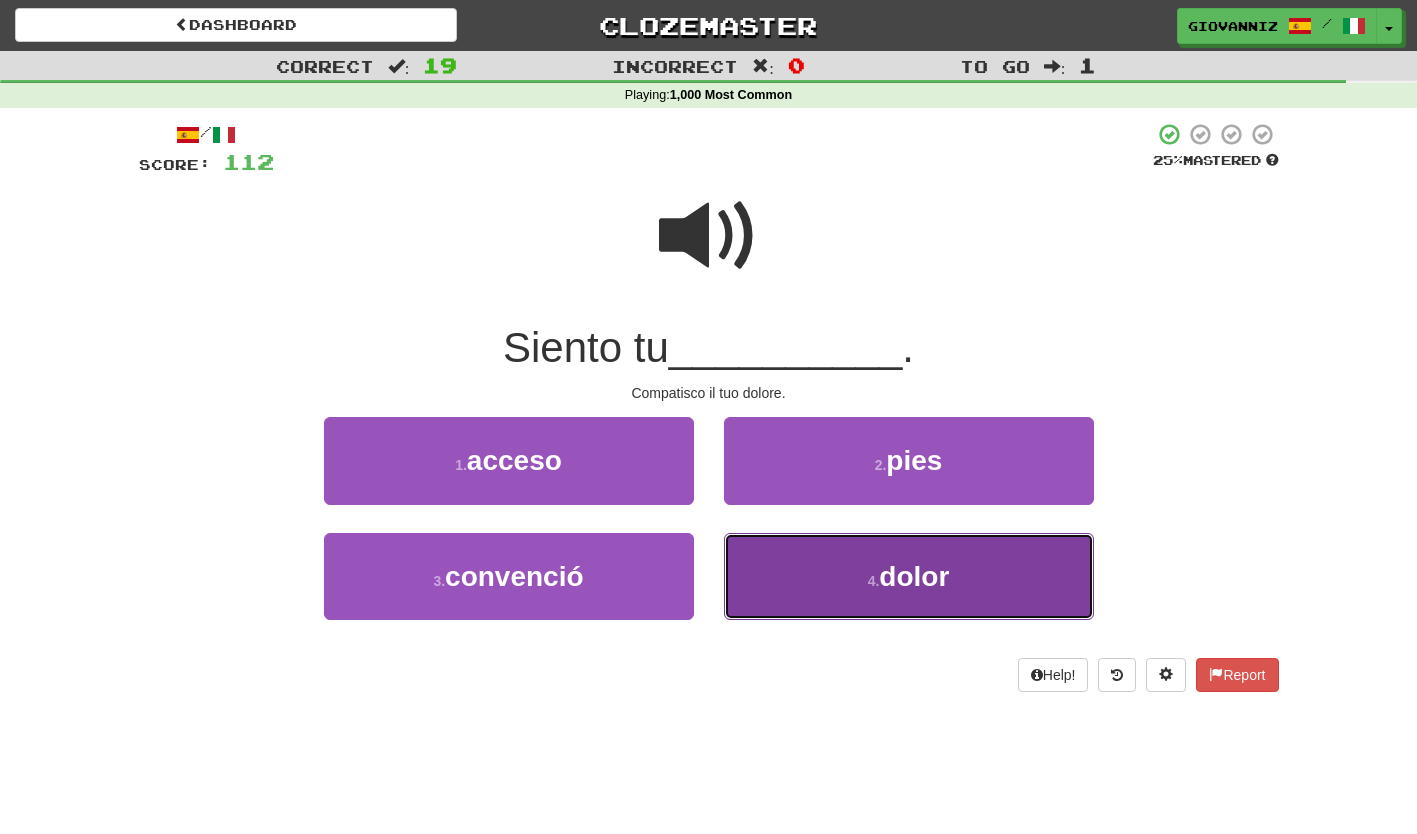 click on "4 .  dolor" at bounding box center (909, 576) 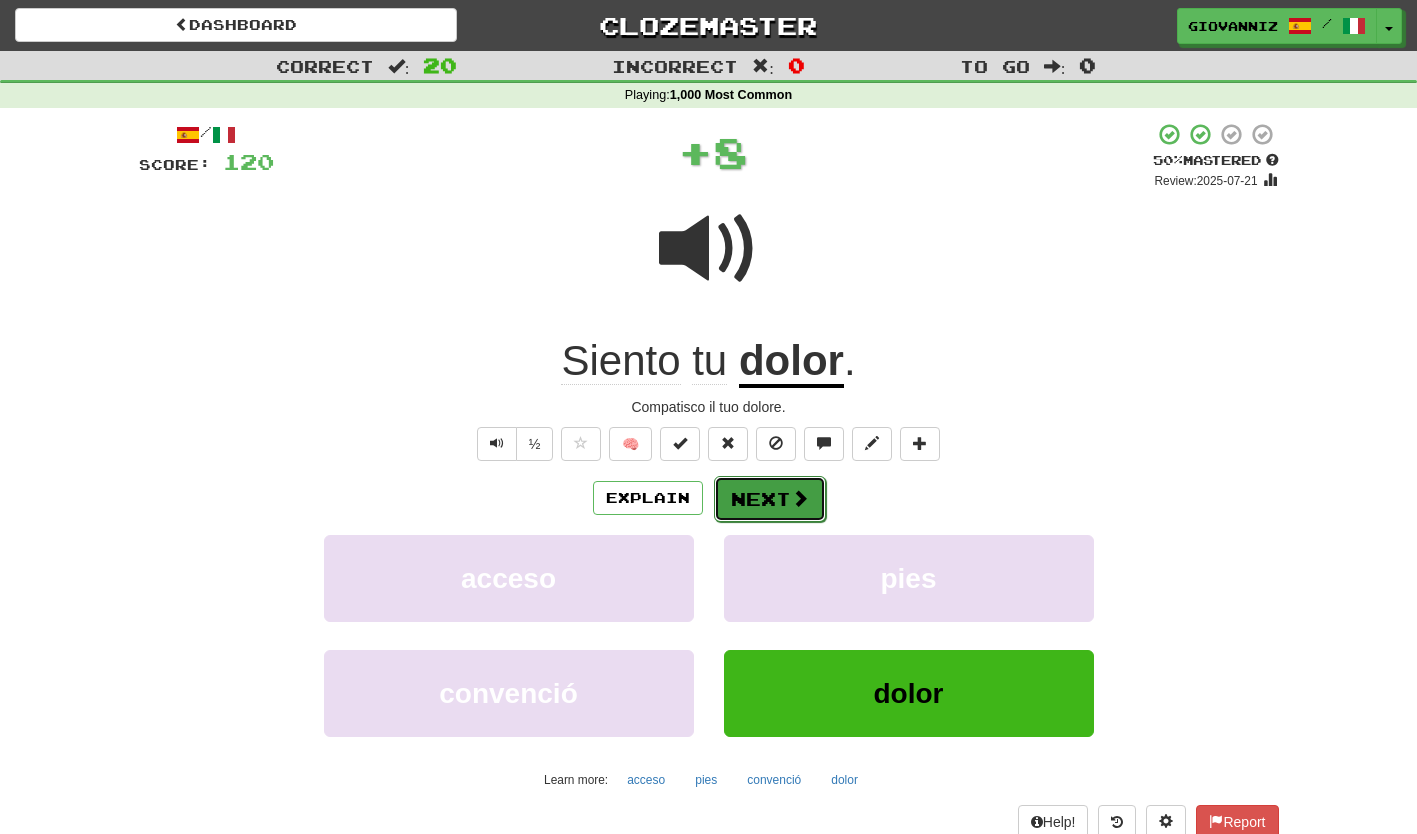 click on "Next" at bounding box center (770, 499) 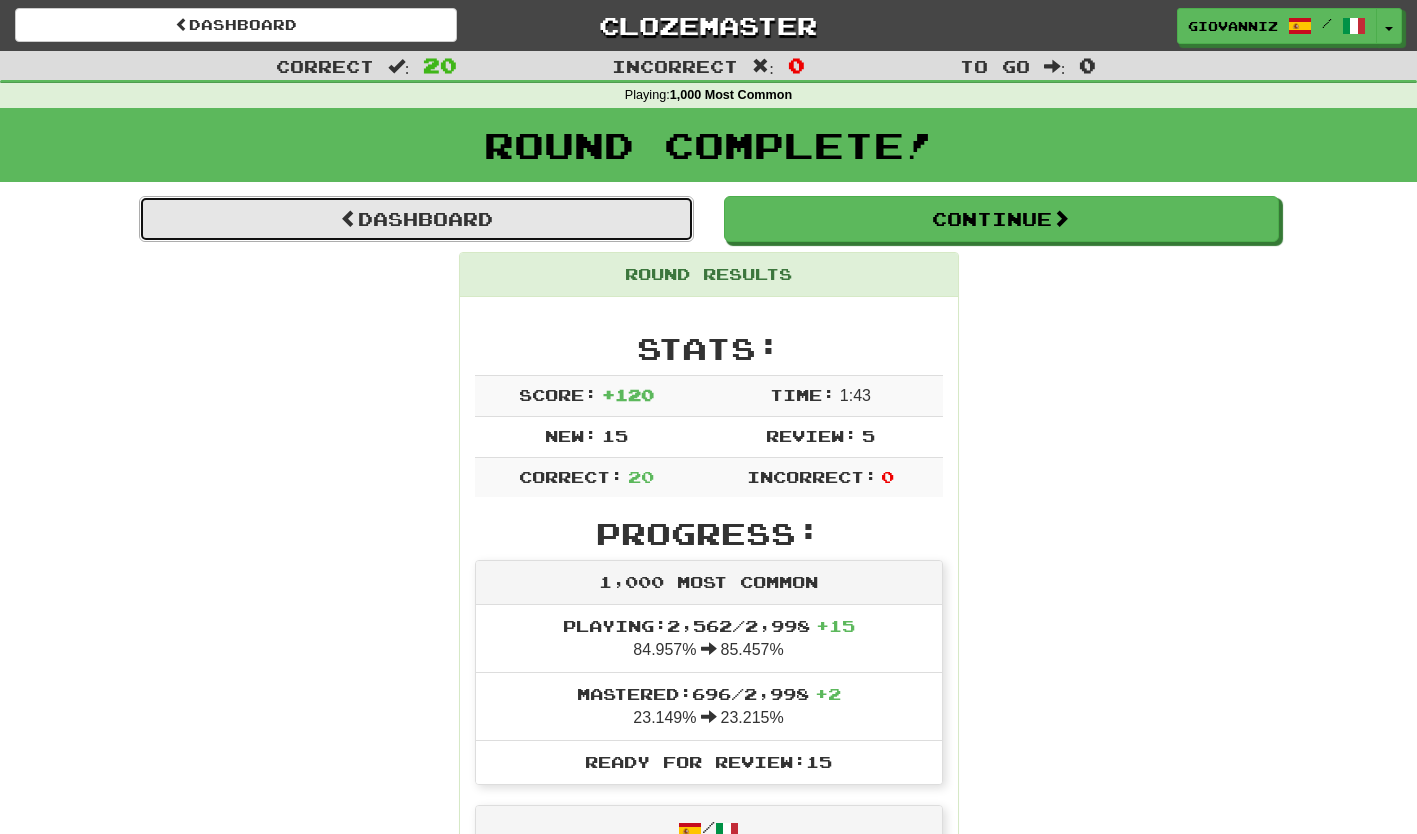 click on "Dashboard" at bounding box center (416, 219) 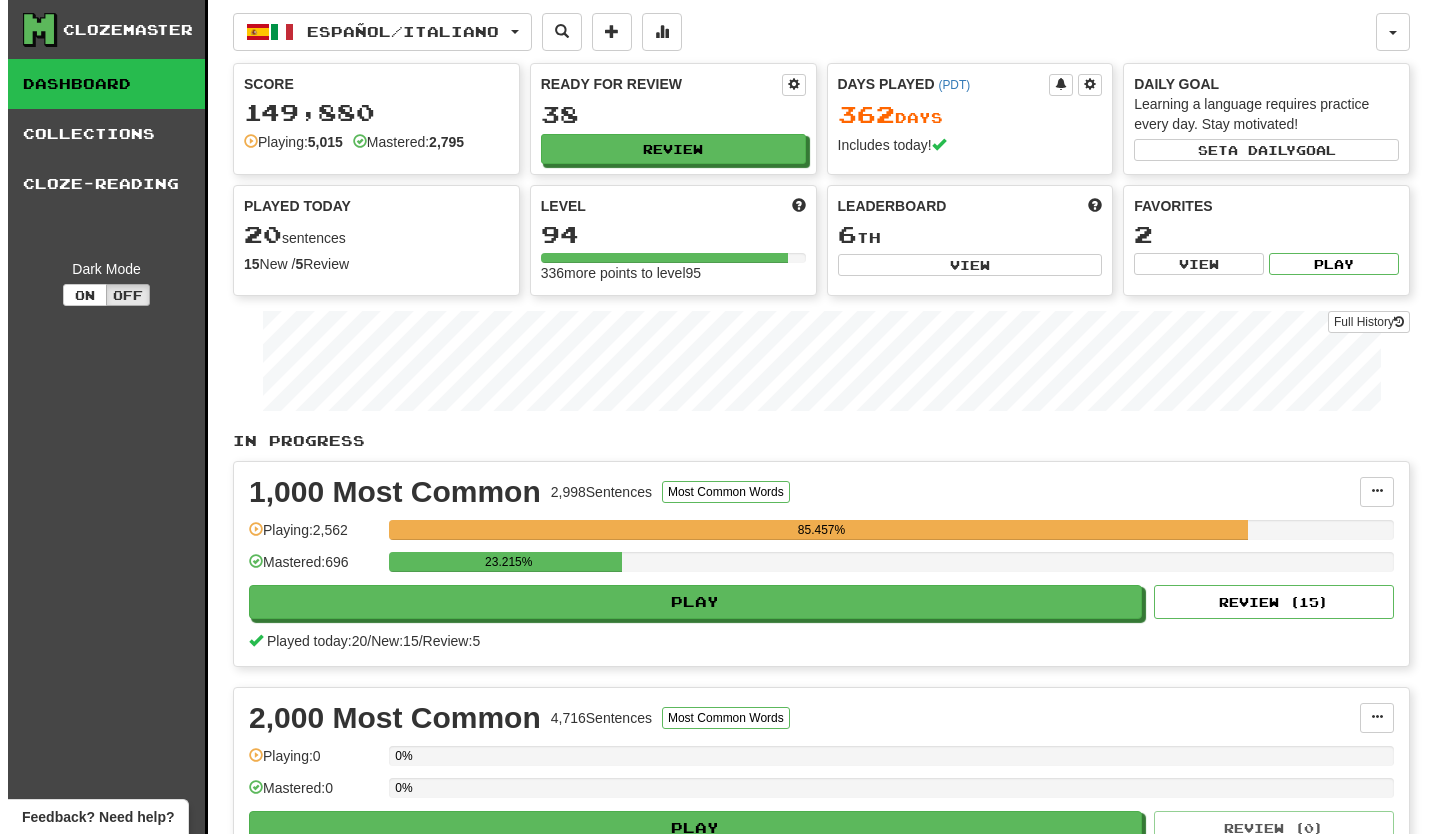 scroll, scrollTop: 0, scrollLeft: 0, axis: both 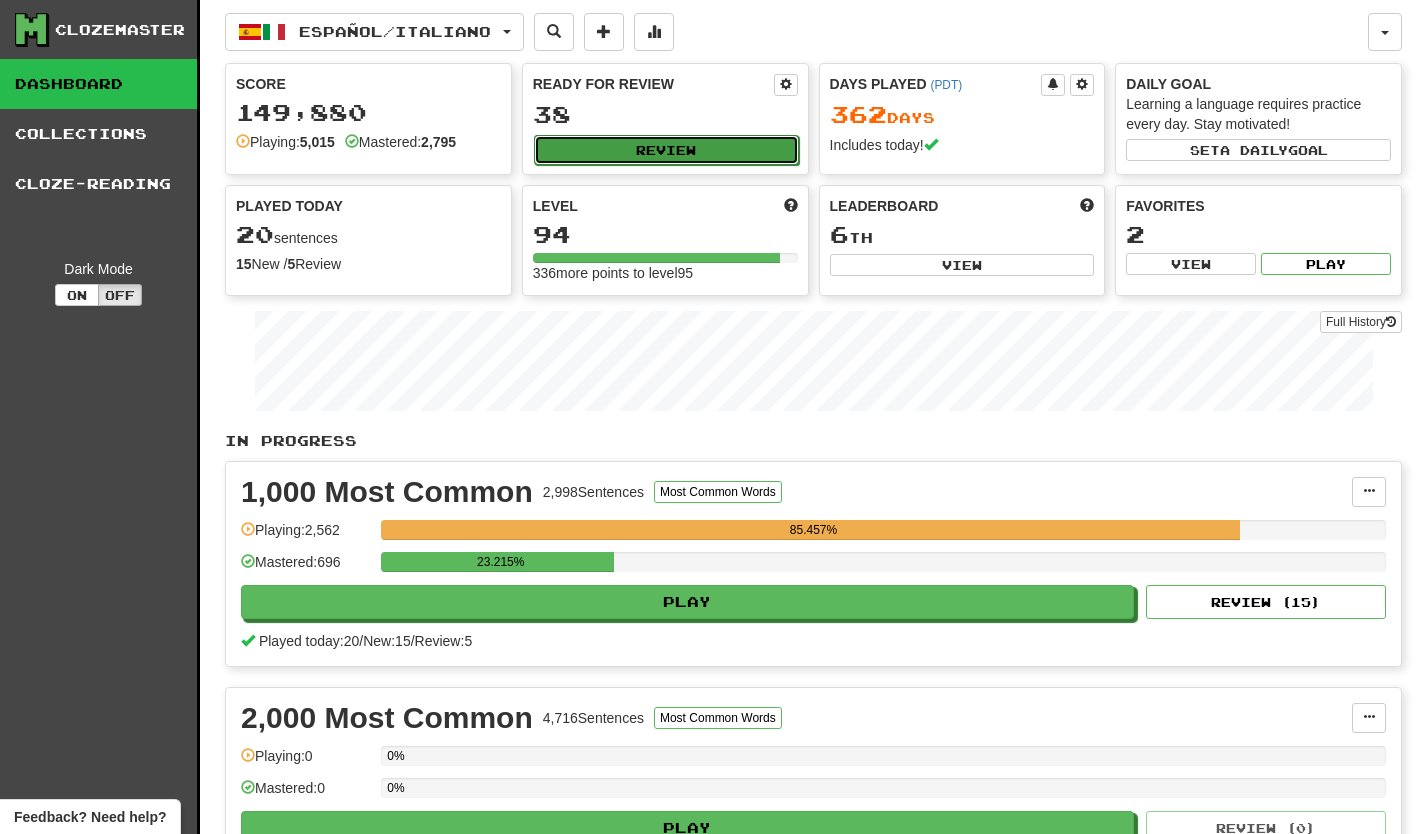 click on "Review" at bounding box center [666, 150] 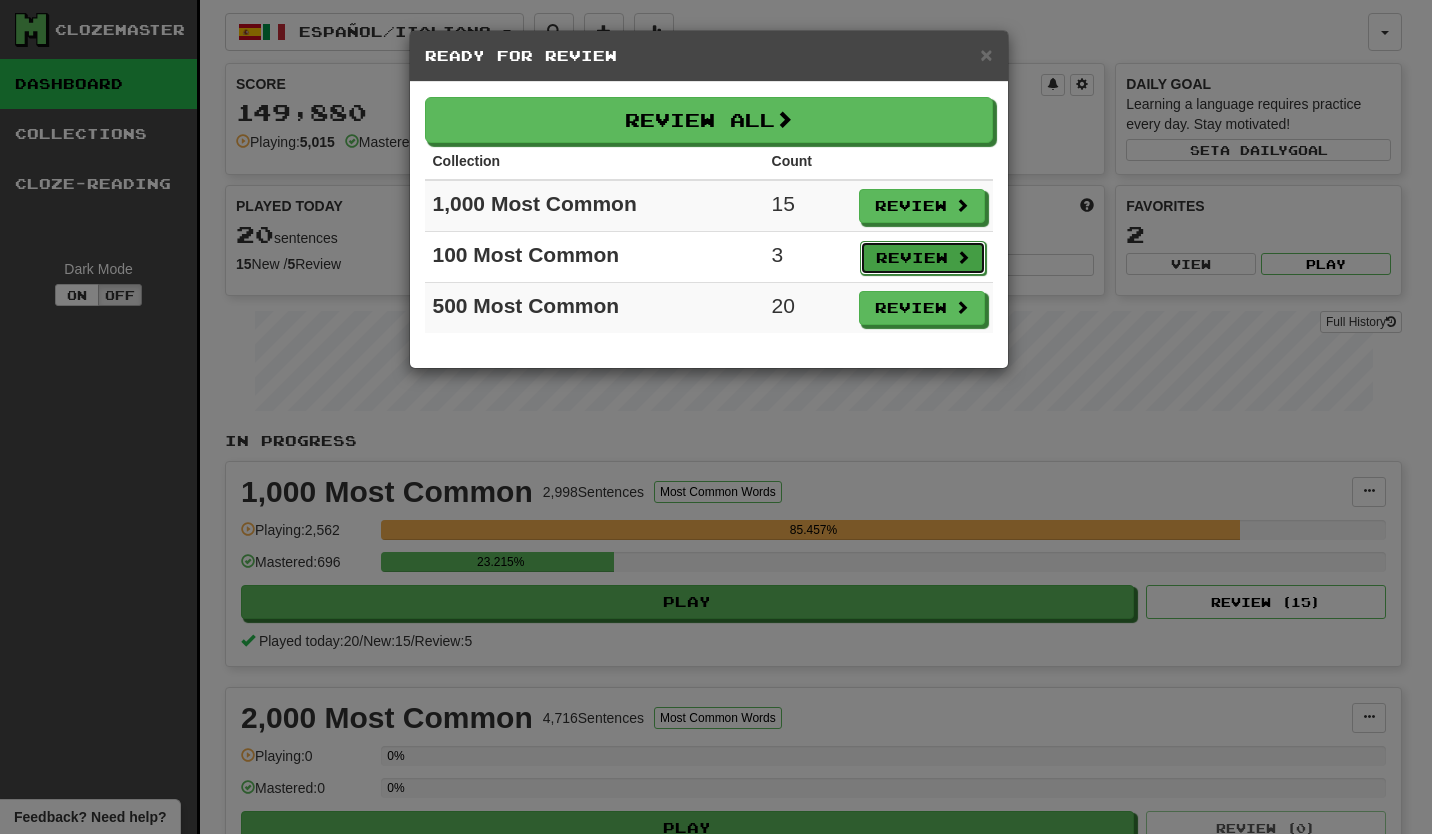 click on "Review" at bounding box center [923, 258] 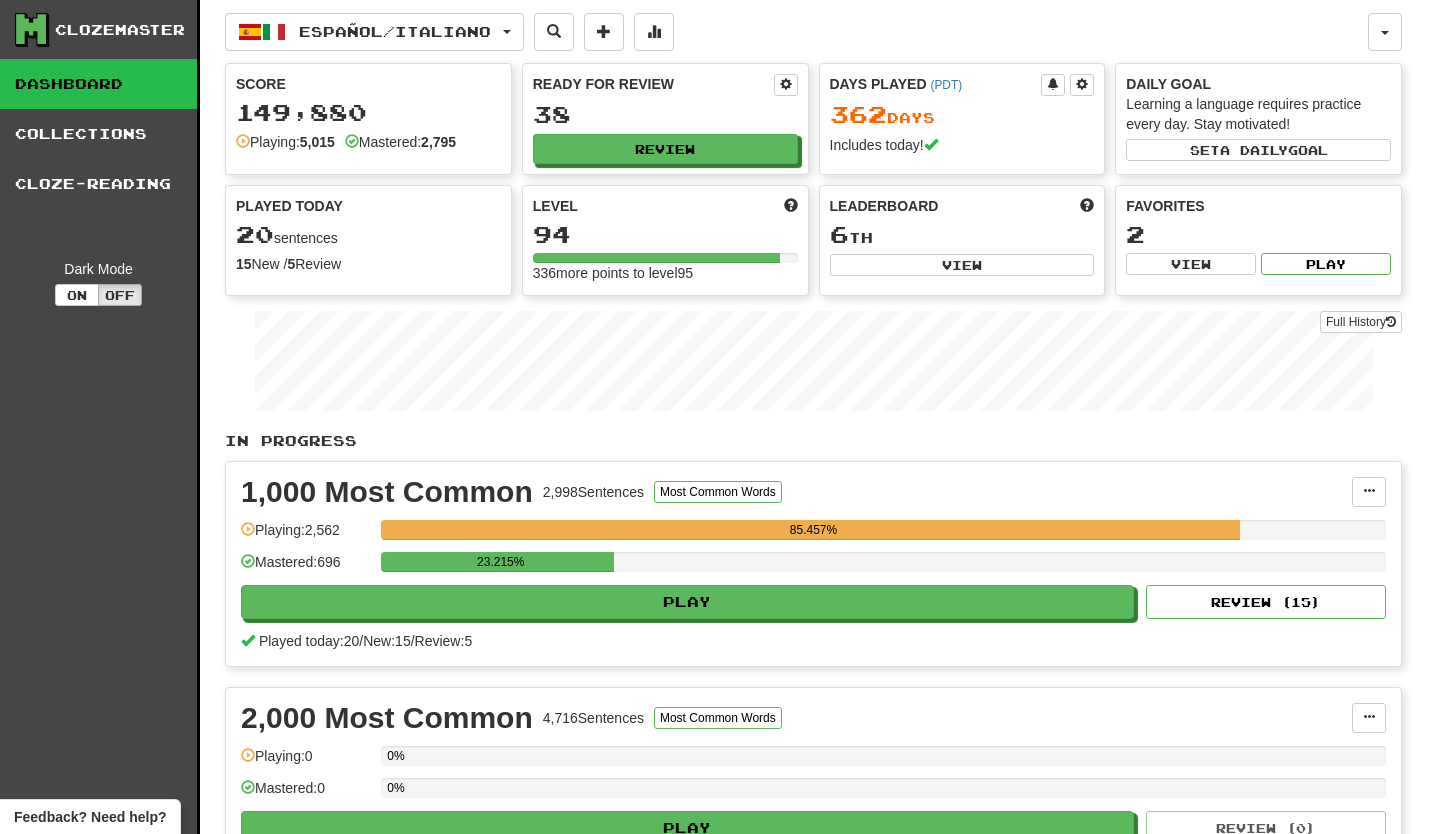 select on "**" 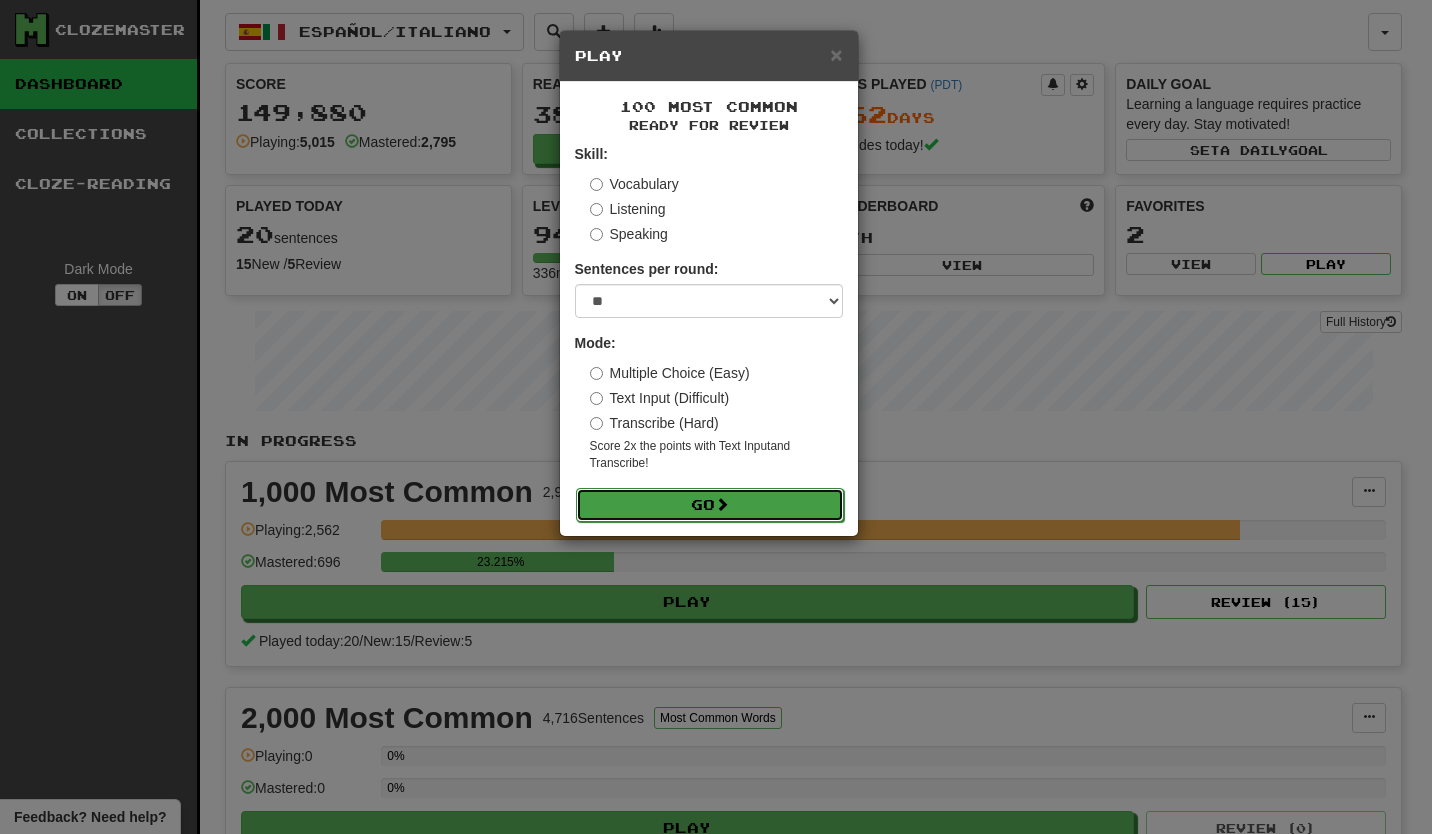 click on "Go" at bounding box center (710, 505) 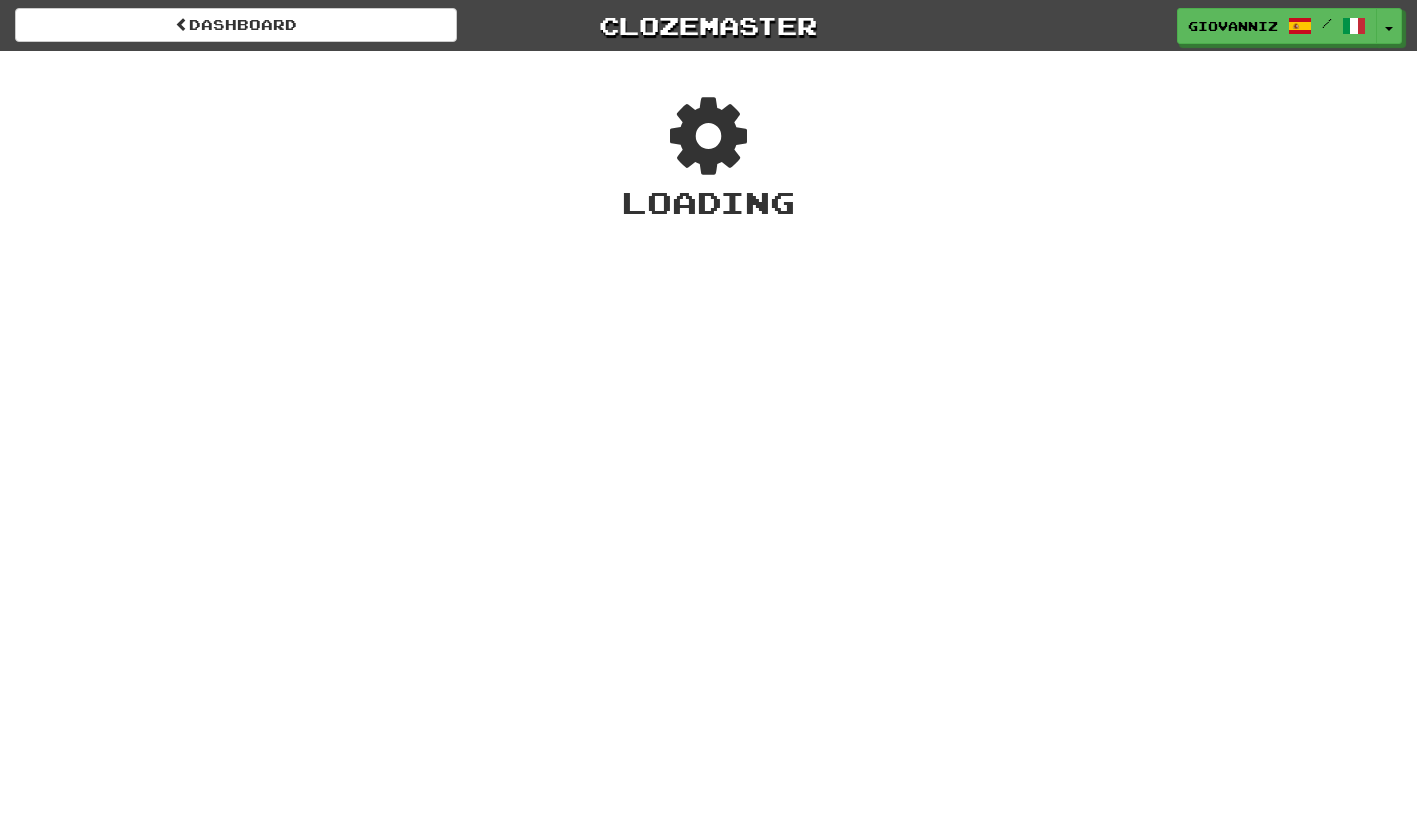 scroll, scrollTop: 0, scrollLeft: 0, axis: both 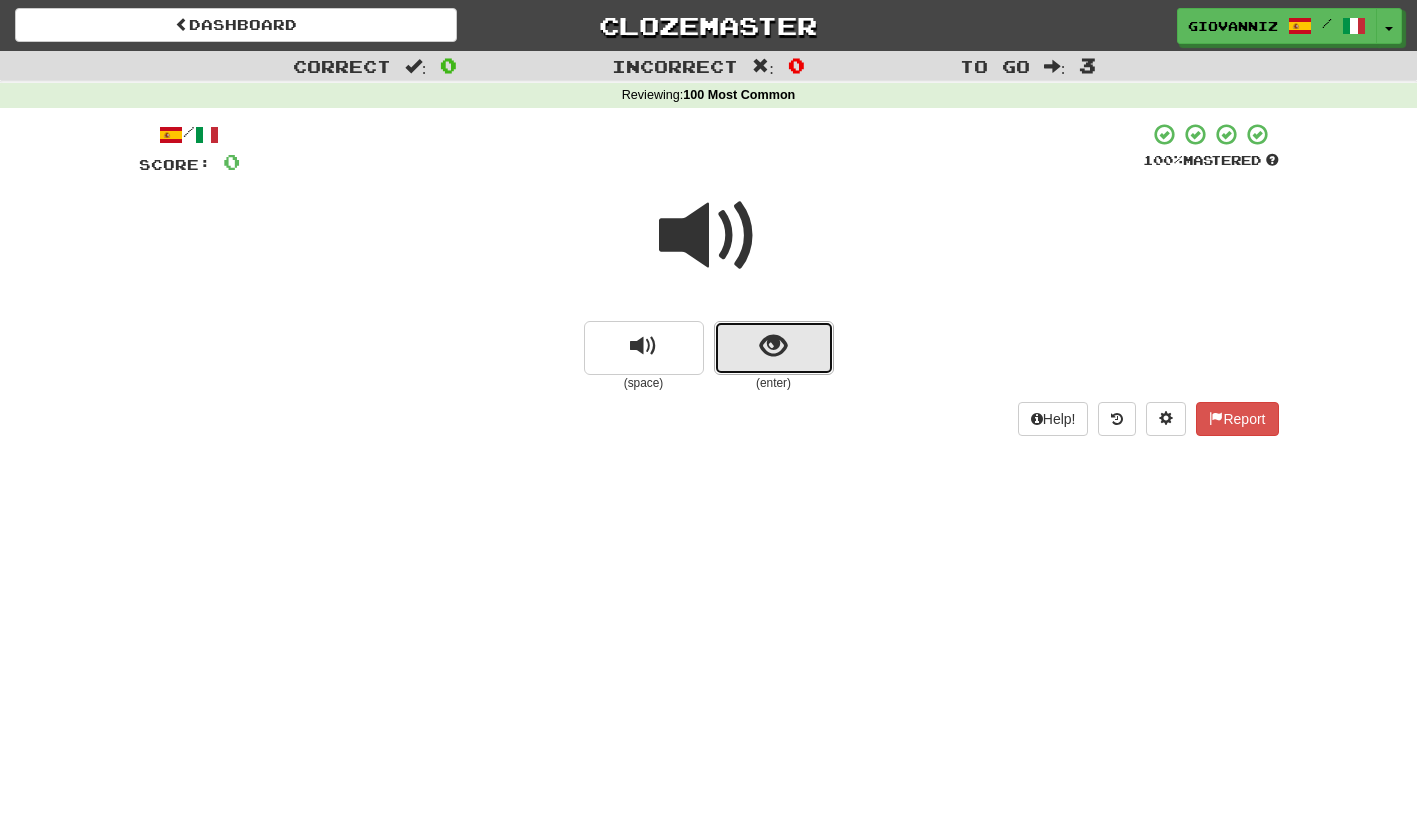 click at bounding box center (774, 348) 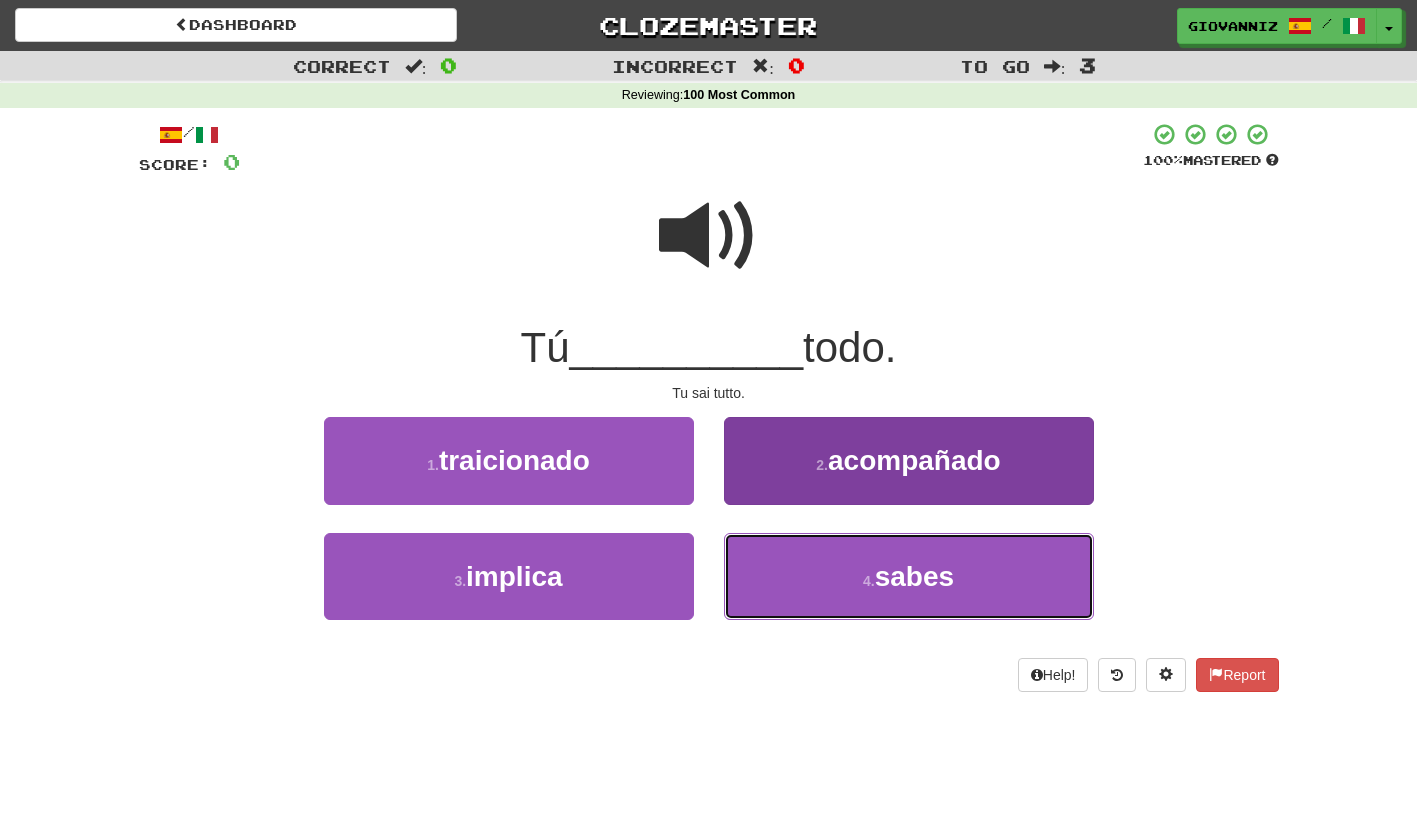 click on "4 .  sabes" at bounding box center [909, 576] 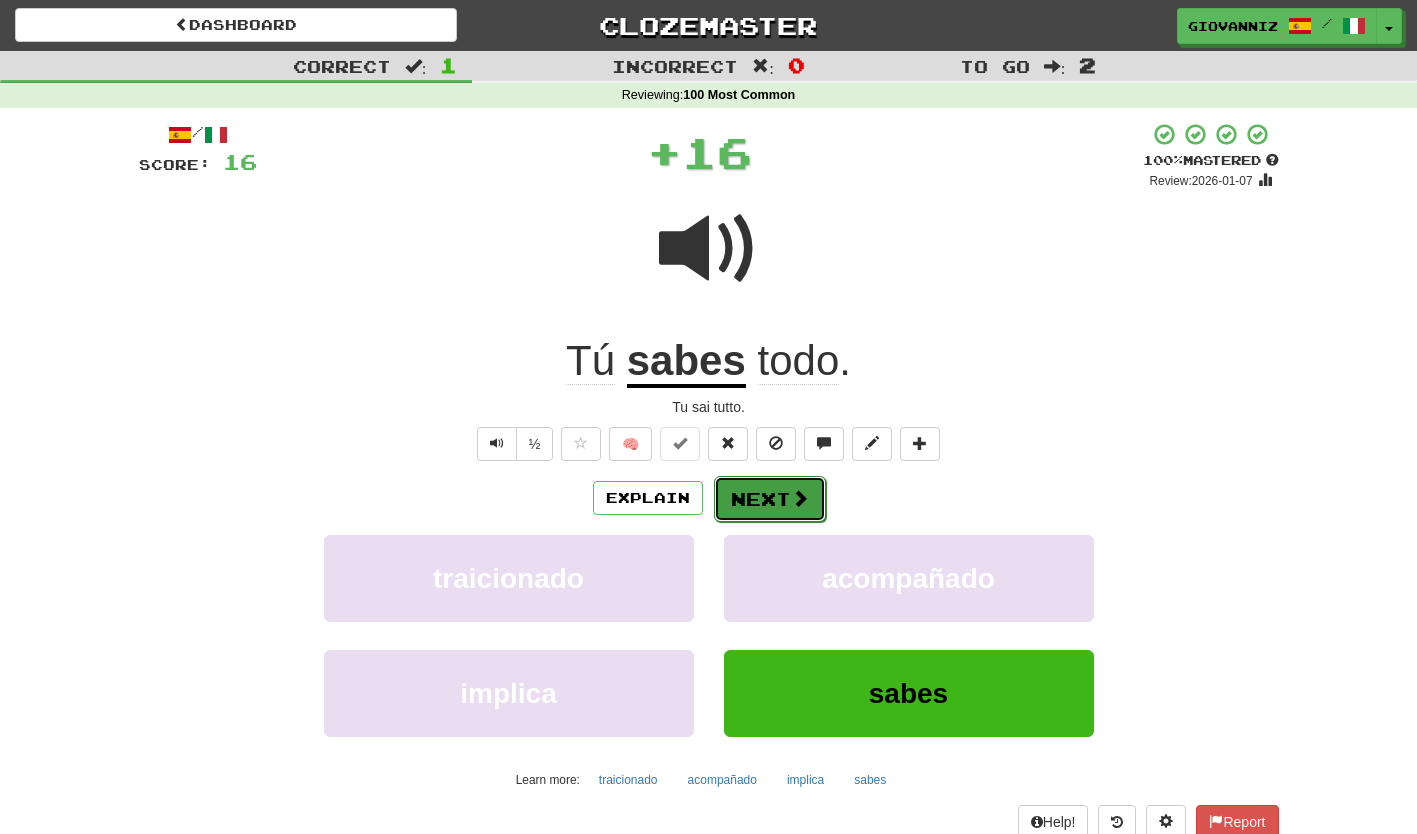 click on "Next" at bounding box center (770, 499) 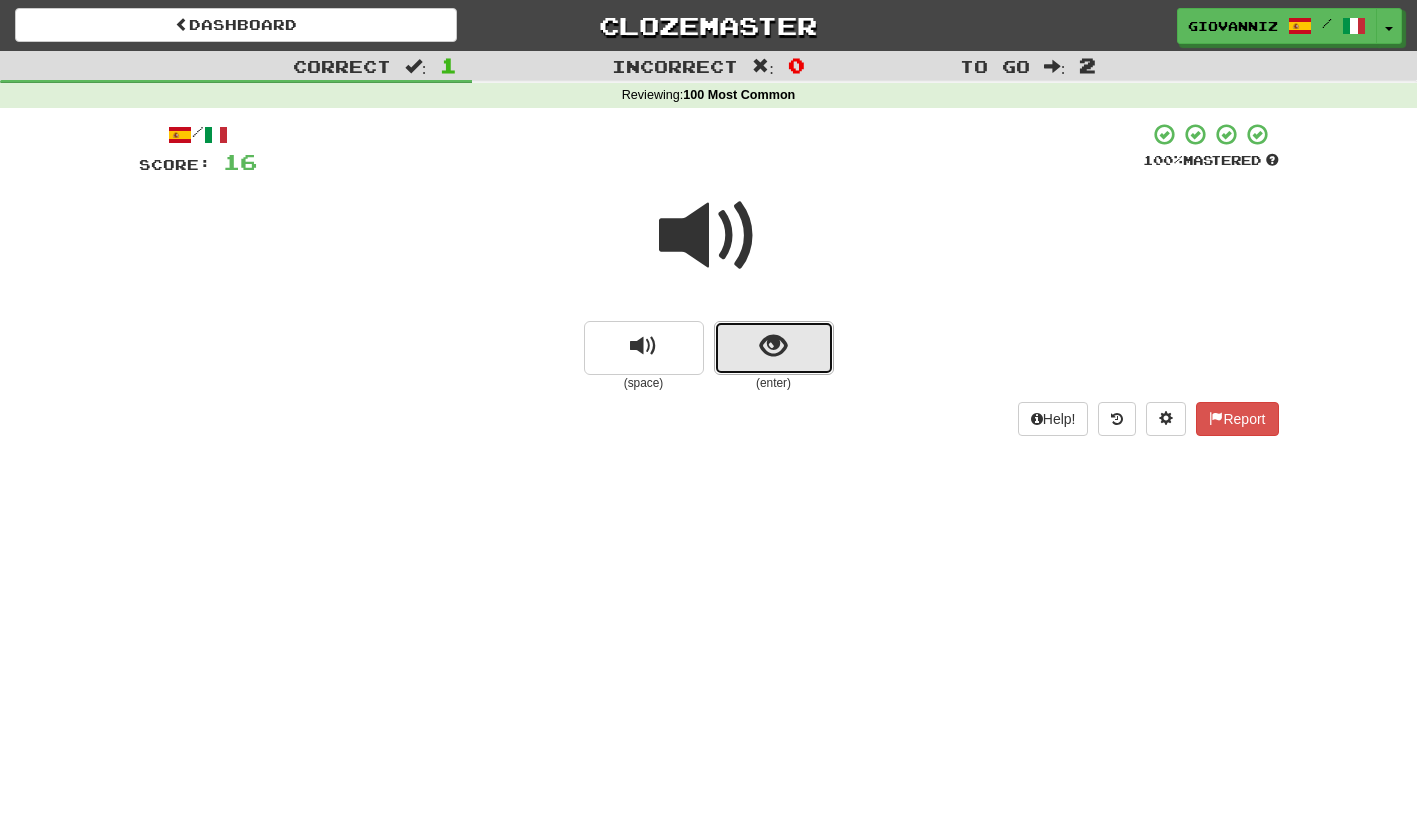 click at bounding box center (774, 348) 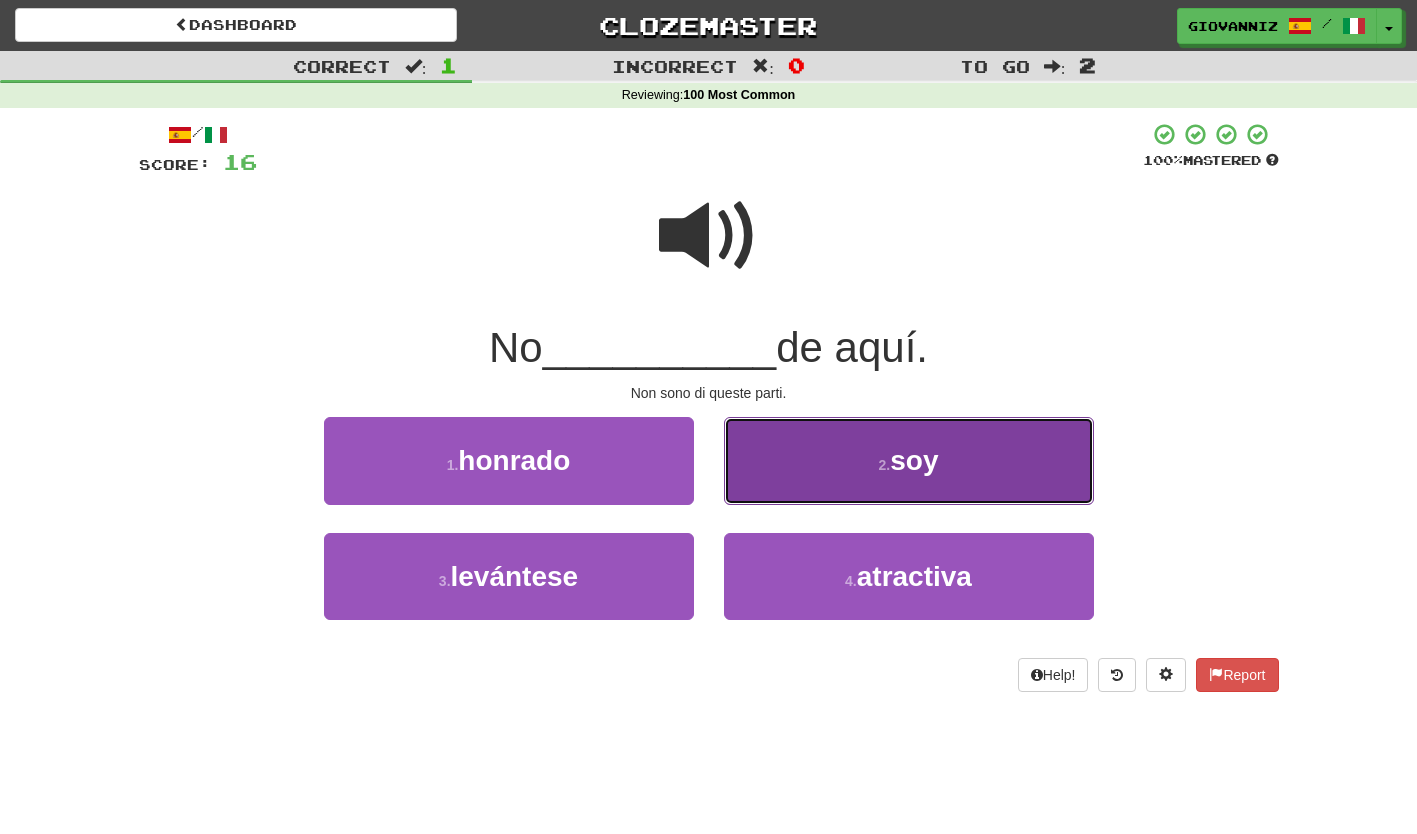 click on "2 .  soy" at bounding box center (909, 460) 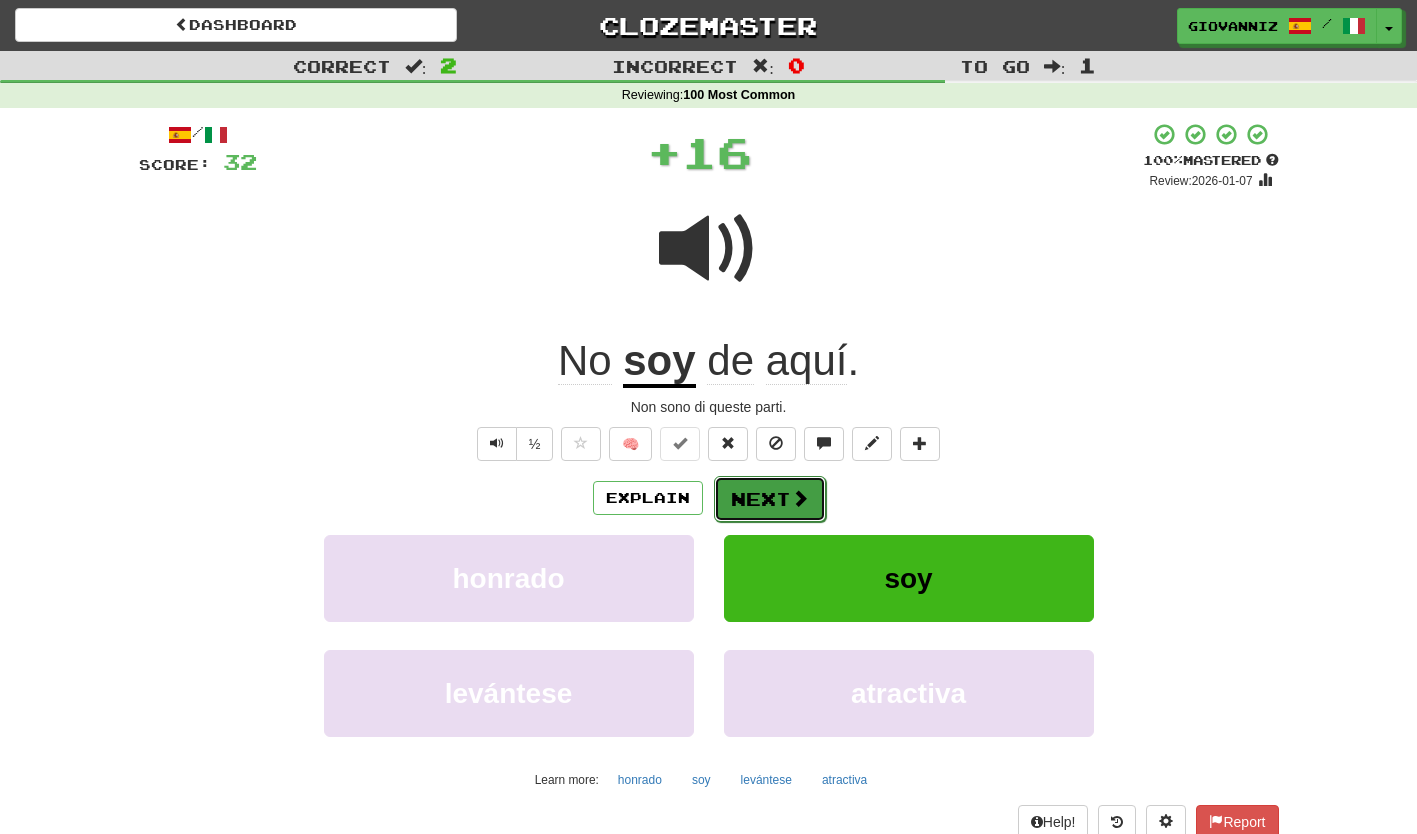 click on "Next" at bounding box center (770, 499) 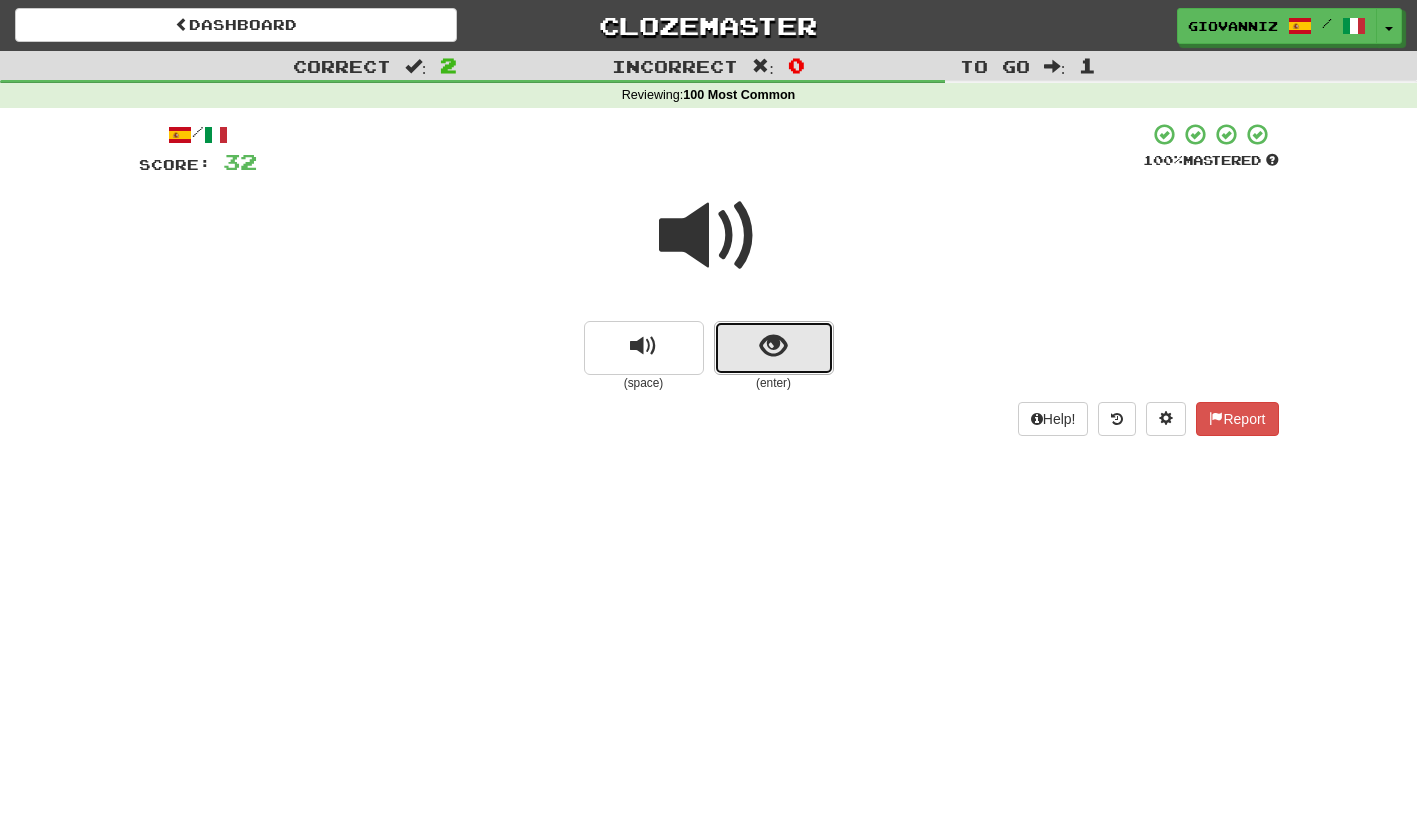 click at bounding box center (774, 348) 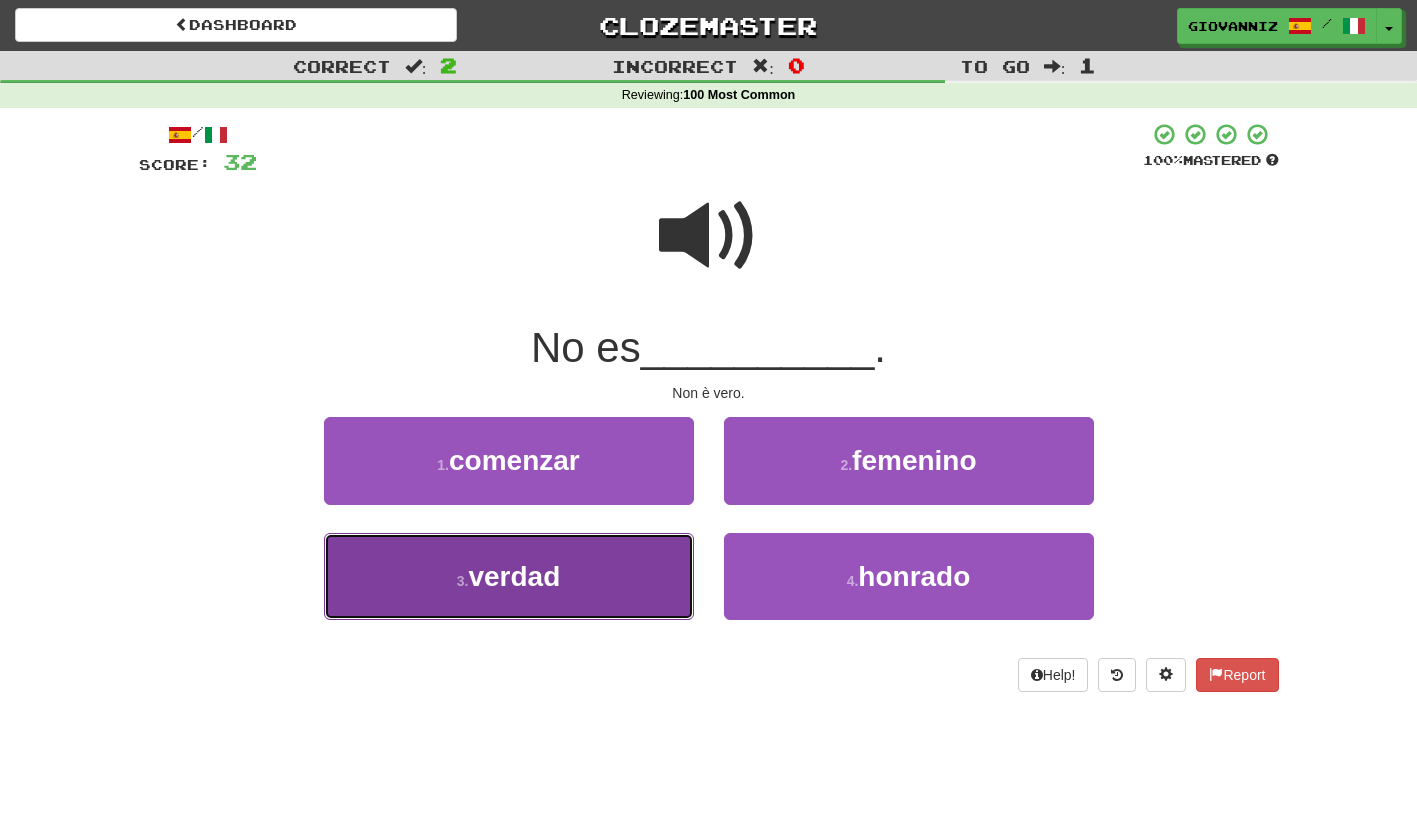 click on "3 .  verdad" at bounding box center [509, 576] 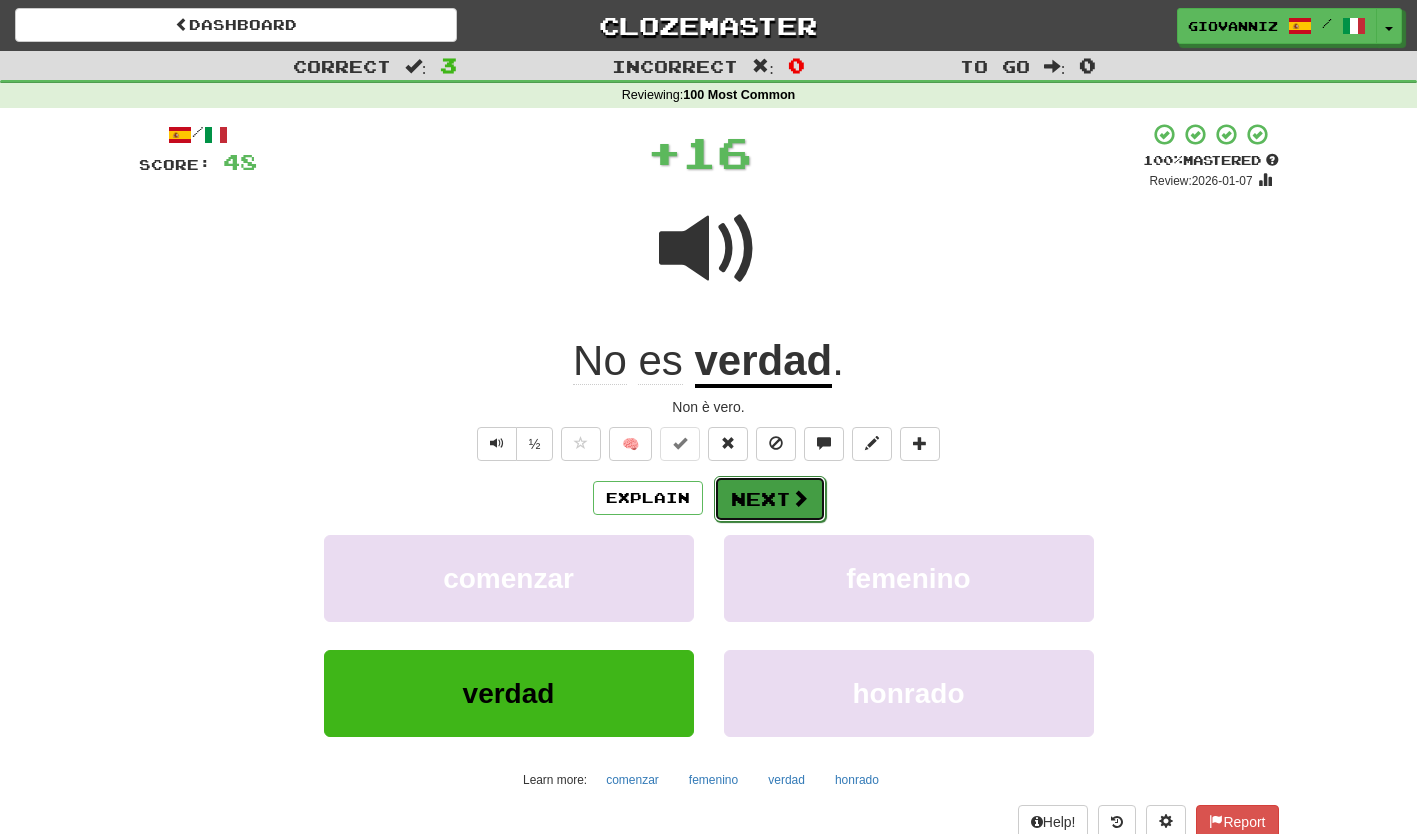 click on "Next" at bounding box center [770, 499] 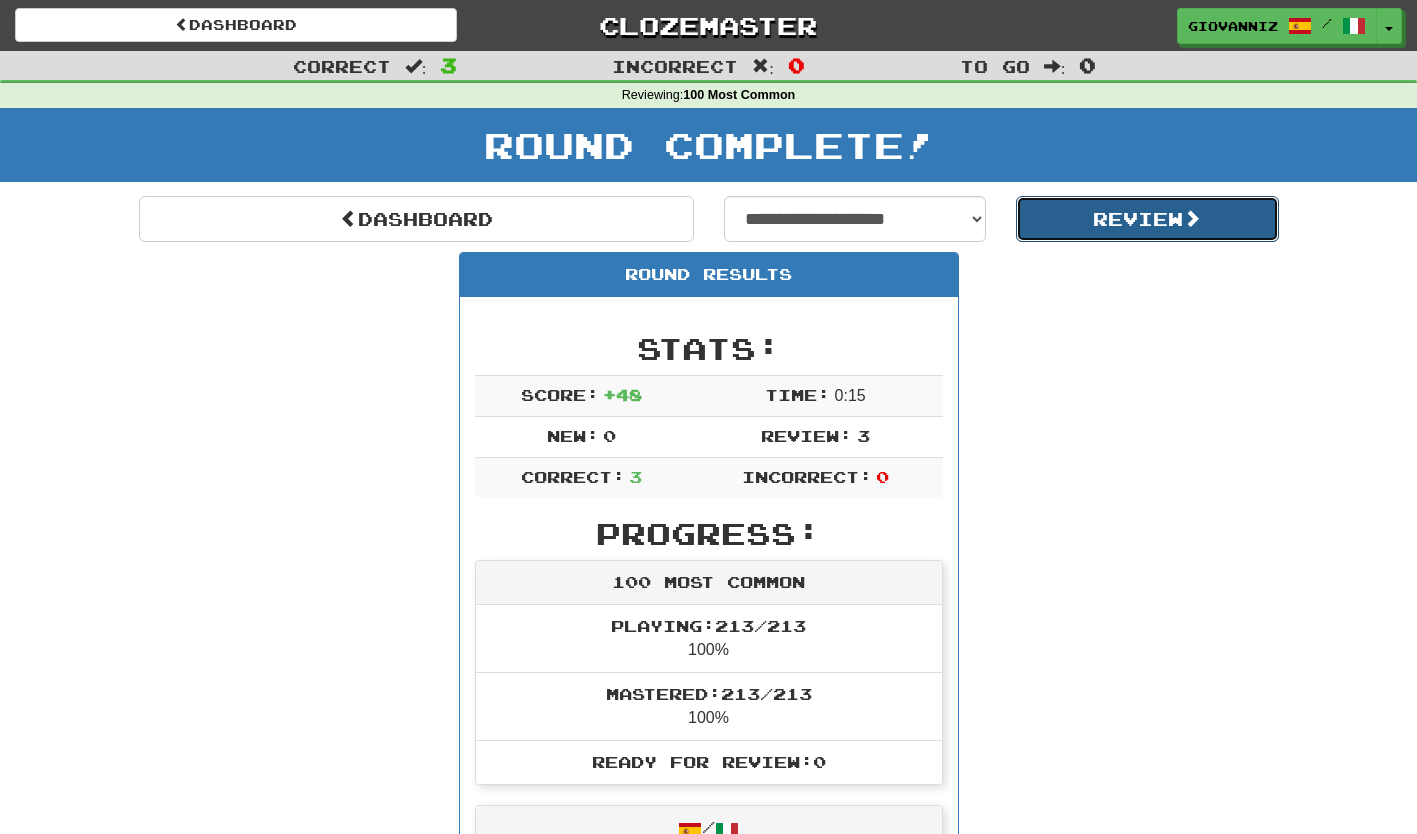 click on "Review" at bounding box center (1147, 219) 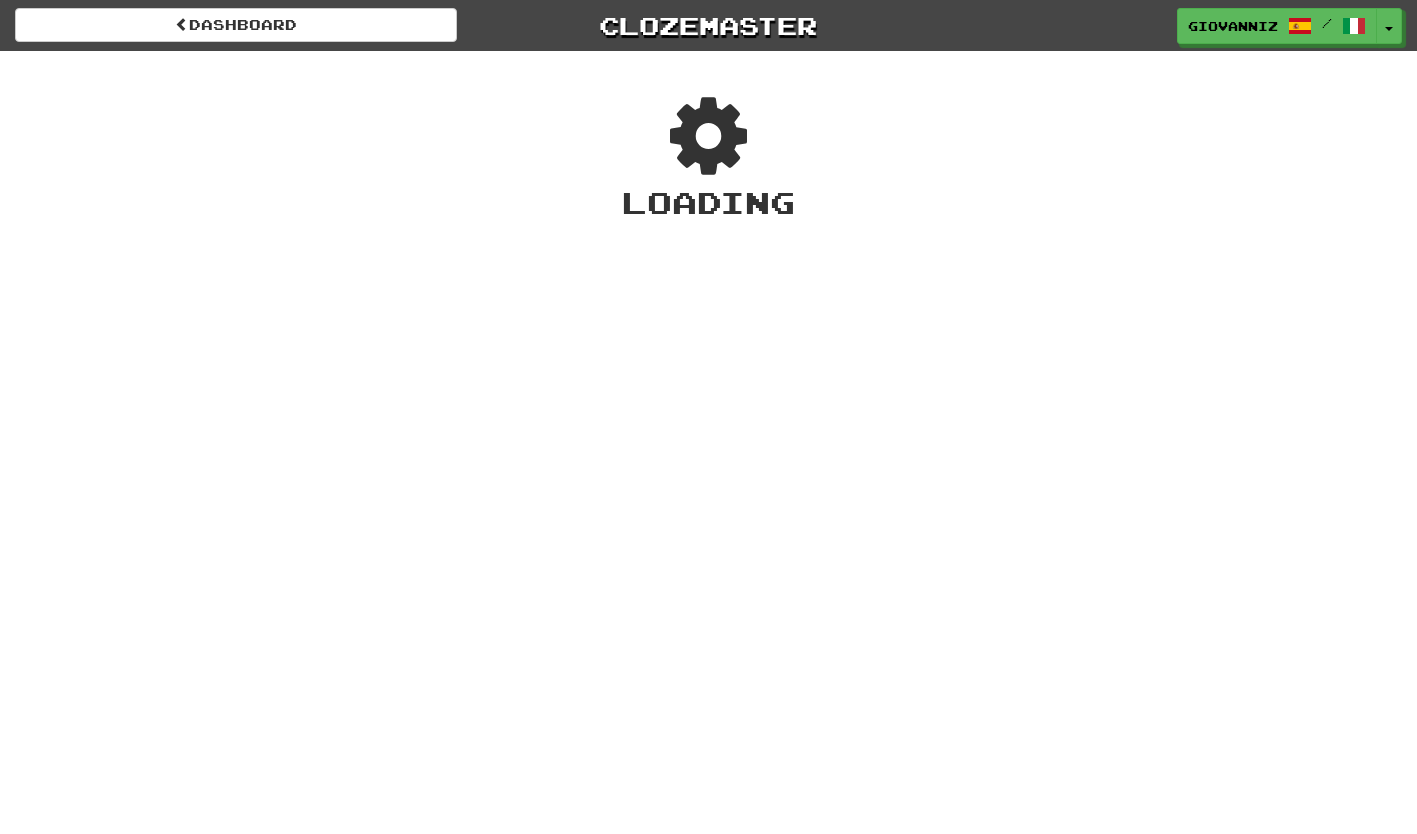 scroll, scrollTop: 0, scrollLeft: 0, axis: both 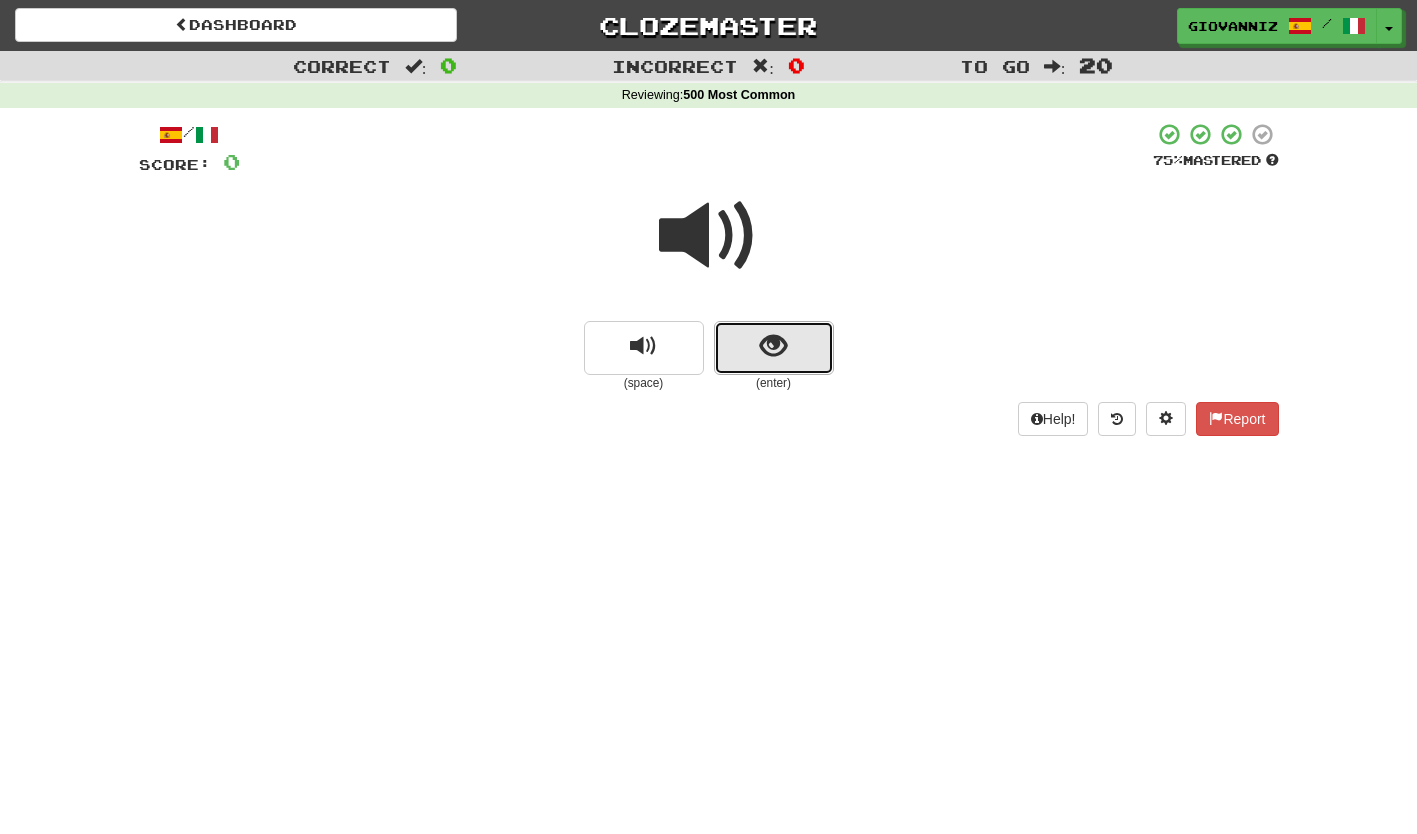 click at bounding box center (774, 348) 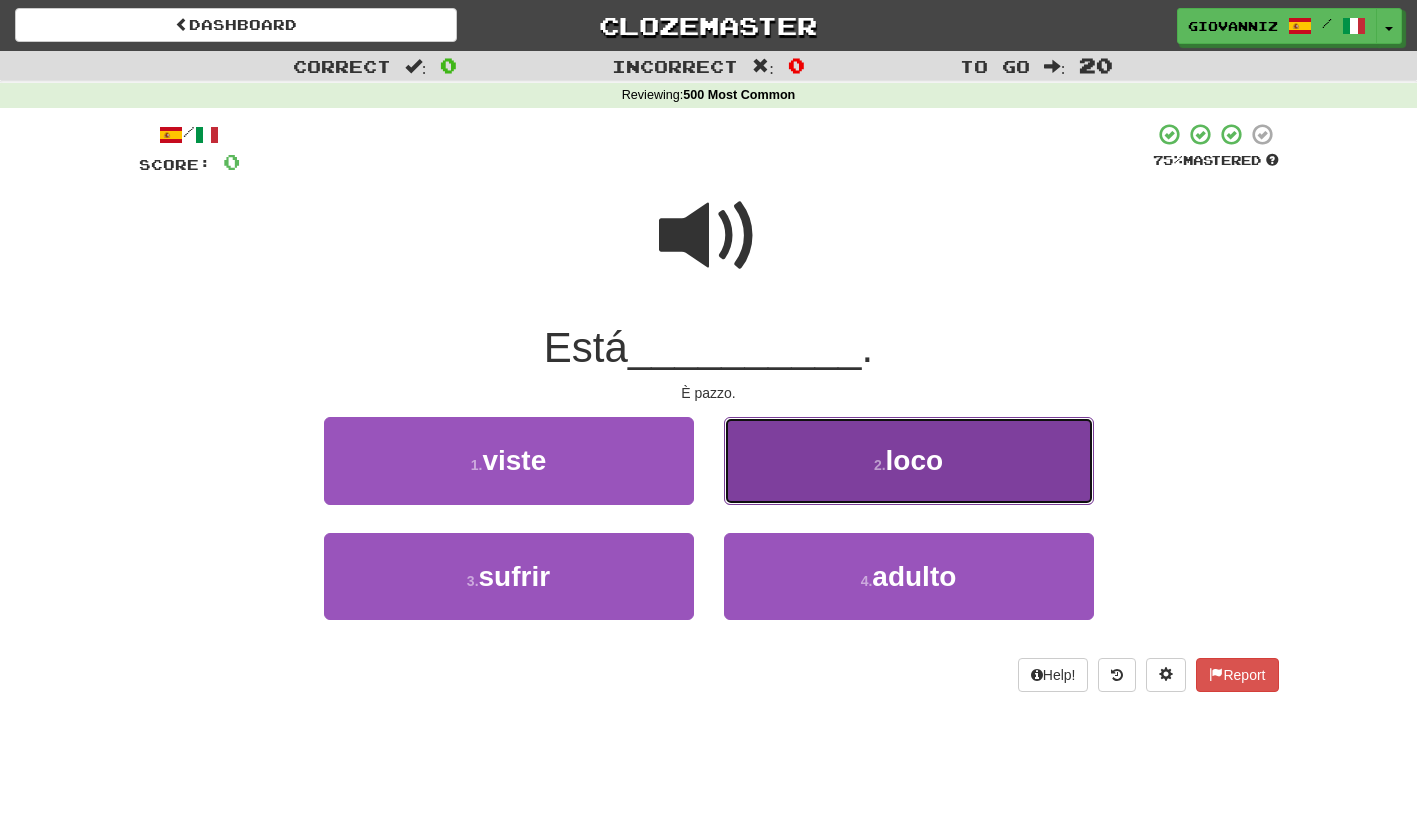 click on "2 .  loco" at bounding box center [909, 460] 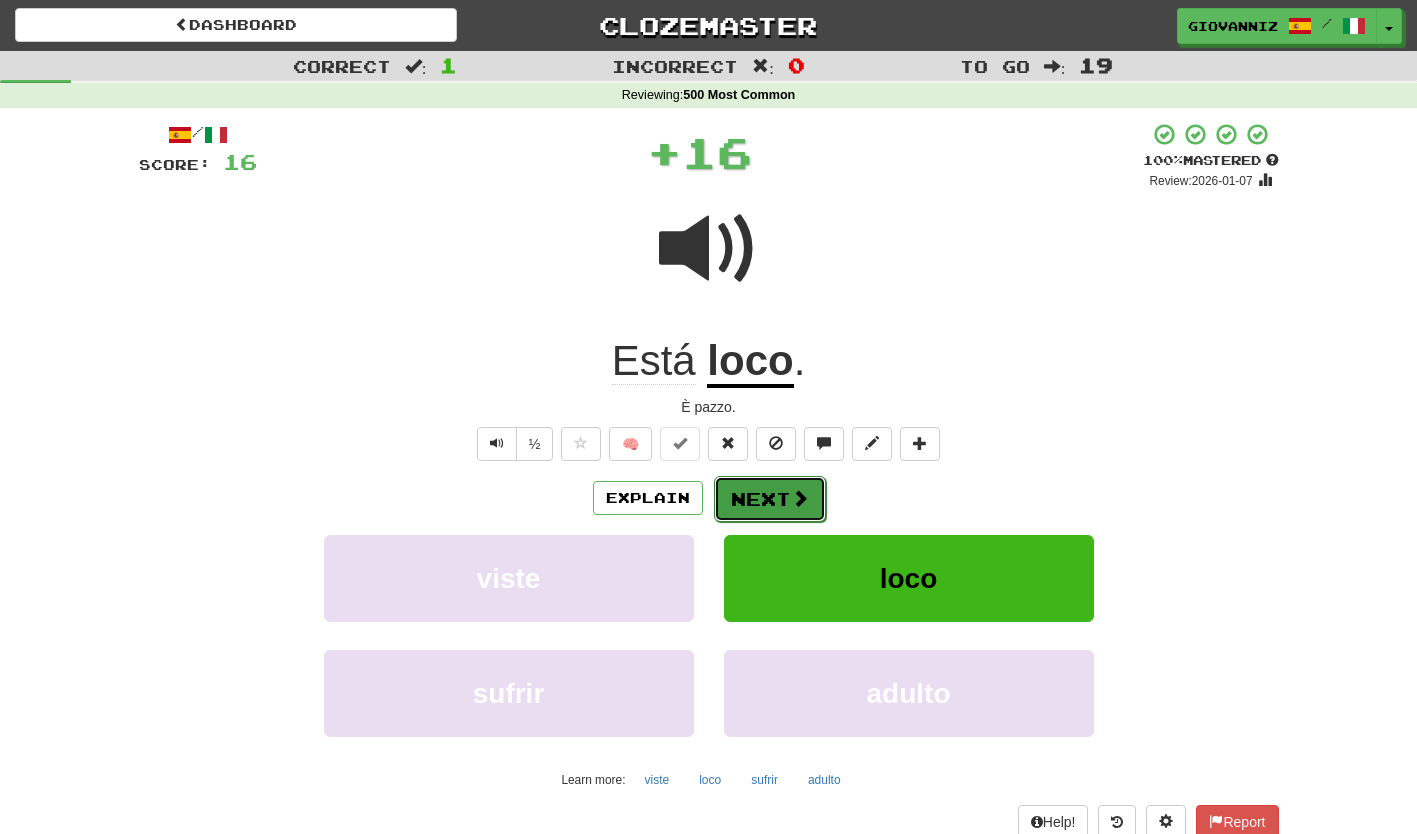 click on "Next" at bounding box center (770, 499) 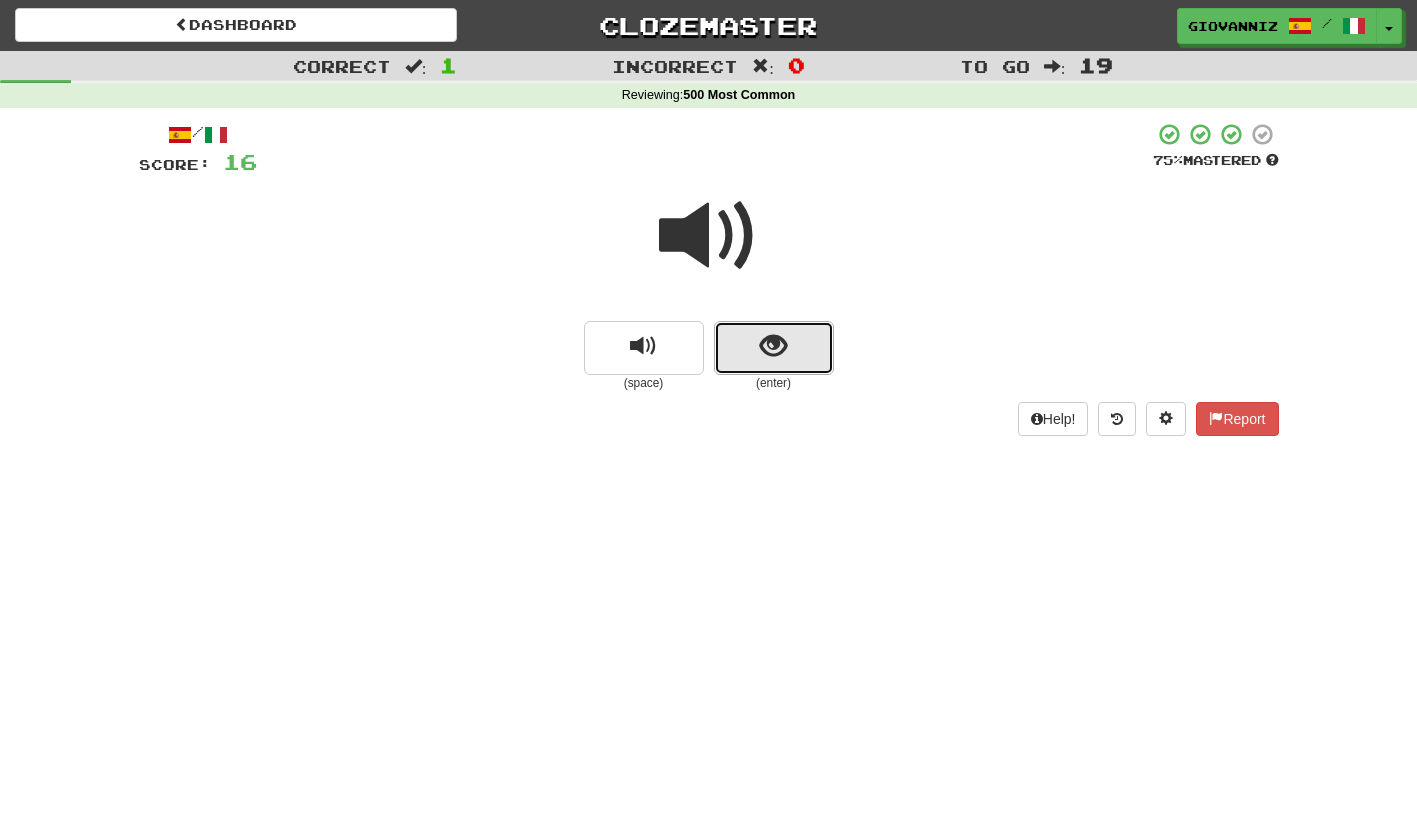 click at bounding box center [774, 348] 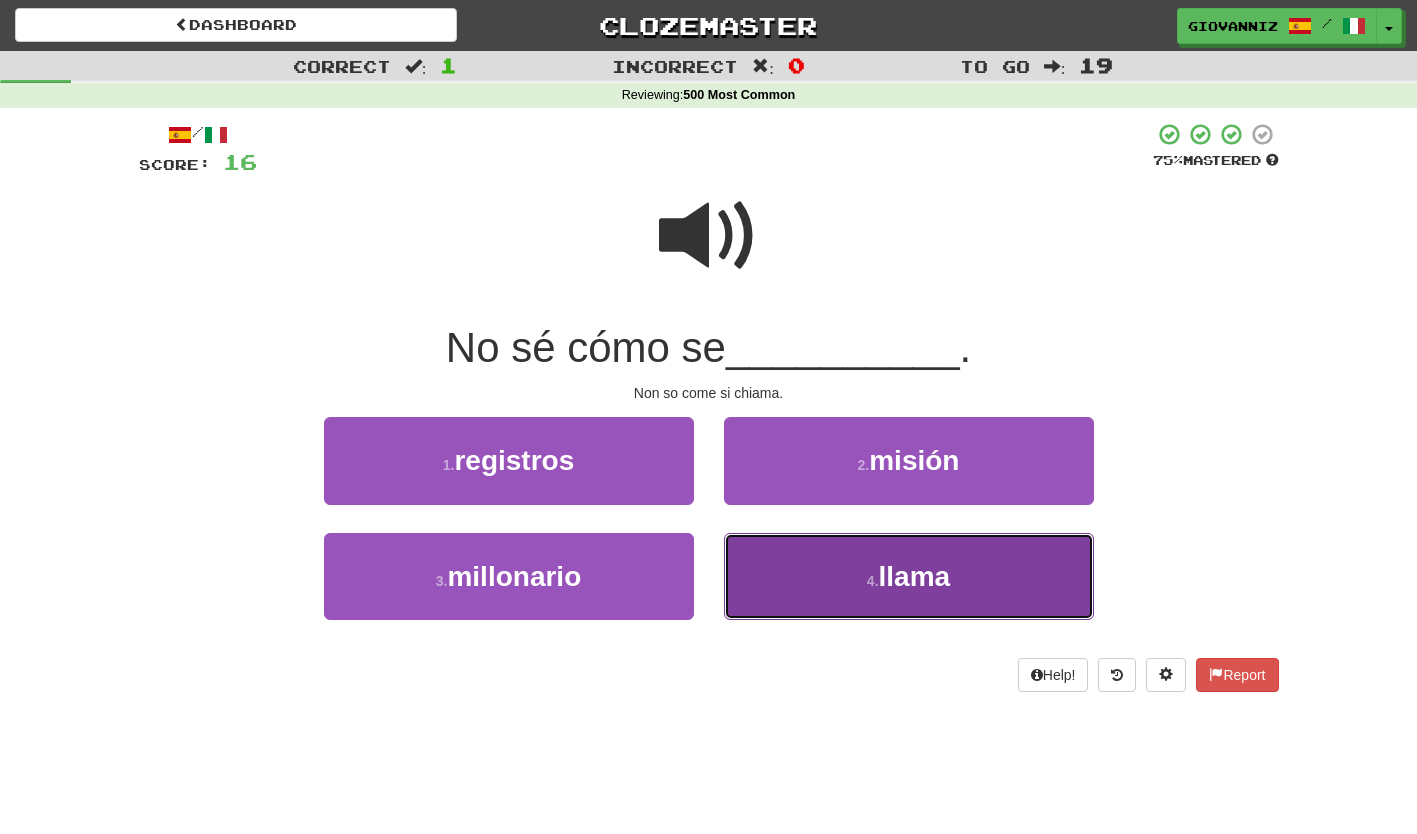 click on "4 .  llama" at bounding box center (909, 576) 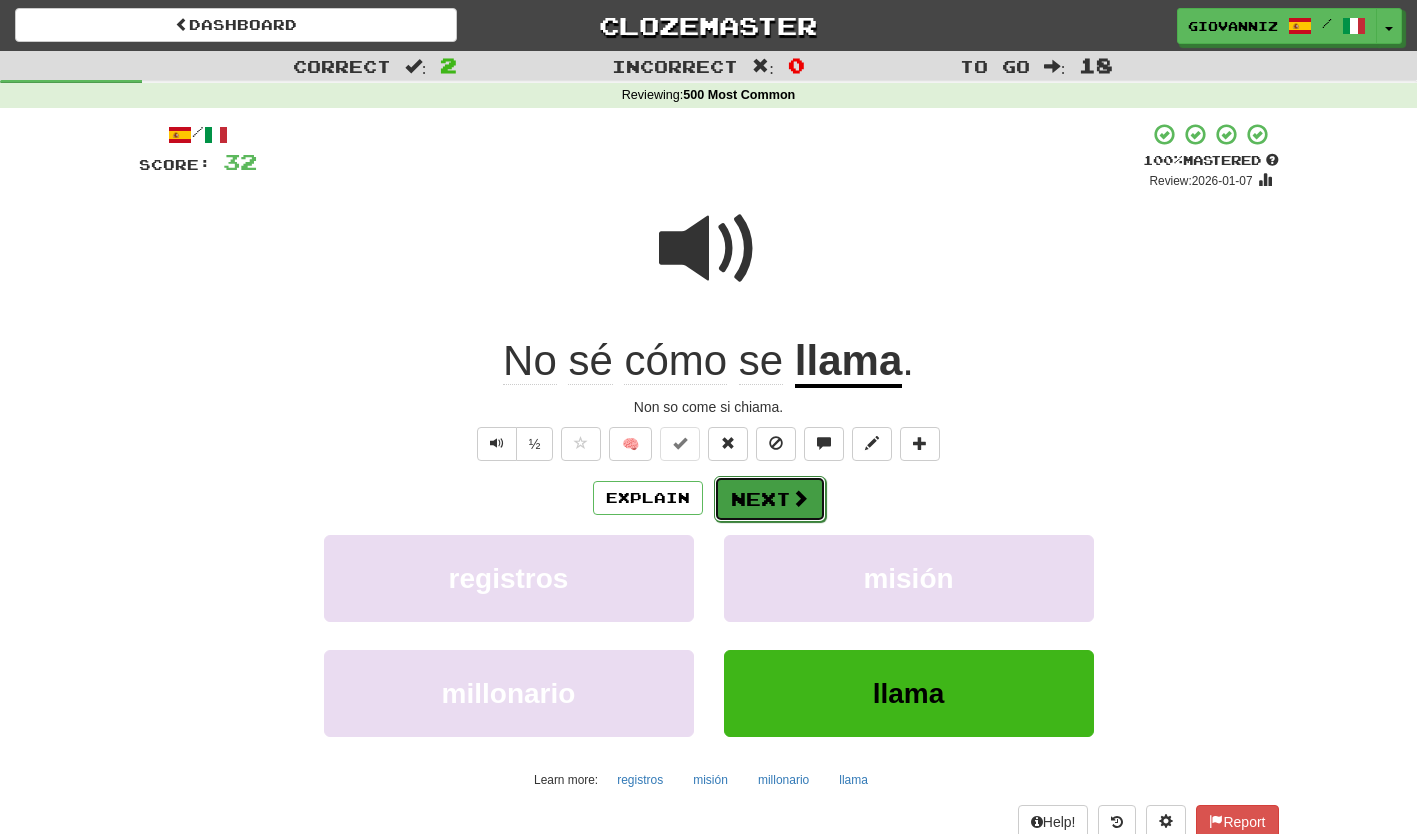 click on "Next" at bounding box center (770, 499) 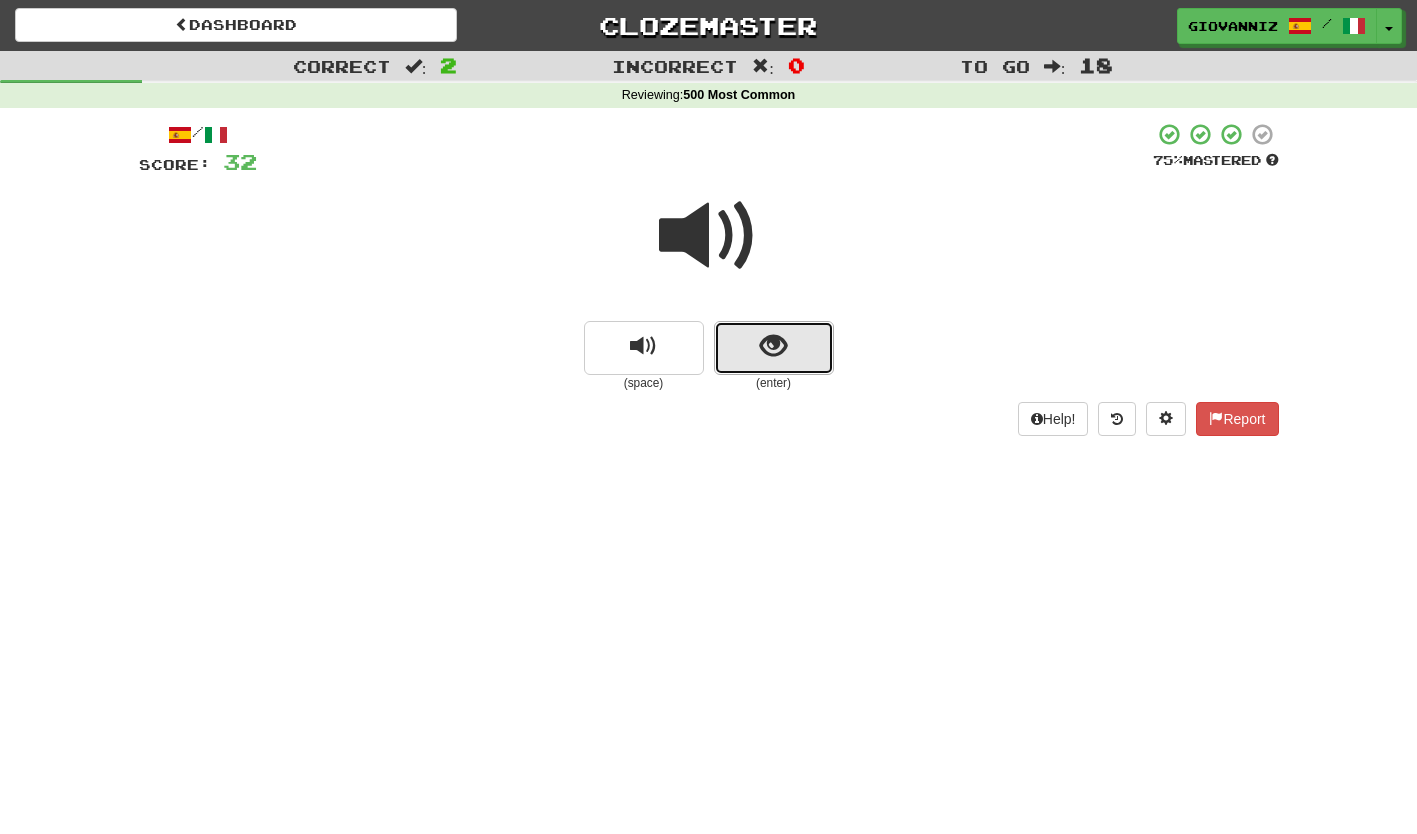 click at bounding box center (774, 348) 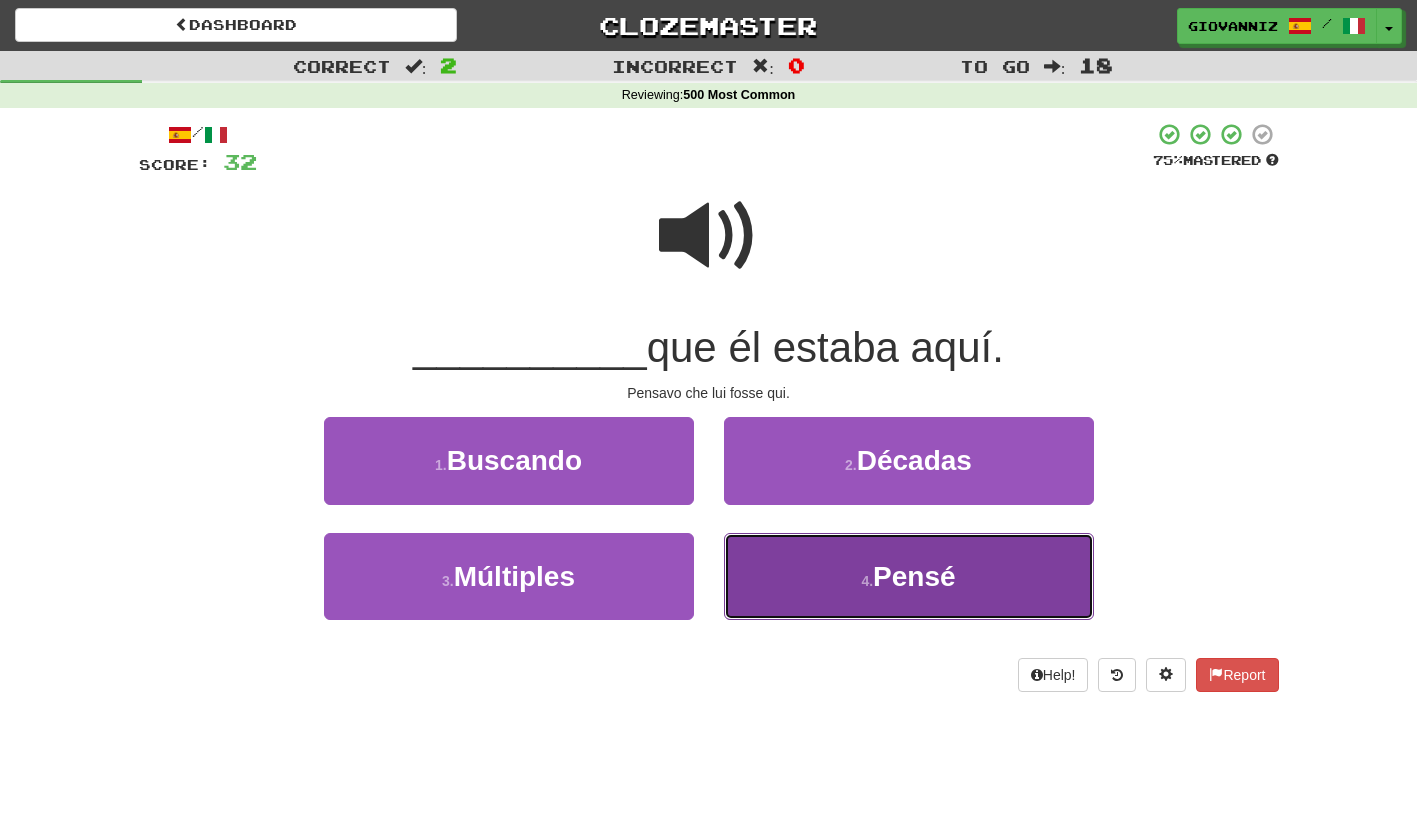 click on "4 .  Pensé" at bounding box center (909, 576) 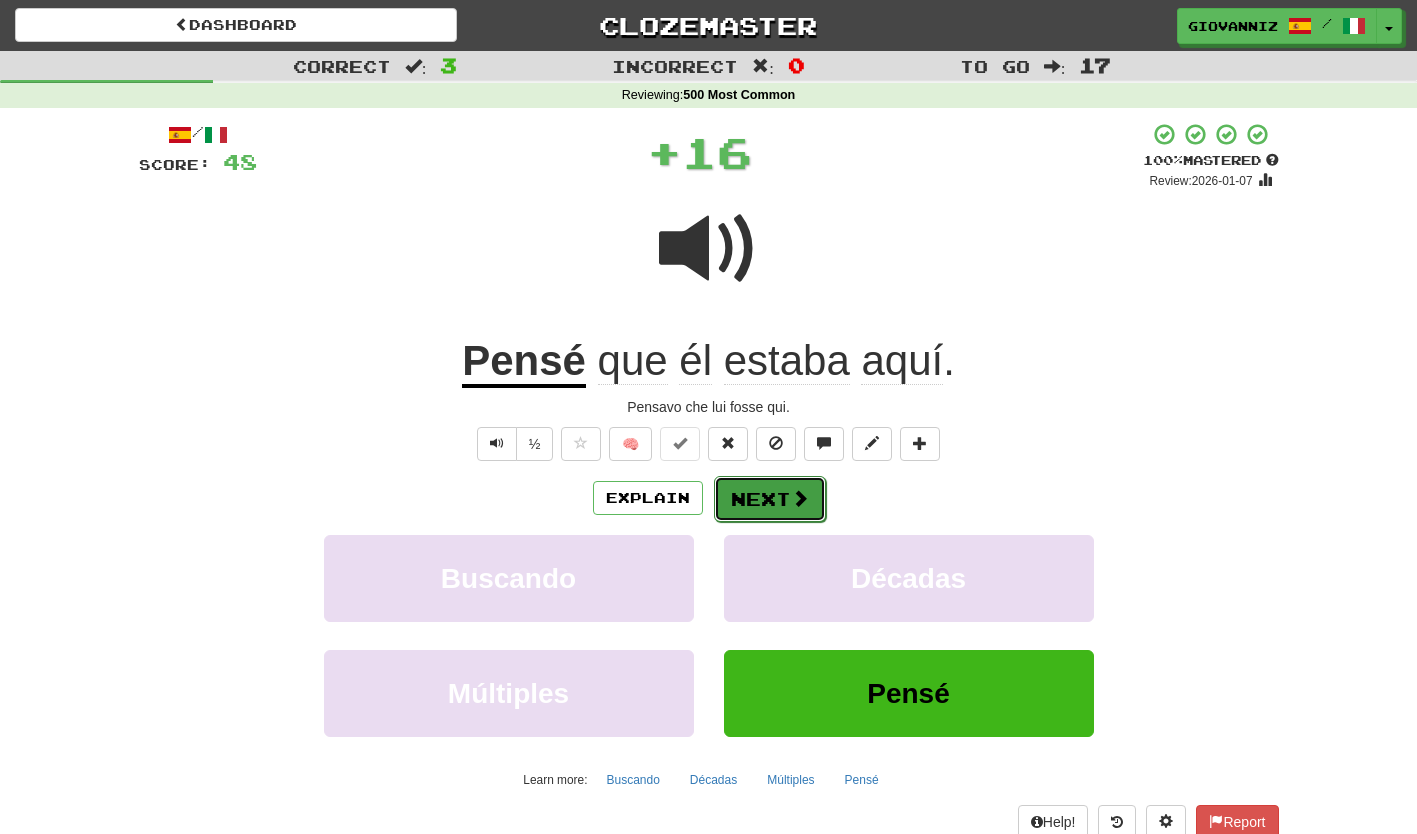 click on "Next" at bounding box center (770, 499) 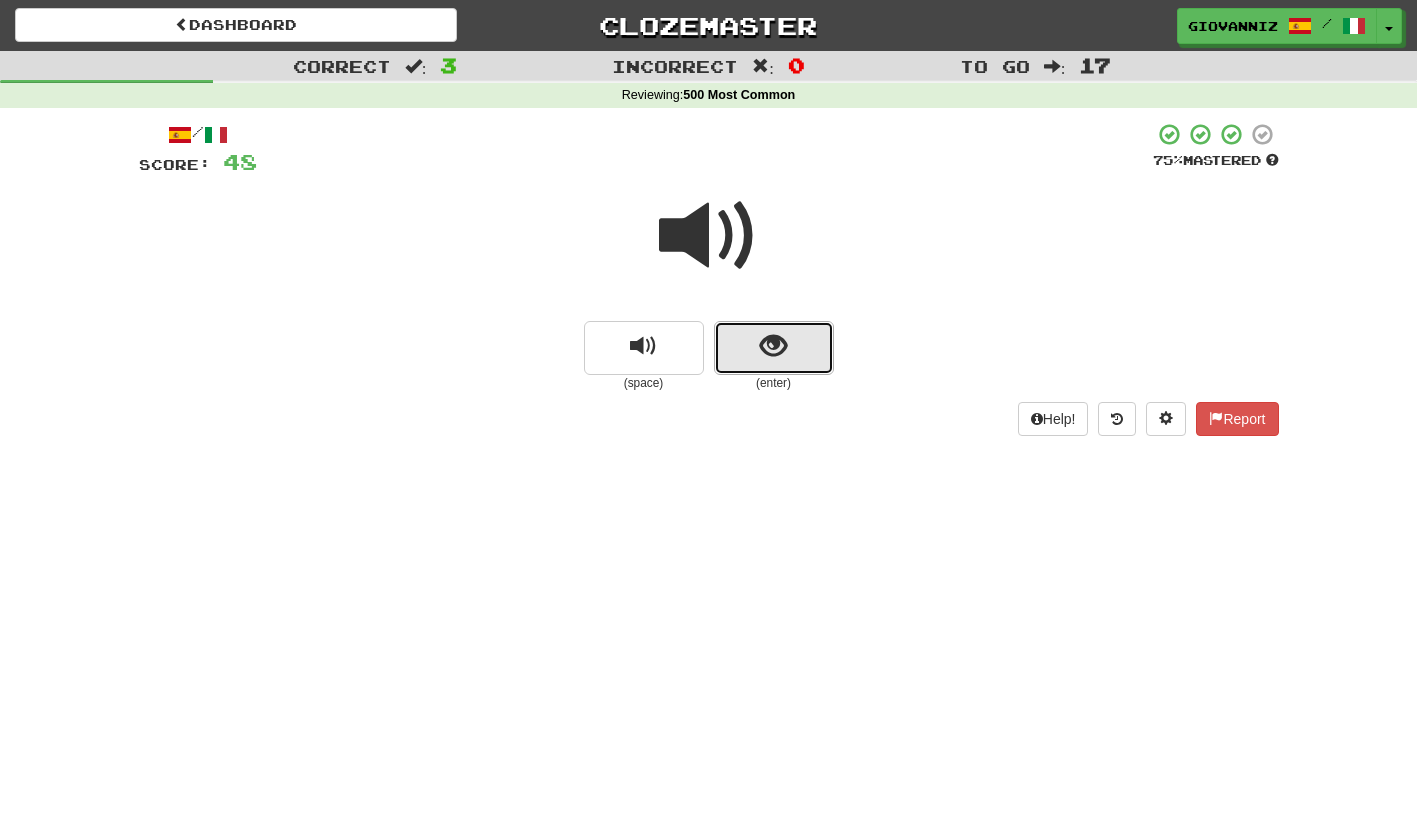 click at bounding box center (774, 348) 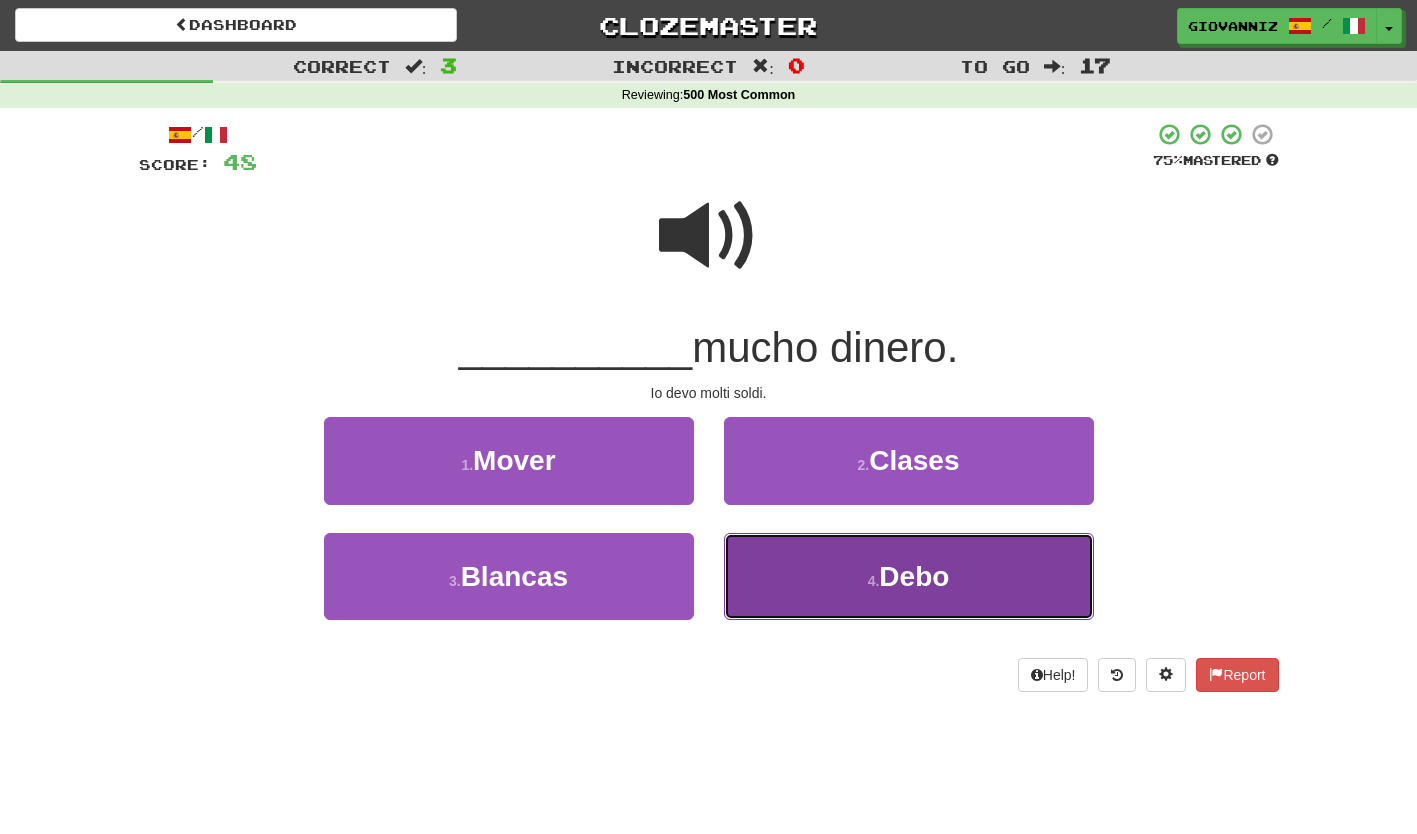 click on "4 .  Debo" at bounding box center [909, 576] 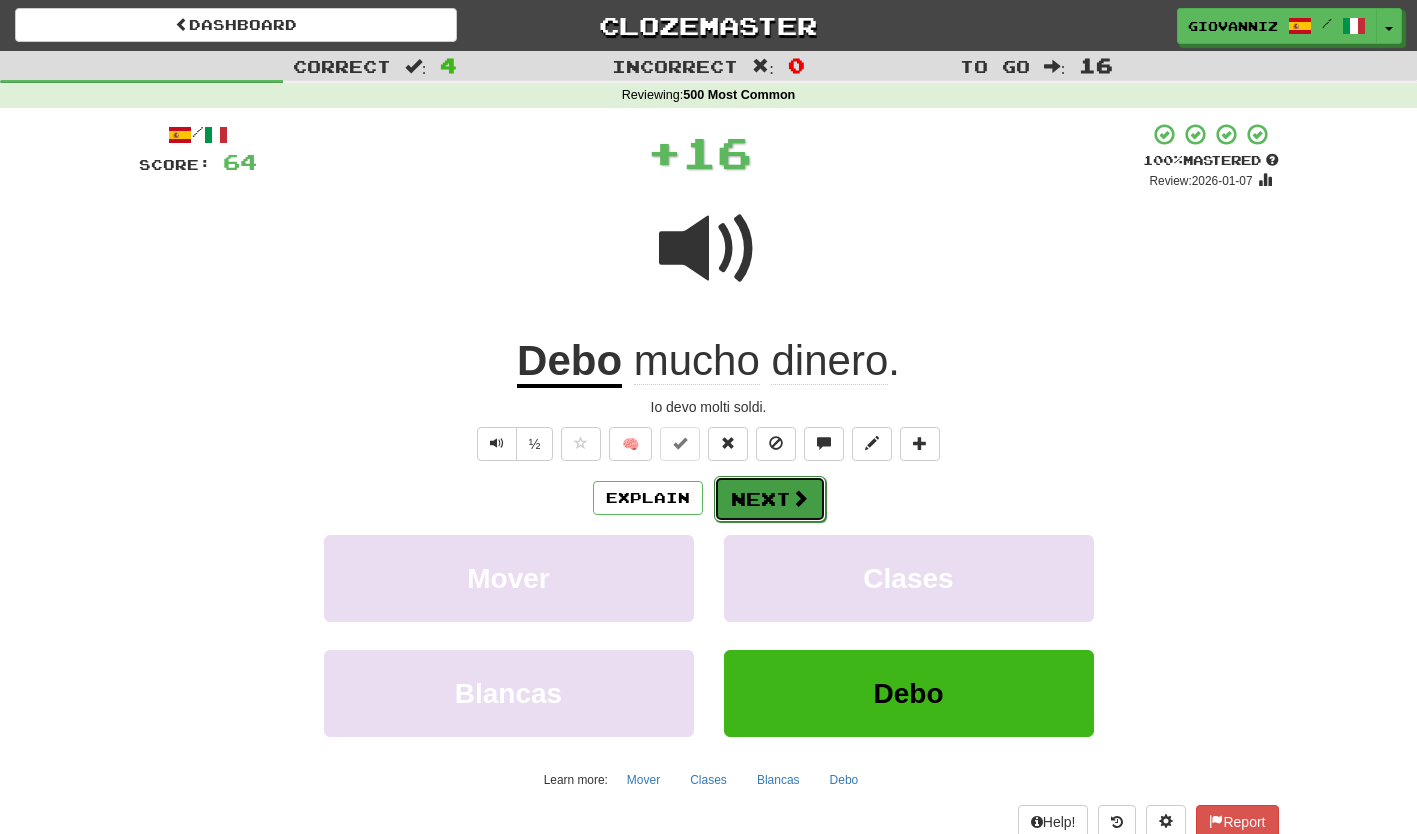 click on "Next" at bounding box center (770, 499) 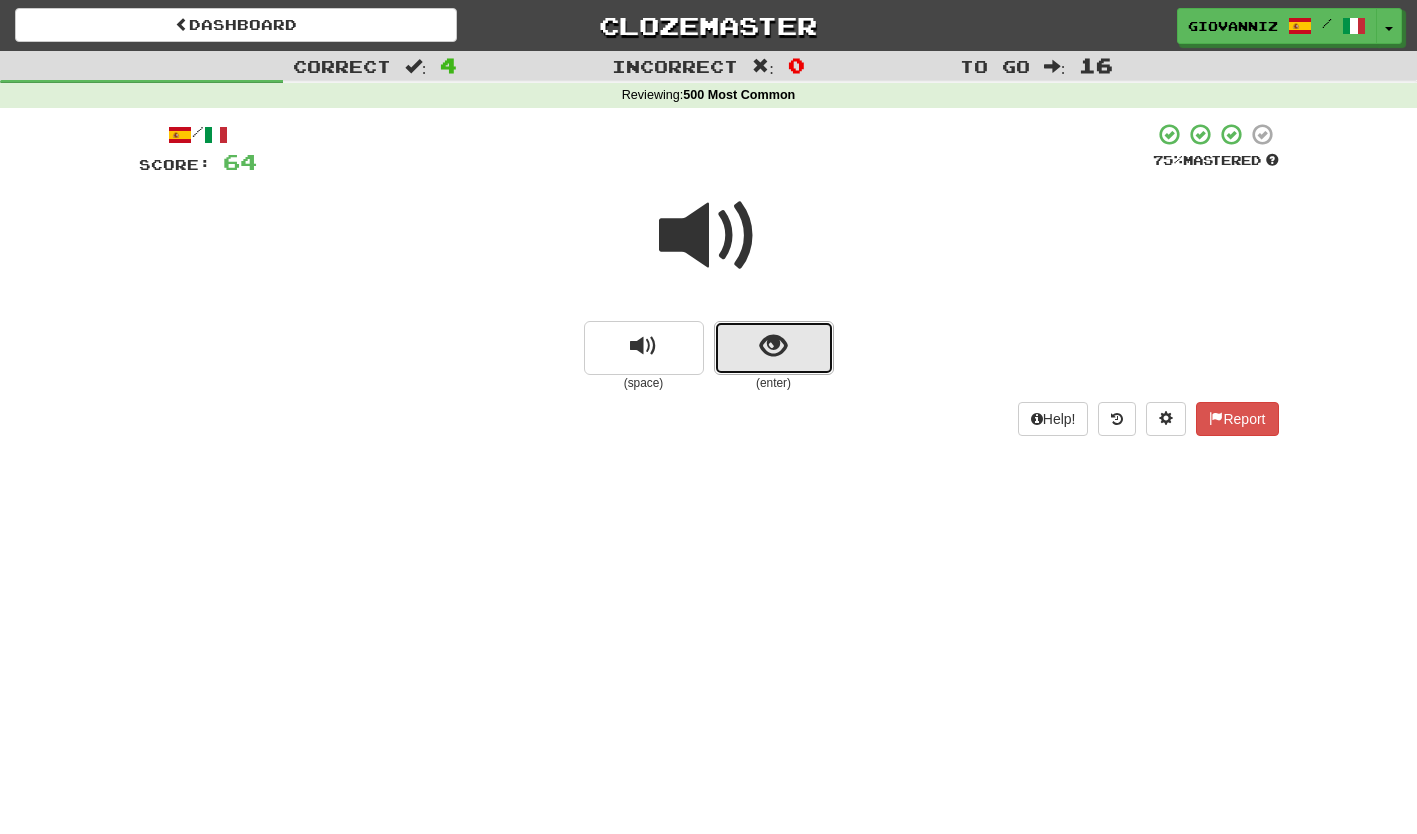 click at bounding box center (774, 348) 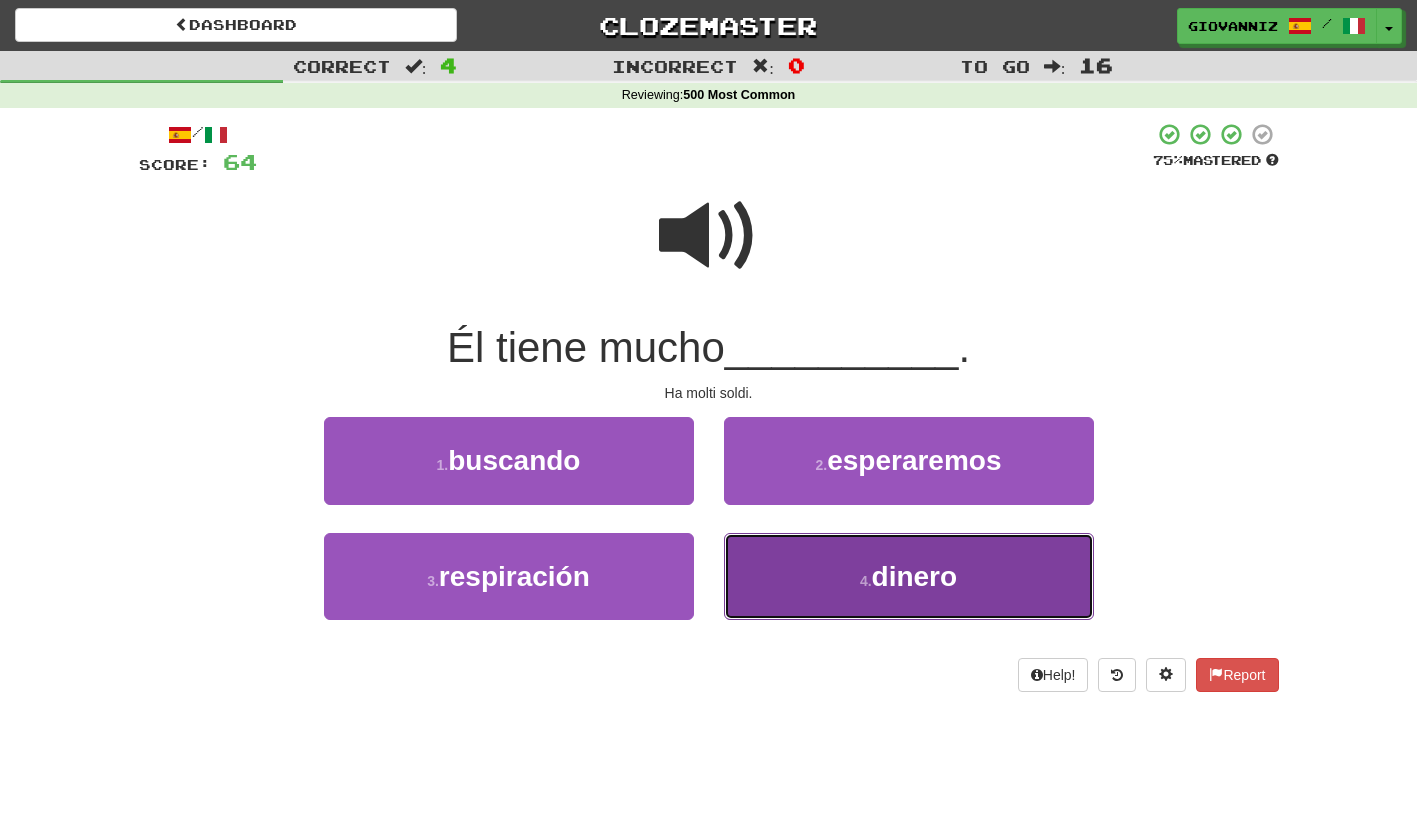 click on "4 .  dinero" at bounding box center [909, 576] 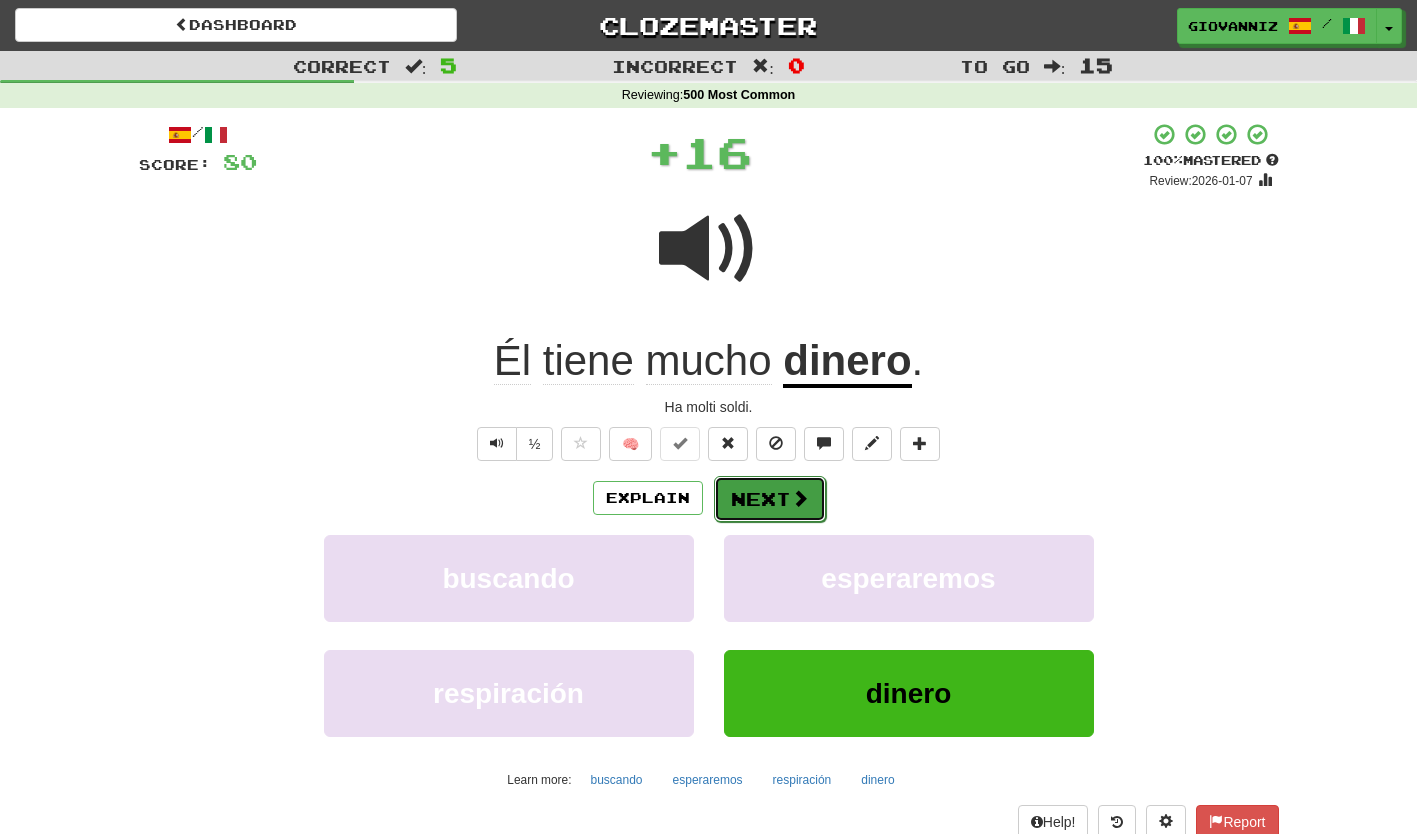 click on "Next" at bounding box center [770, 499] 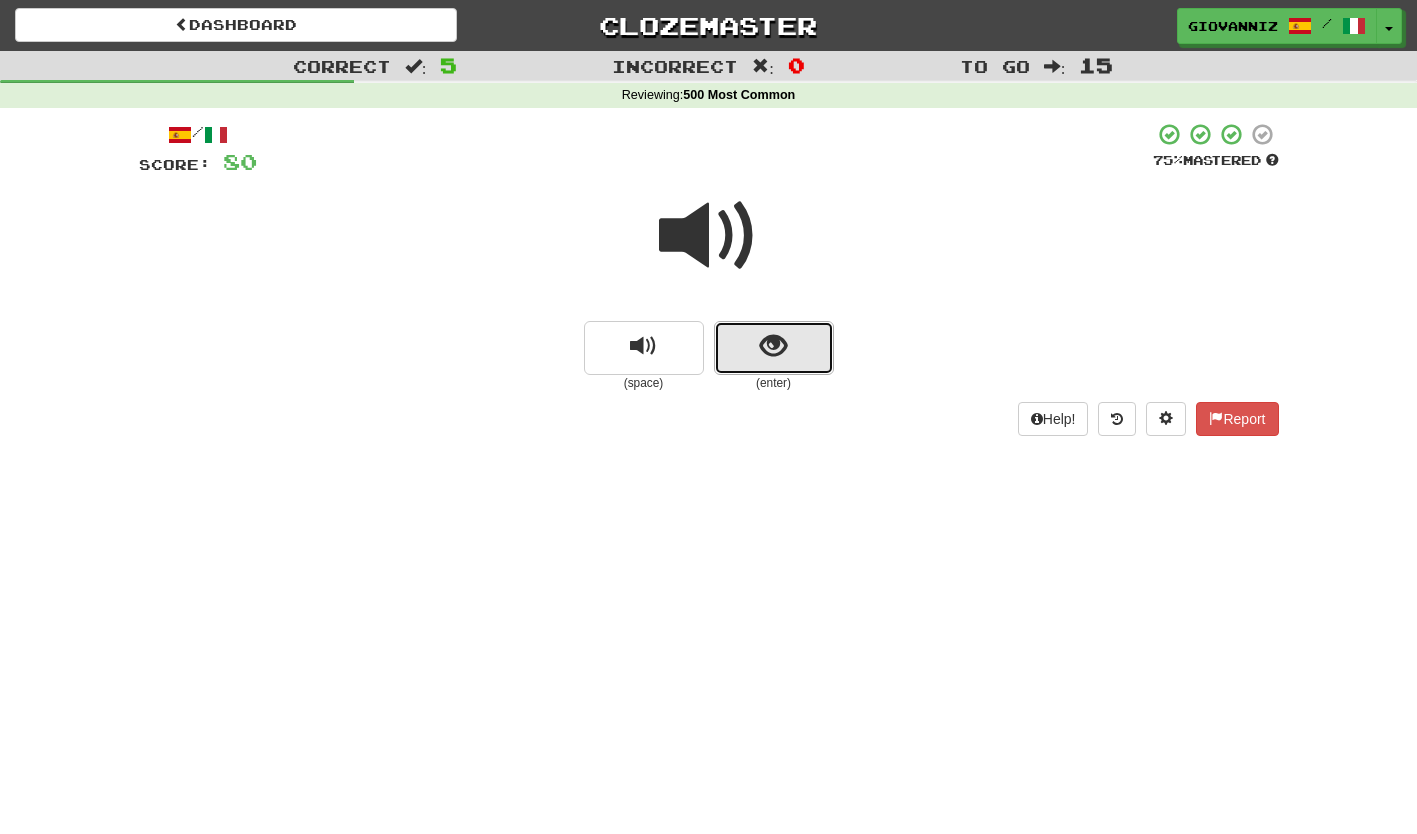 click at bounding box center [774, 348] 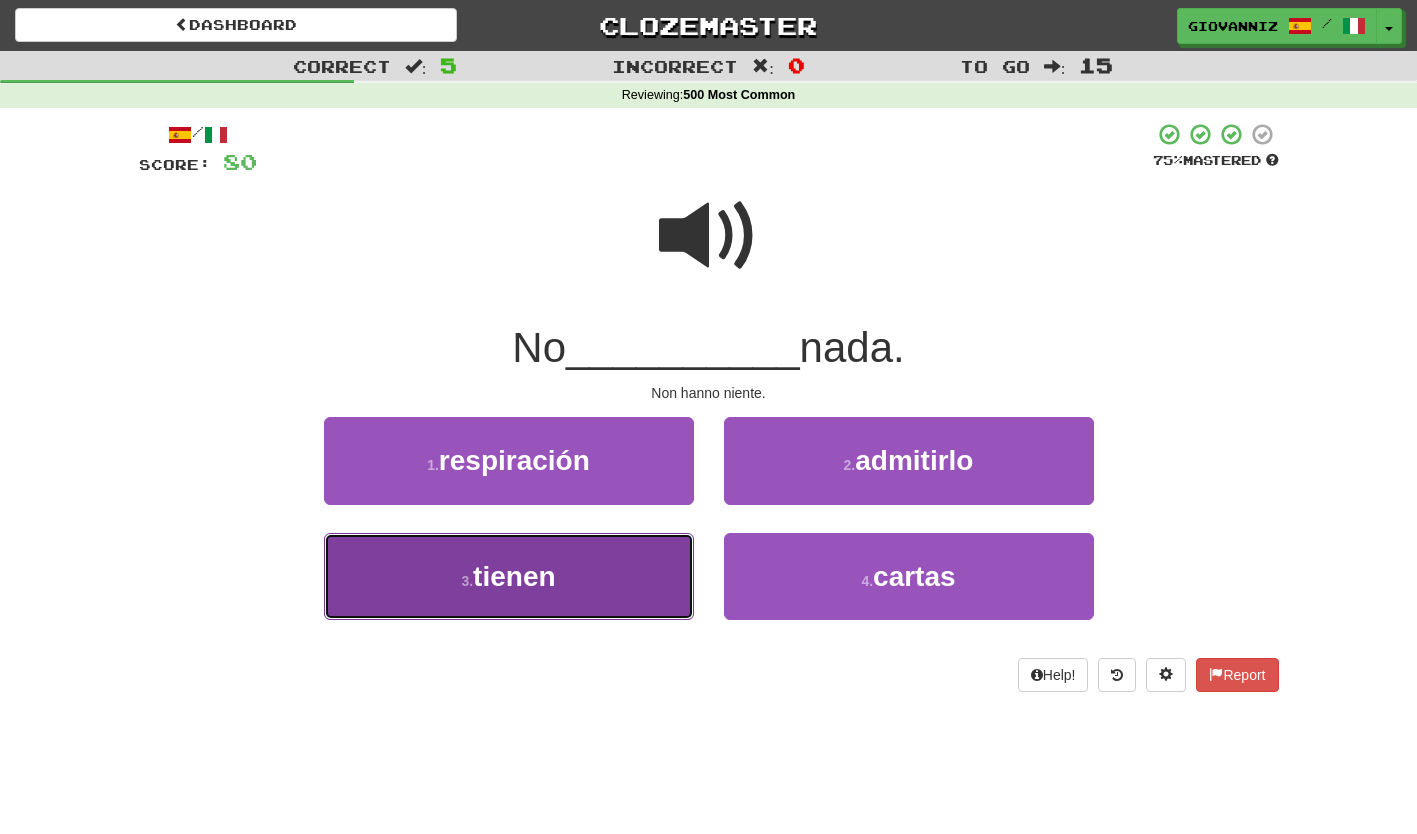 click on "3 .  tienen" at bounding box center [509, 576] 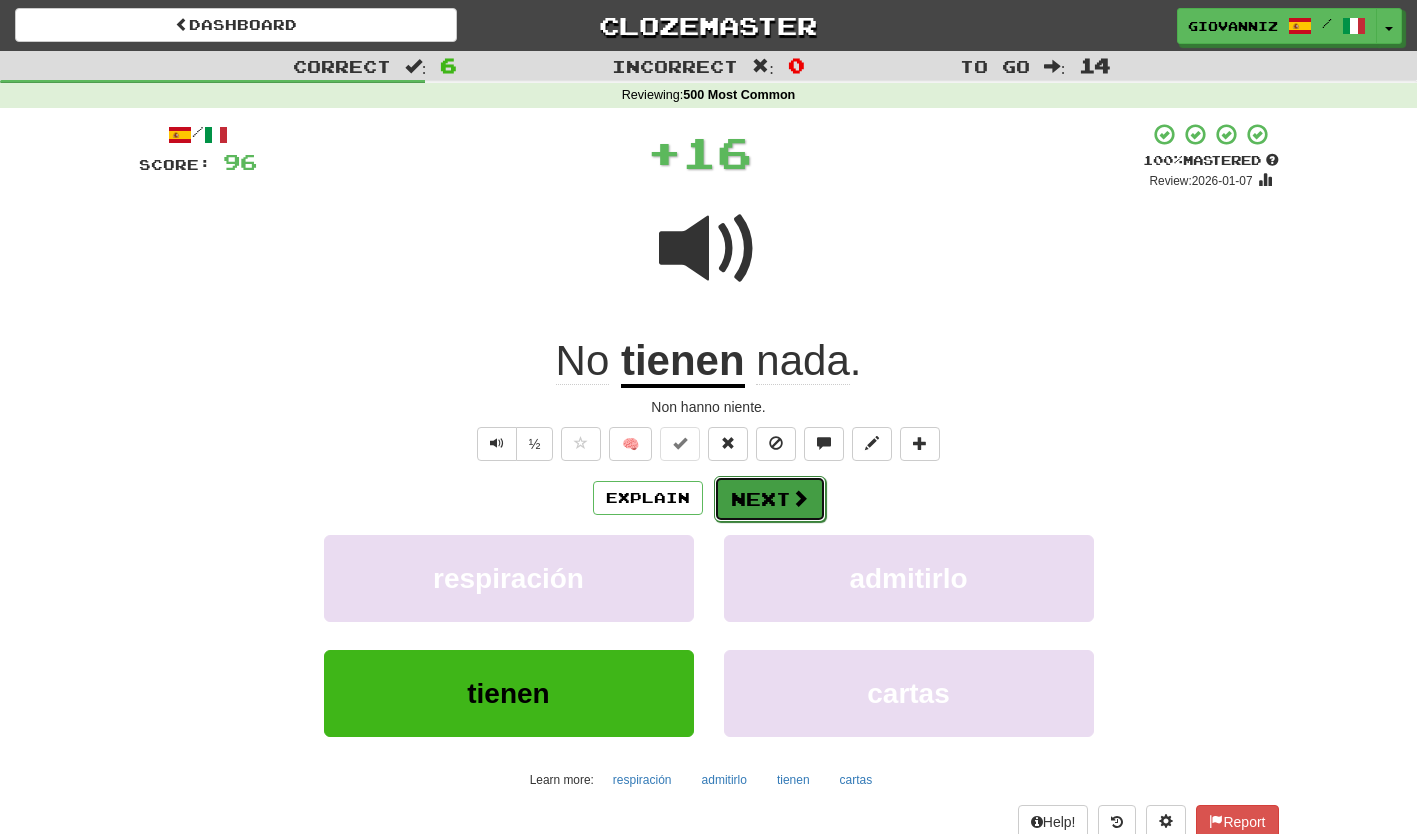 click on "Next" at bounding box center [770, 499] 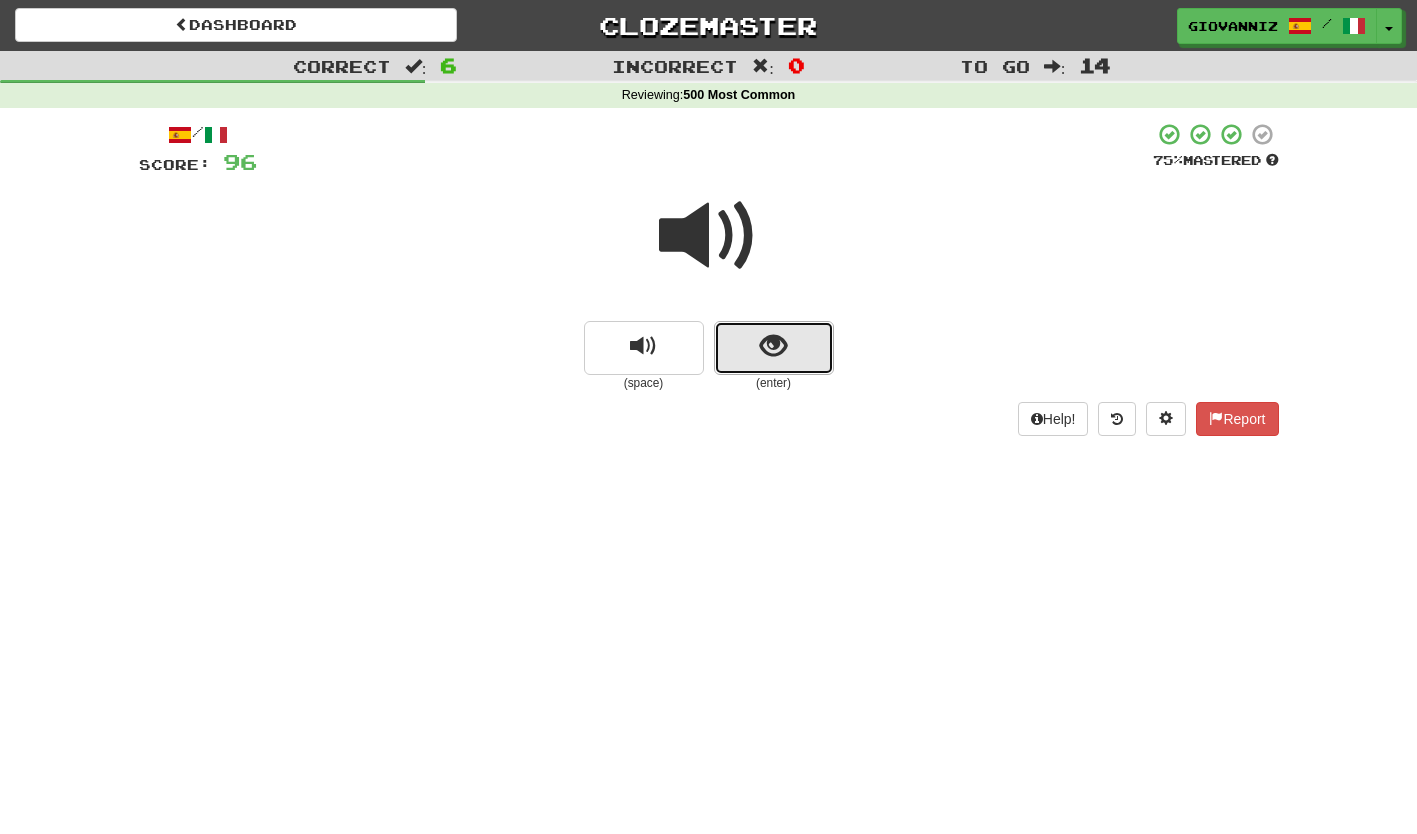 click at bounding box center [774, 348] 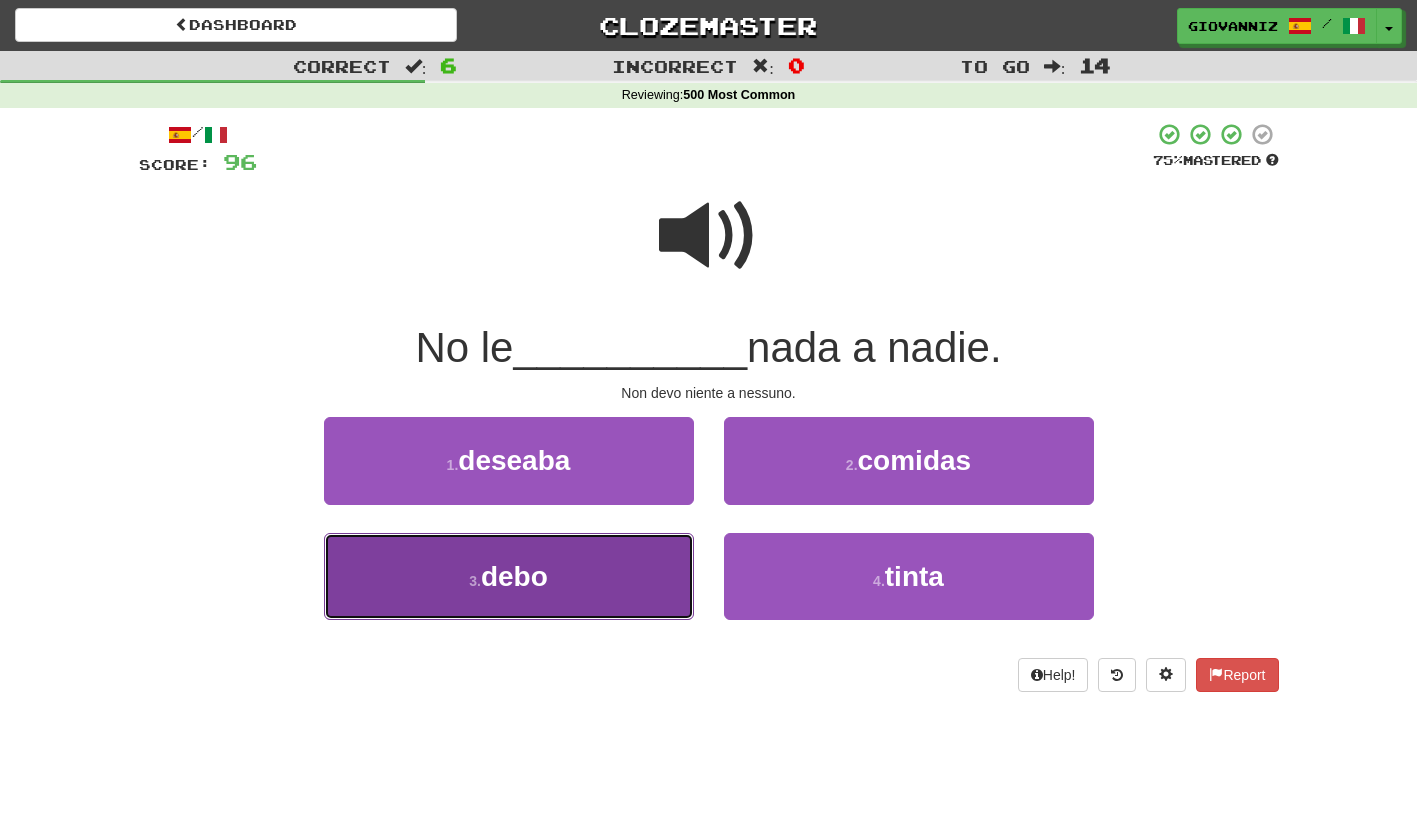 click on "3 .  debo" at bounding box center (509, 576) 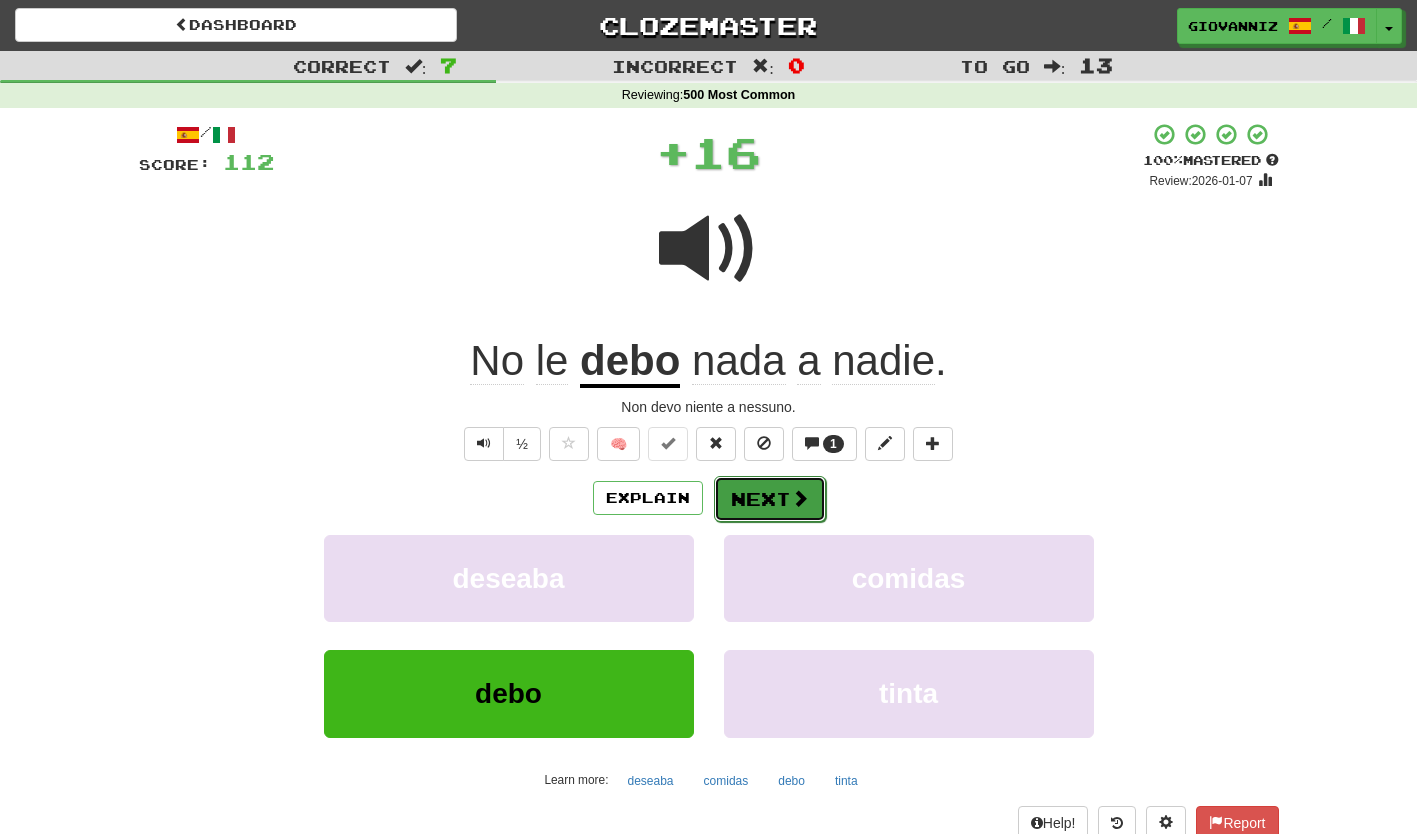 click on "Next" at bounding box center [770, 499] 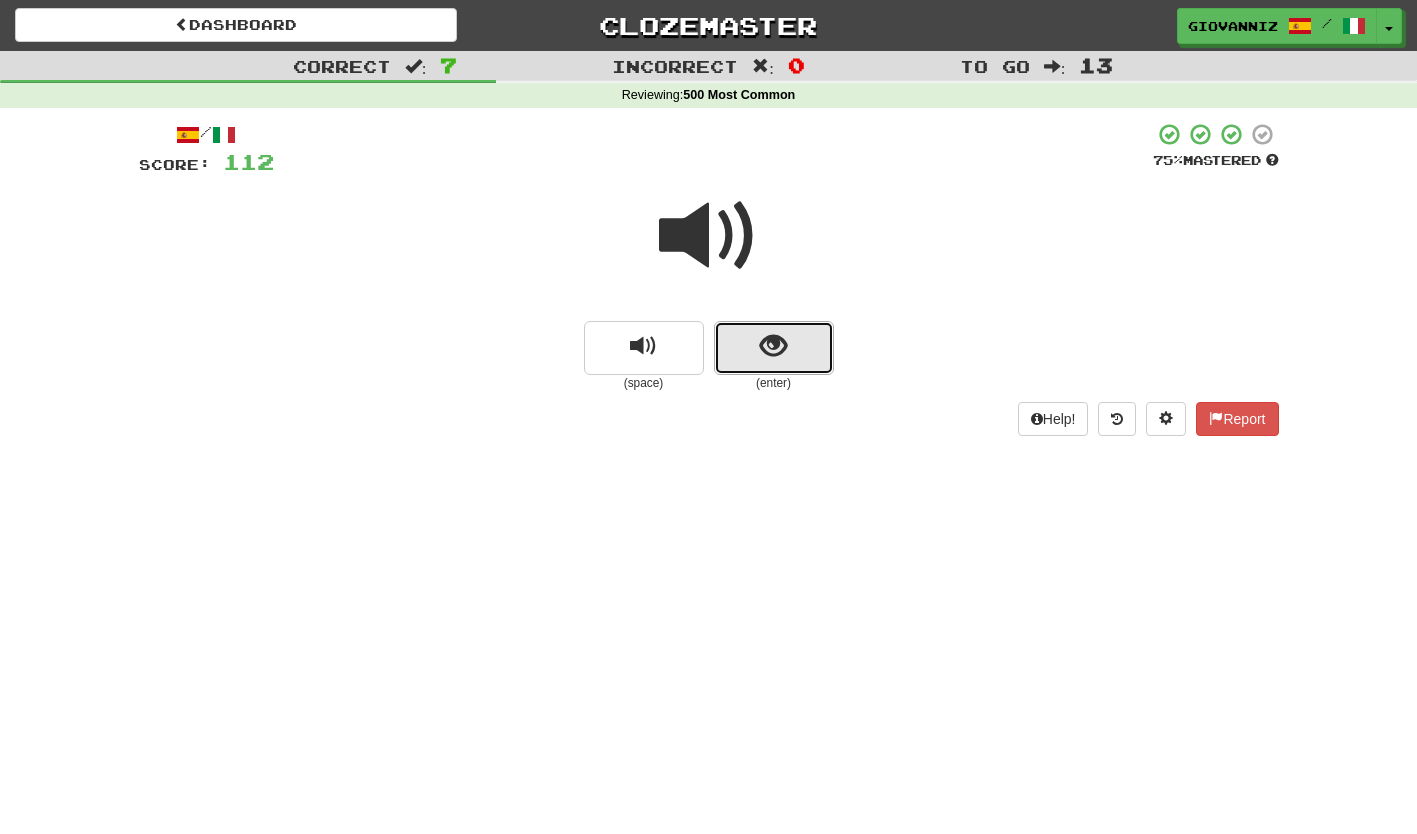 click at bounding box center [774, 348] 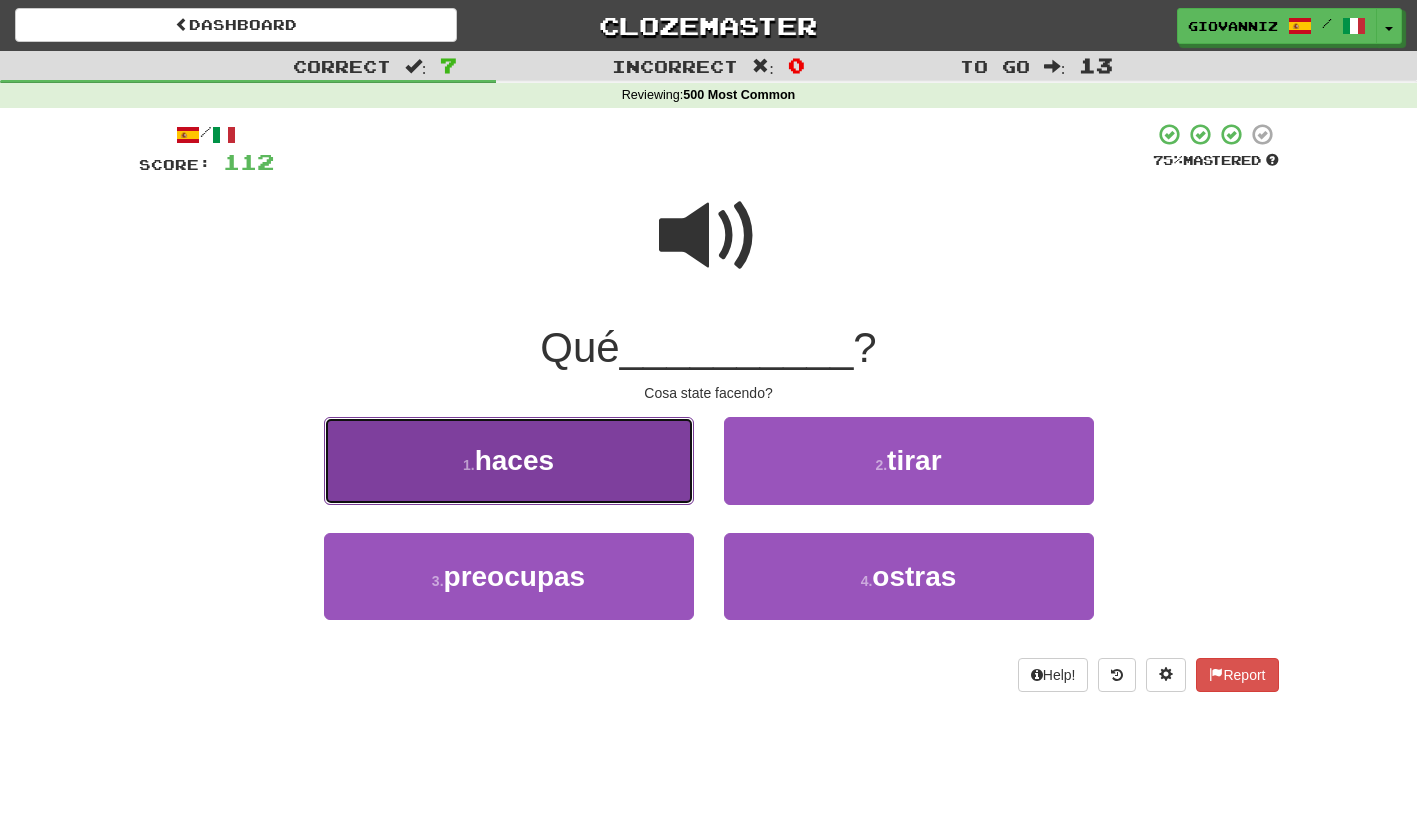 click on "1 .  haces" at bounding box center [509, 460] 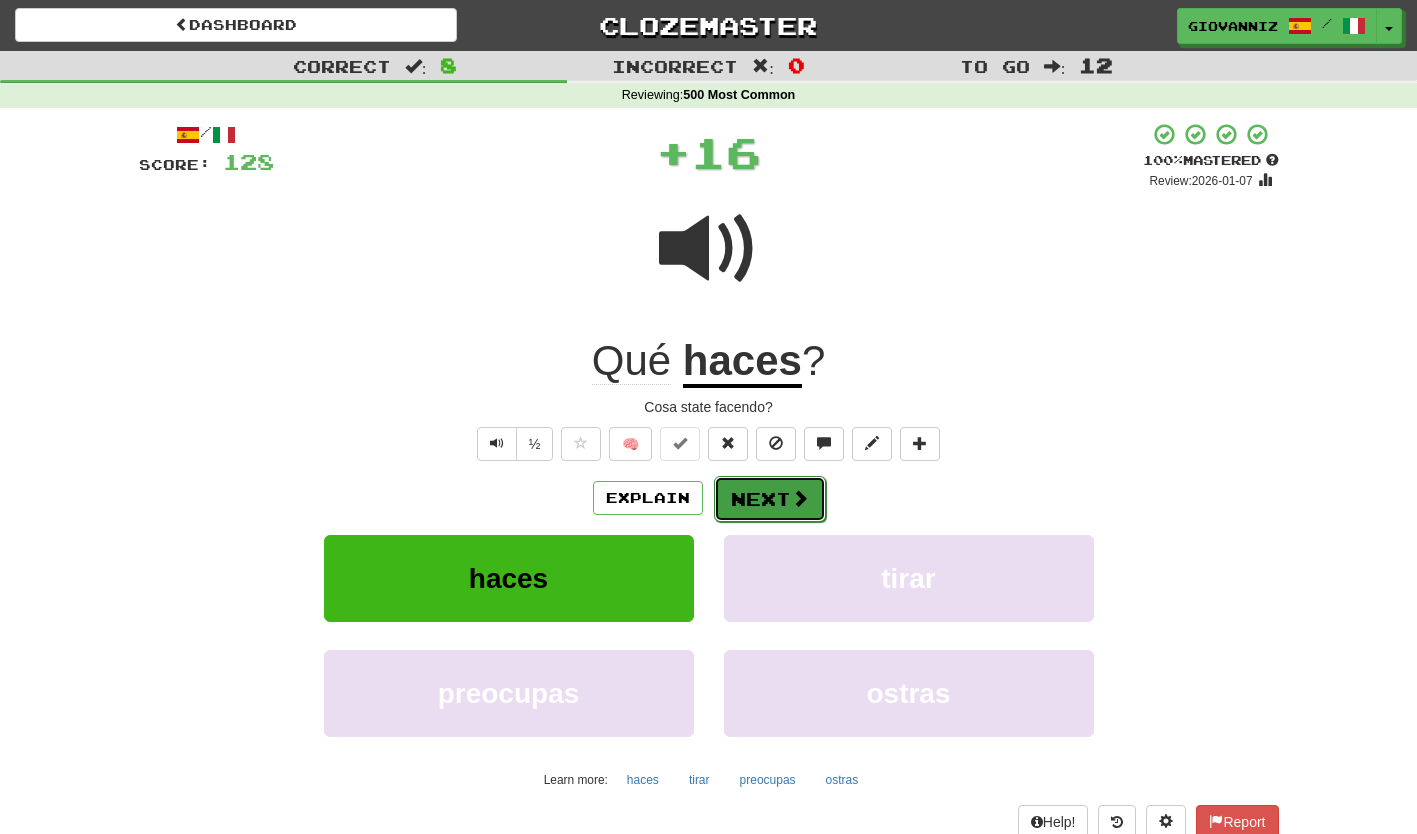 click on "Next" at bounding box center (770, 499) 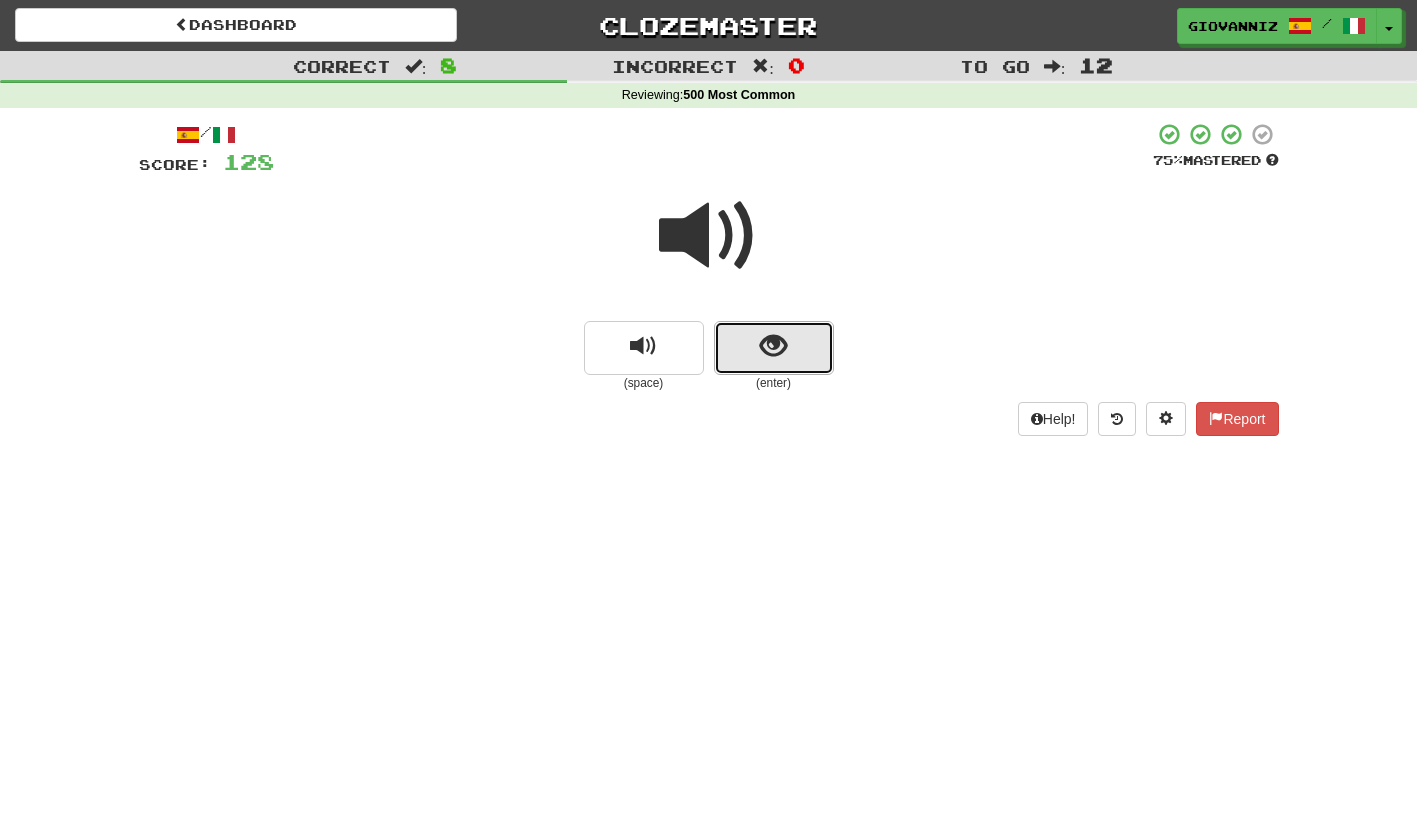 click at bounding box center (774, 348) 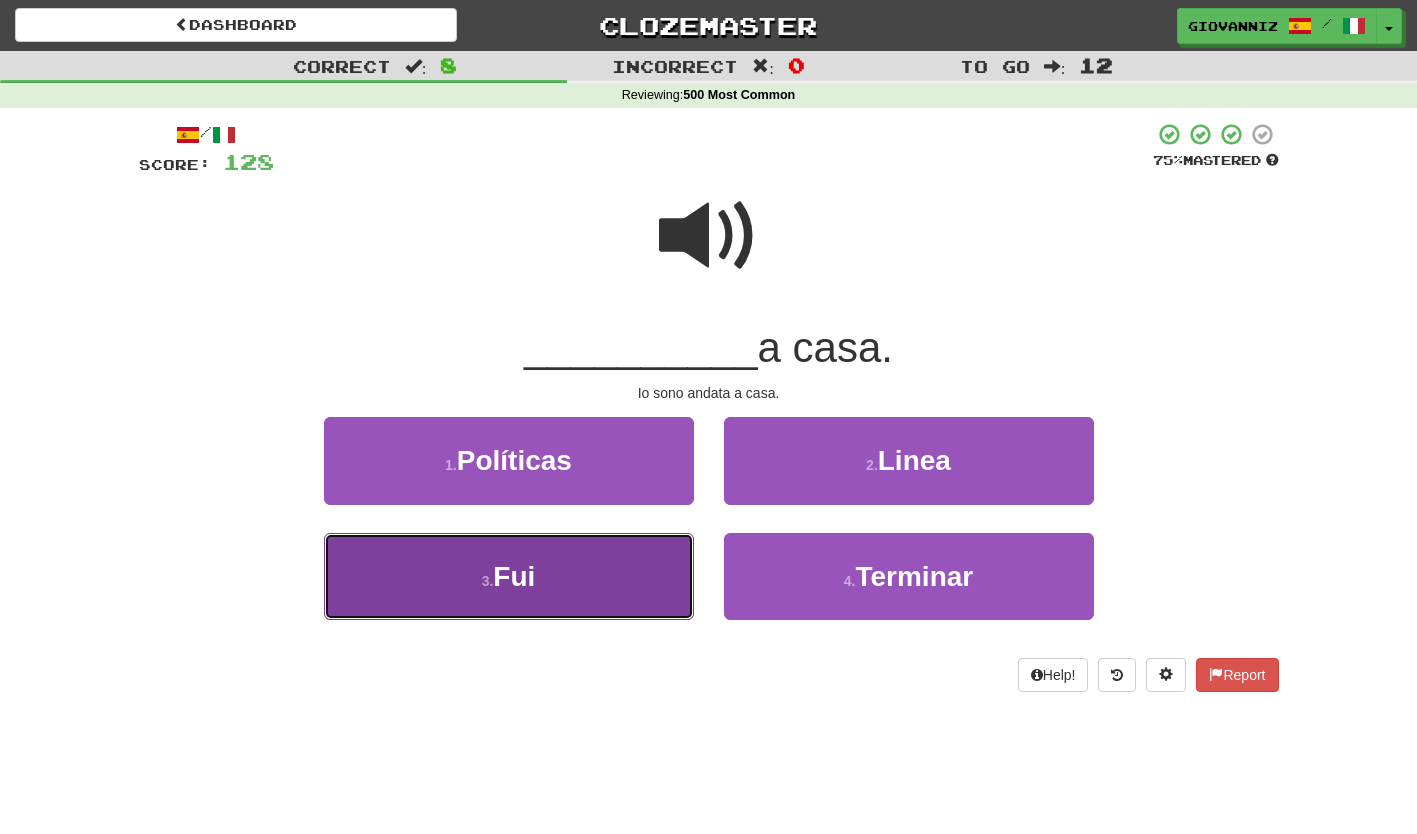 click on "3 .  Fui" at bounding box center (509, 576) 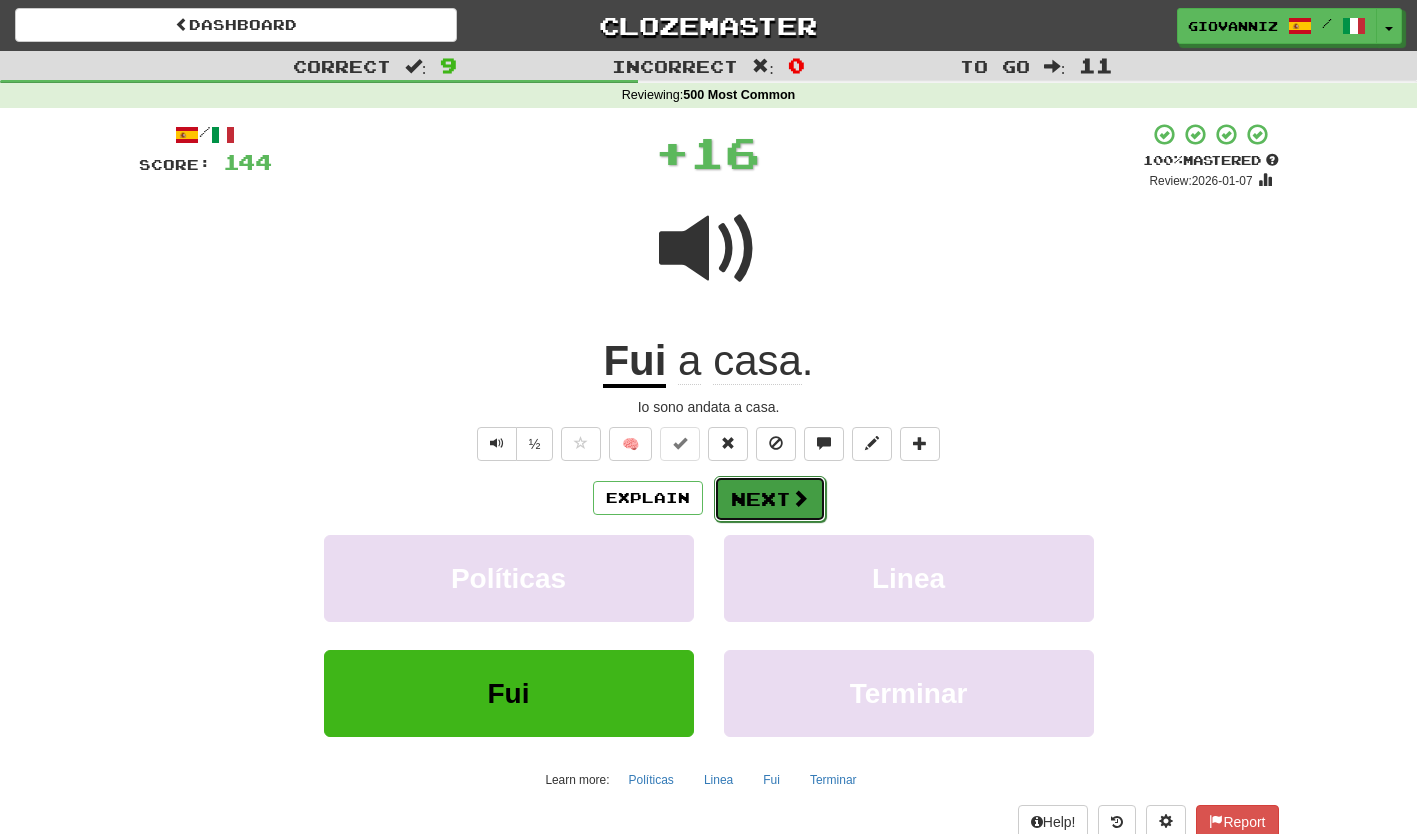 click on "Next" at bounding box center (770, 499) 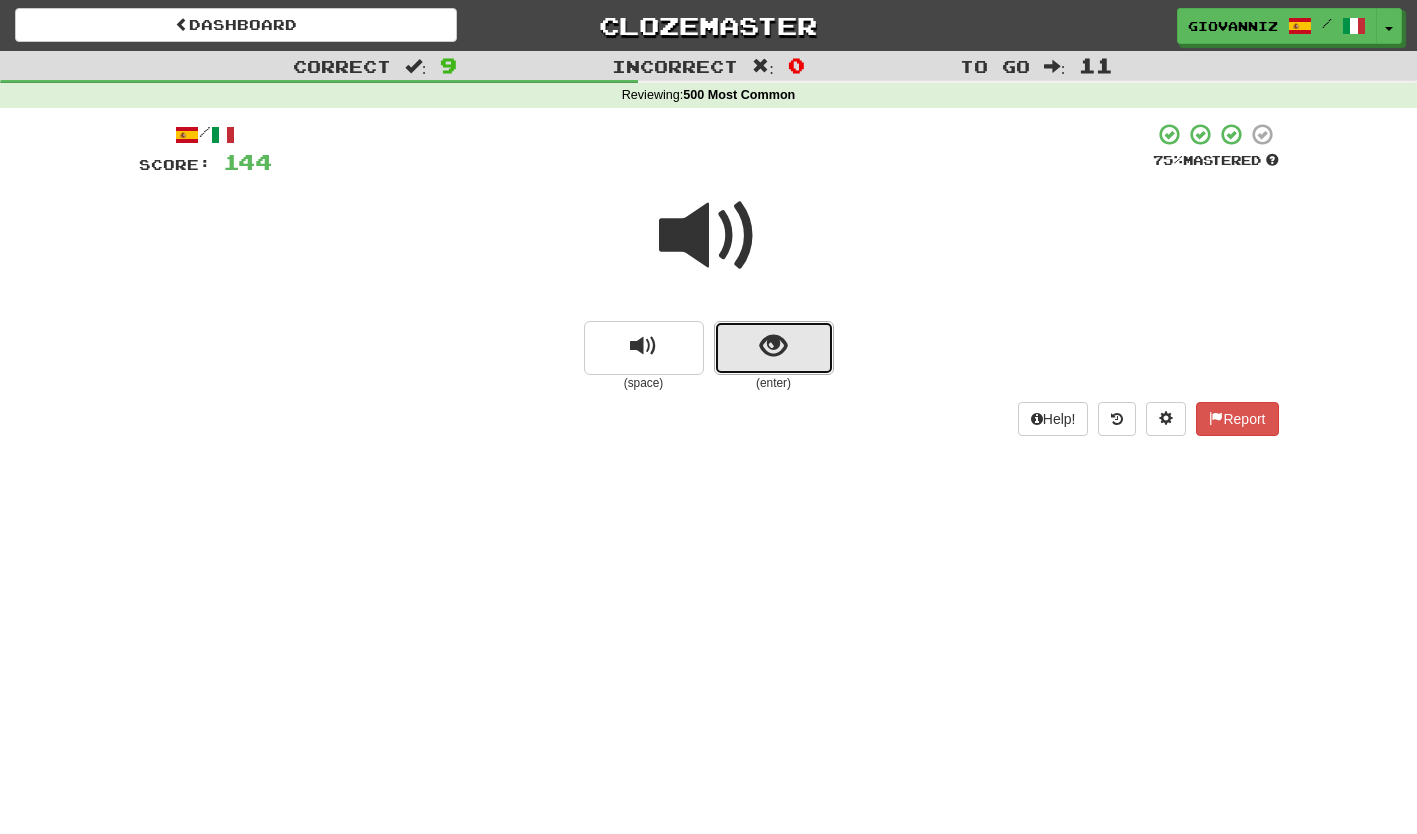 click at bounding box center [774, 348] 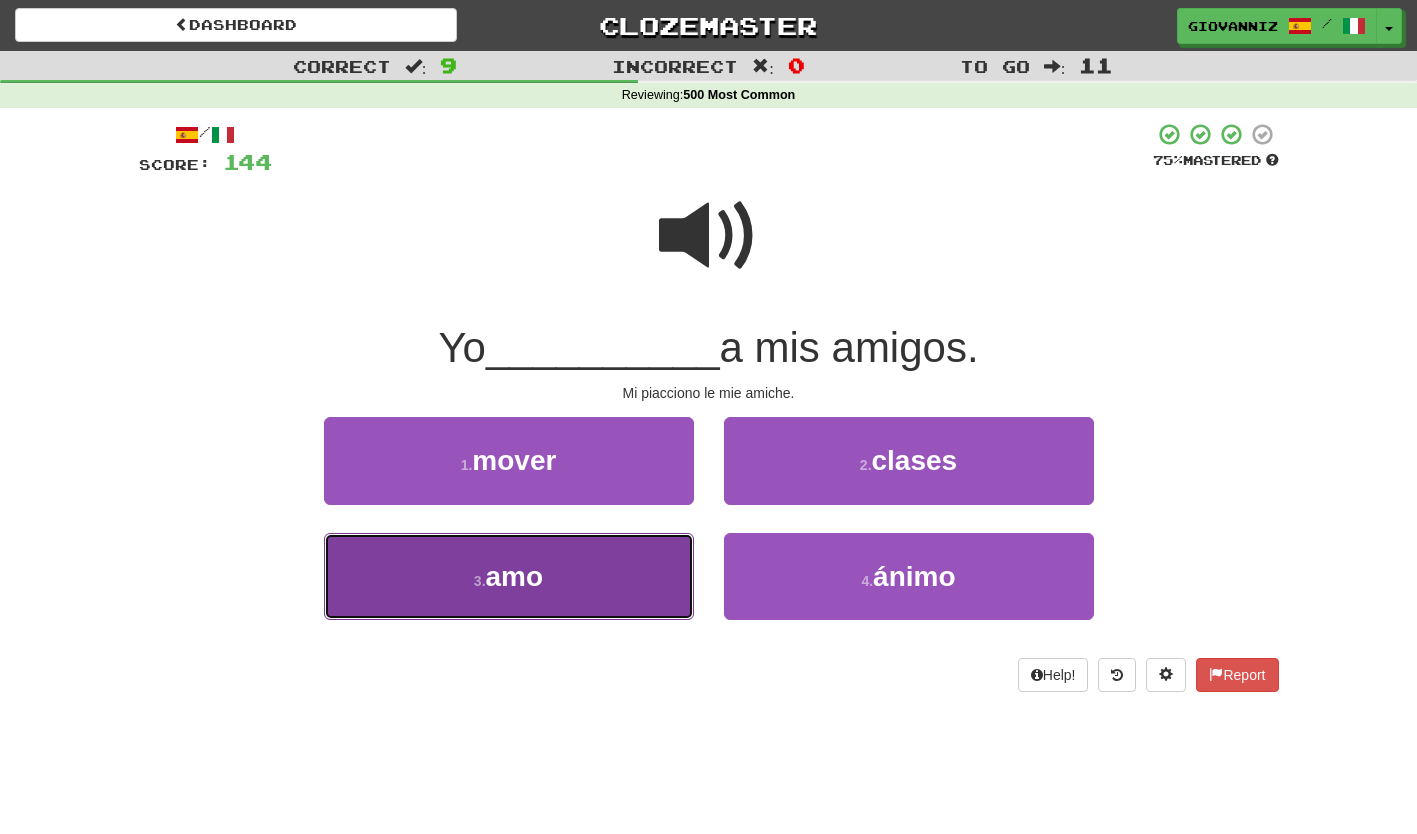 click on "3 .  amo" at bounding box center (509, 576) 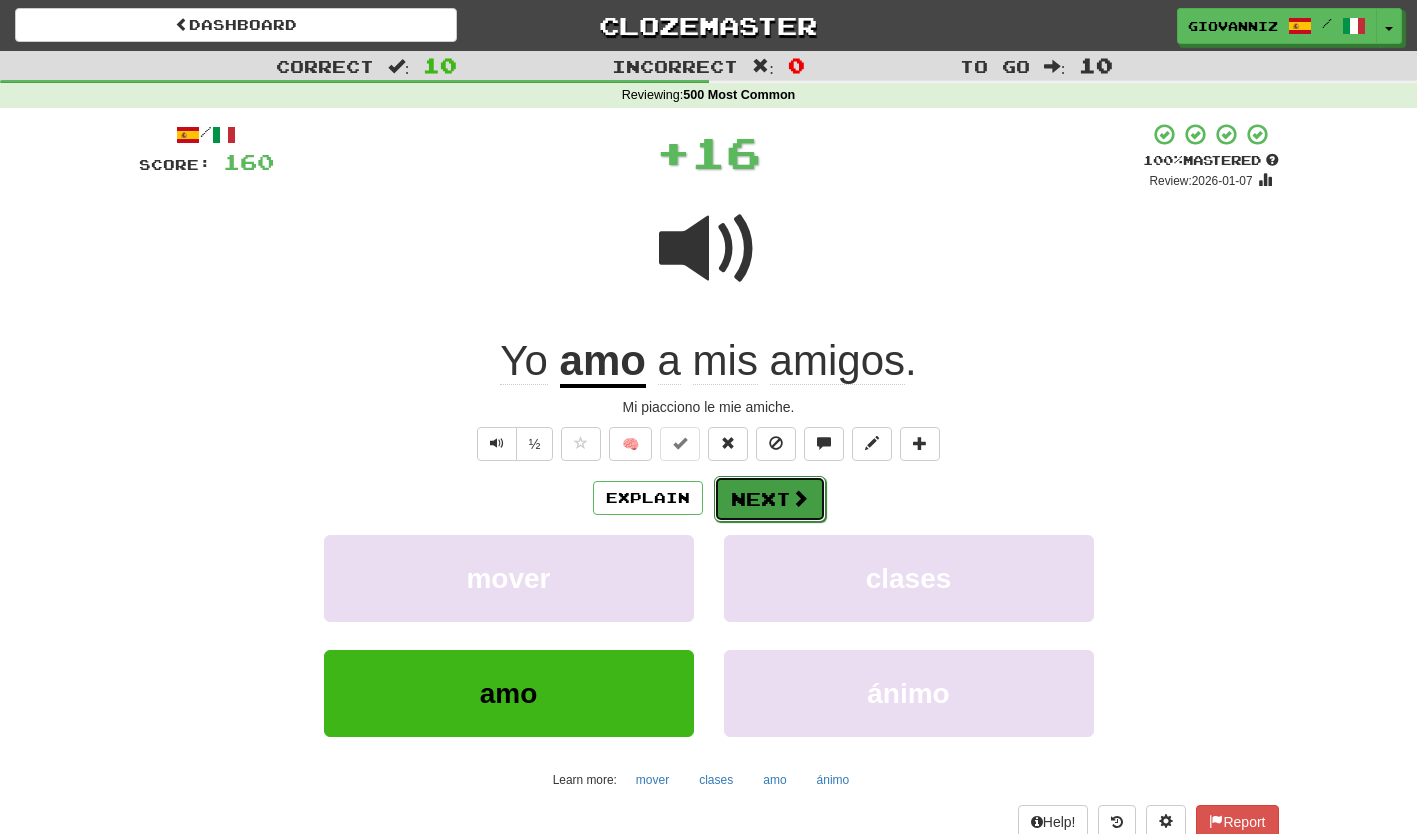 click on "Next" at bounding box center (770, 499) 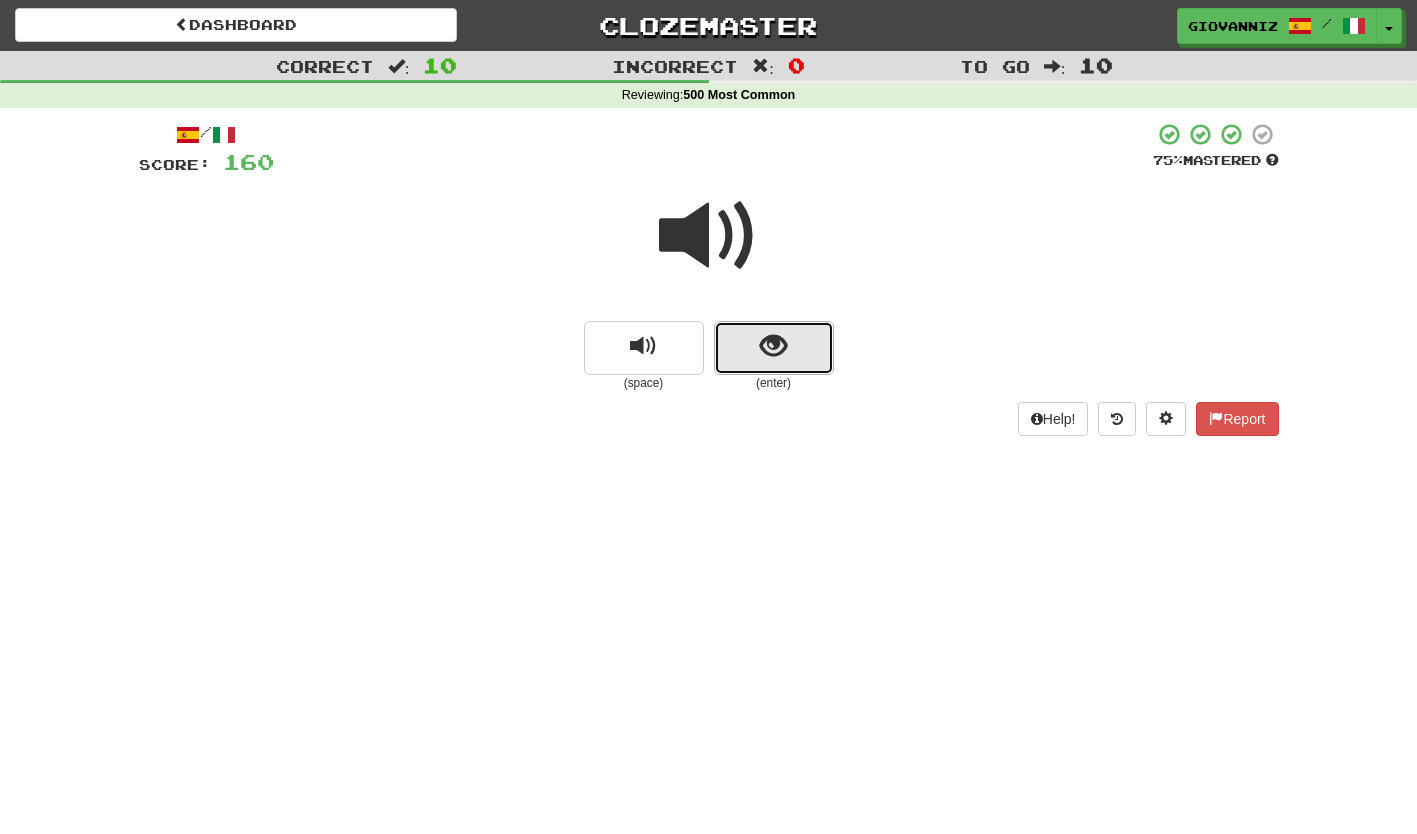 click at bounding box center [774, 348] 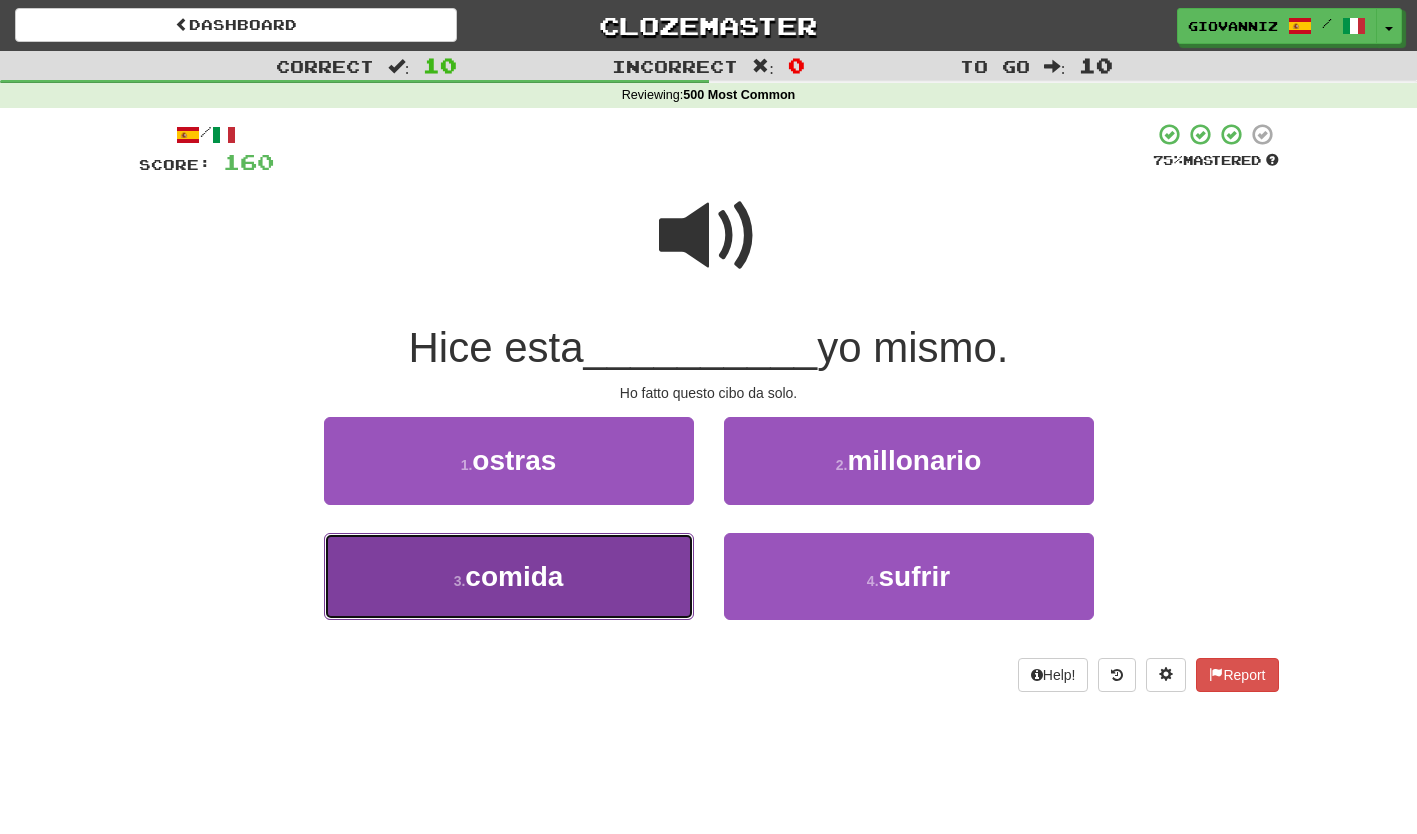 click on "3 .  comida" at bounding box center [509, 576] 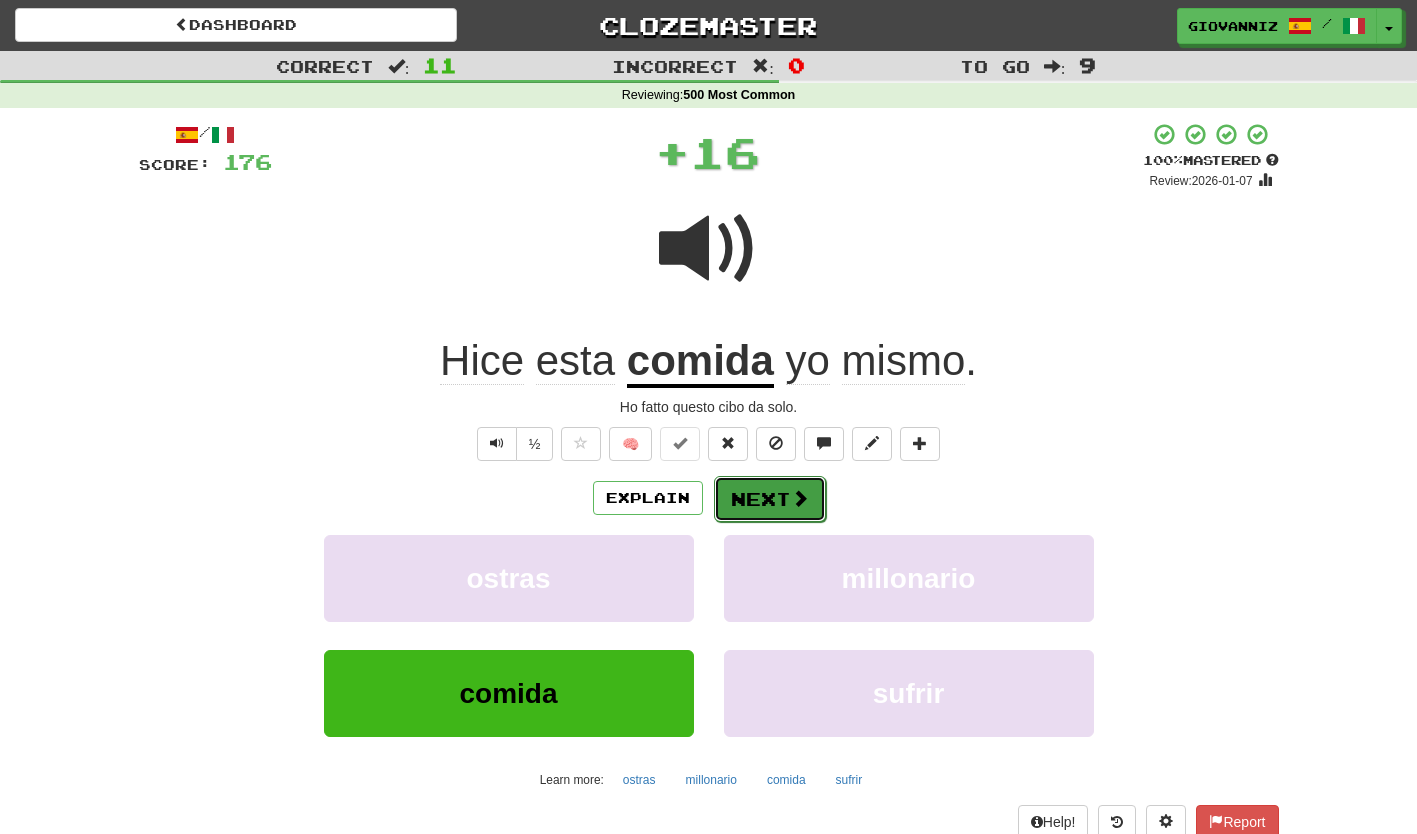 click on "Next" at bounding box center (770, 499) 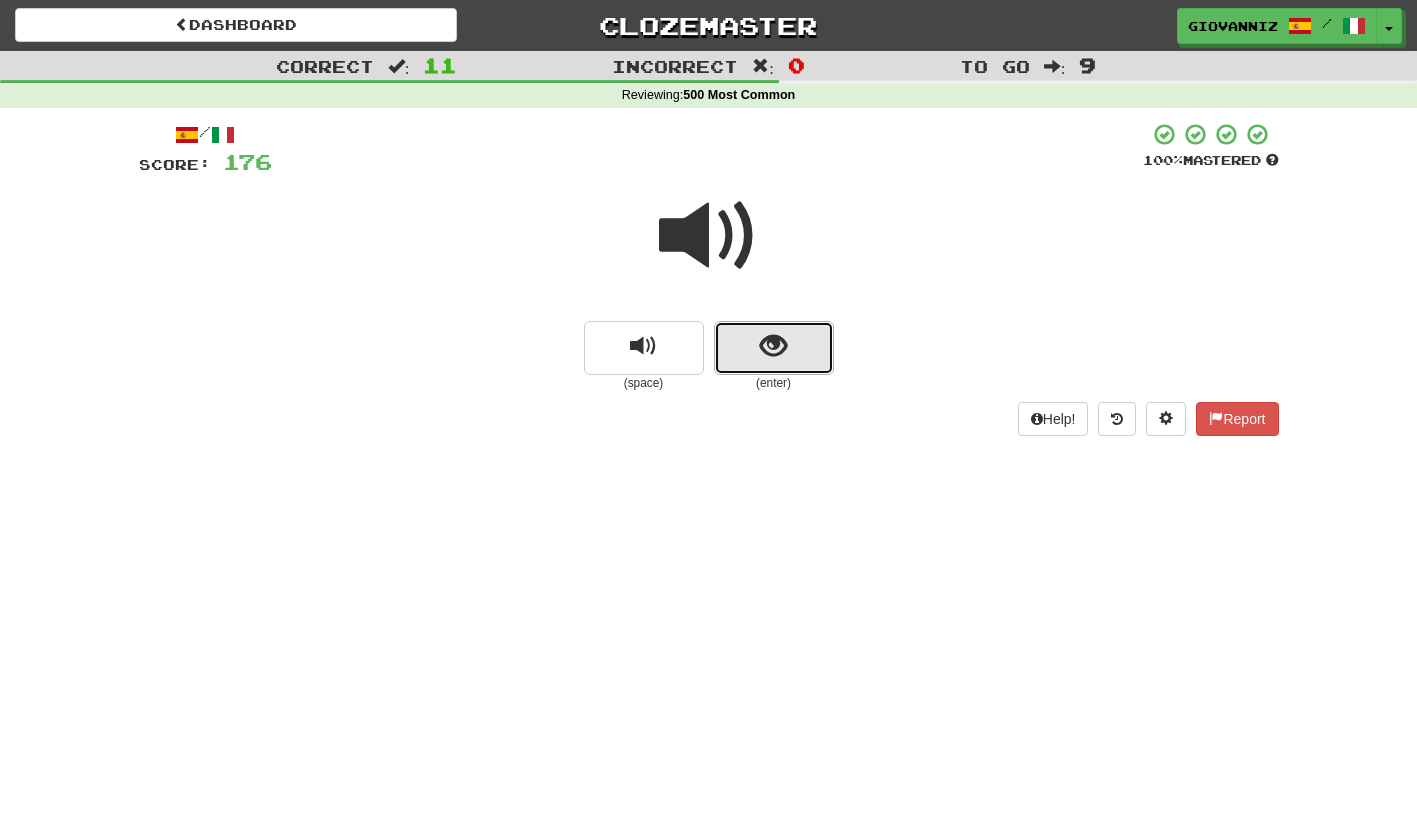 click at bounding box center [774, 348] 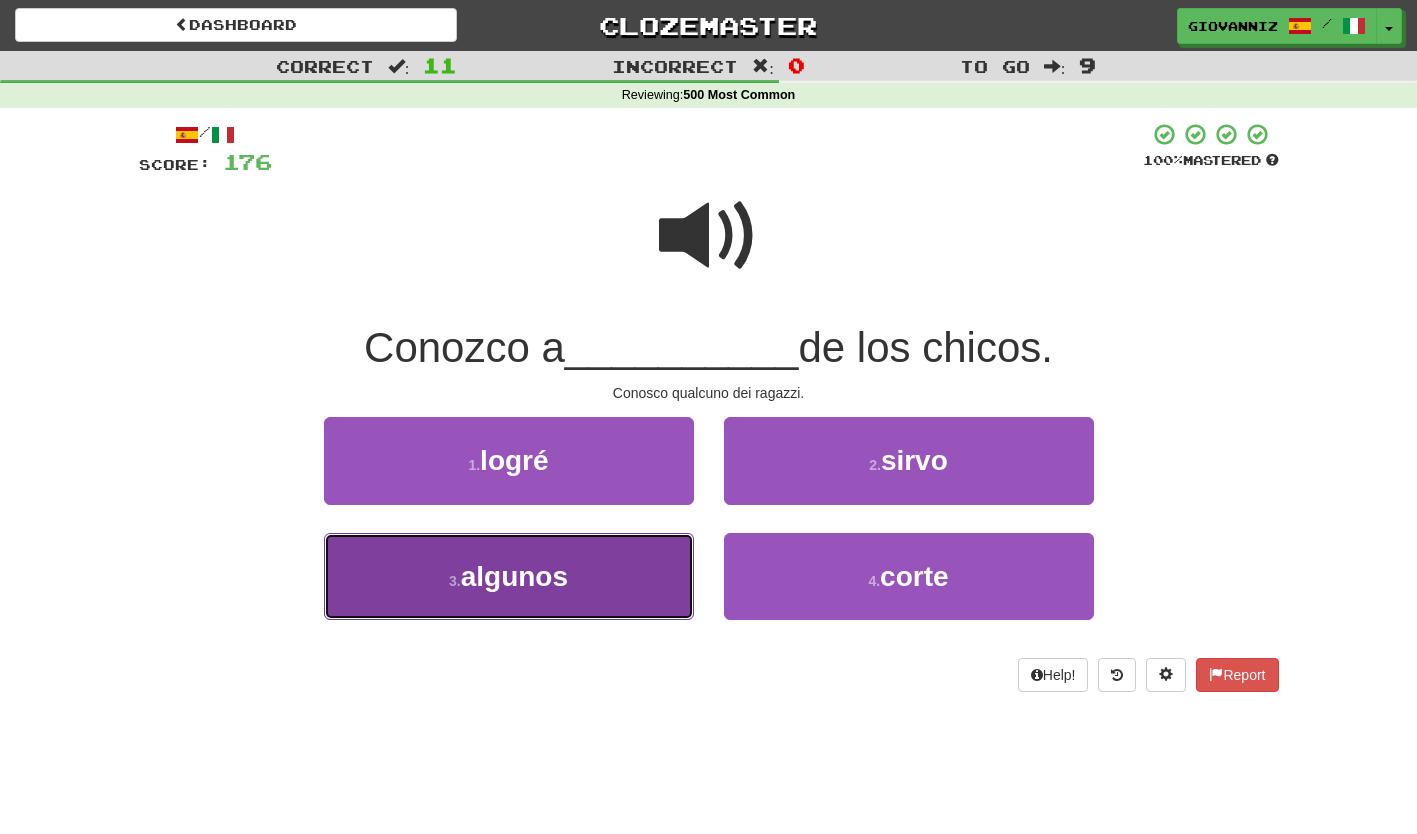click on "3 .  algunos" at bounding box center [509, 576] 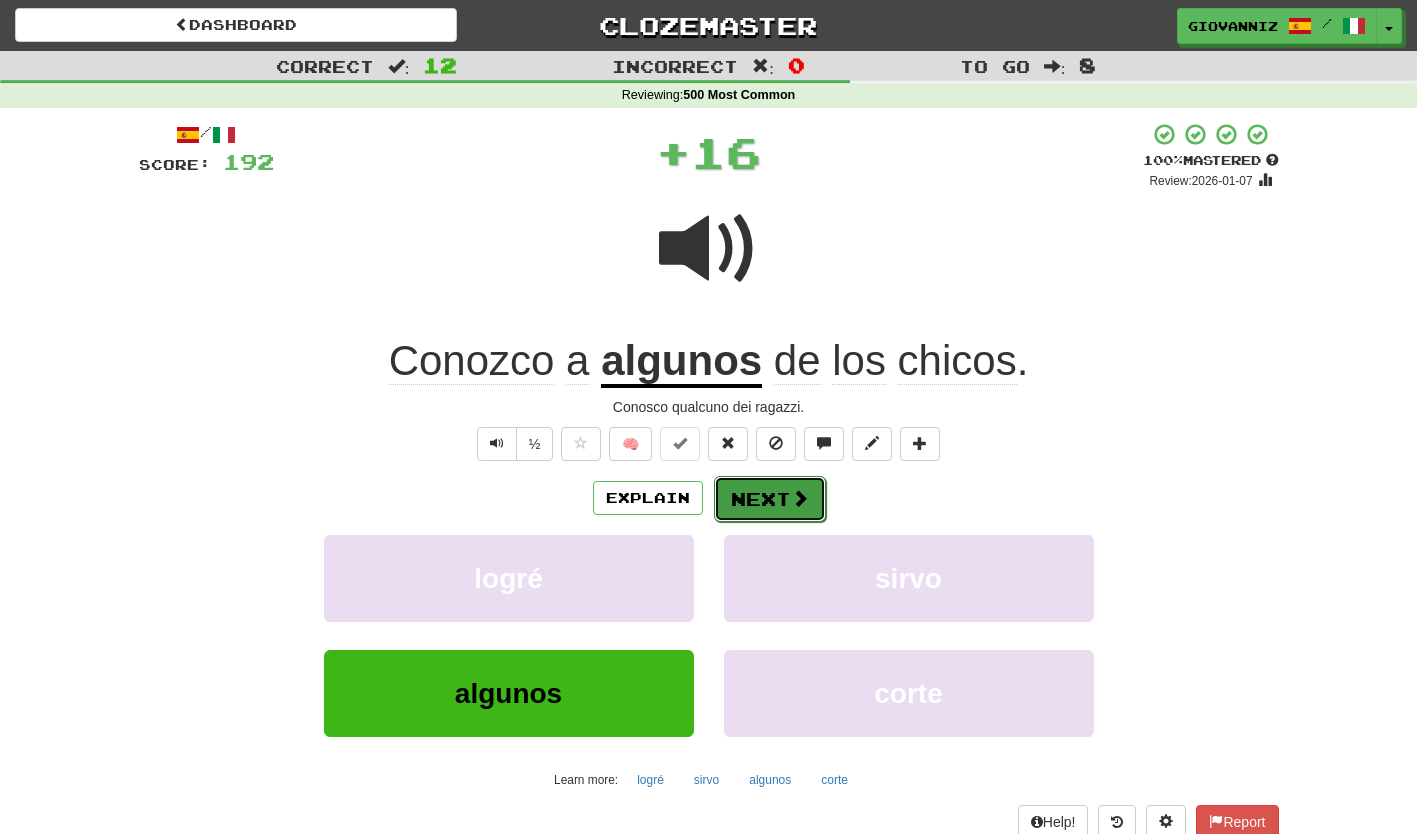 click on "Next" at bounding box center (770, 499) 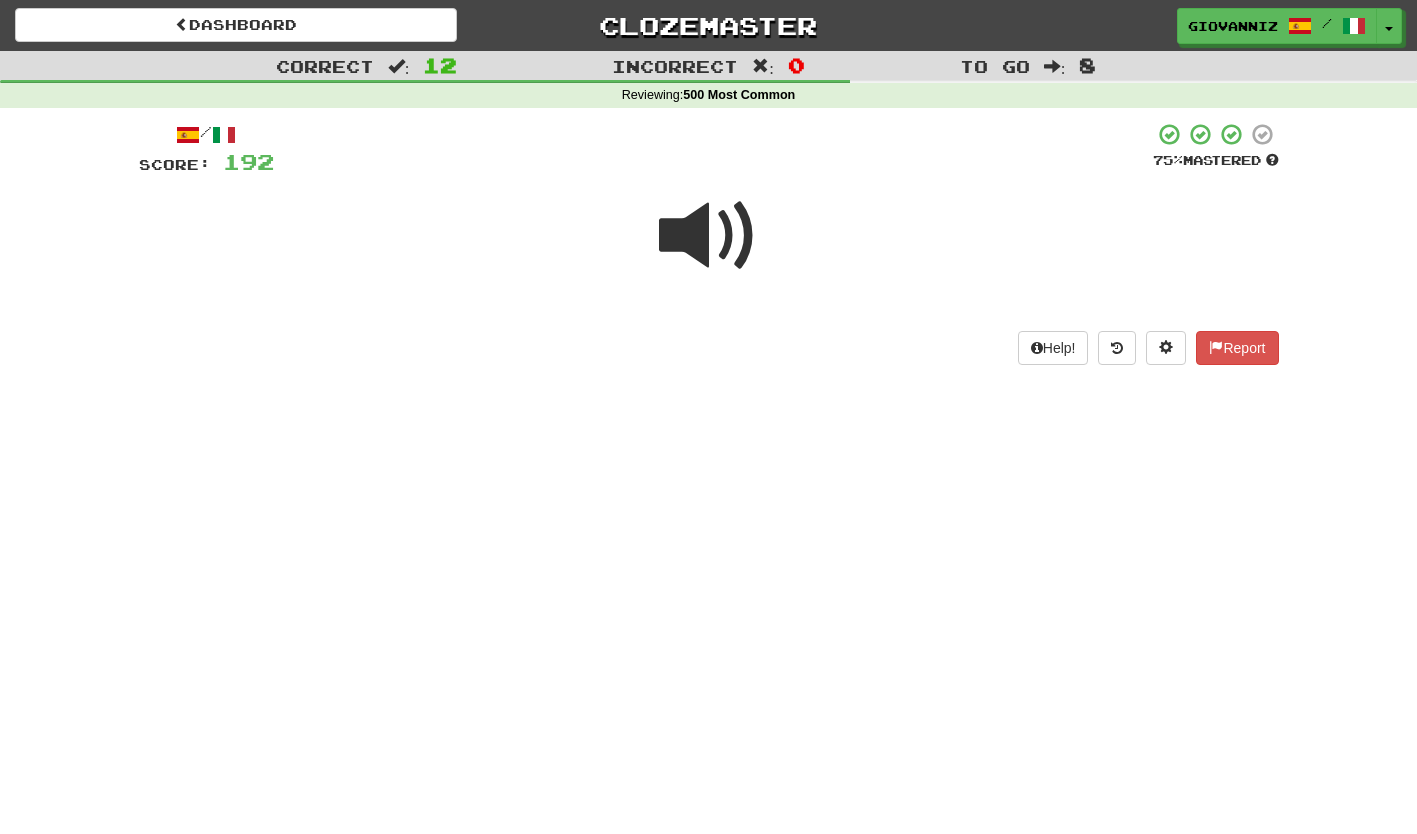 click on "Dashboard
Clozemaster
GiovanniZ
/
Toggle Dropdown
Dashboard
Leaderboard
Activity Feed
Notifications
Profile
Discussions
Español
/
Italiano
Streak:
2
Review:
35
Points Today: 168
Español
/
English
Streak:
1
Review:
11
Points Today: 0
Italiano
/
English
Streak:
1
Review:
120
Daily Goal:  0 /50
Languages
Account
Logout
GiovanniZ
/
Toggle Dropdown
Dashboard
Leaderboard
Activity Feed
Notifications
Profile
Discussions
Español
/
Italiano
Streak:
2
Review:
35
Points Today: 168
Español
/
English
Streak:
1
Review:
11
Points Today: 0" at bounding box center (708, 417) 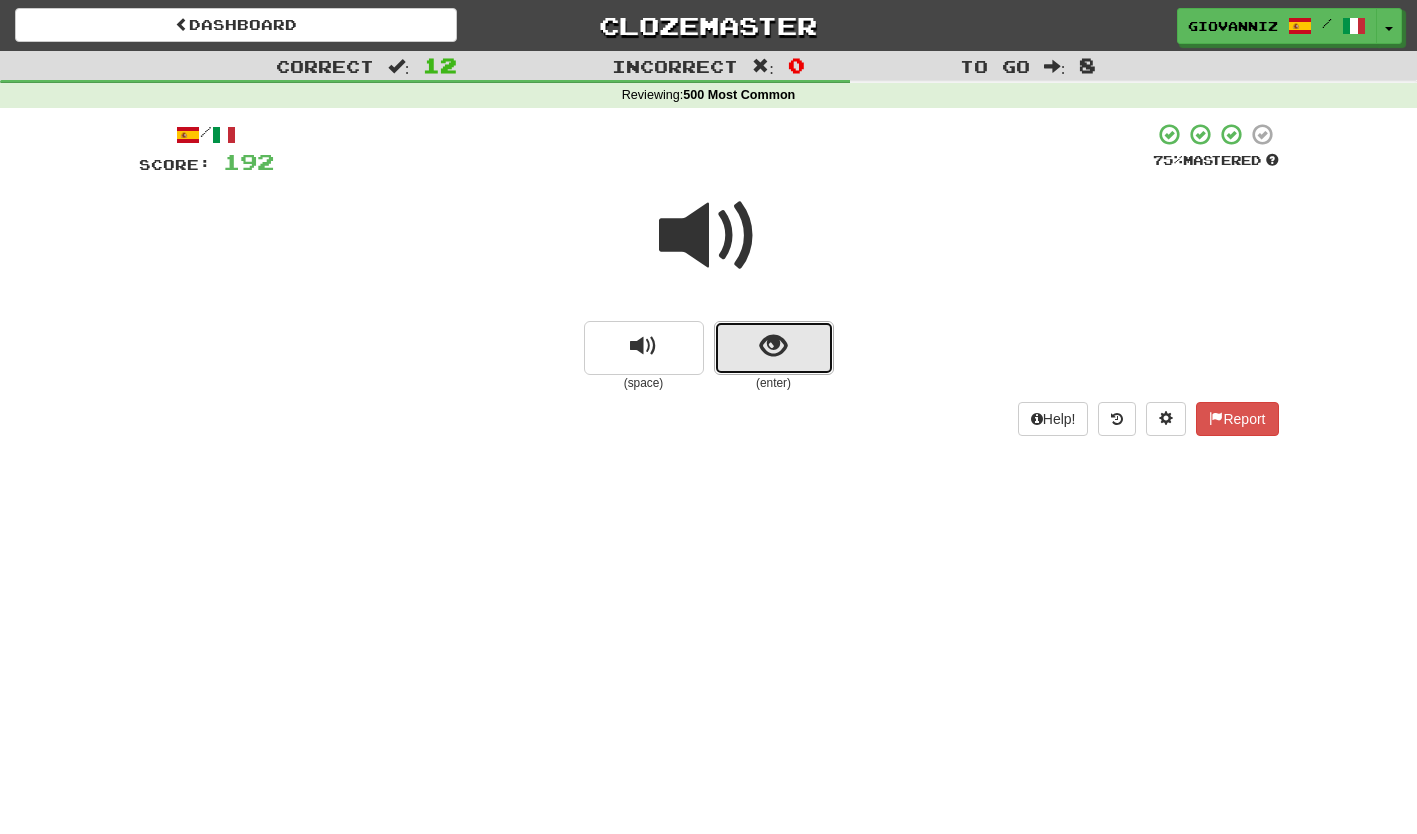 click at bounding box center (774, 348) 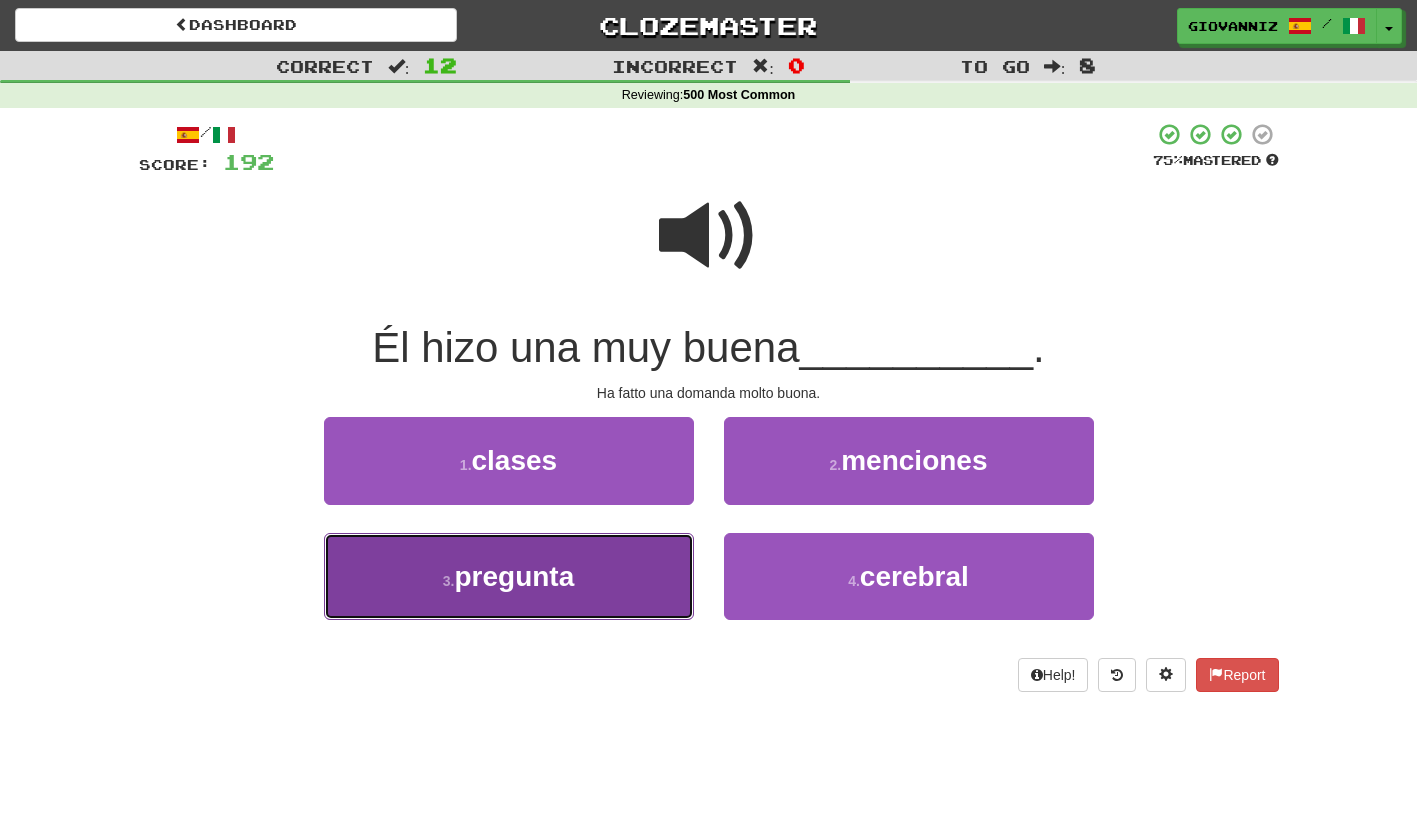 click on "3 .  pregunta" at bounding box center [509, 576] 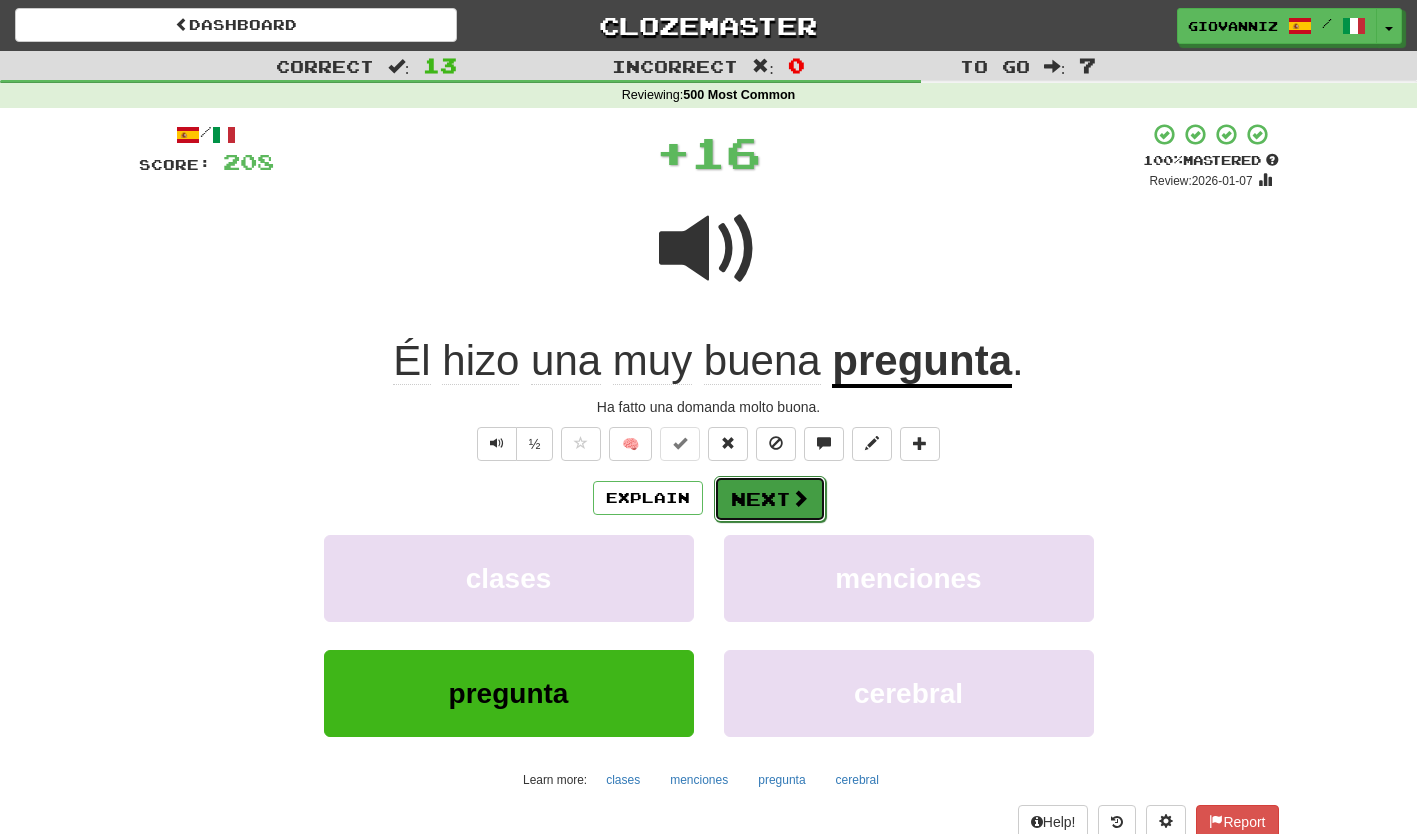 click on "Next" at bounding box center [770, 499] 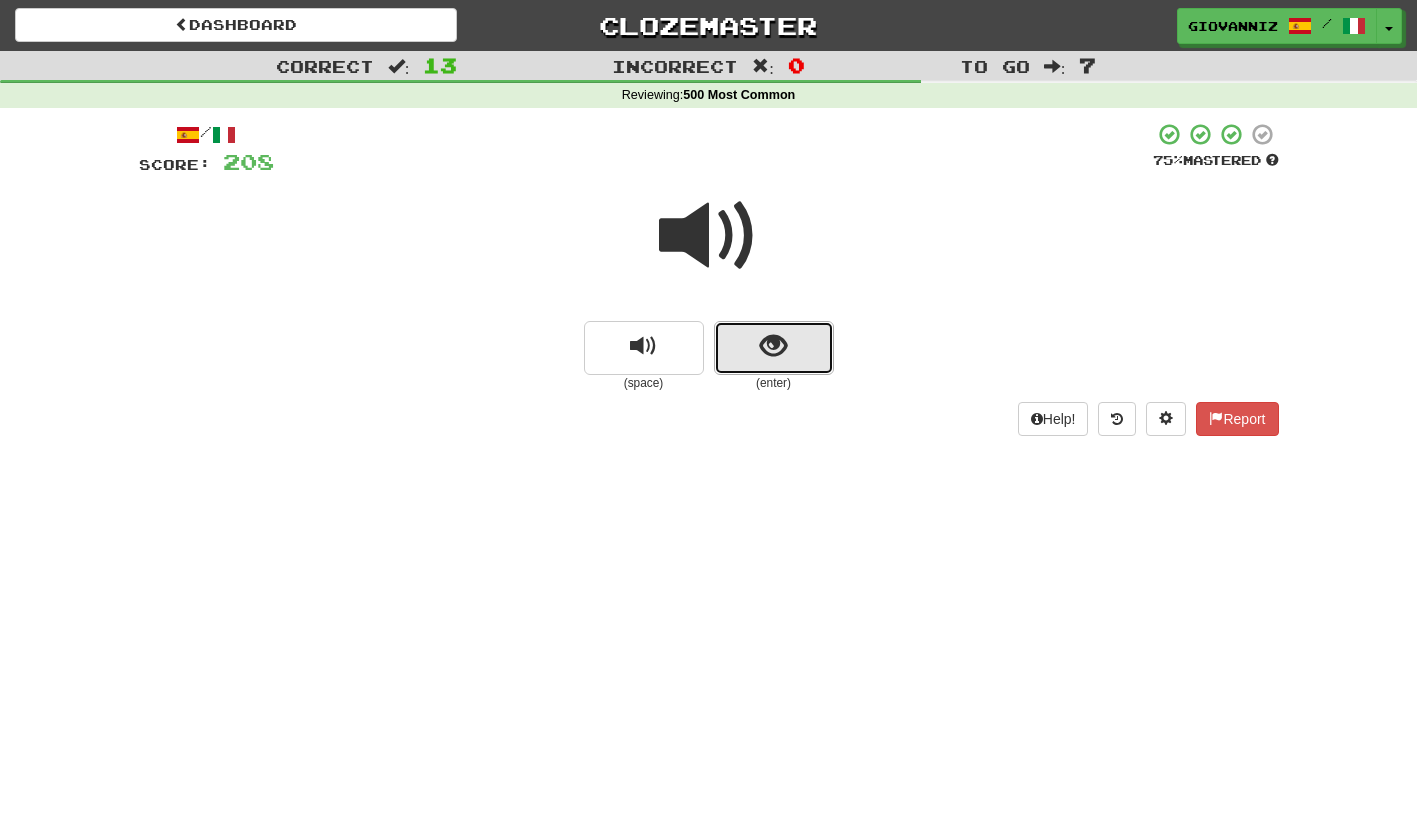 click at bounding box center (774, 348) 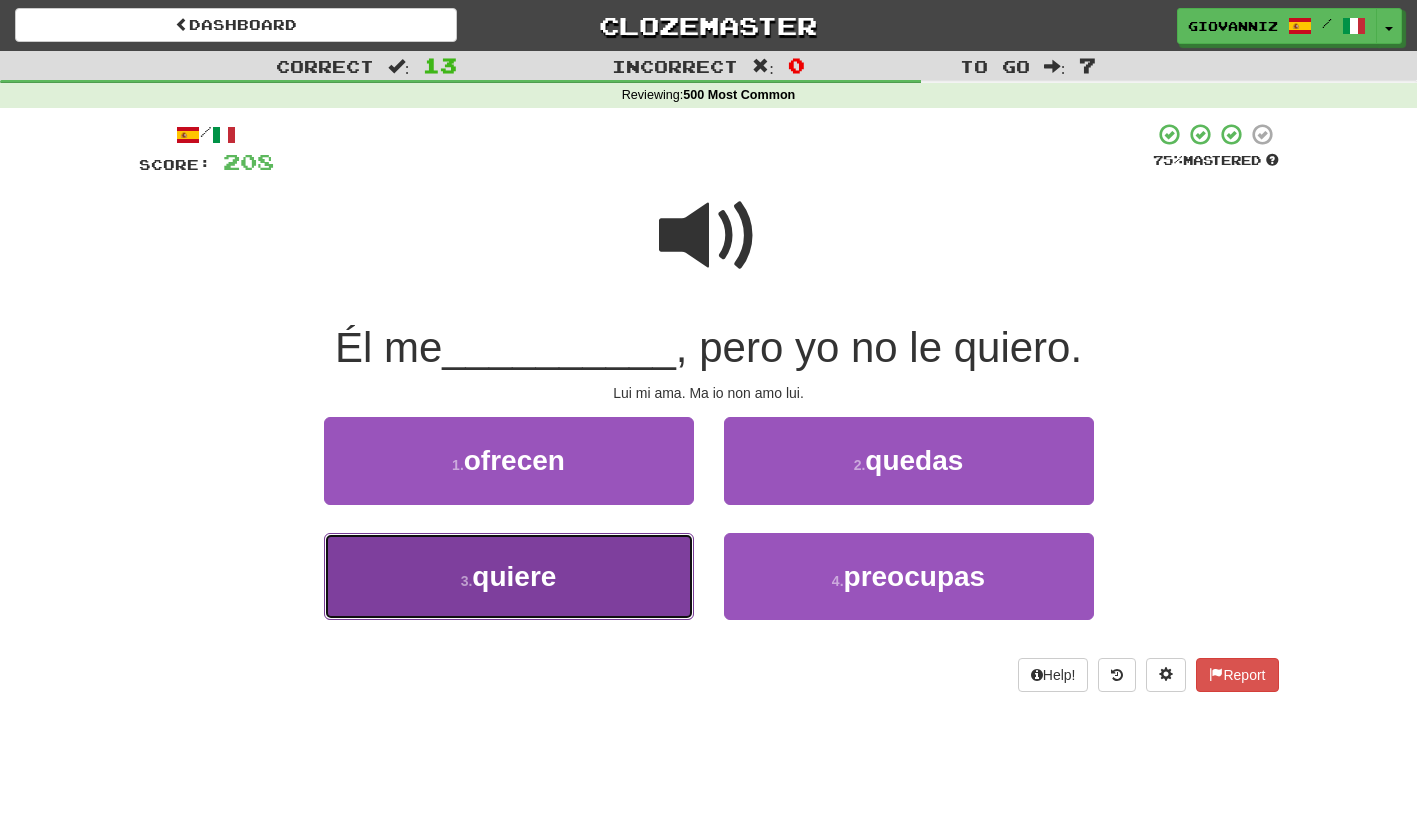 click on "3 .  quiere" at bounding box center (509, 576) 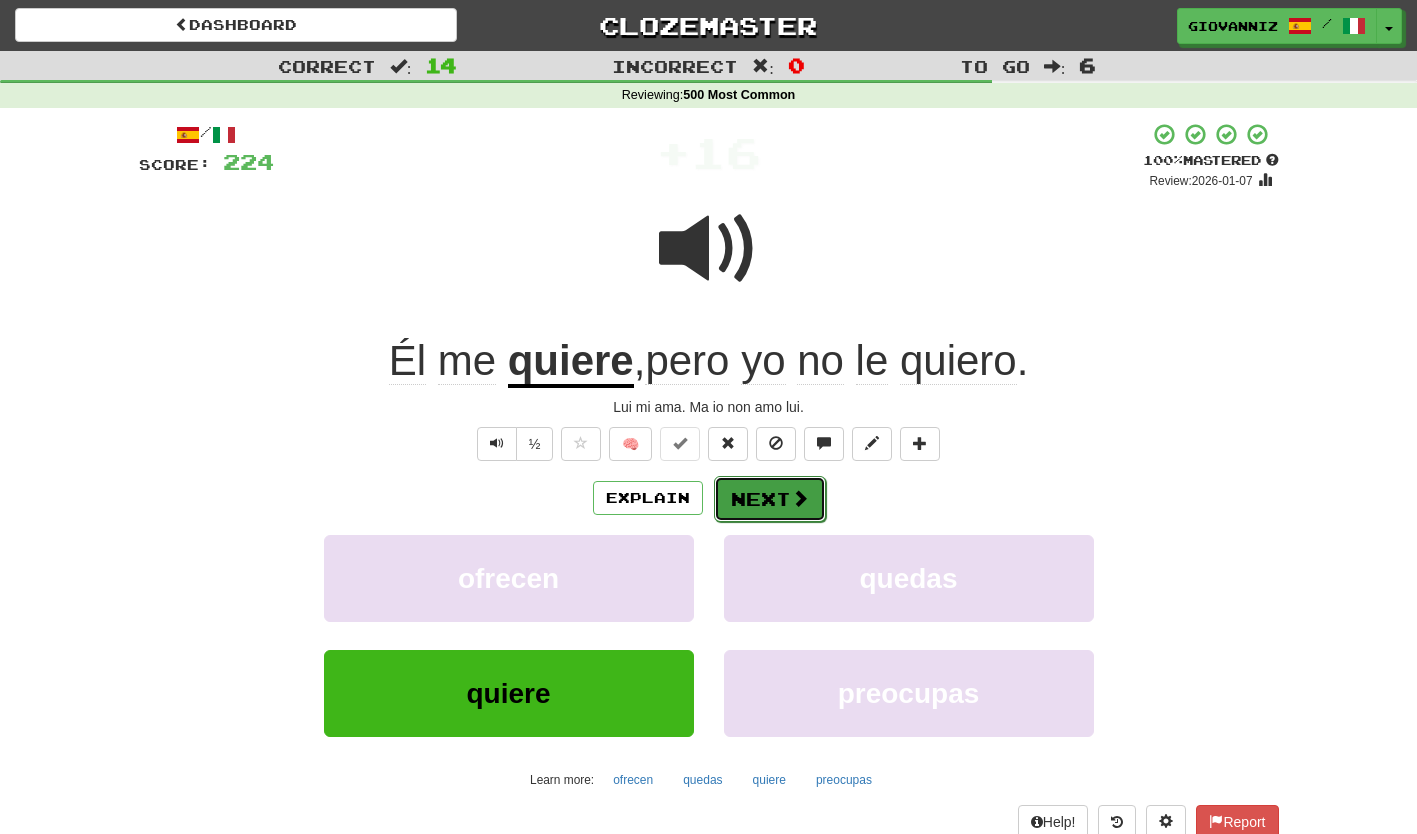 click on "Next" at bounding box center [770, 499] 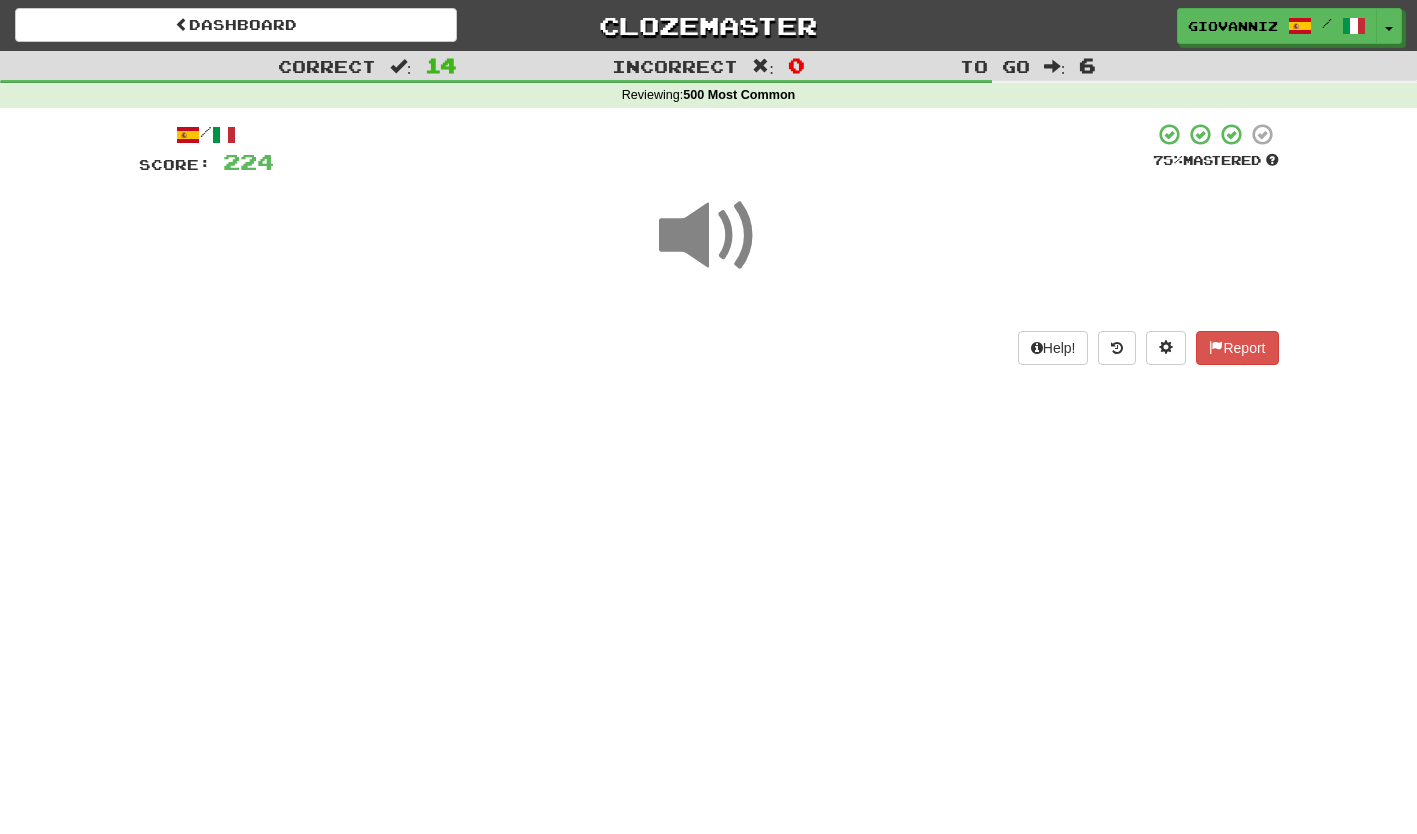 click on "Dashboard
Clozemaster
GiovanniZ
/
Toggle Dropdown
Dashboard
Leaderboard
Activity Feed
Notifications
Profile
Discussions
Español
/
Italiano
Streak:
2
Review:
35
Points Today: 168
Español
/
English
Streak:
1
Review:
11
Points Today: 0
Italiano
/
English
Streak:
1
Review:
120
Daily Goal:  0 /50
Languages
Account
Logout
GiovanniZ
/
Toggle Dropdown
Dashboard
Leaderboard
Activity Feed
Notifications
Profile
Discussions
Español
/
Italiano
Streak:
2
Review:
35
Points Today: 168
Español
/
English
Streak:
1
Review:
11
Points Today: 0" at bounding box center (708, 417) 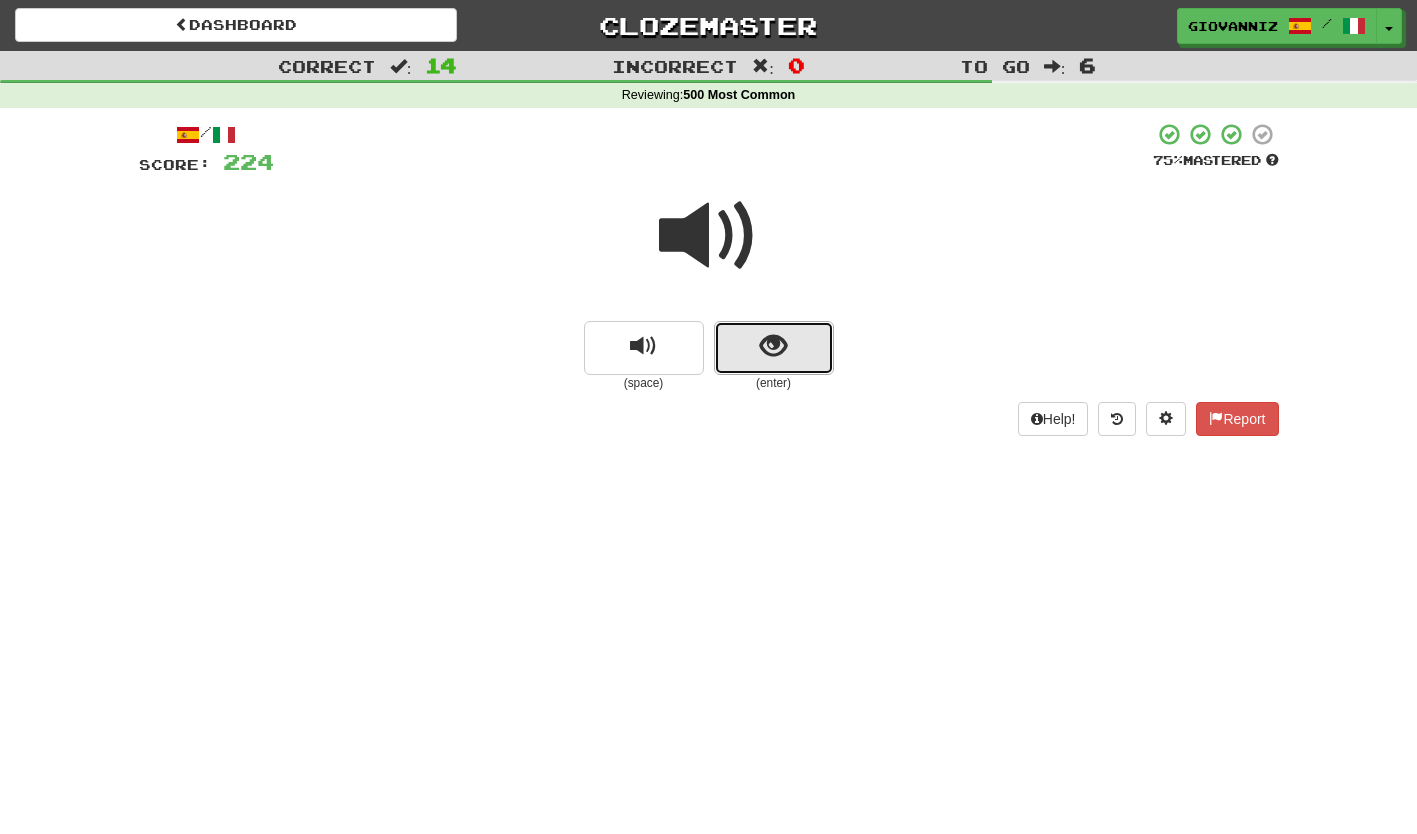 drag, startPoint x: 754, startPoint y: 495, endPoint x: 743, endPoint y: 345, distance: 150.40279 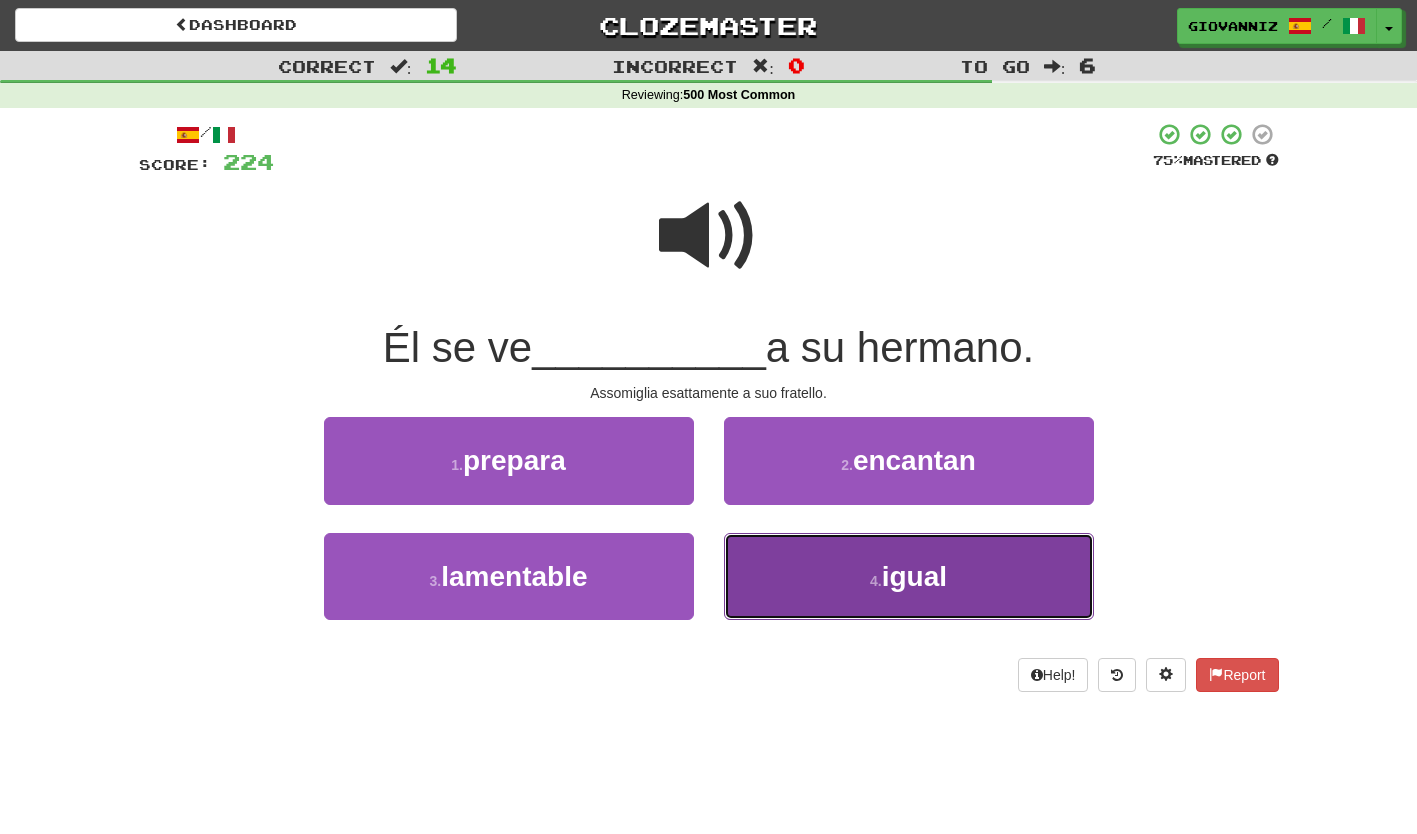 click on "4 .  igual" at bounding box center (909, 576) 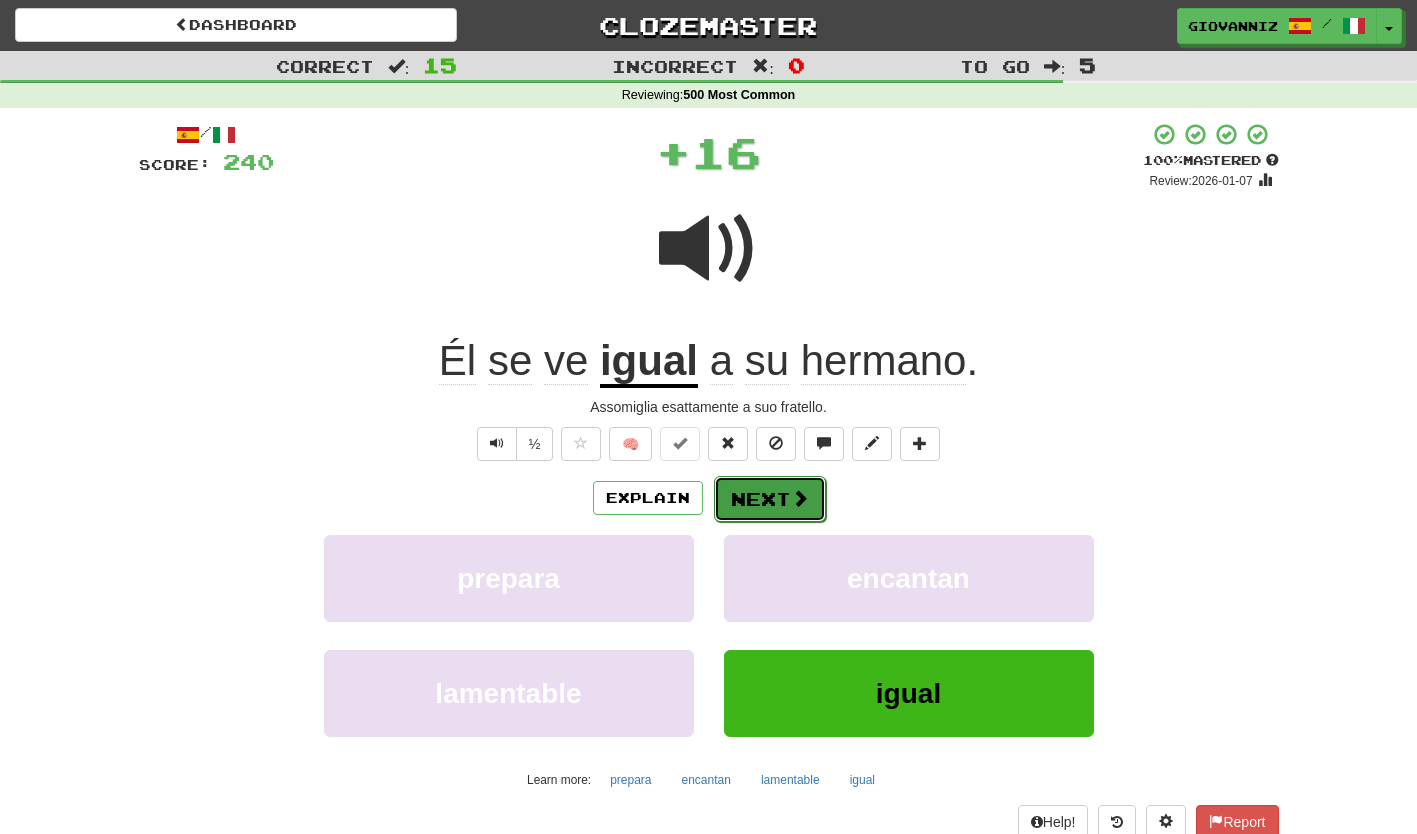 click on "Next" at bounding box center (770, 499) 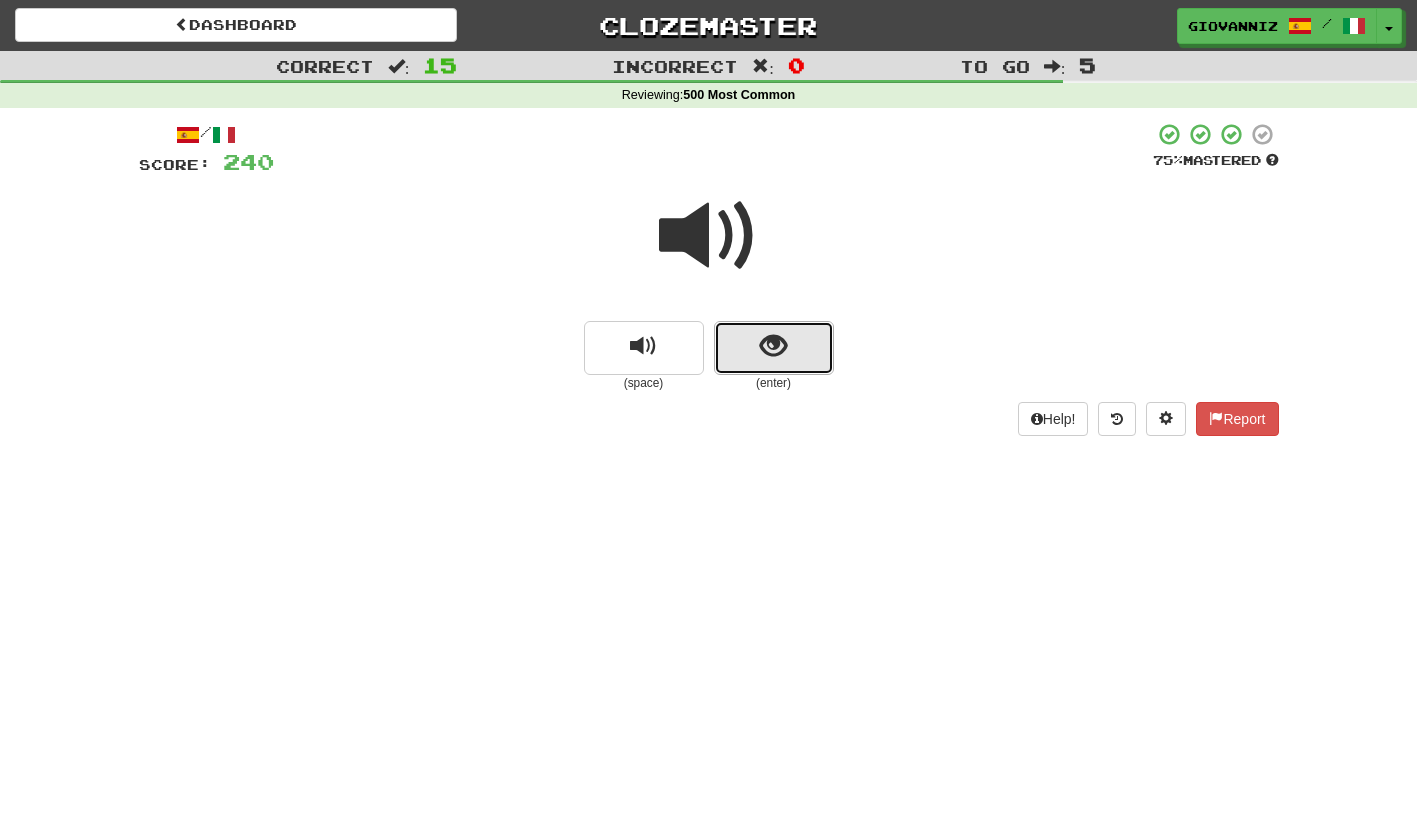 click at bounding box center [774, 348] 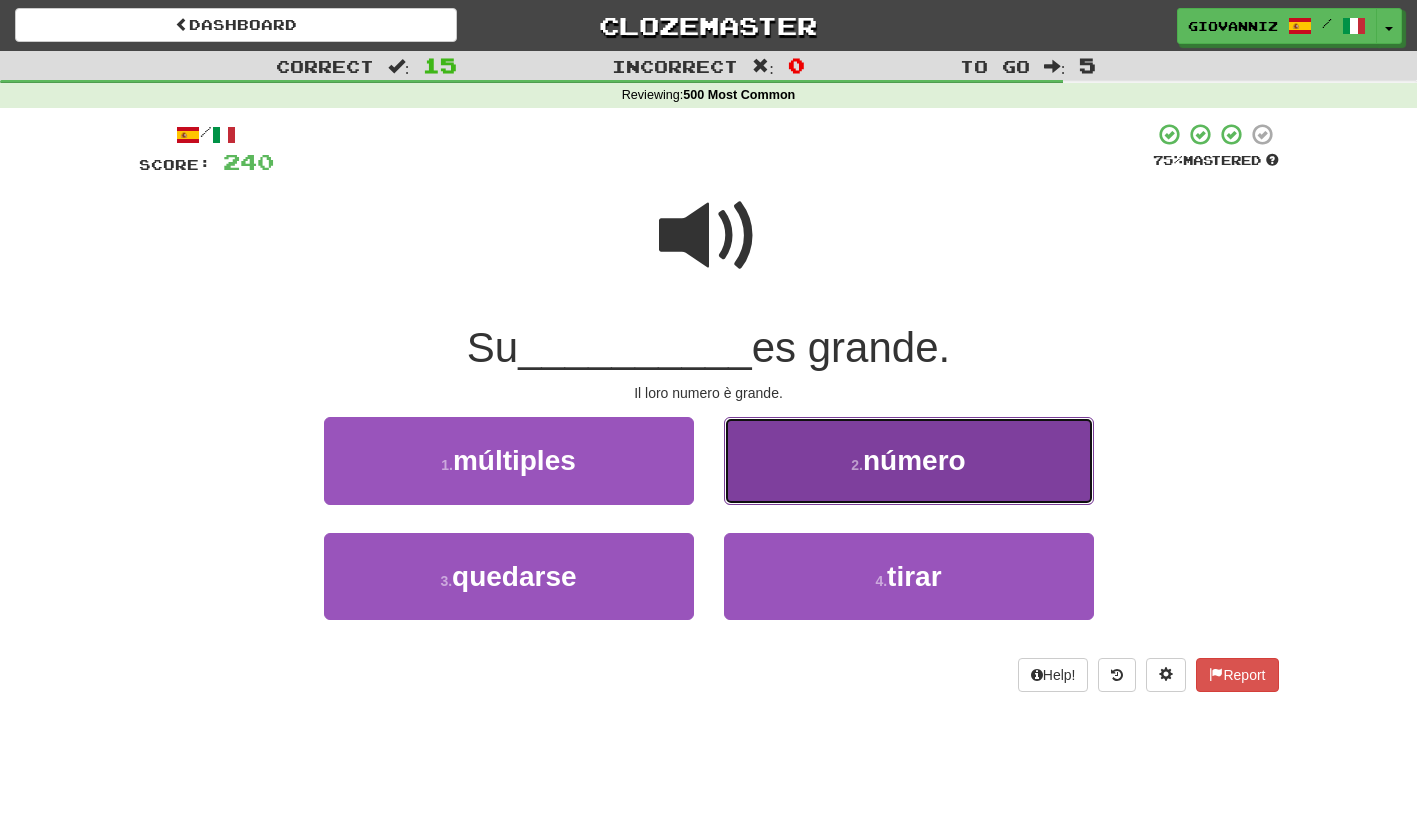 click on "2 .  número" at bounding box center (909, 460) 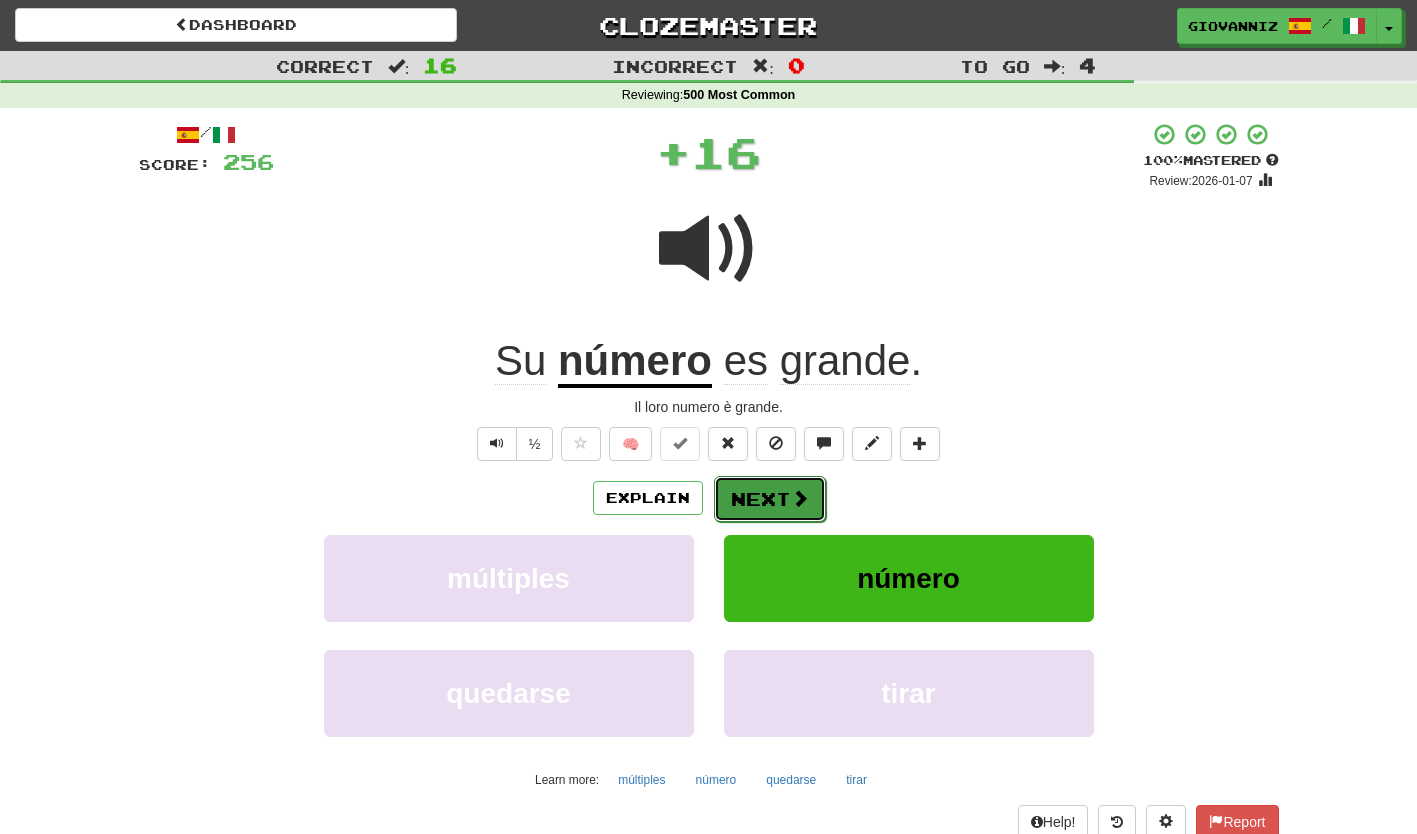 click on "Next" at bounding box center [770, 499] 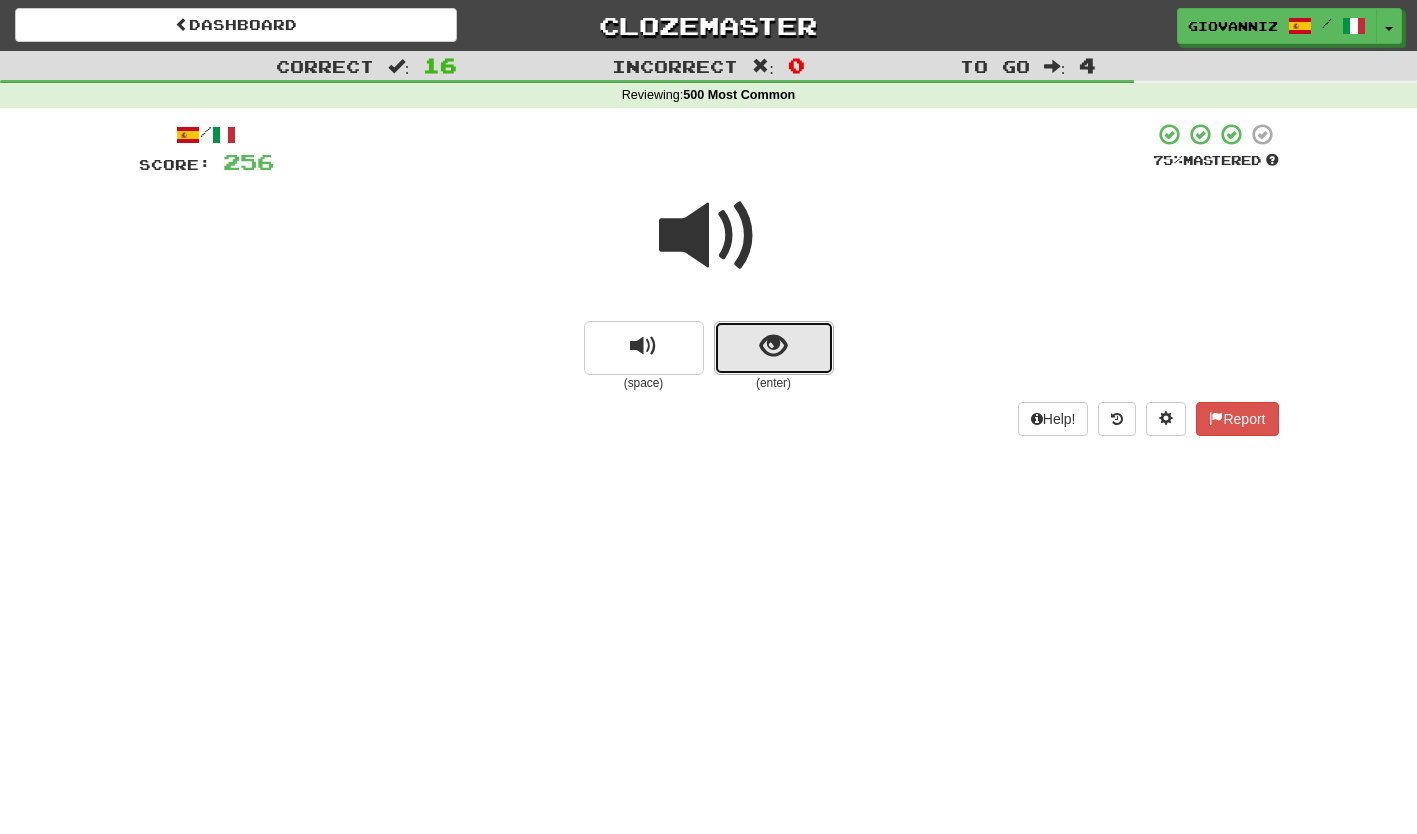 click at bounding box center [773, 346] 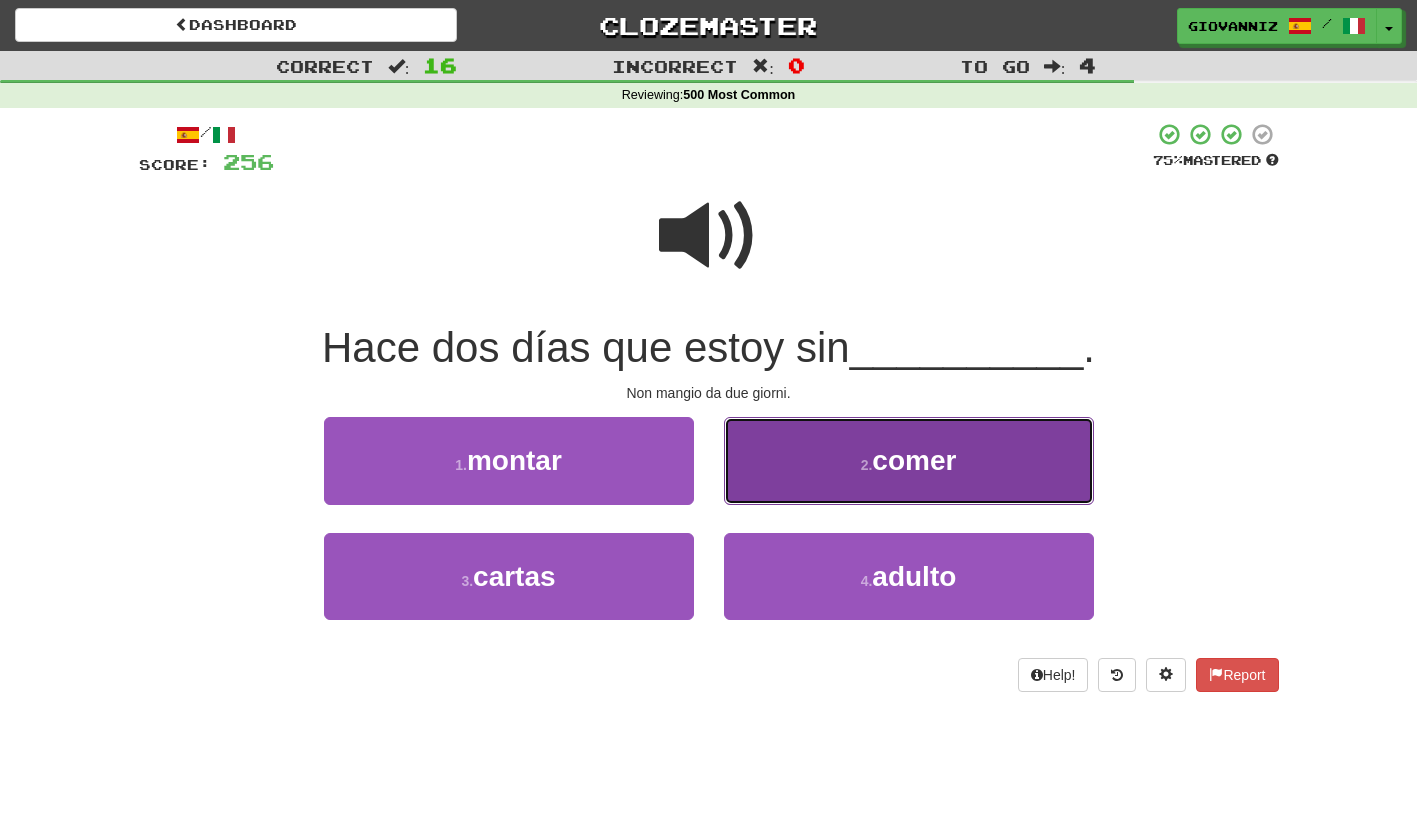 click on "2 .  comer" at bounding box center [909, 460] 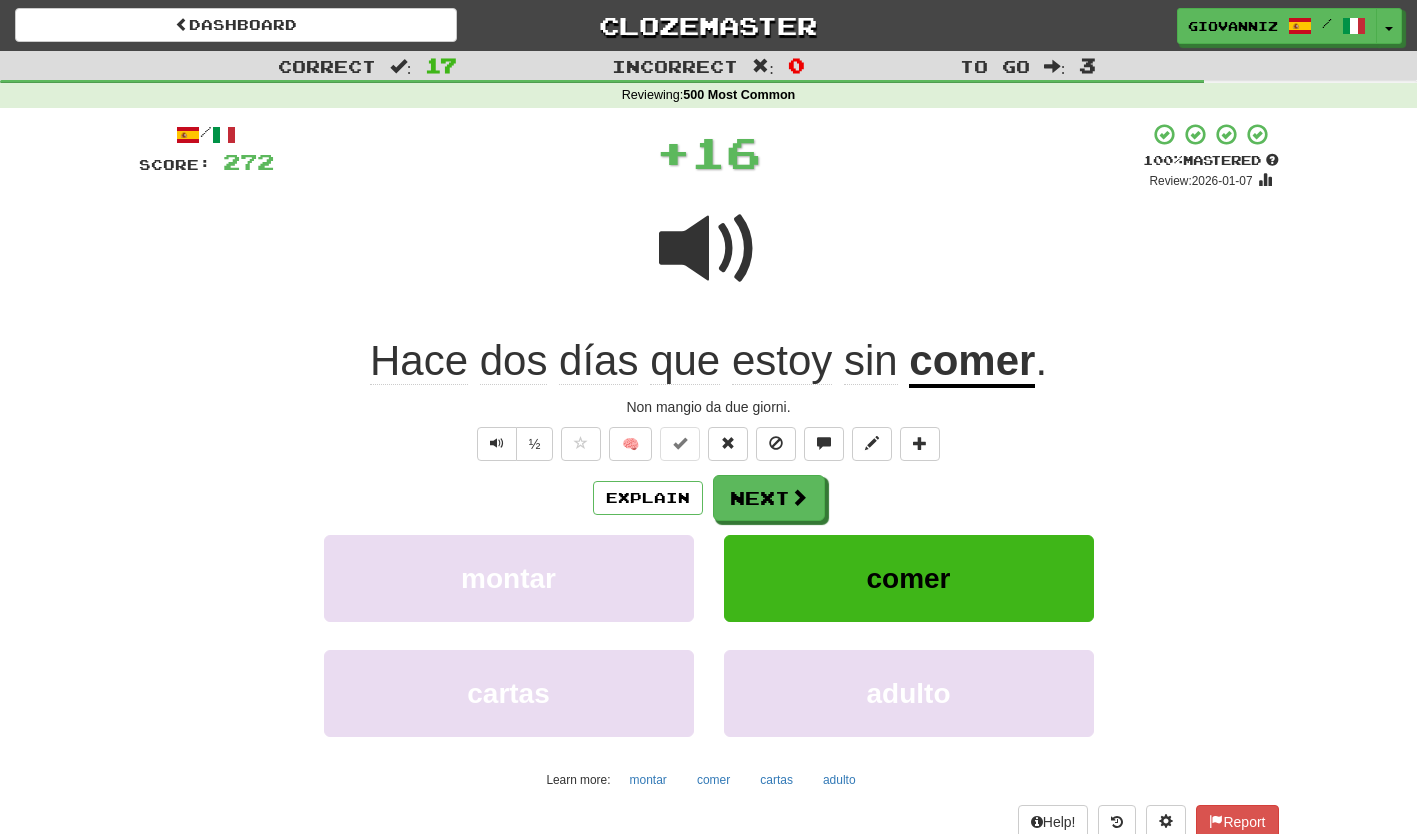 click on "/  Score:   272 + 16 100 %  Mastered Review:  2026-01-07 Hace   dos   días   que   estoy   sin   comer . Non mangio da due giorni. ½ 🧠 Explain Next montar comer cartas adulto Learn more: montar comer cartas adulto  Help!  Report Sentence Source" at bounding box center [709, 496] 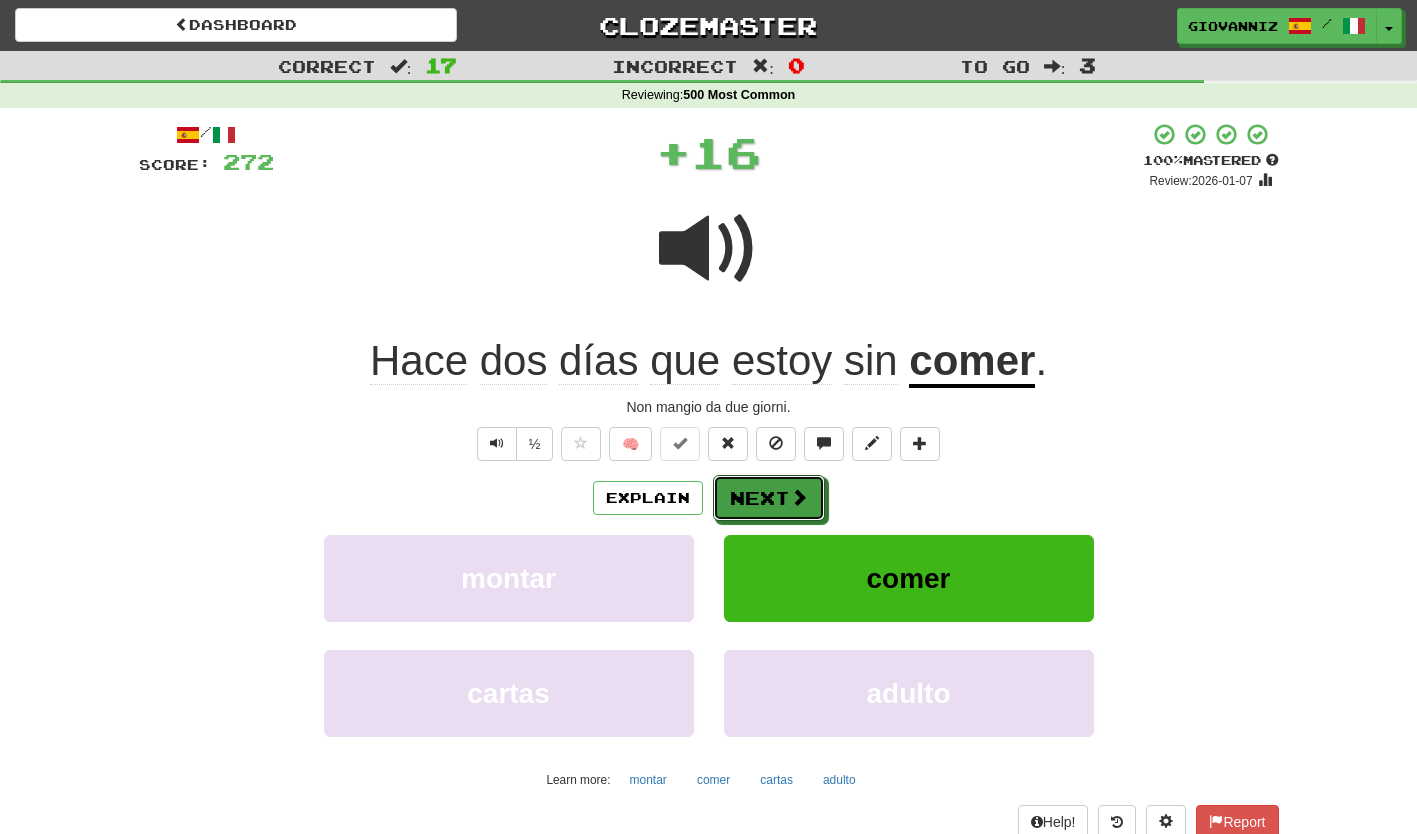 drag, startPoint x: 835, startPoint y: 468, endPoint x: 759, endPoint y: 499, distance: 82.07923 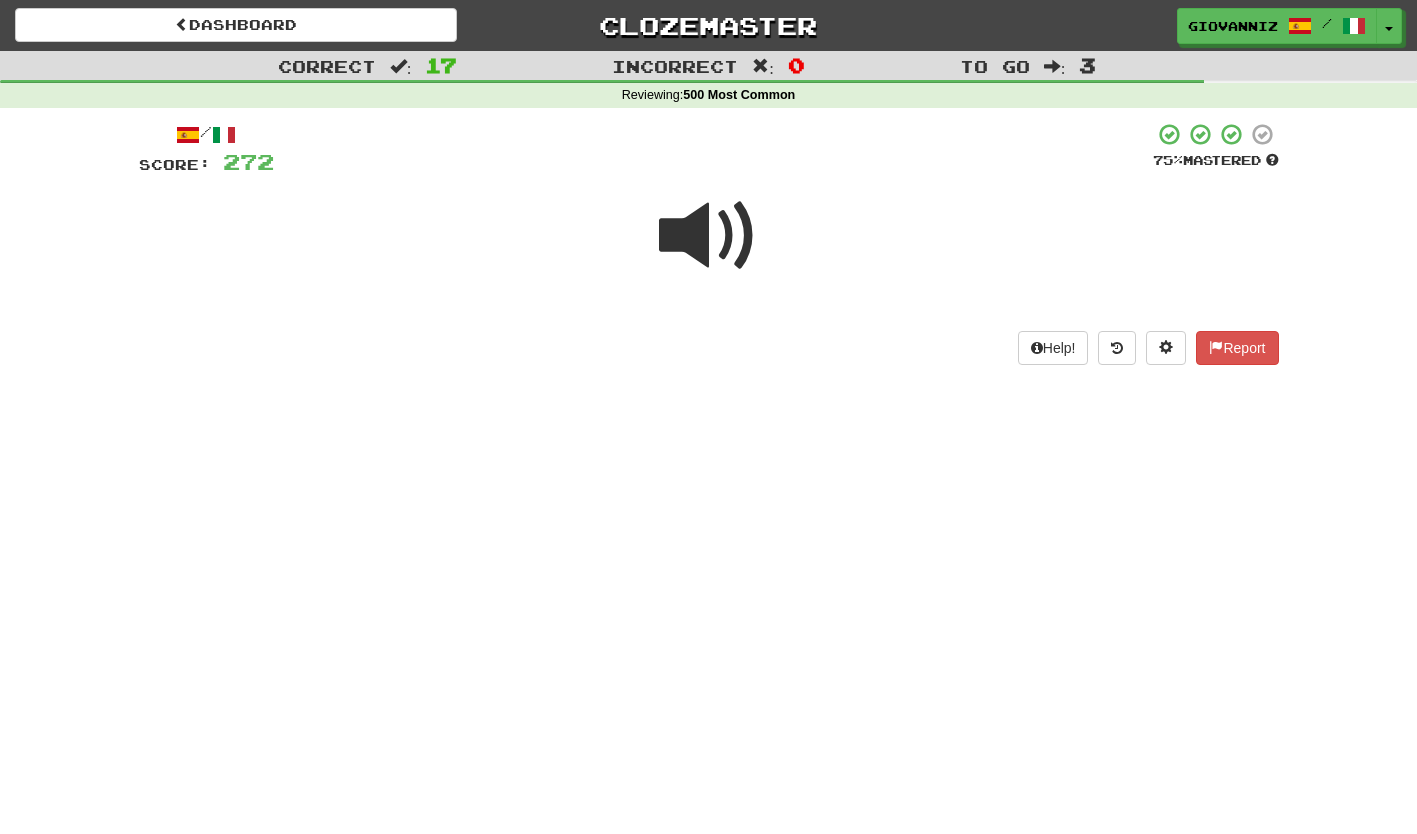 click on "Dashboard
Clozemaster
GiovanniZ
/
Toggle Dropdown
Dashboard
Leaderboard
Activity Feed
Notifications
Profile
Discussions
Español
/
Italiano
Streak:
2
Review:
35
Points Today: 168
Español
/
English
Streak:
1
Review:
11
Points Today: 0
Italiano
/
English
Streak:
1
Review:
120
Daily Goal:  0 /50
Languages
Account
Logout
GiovanniZ
/
Toggle Dropdown
Dashboard
Leaderboard
Activity Feed
Notifications
Profile
Discussions
Español
/
Italiano
Streak:
2
Review:
35
Points Today: 168
Español
/
English
Streak:
1
Review:
11
Points Today: 0" at bounding box center [708, 417] 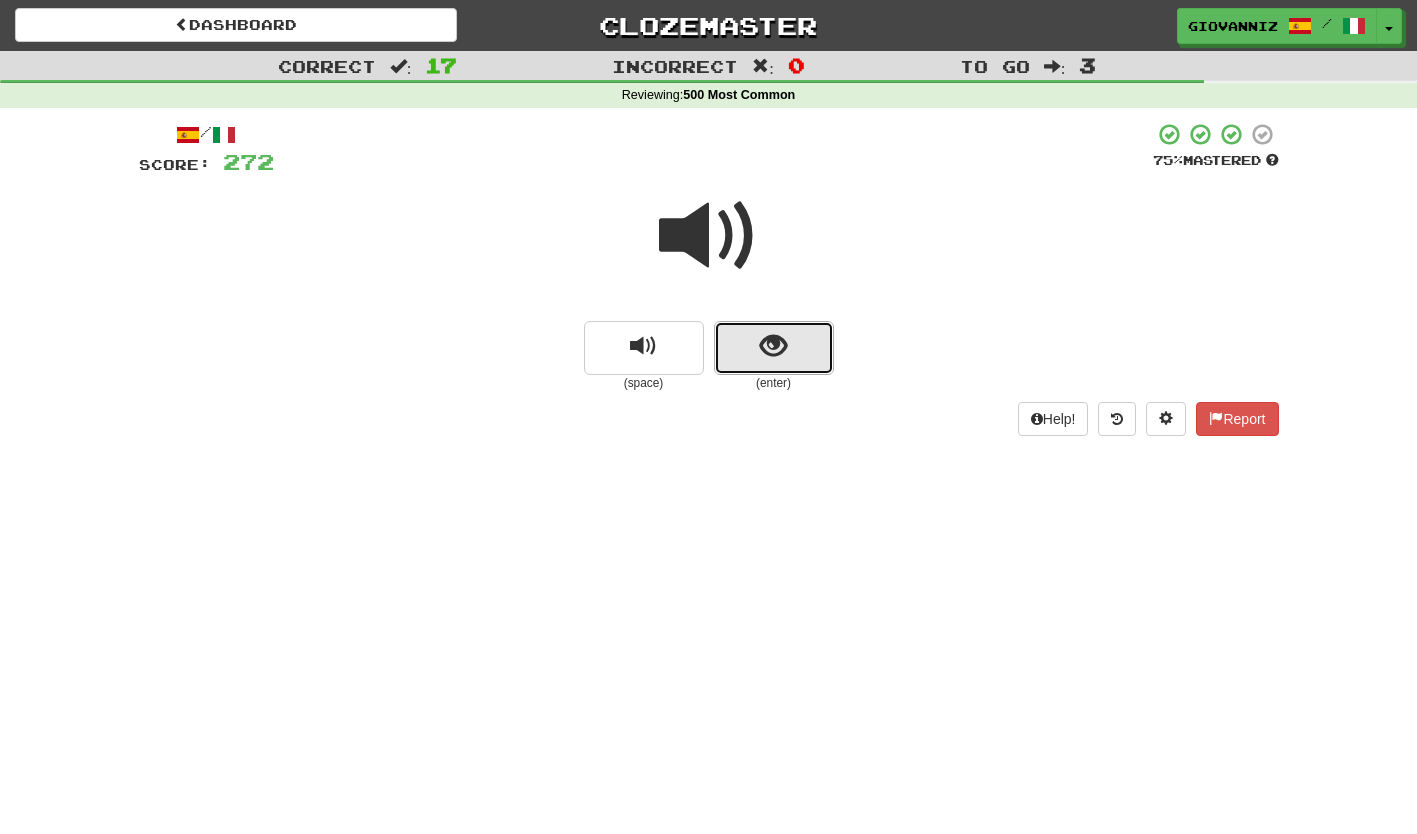 drag, startPoint x: 759, startPoint y: 499, endPoint x: 733, endPoint y: 336, distance: 165.0606 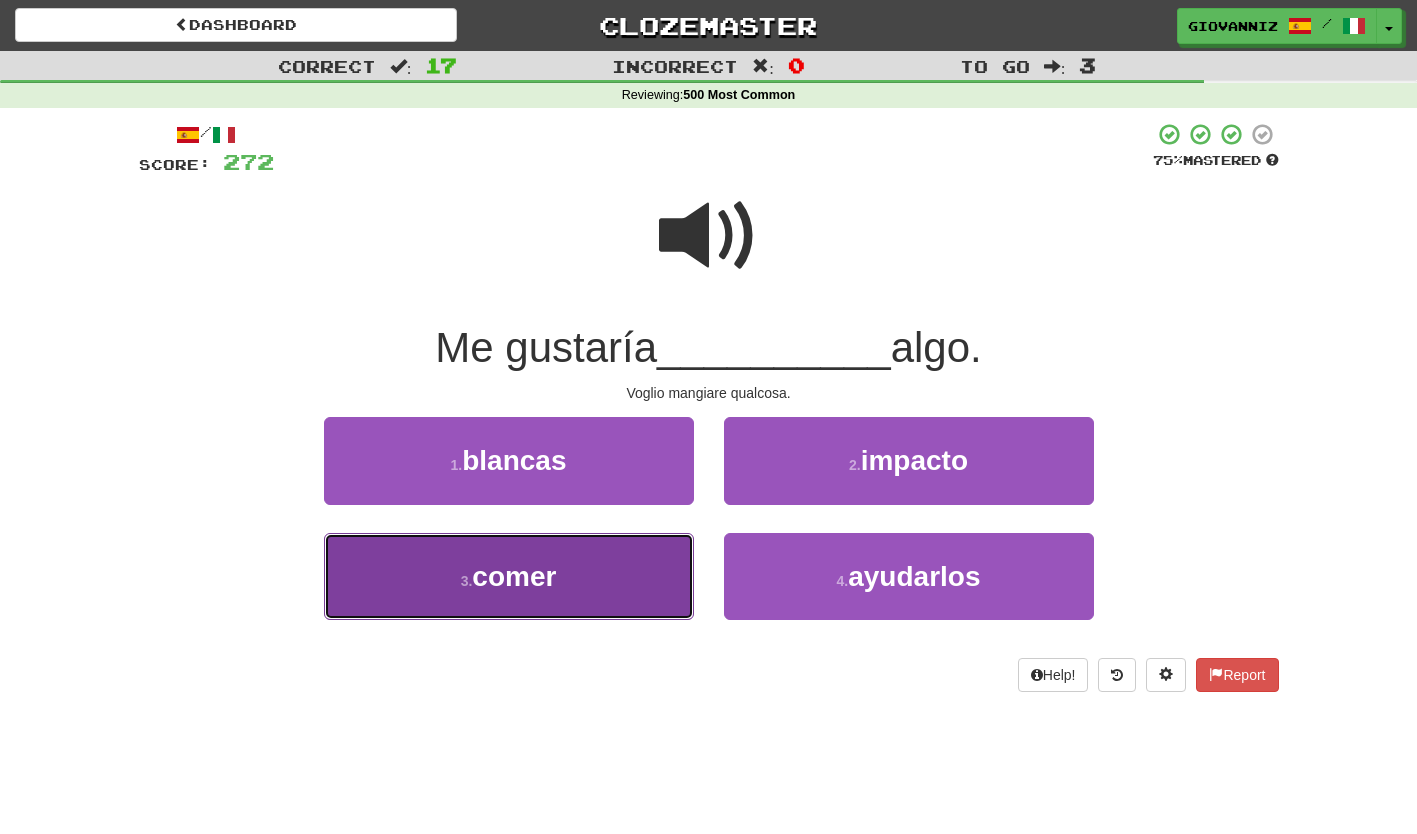 click on "3 .  comer" at bounding box center (509, 576) 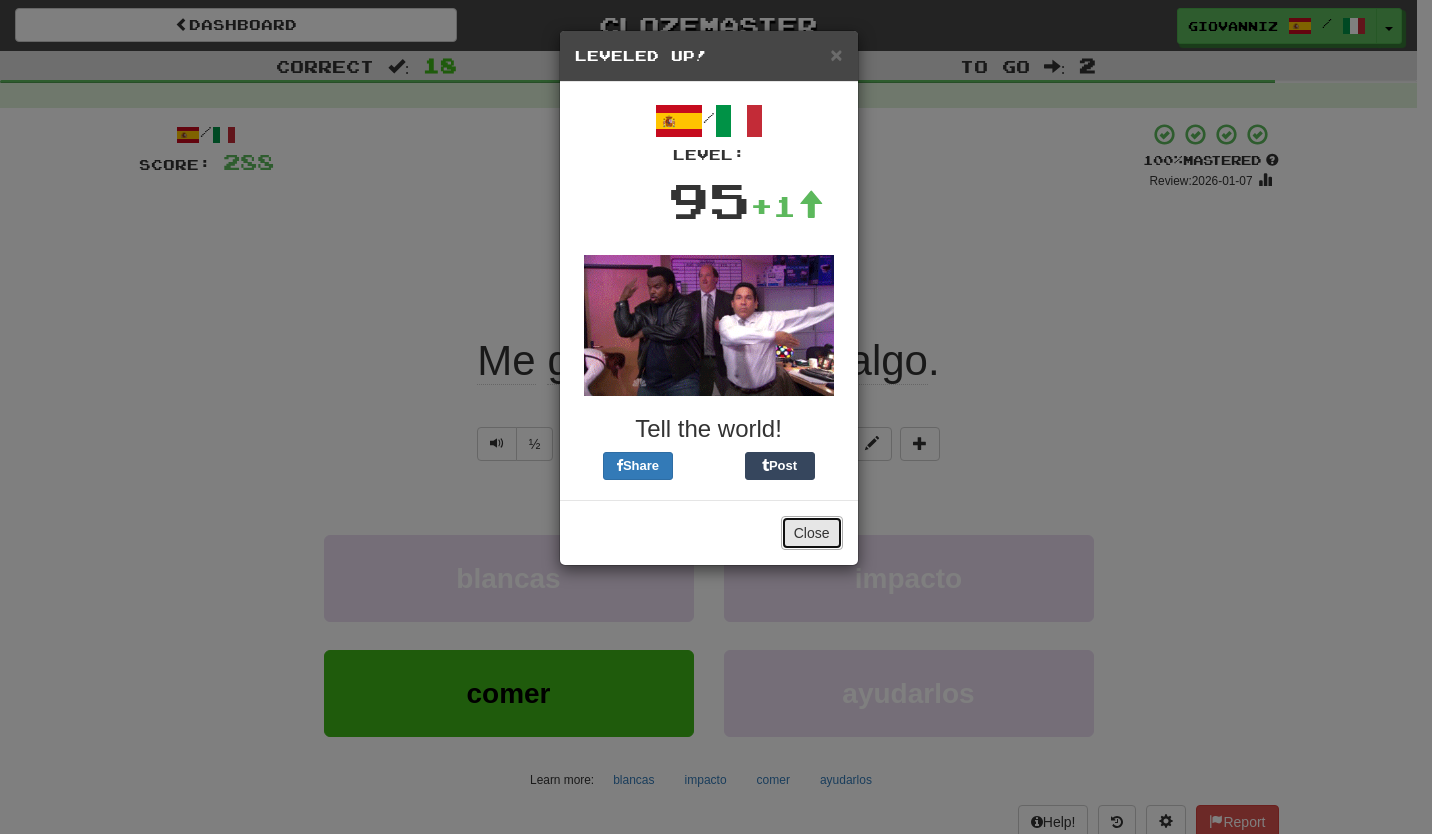 click on "Close" at bounding box center [812, 533] 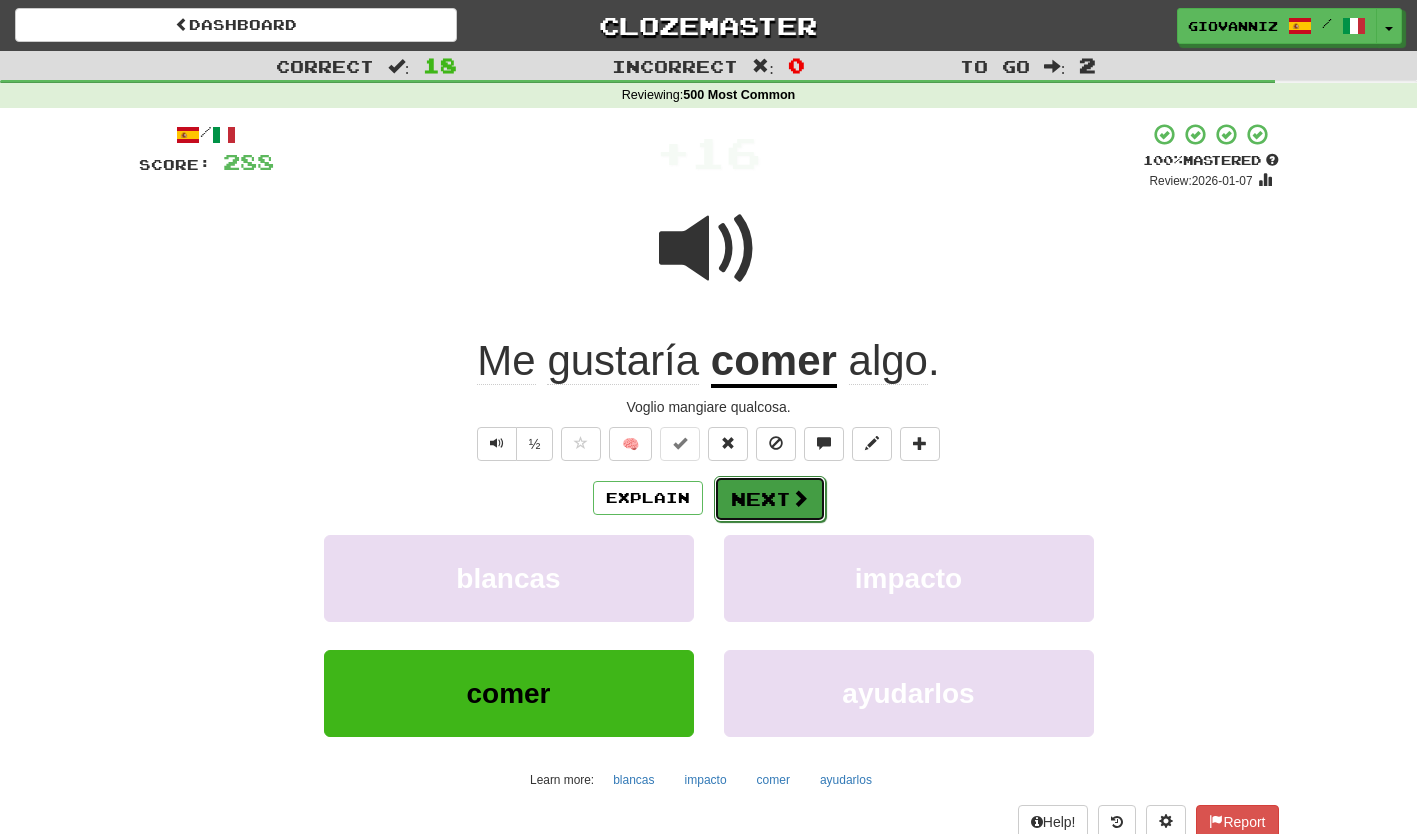 click on "Next" at bounding box center (770, 499) 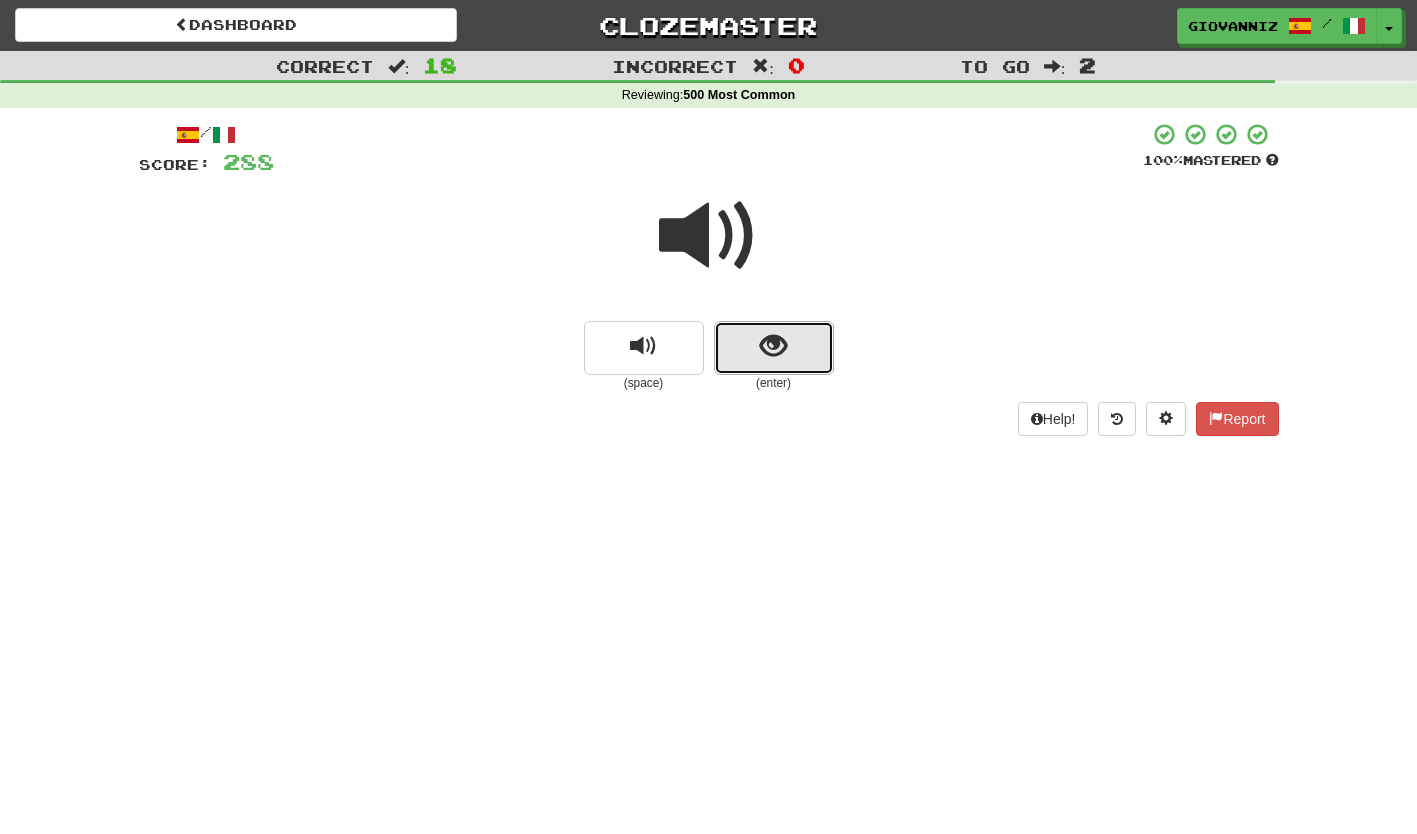 click at bounding box center [774, 348] 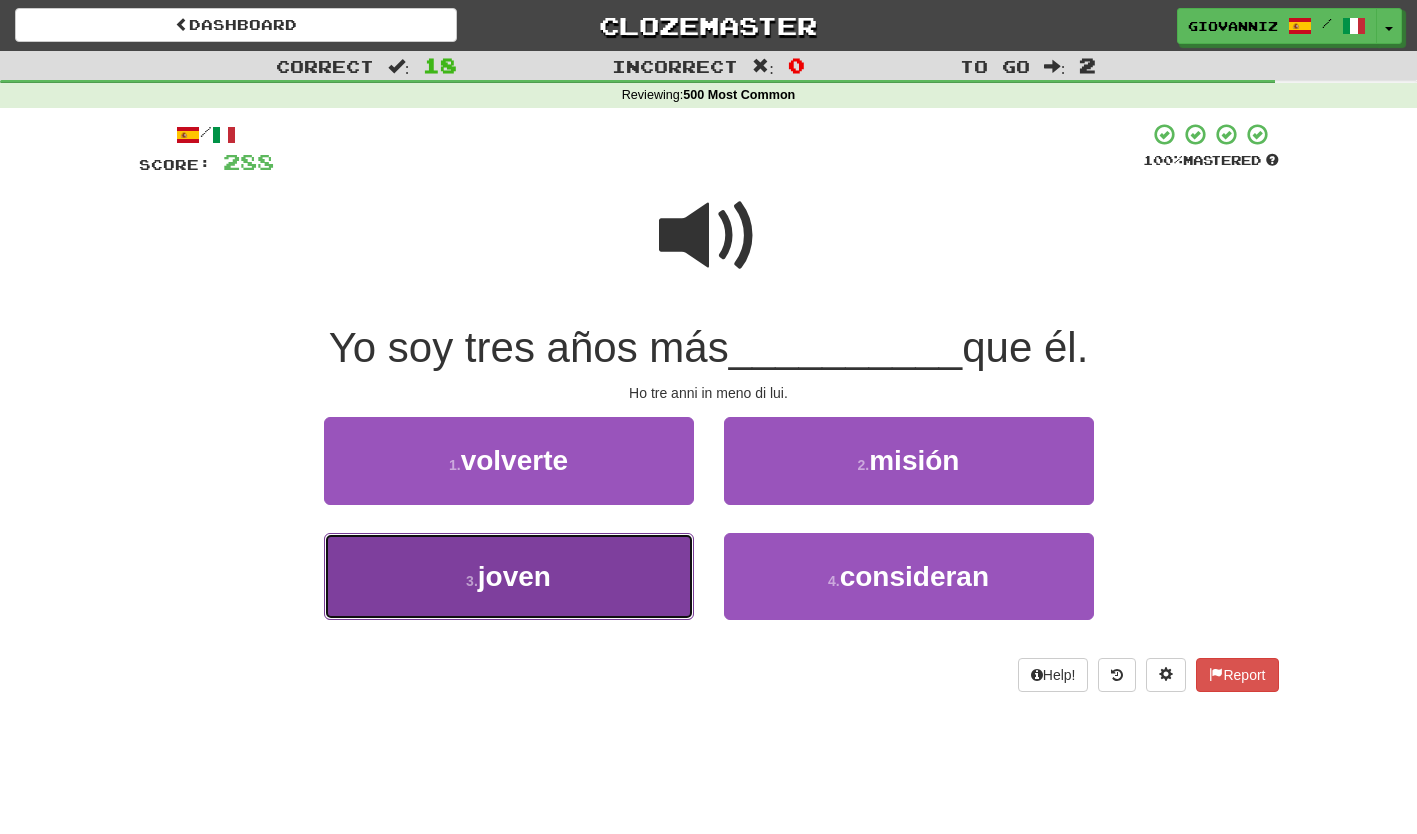 click on "3 .  joven" at bounding box center (509, 576) 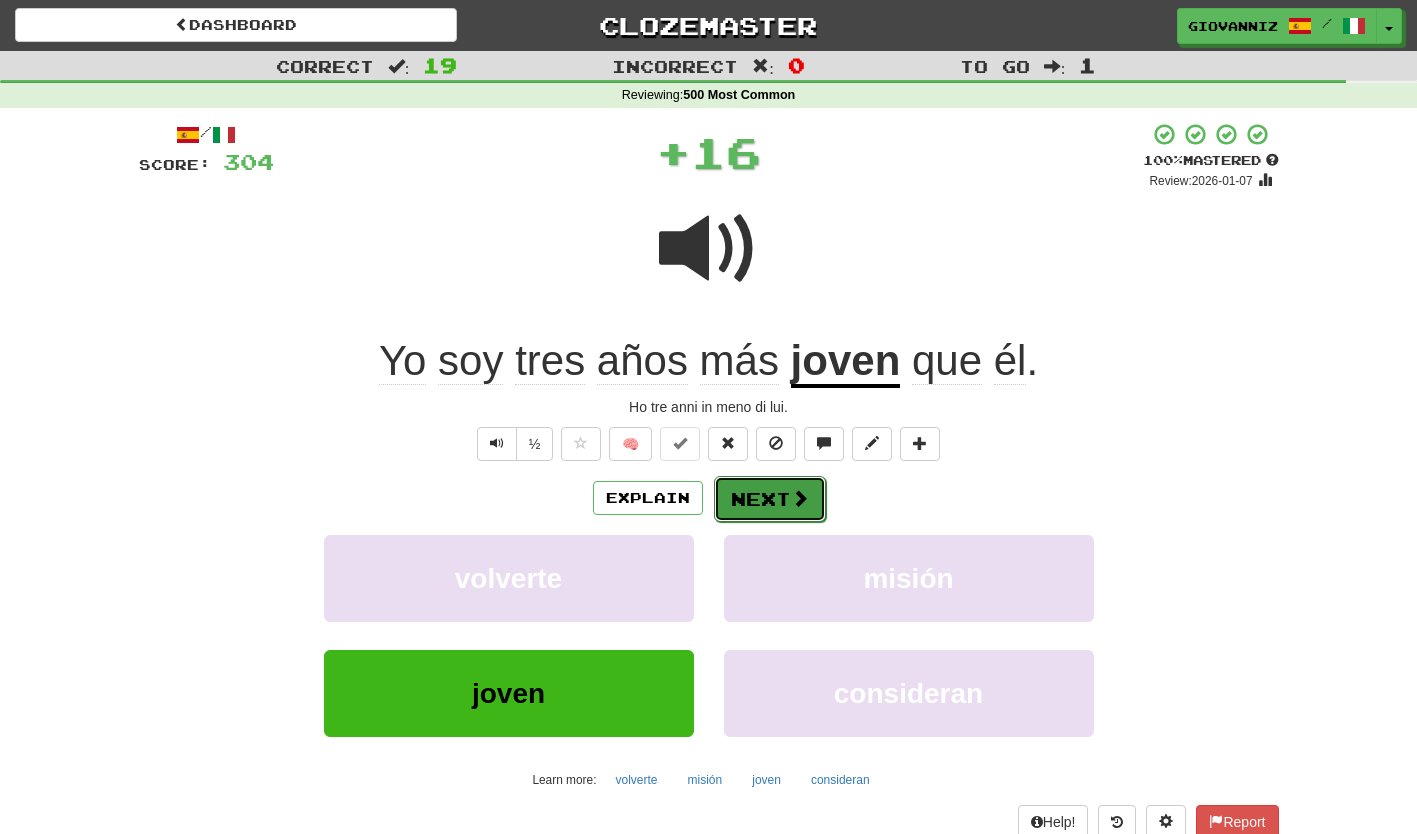 click on "Next" at bounding box center [770, 499] 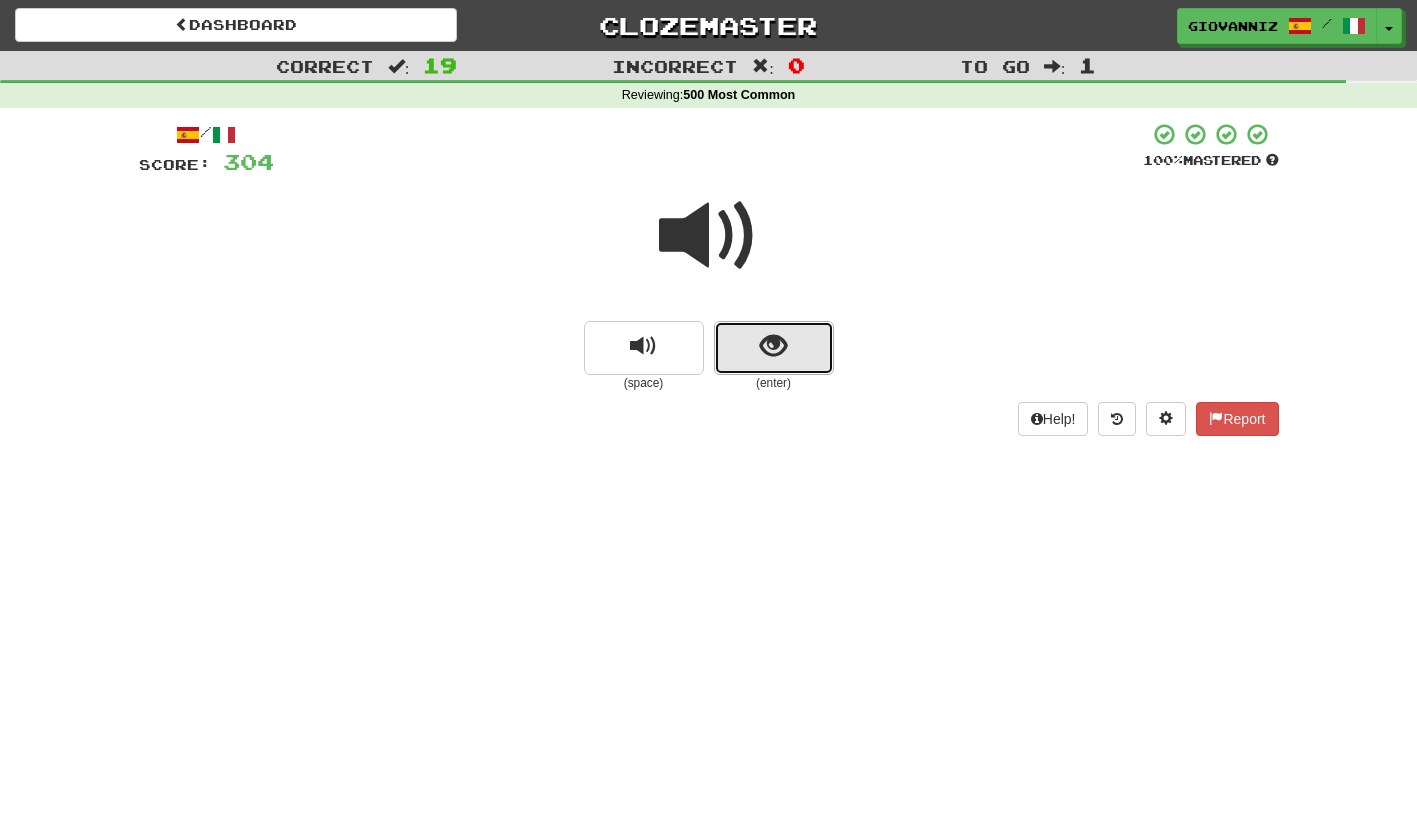 click at bounding box center [774, 348] 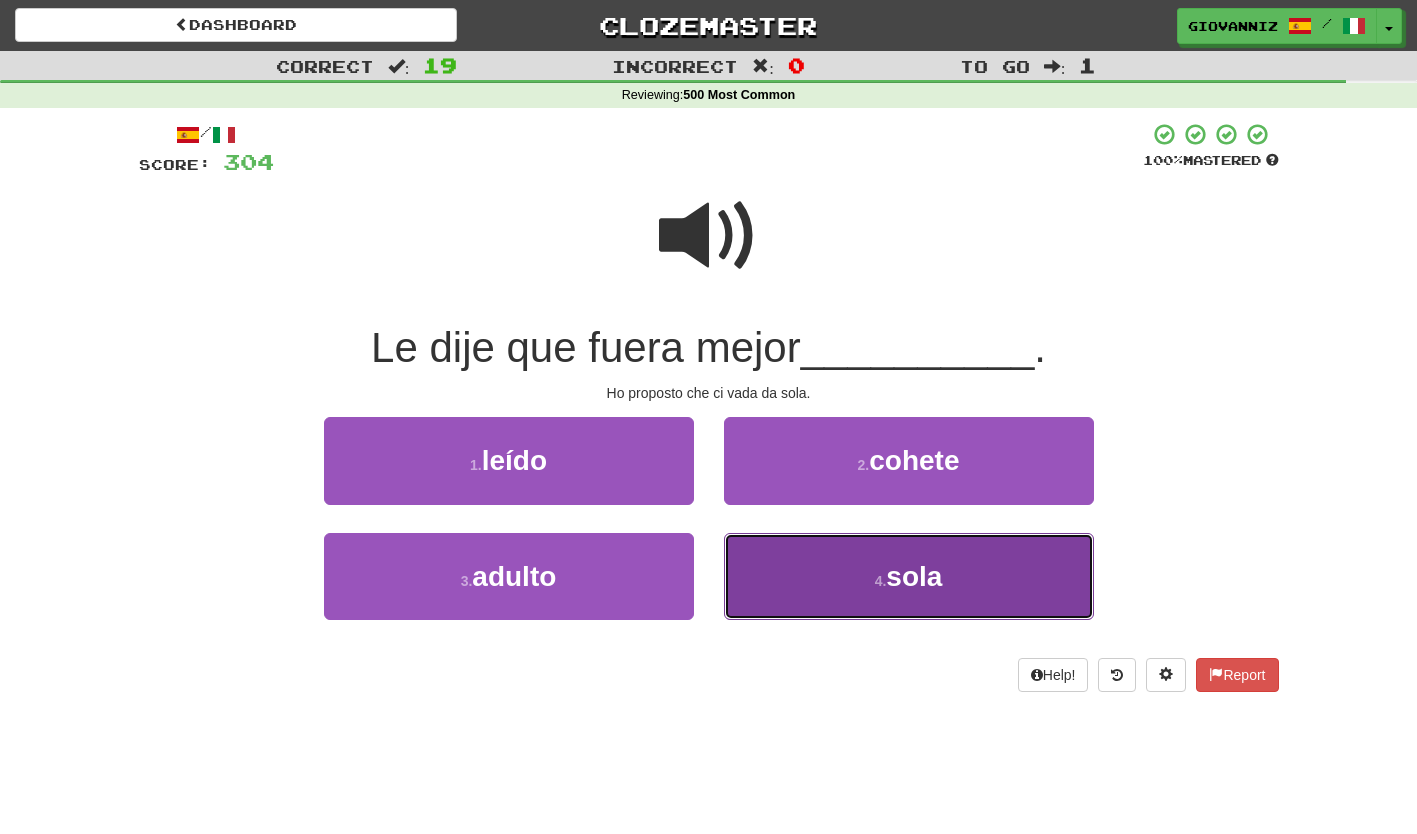 click on "4 .  sola" at bounding box center (909, 576) 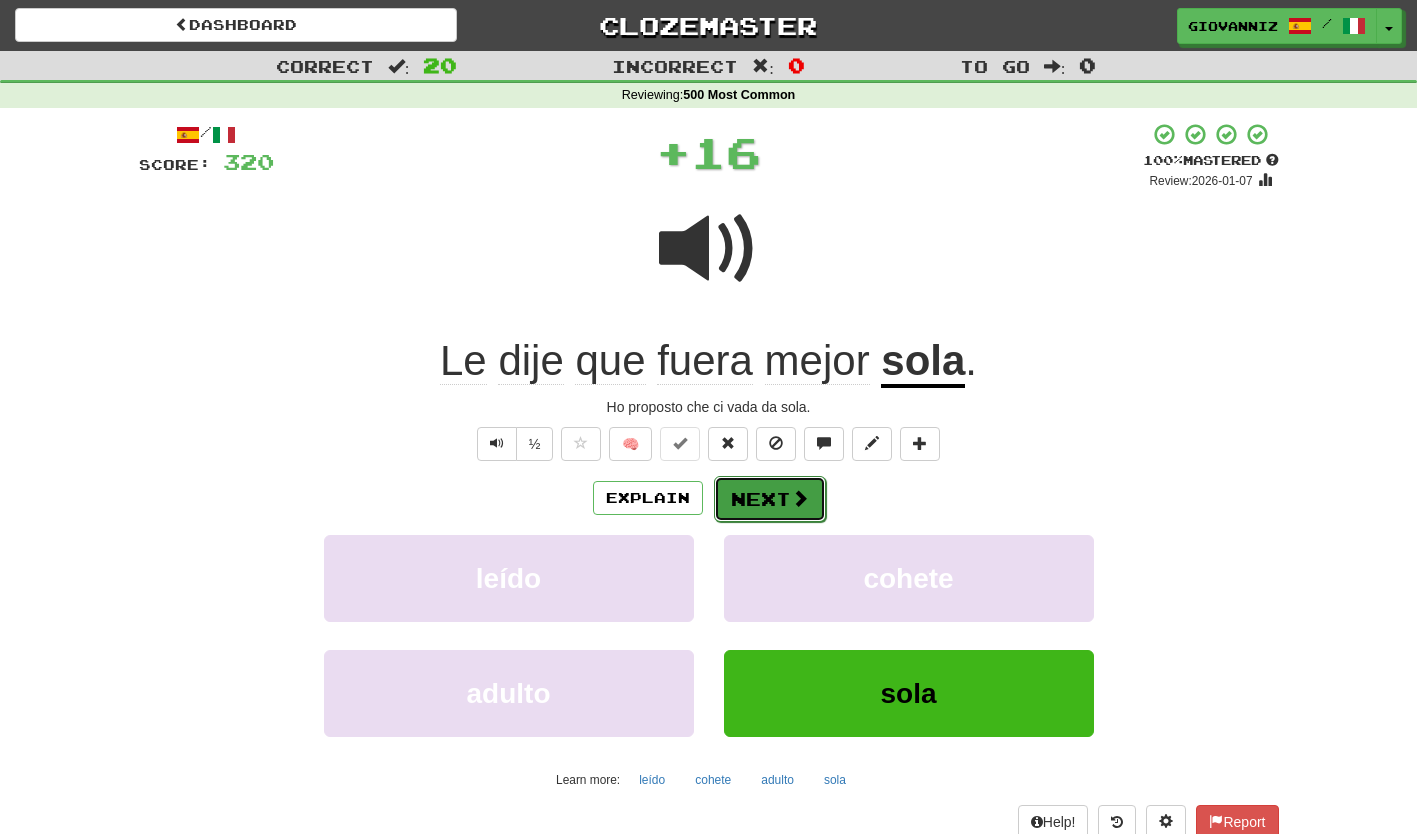 click on "Next" at bounding box center [770, 499] 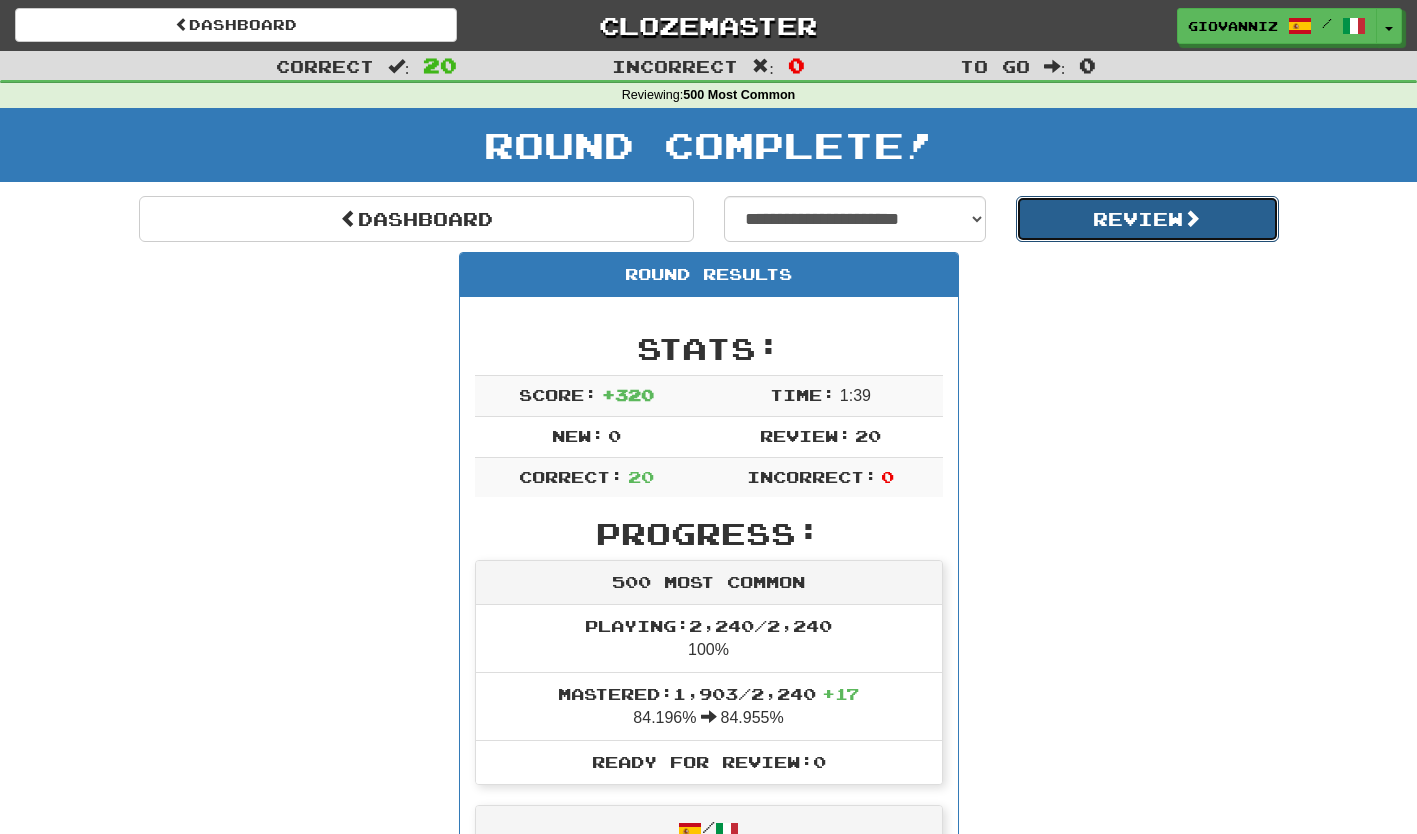 click on "Review" at bounding box center (1147, 219) 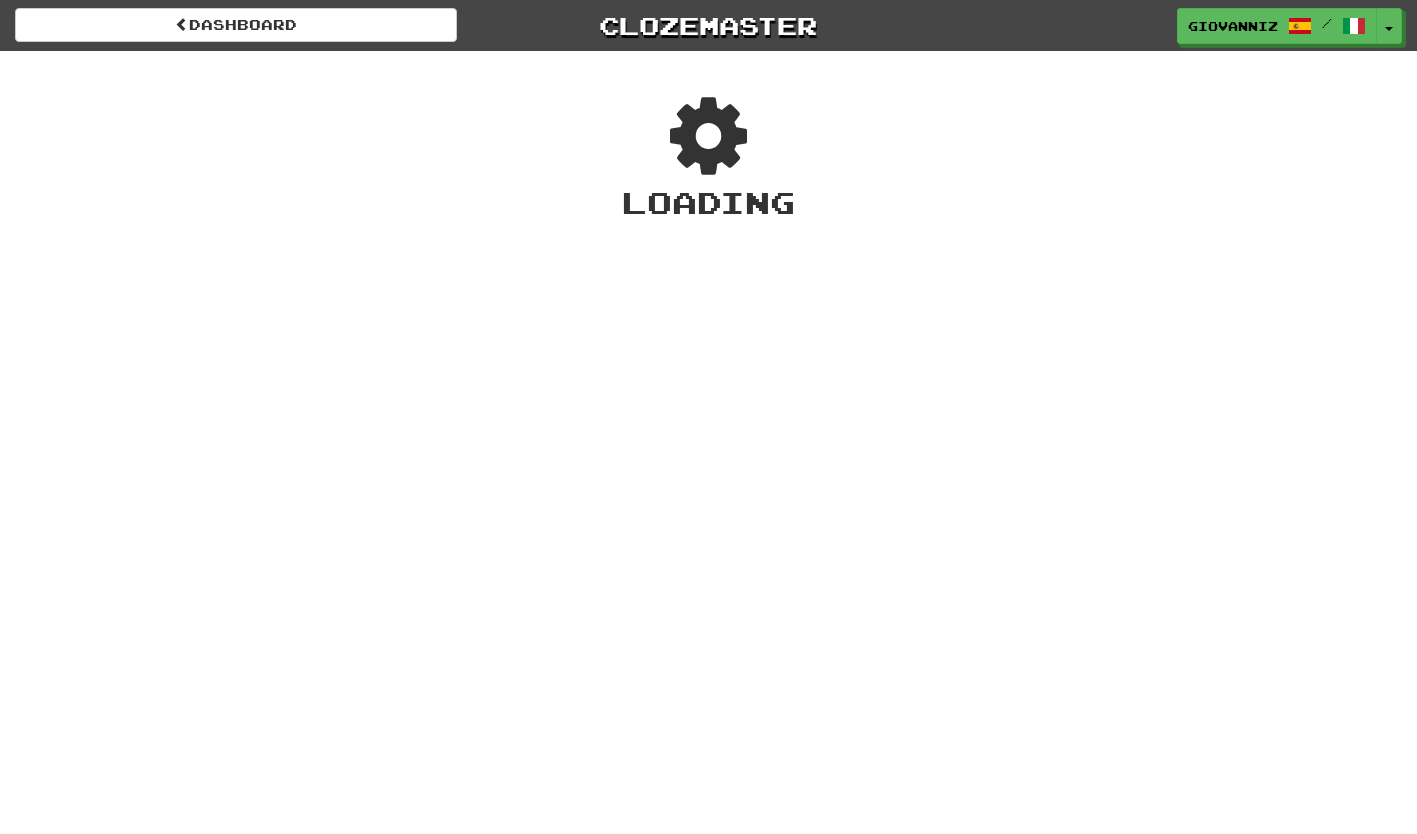 scroll, scrollTop: 0, scrollLeft: 0, axis: both 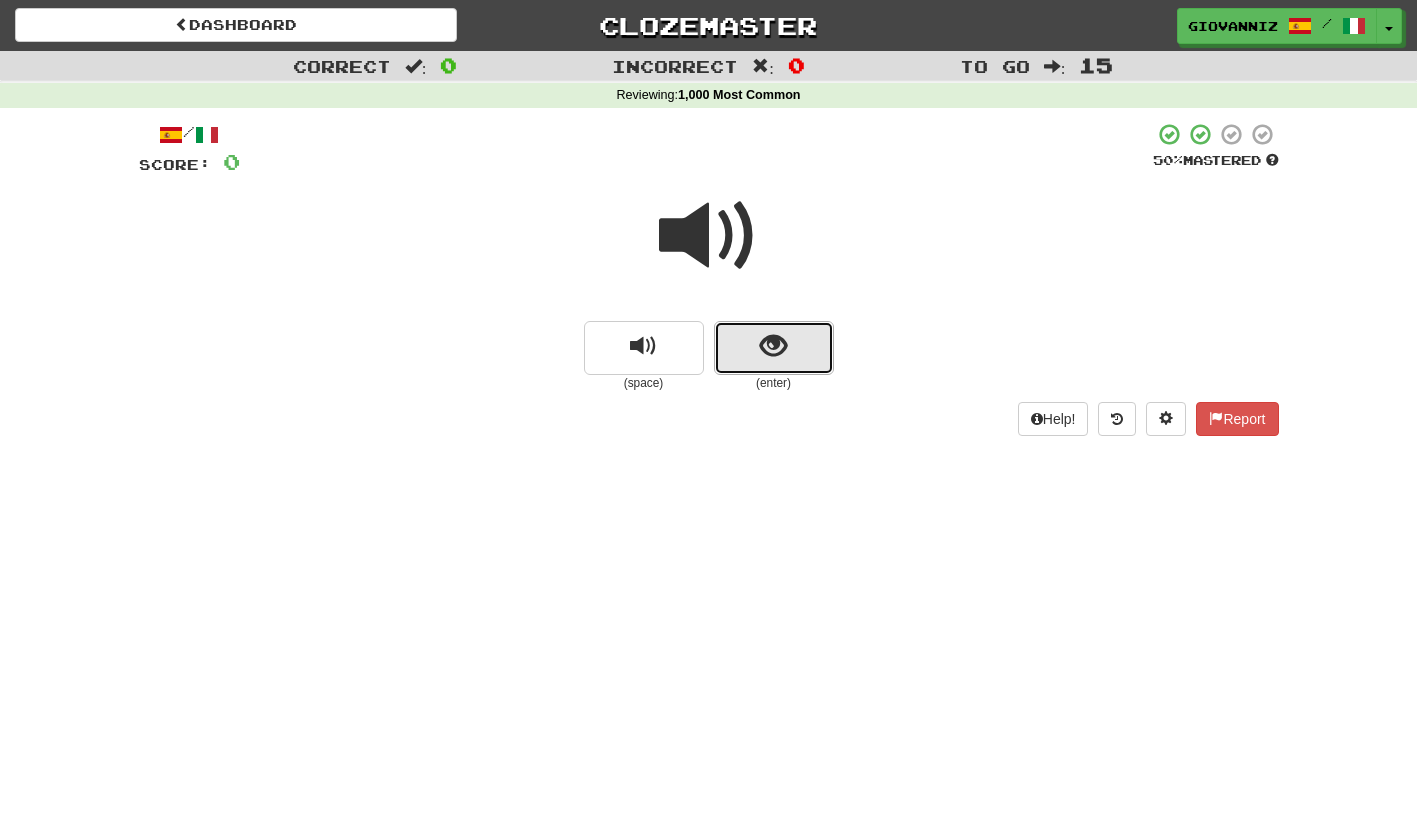 click at bounding box center (774, 348) 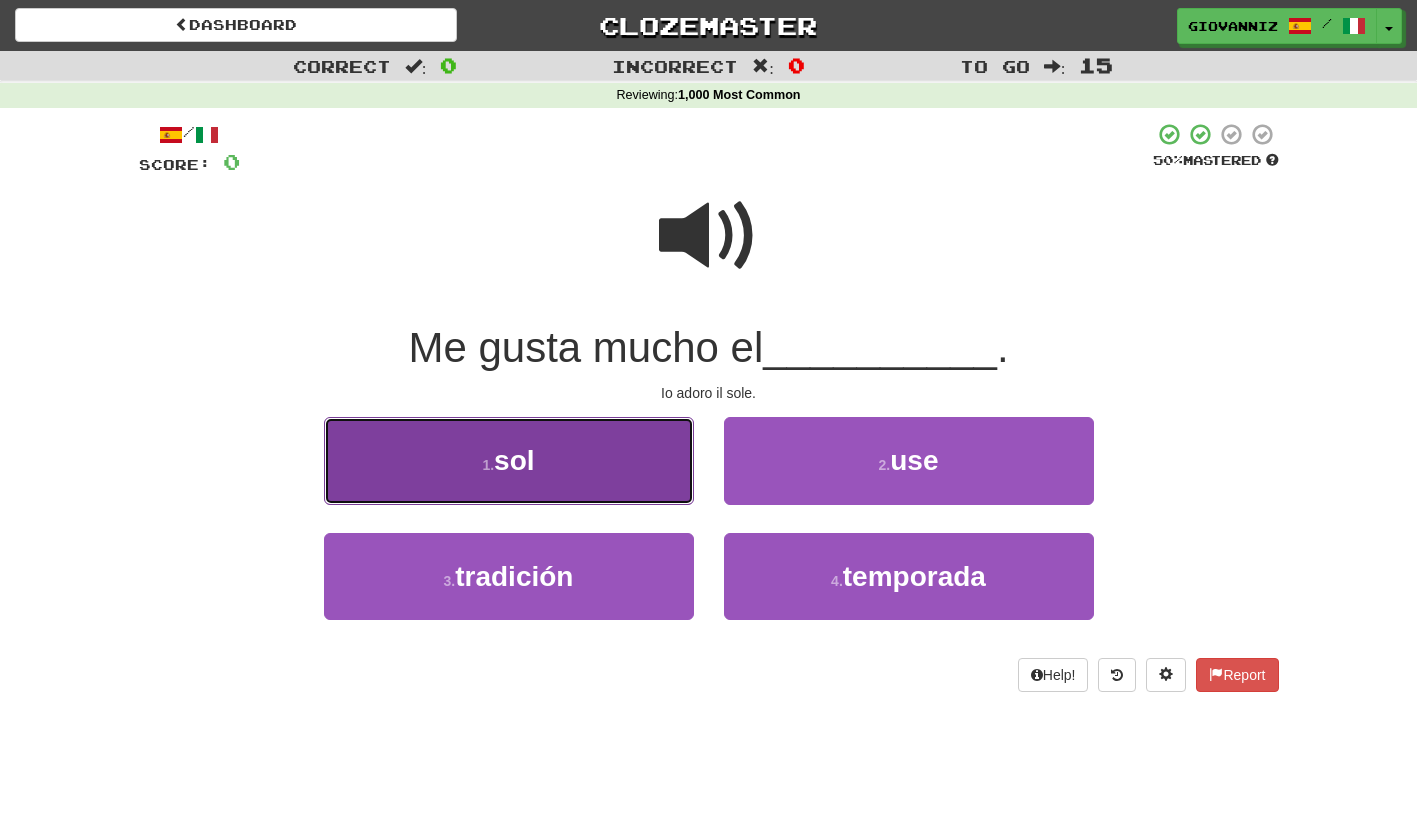 click on "1 .  sol" at bounding box center [509, 460] 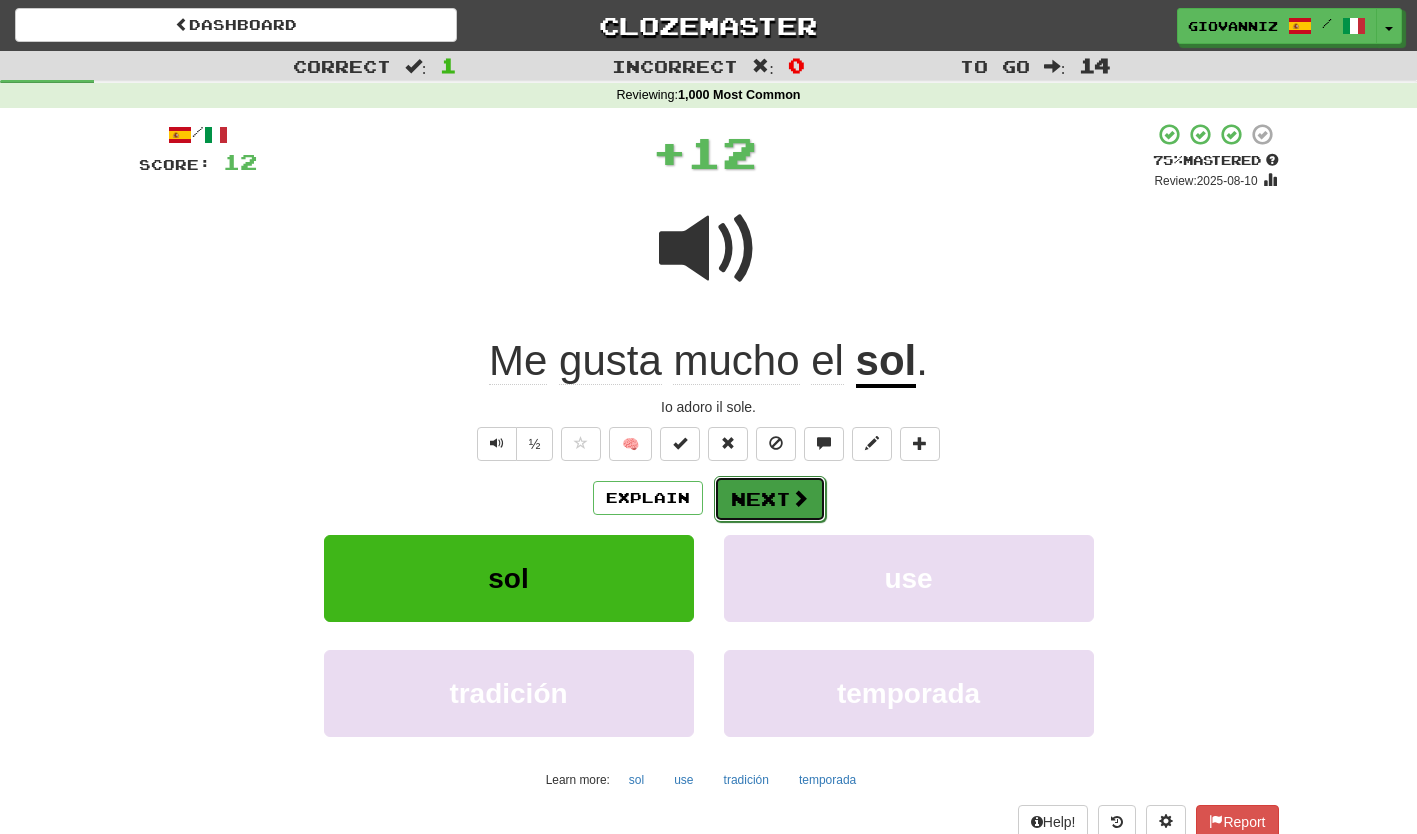 click on "Next" at bounding box center (770, 499) 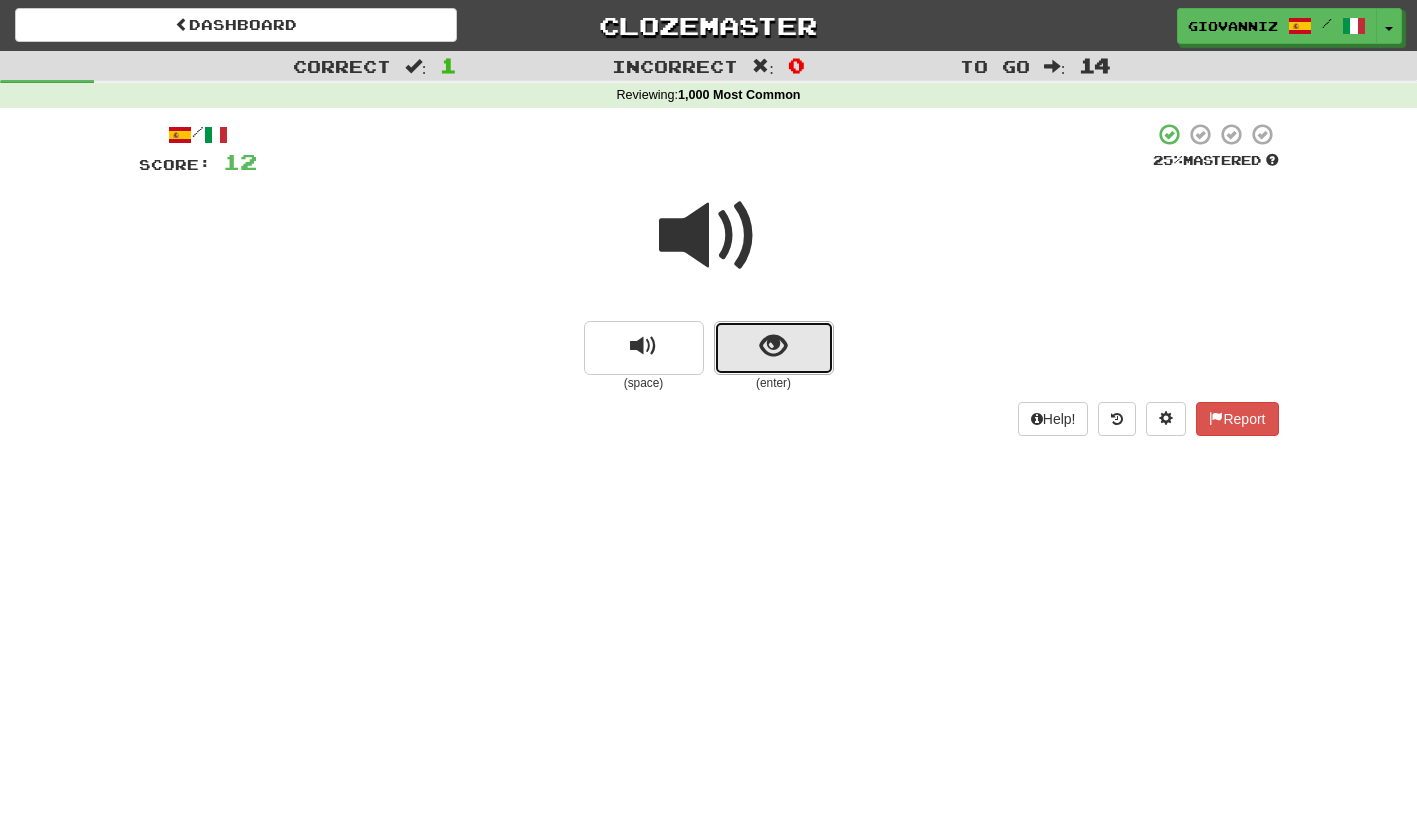 click at bounding box center [774, 348] 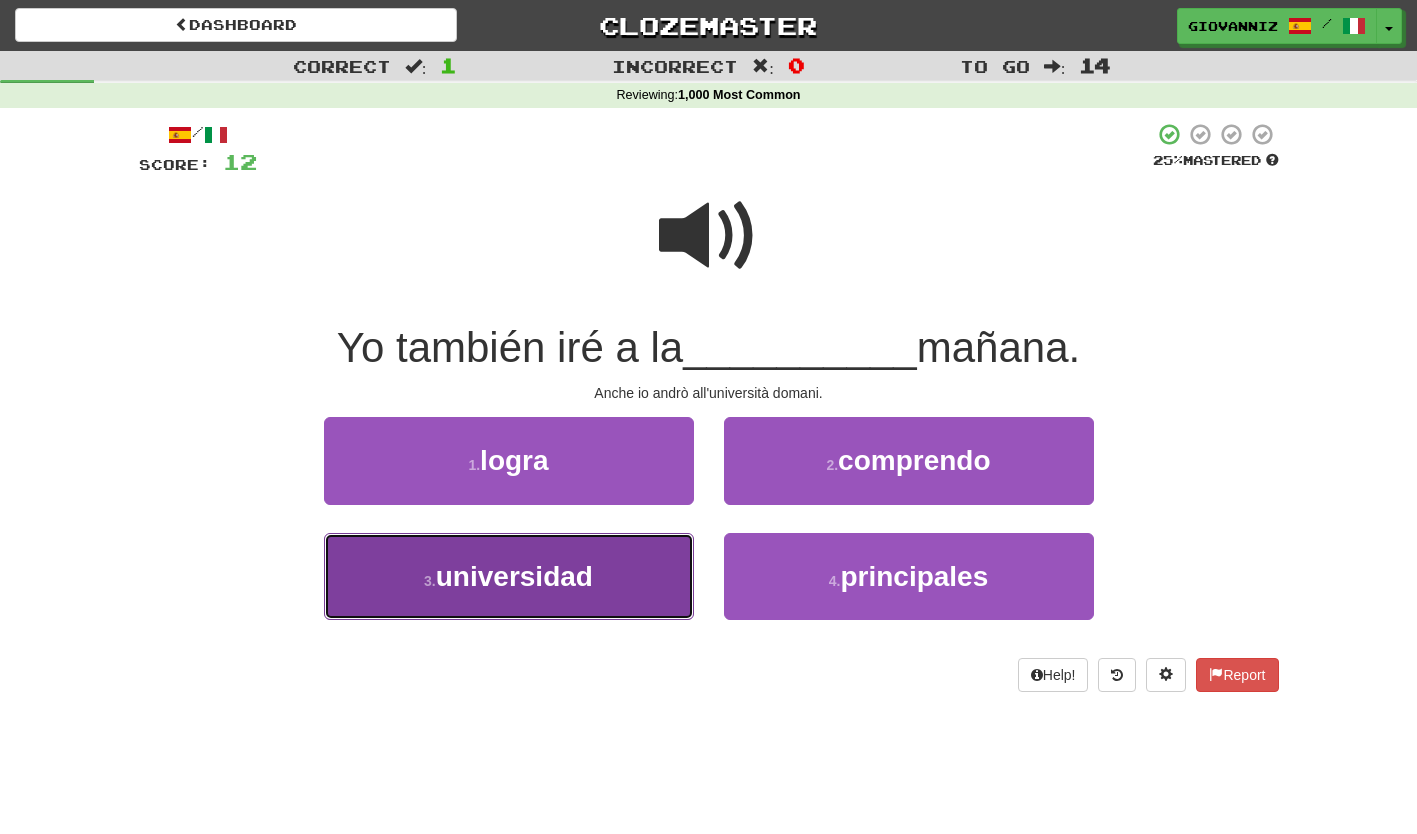 click on "3 .  universidad" at bounding box center [509, 576] 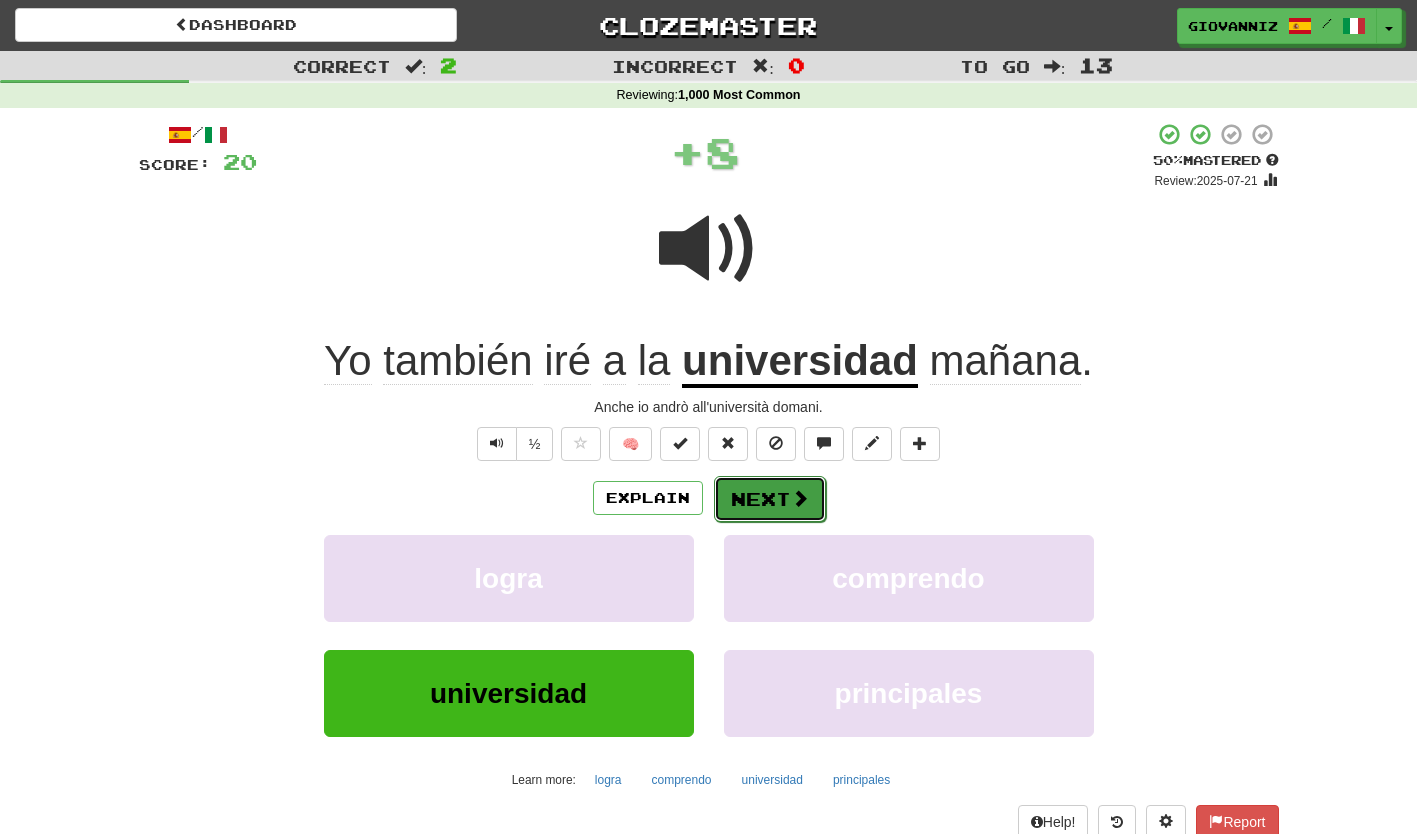 click on "Next" at bounding box center (770, 499) 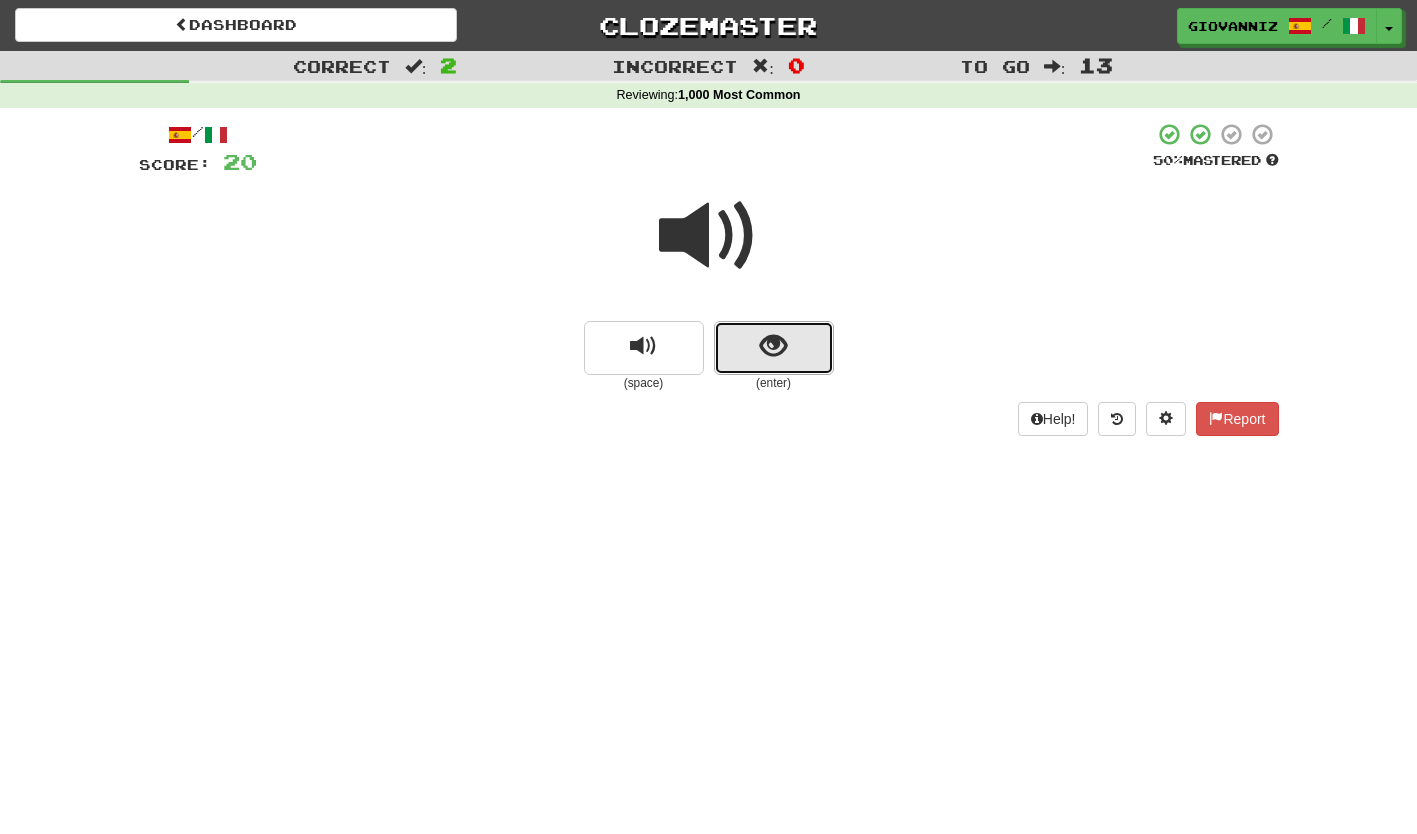 click at bounding box center (774, 348) 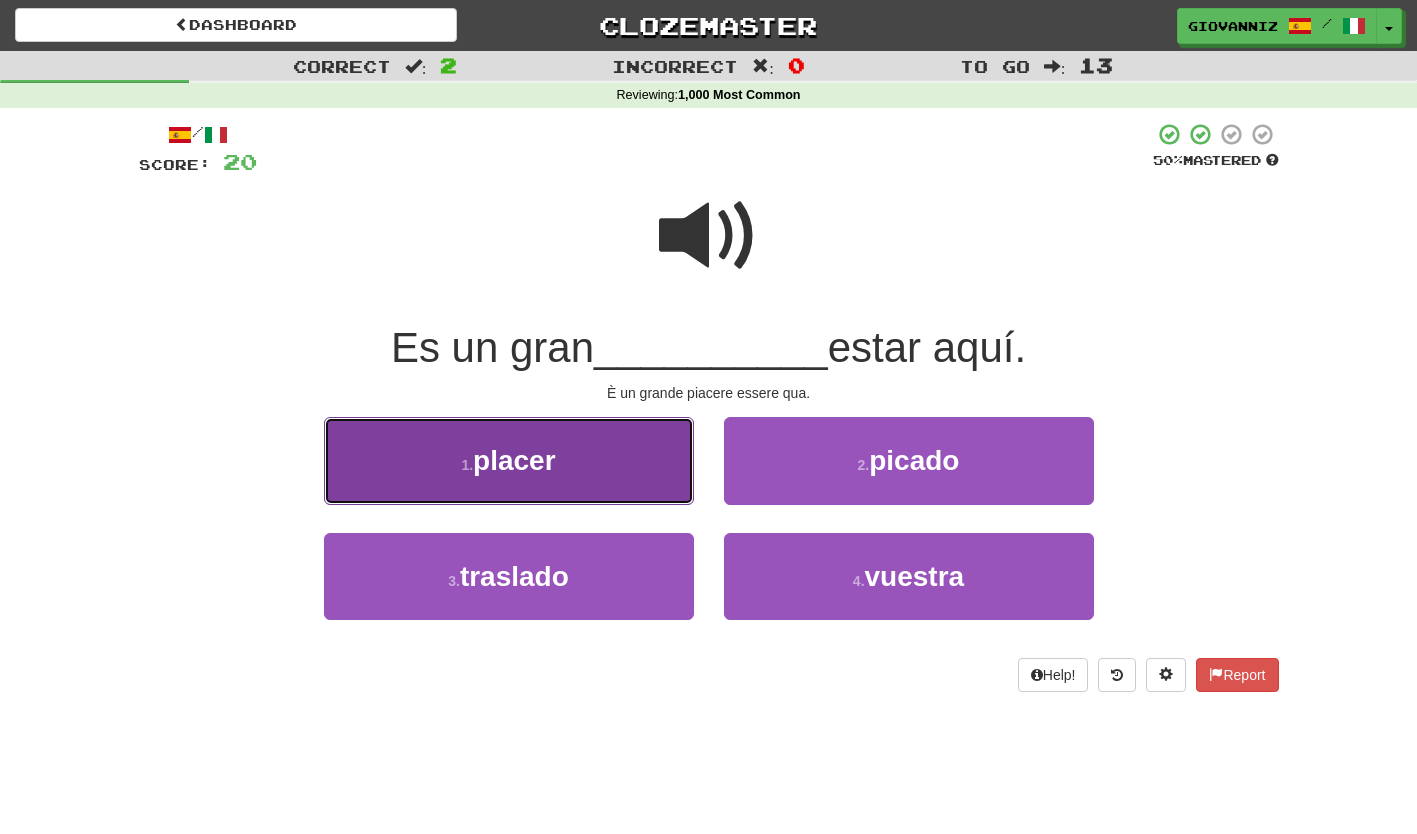 click on "1 .  placer" at bounding box center [509, 460] 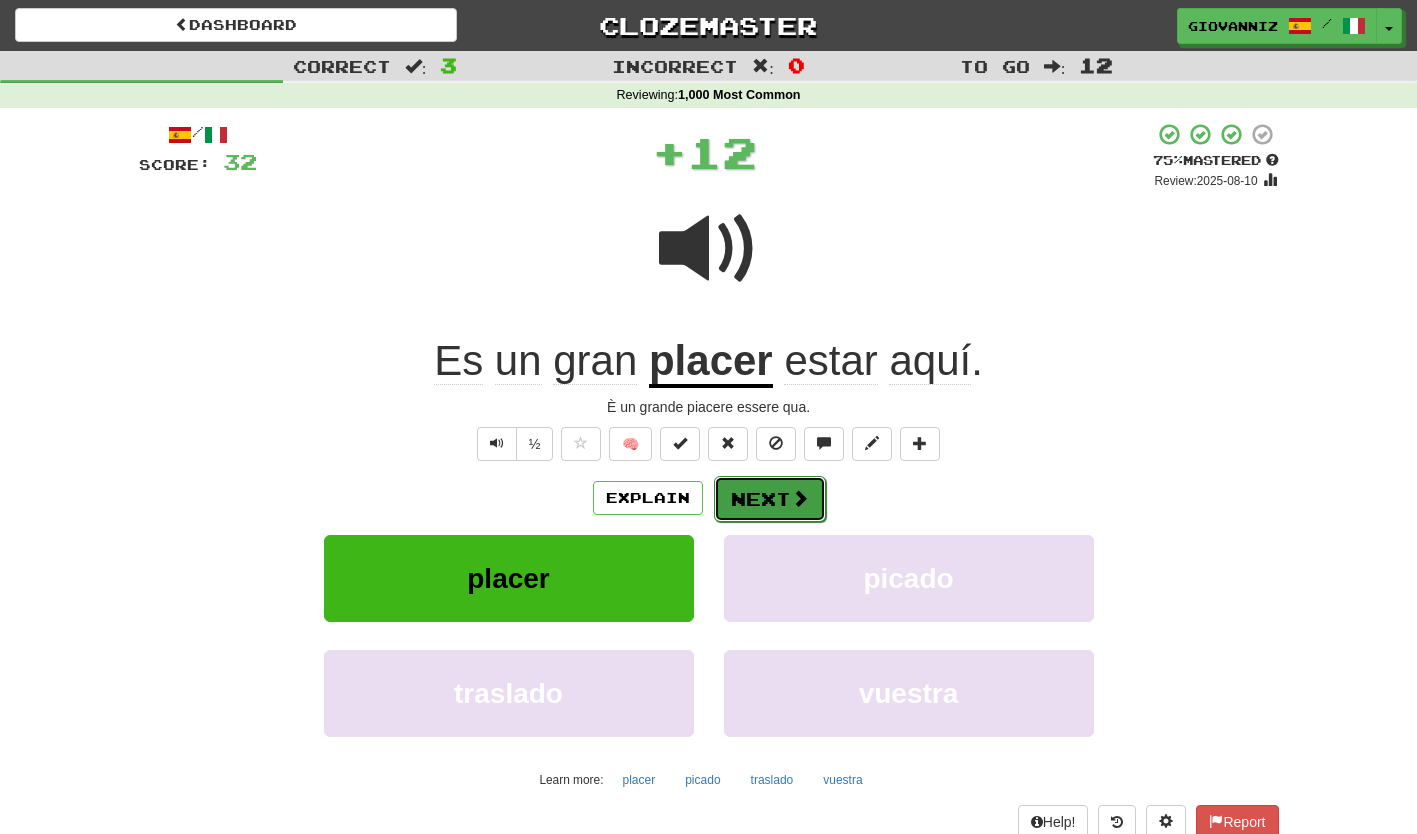 click on "Next" at bounding box center [770, 499] 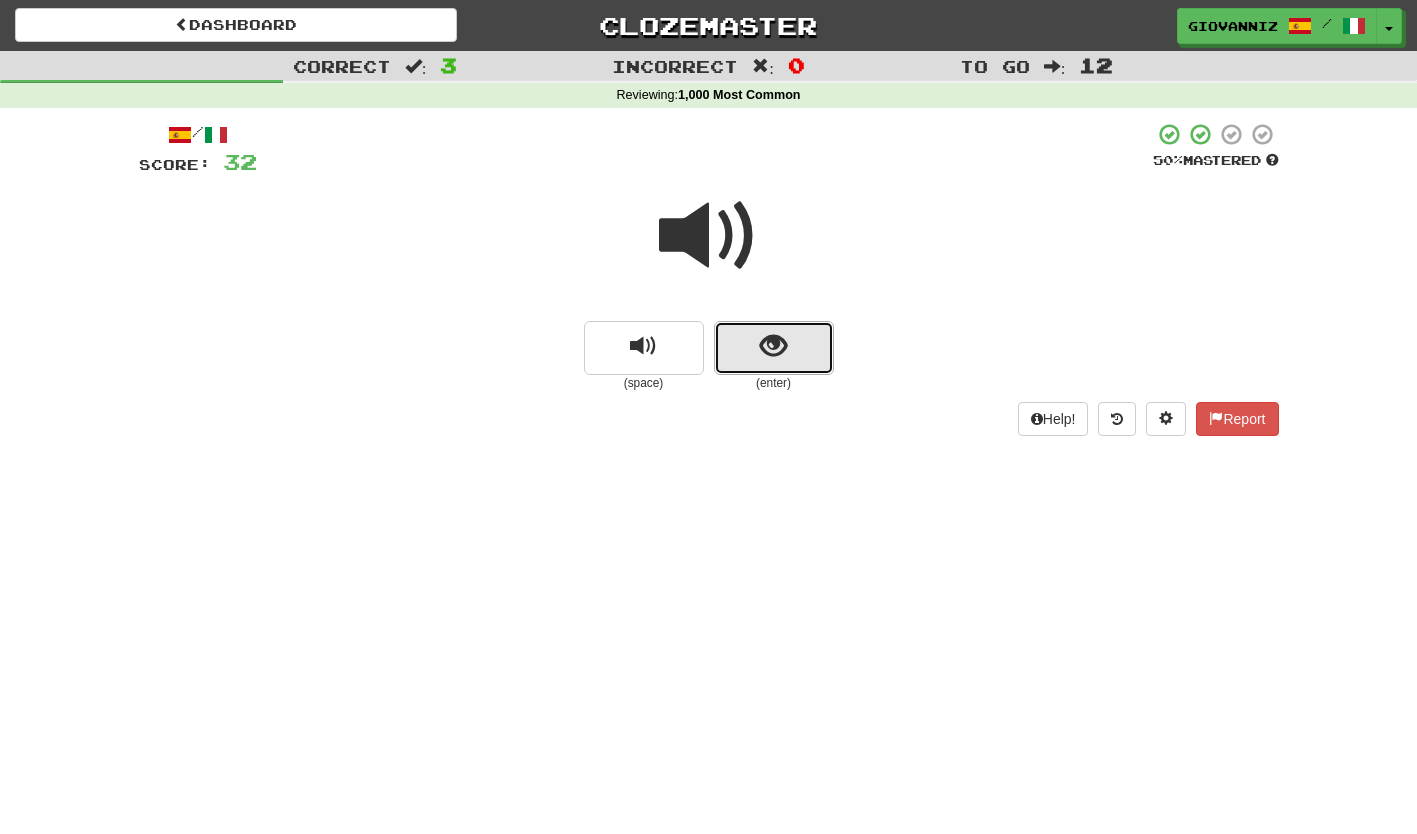 click at bounding box center (774, 348) 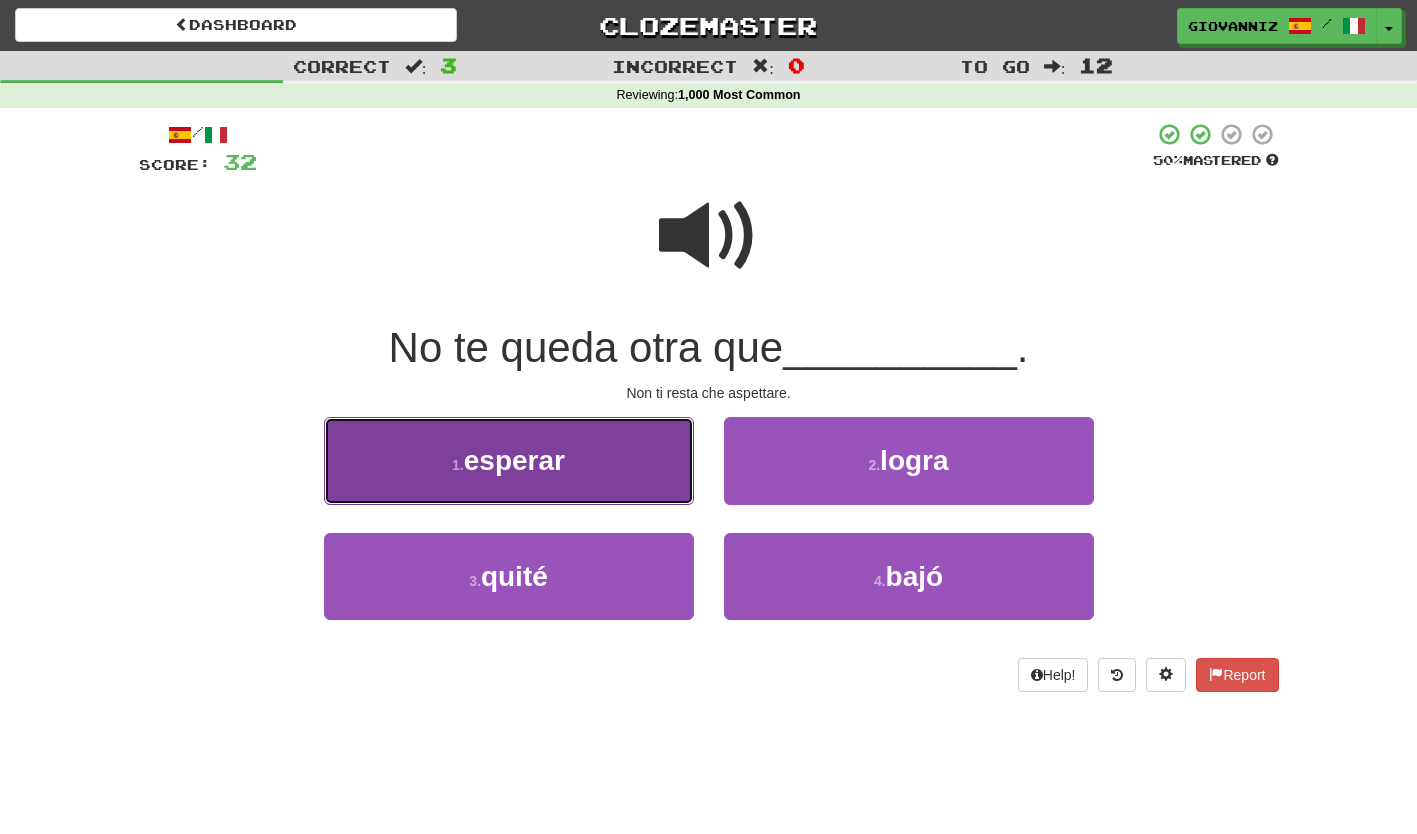 click on "1 .  esperar" at bounding box center [509, 460] 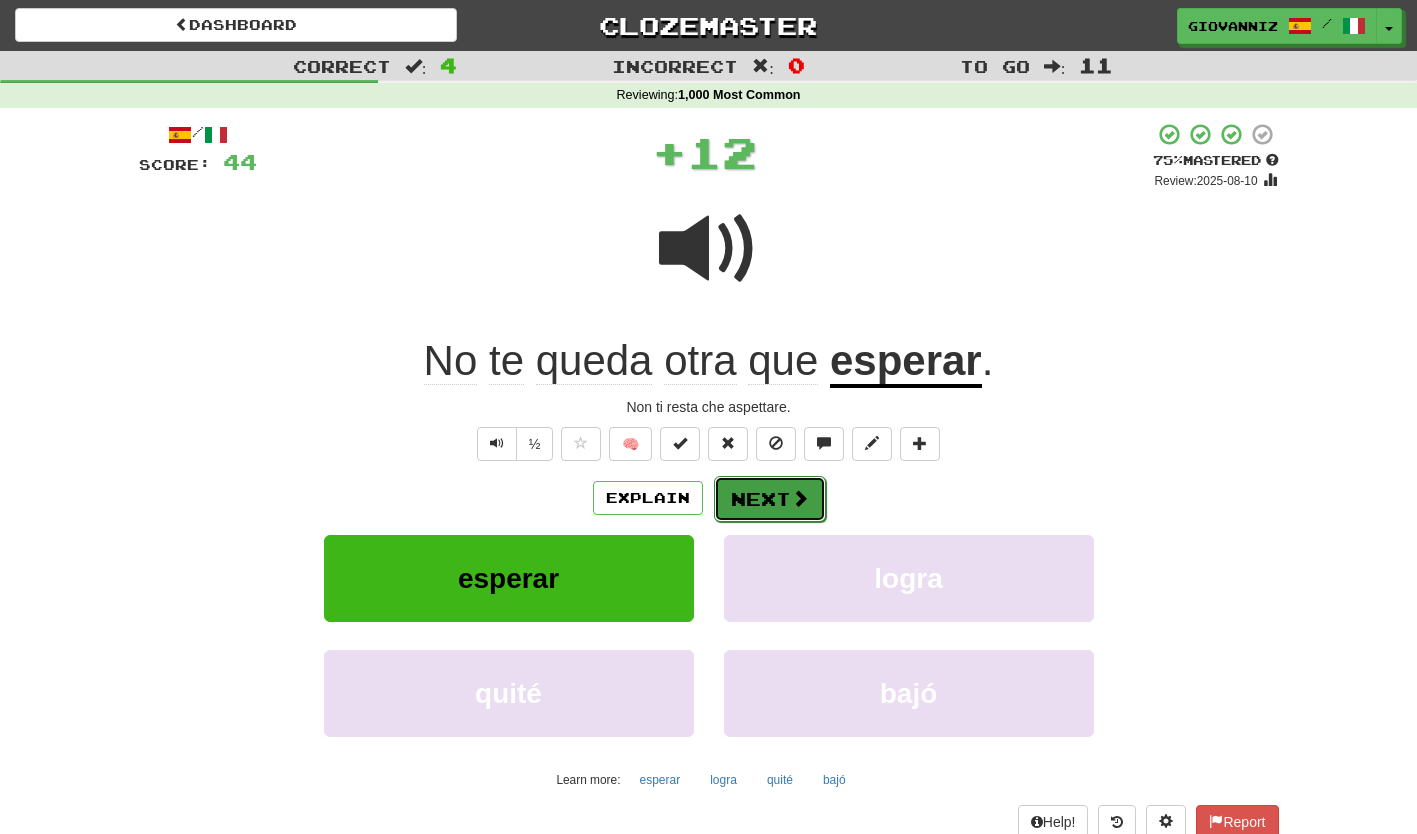 click on "Next" at bounding box center [770, 499] 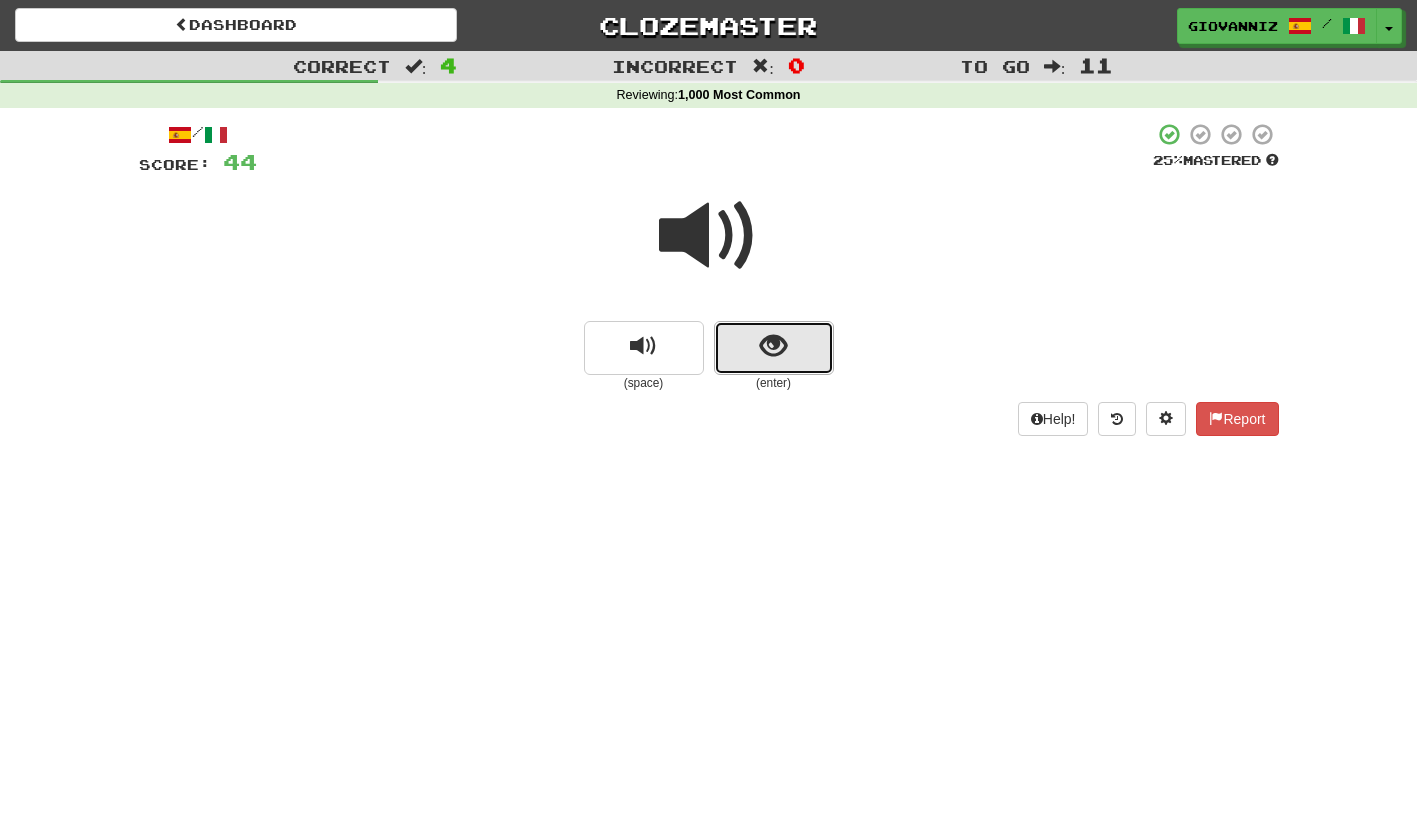 click at bounding box center (774, 348) 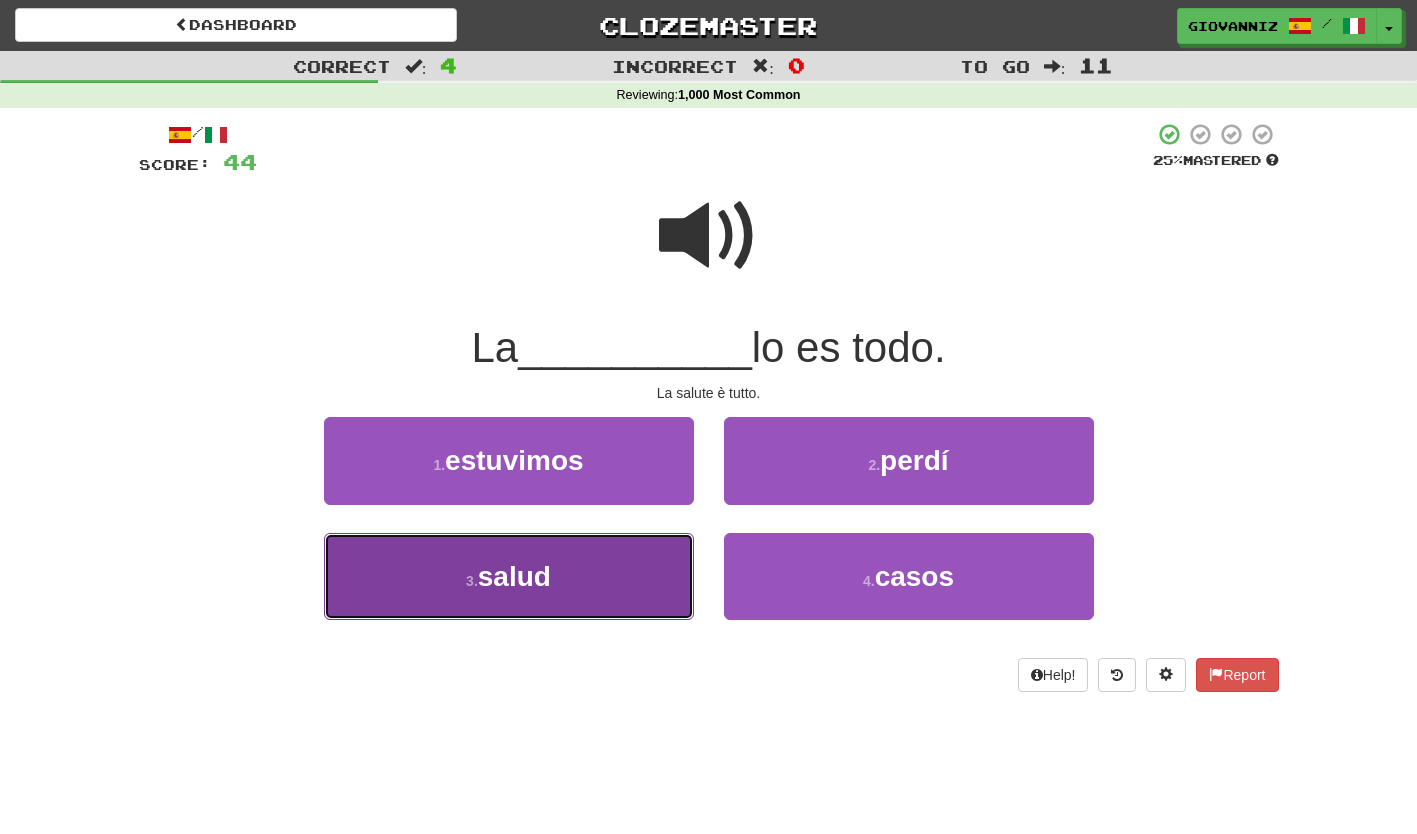 click on "3 .  salud" at bounding box center (509, 576) 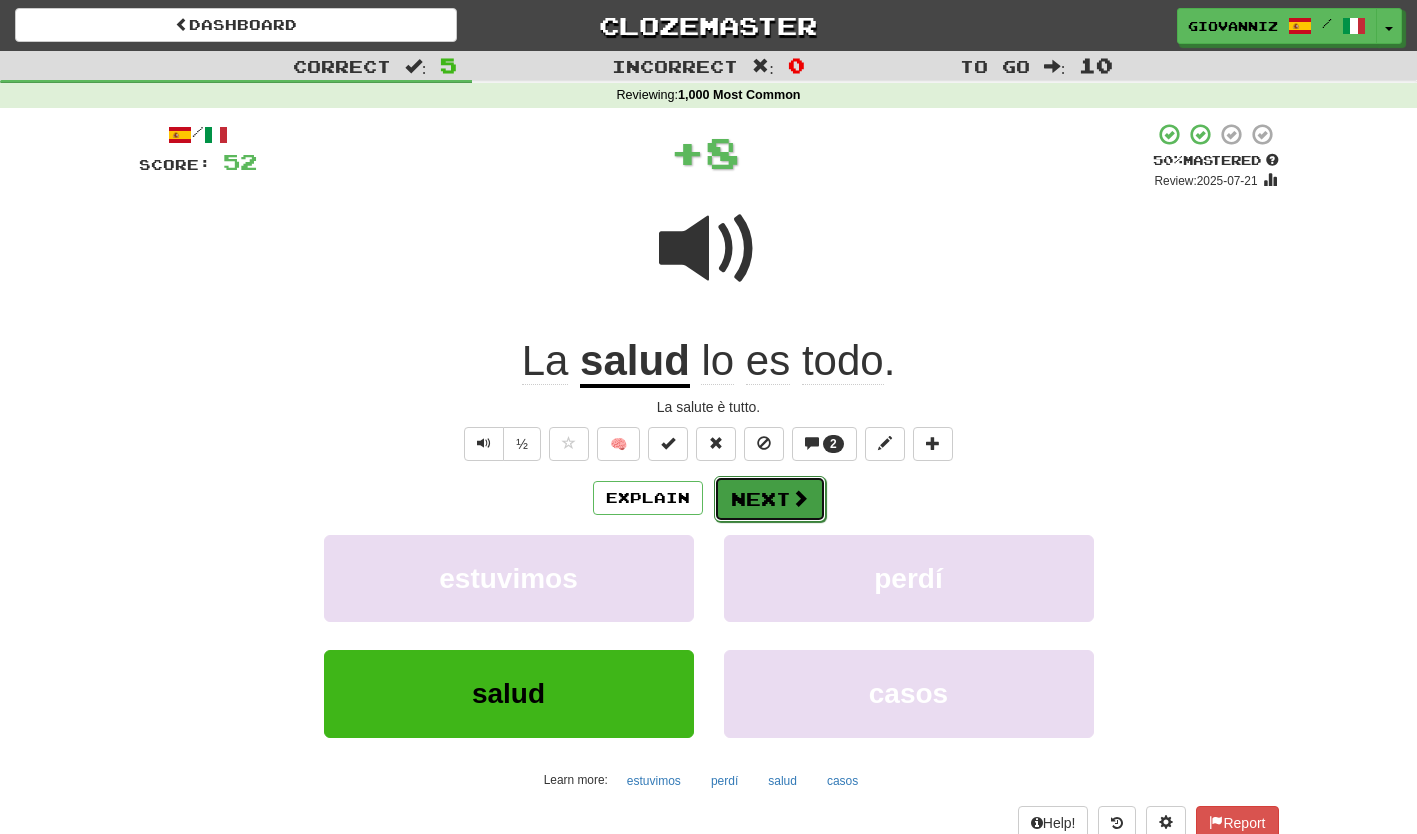 click on "Next" at bounding box center (770, 499) 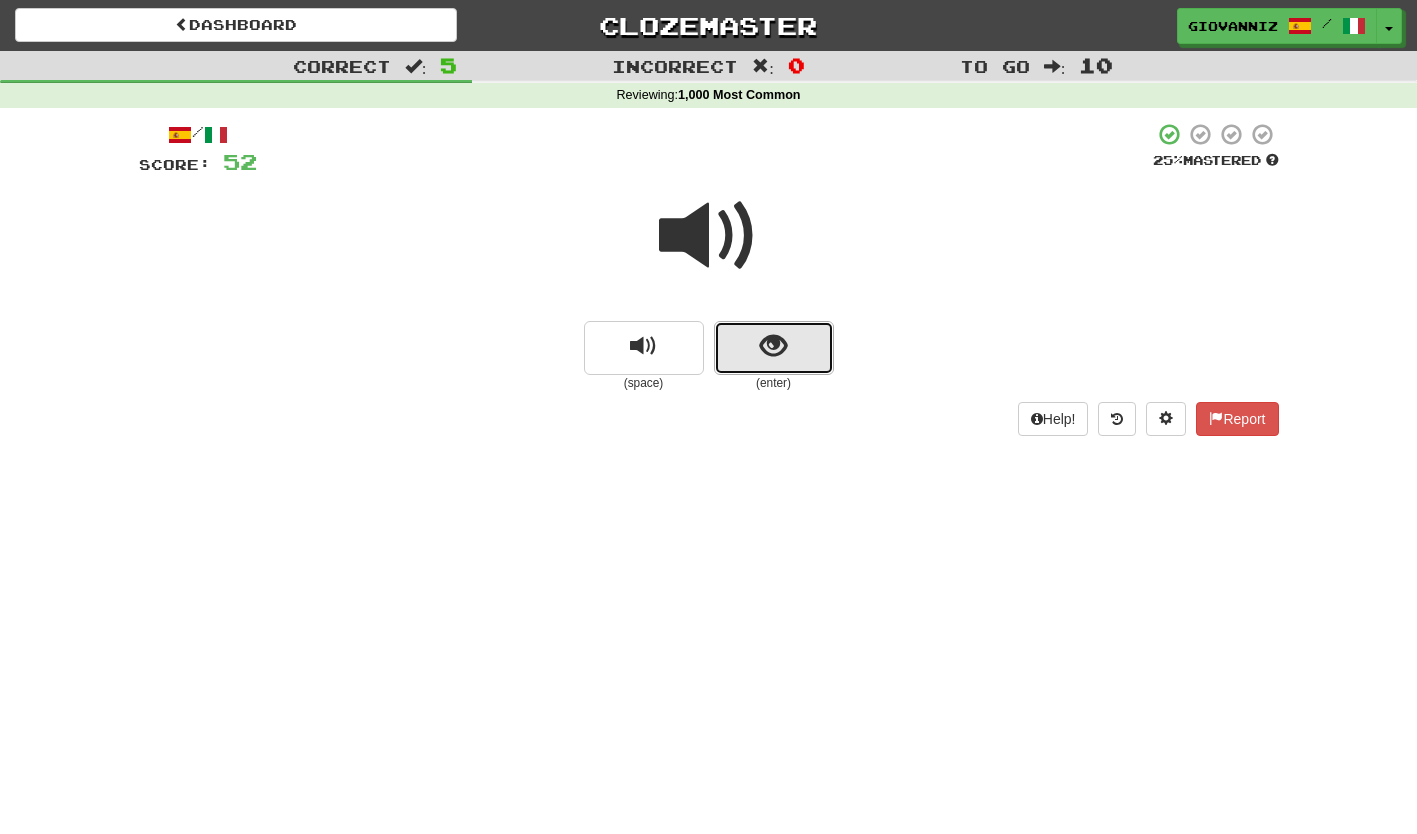 click at bounding box center (774, 348) 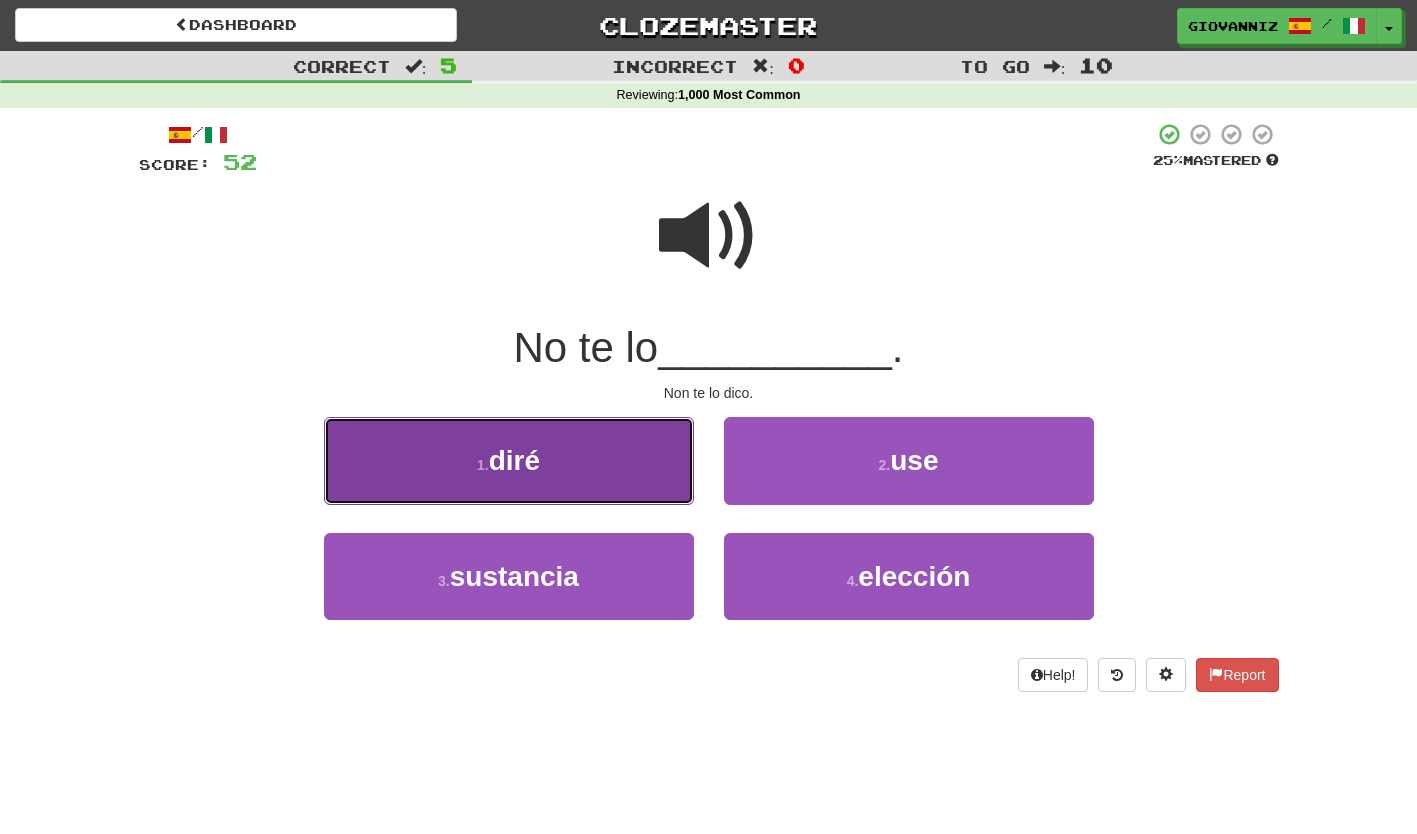 click on "1 .  diré" at bounding box center [509, 460] 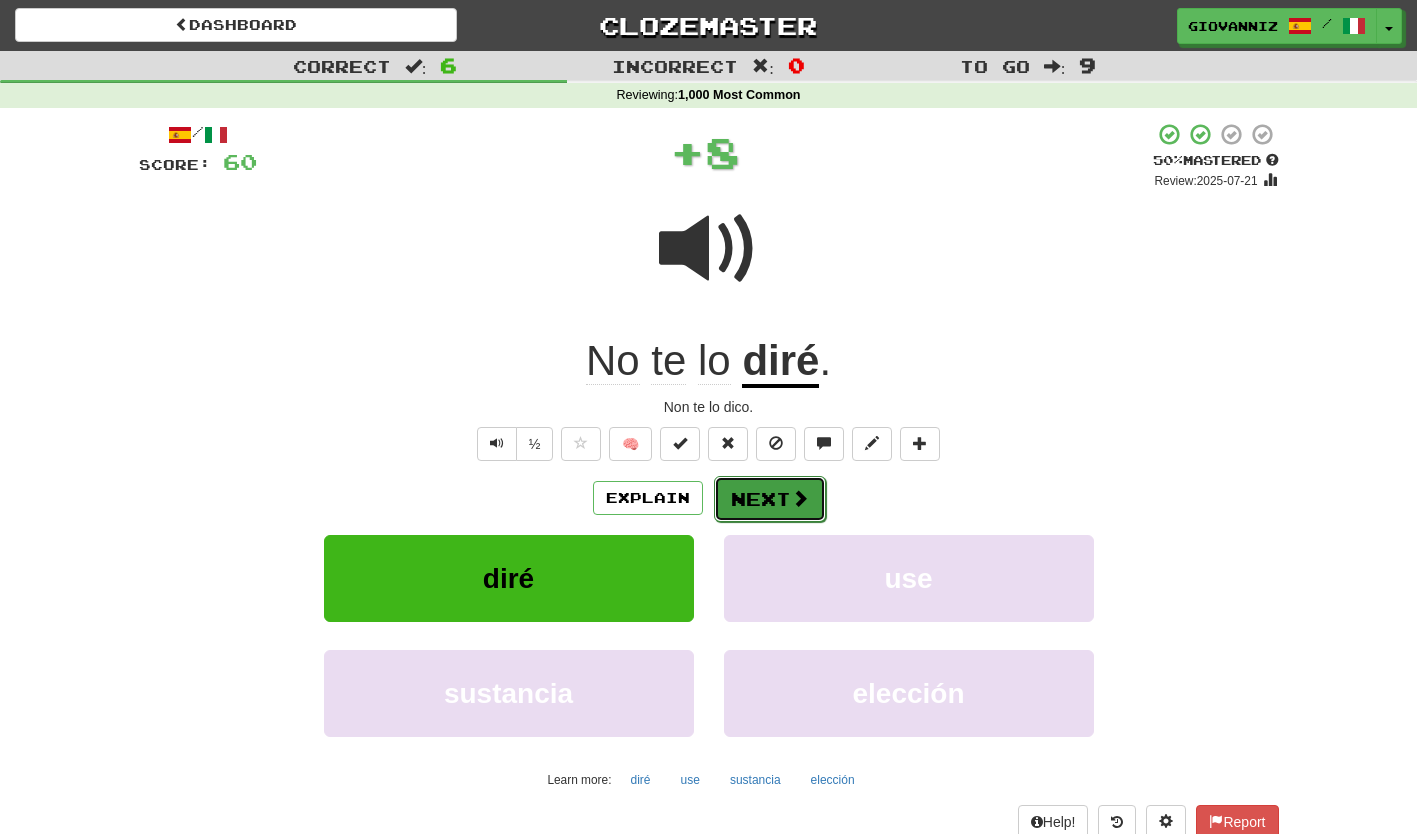 click on "Next" at bounding box center (770, 499) 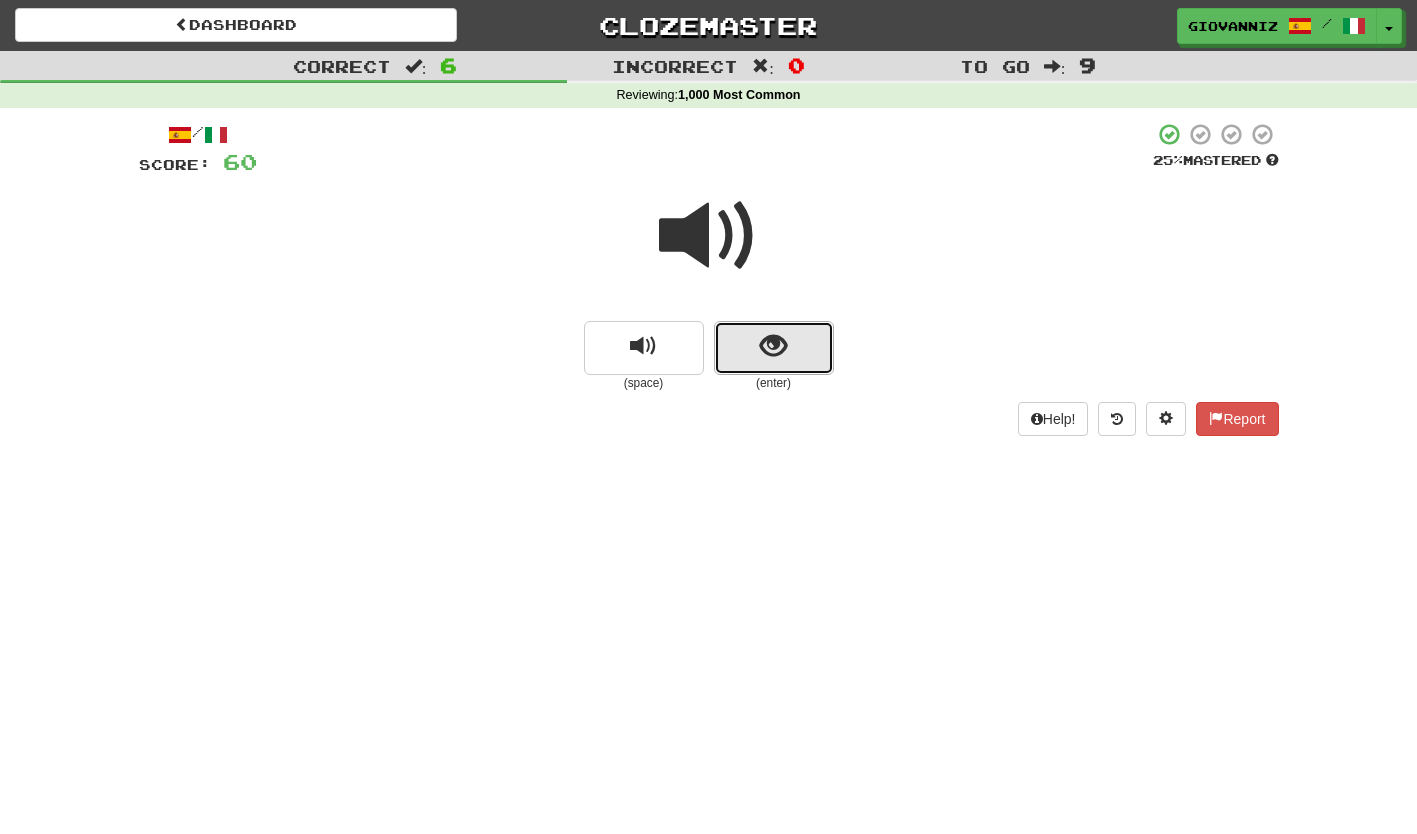 click at bounding box center (774, 348) 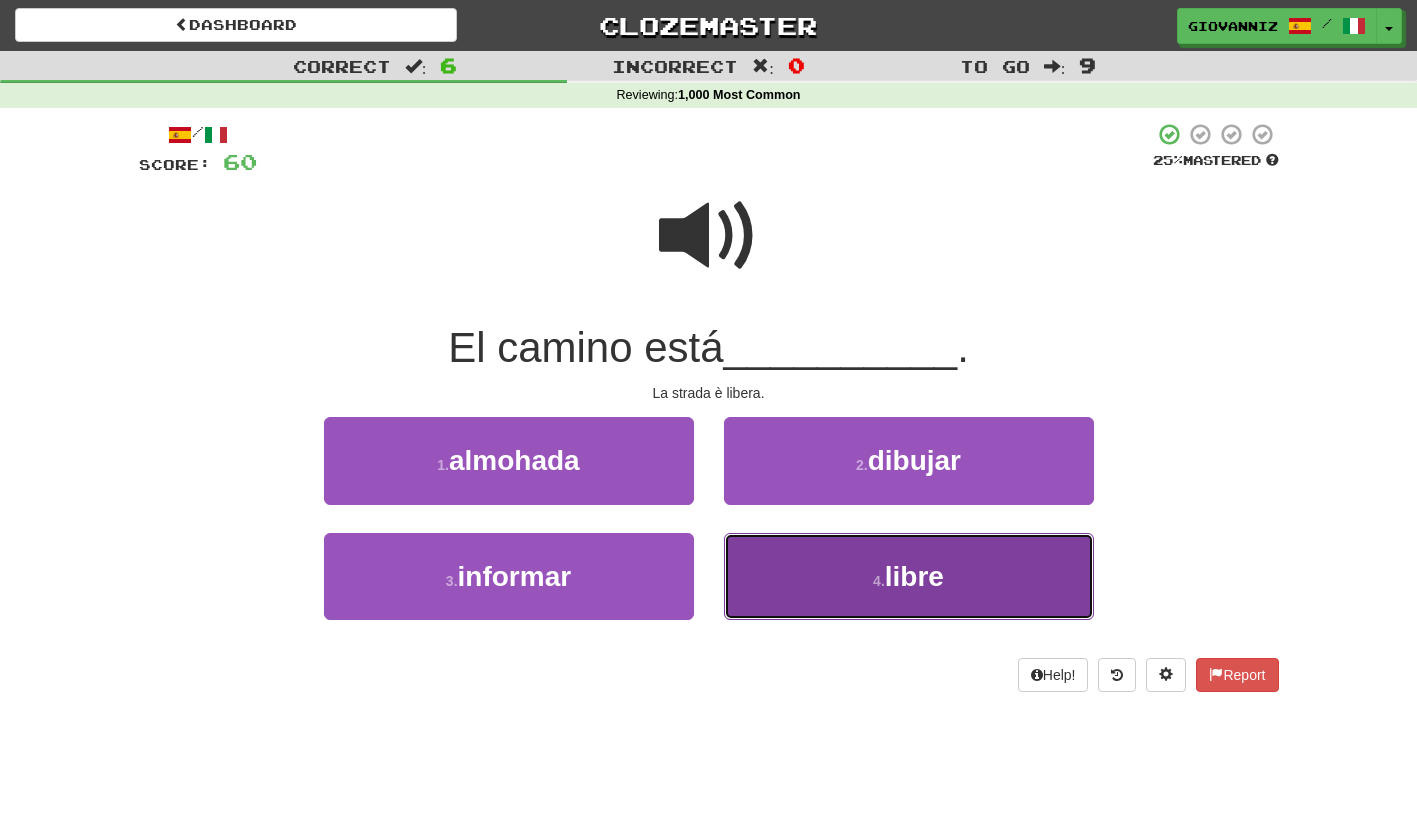 click on "4 .  libre" at bounding box center (909, 576) 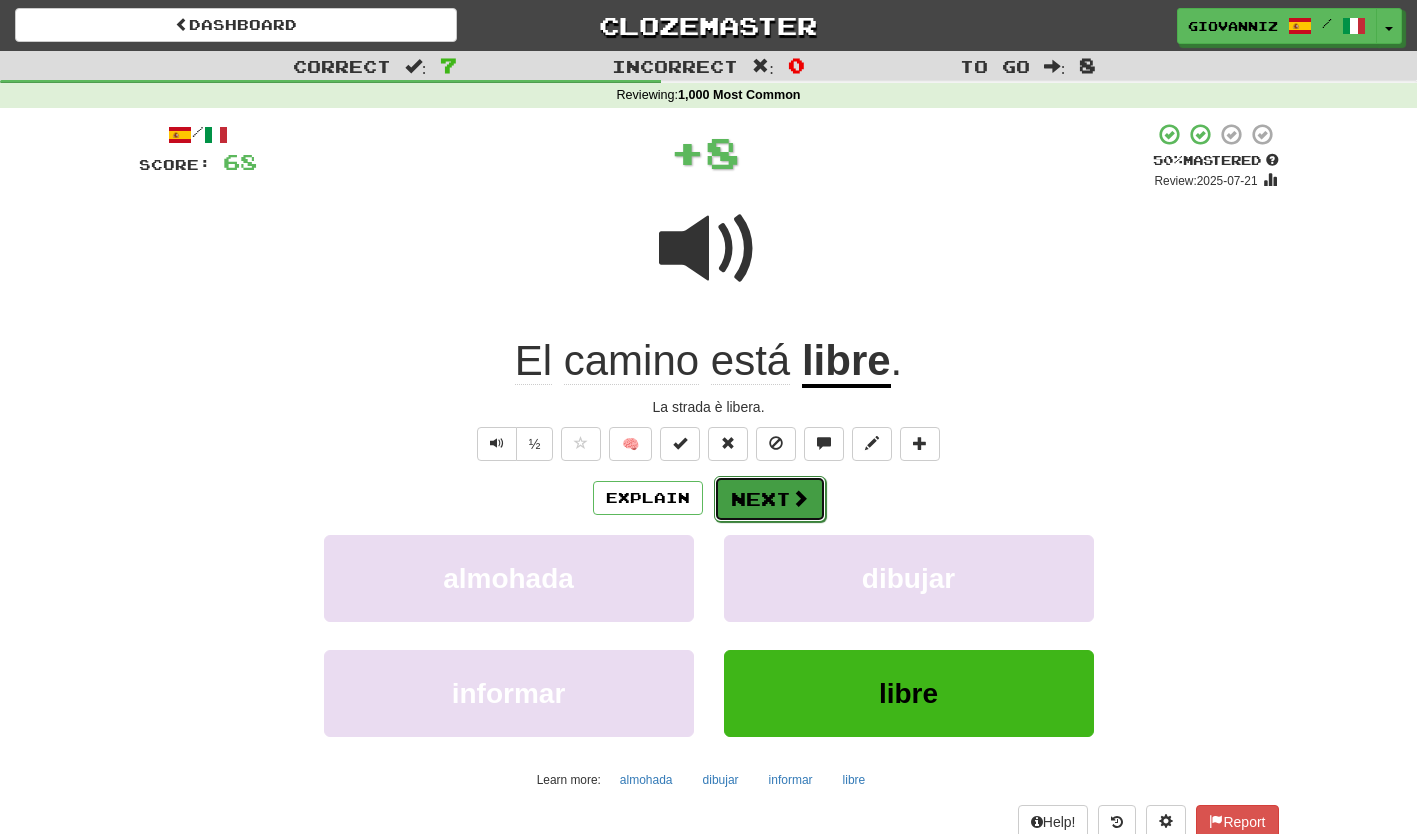 click on "Next" at bounding box center (770, 499) 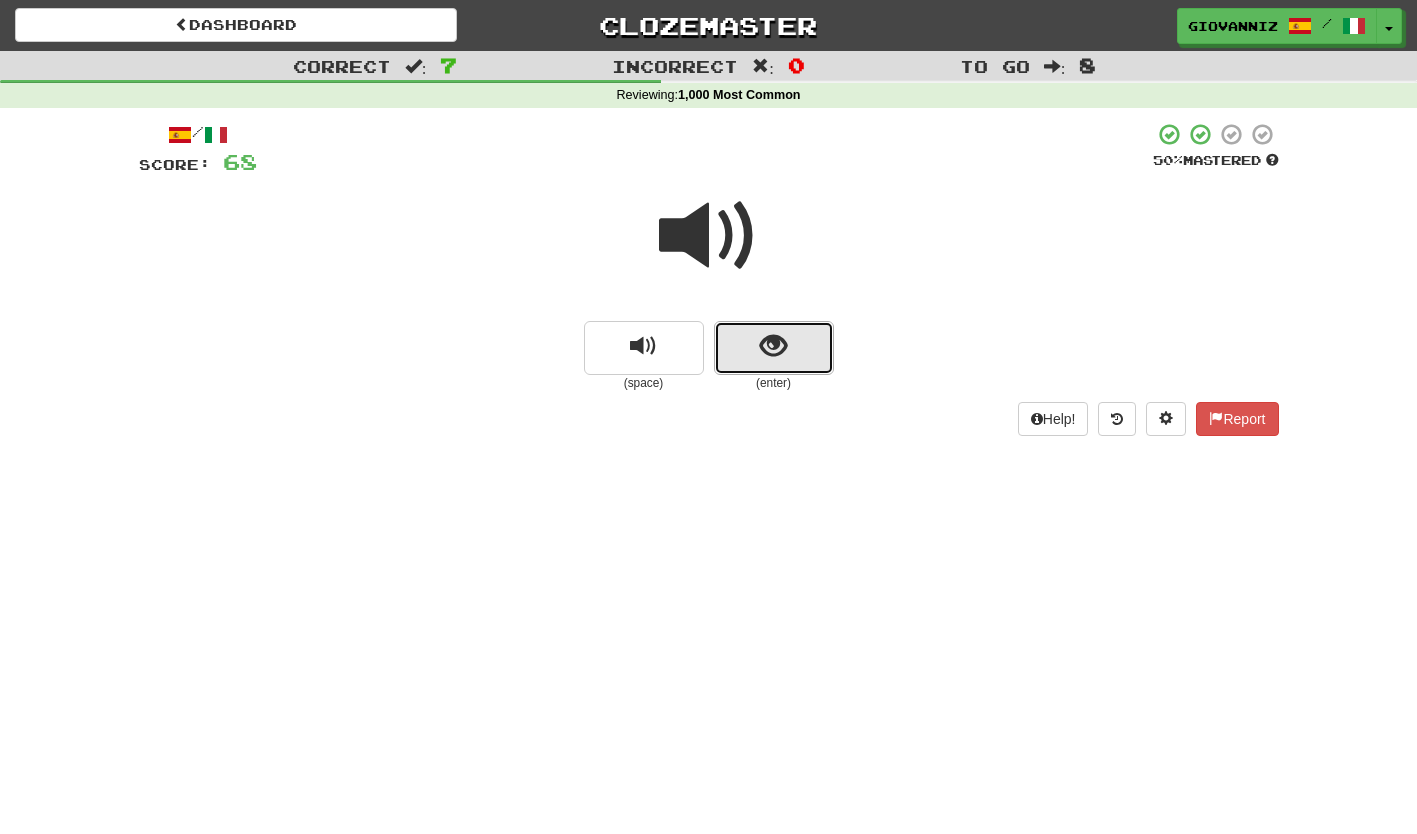 click at bounding box center [774, 348] 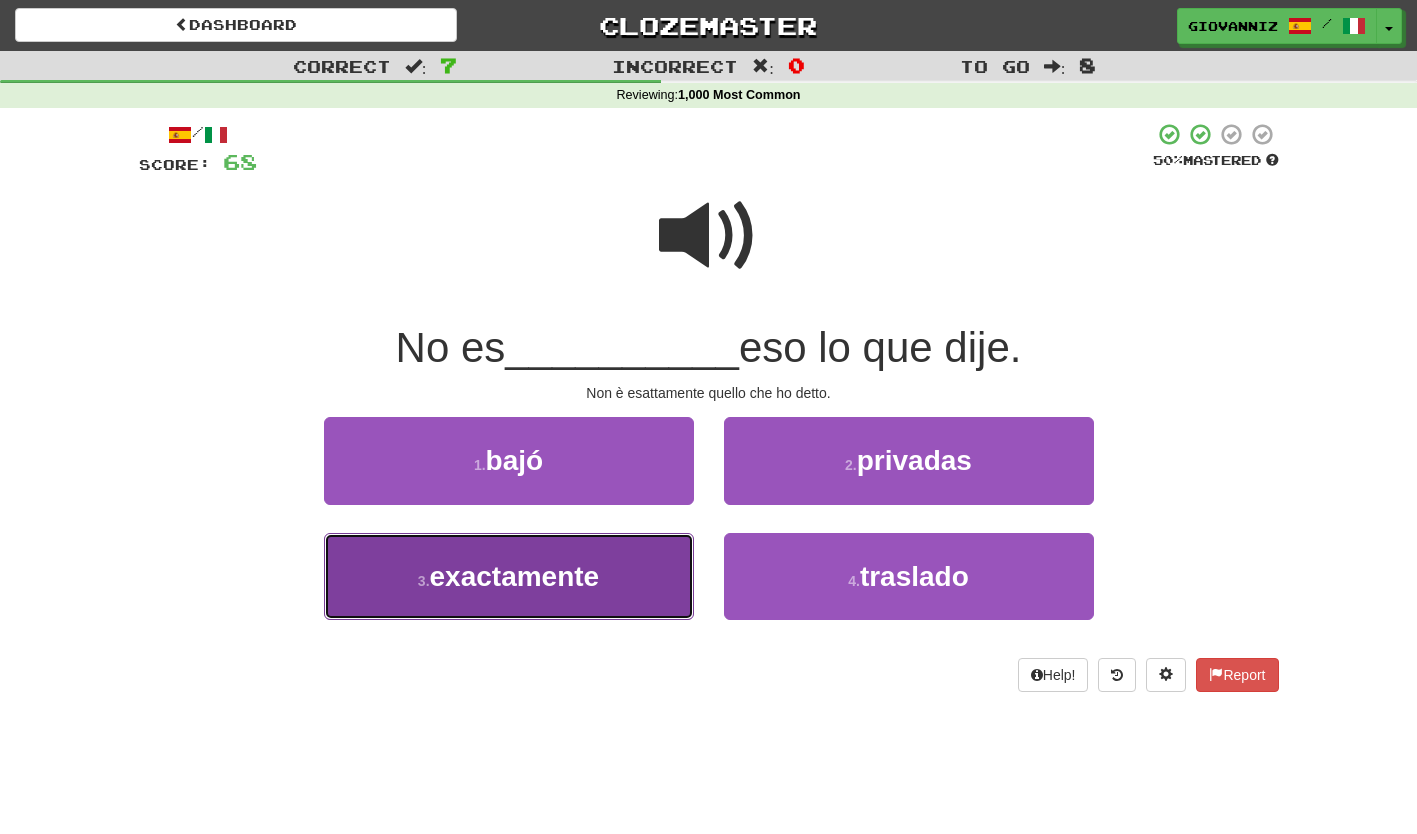 click on "3 .  exactamente" at bounding box center [509, 576] 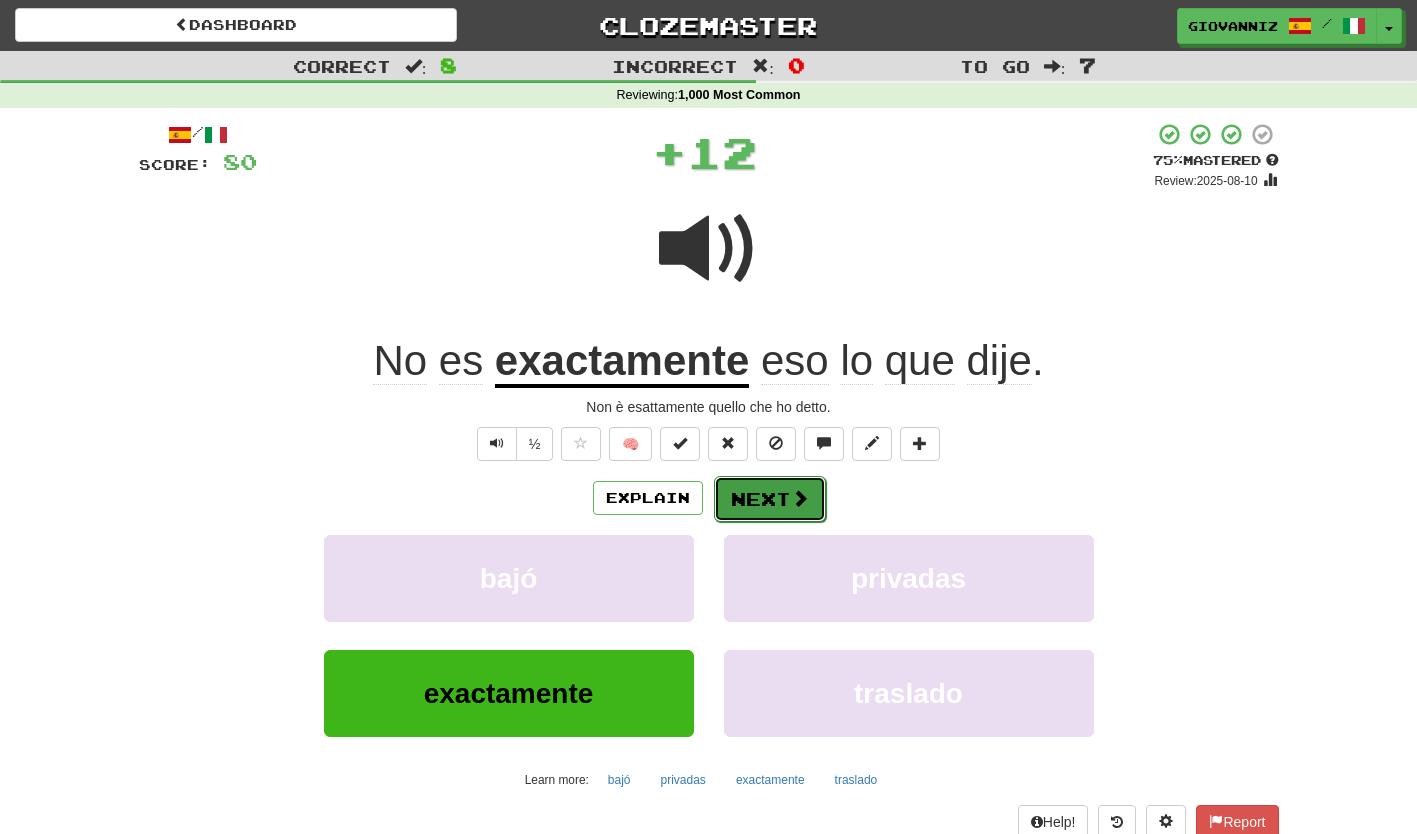 click on "Next" at bounding box center (770, 499) 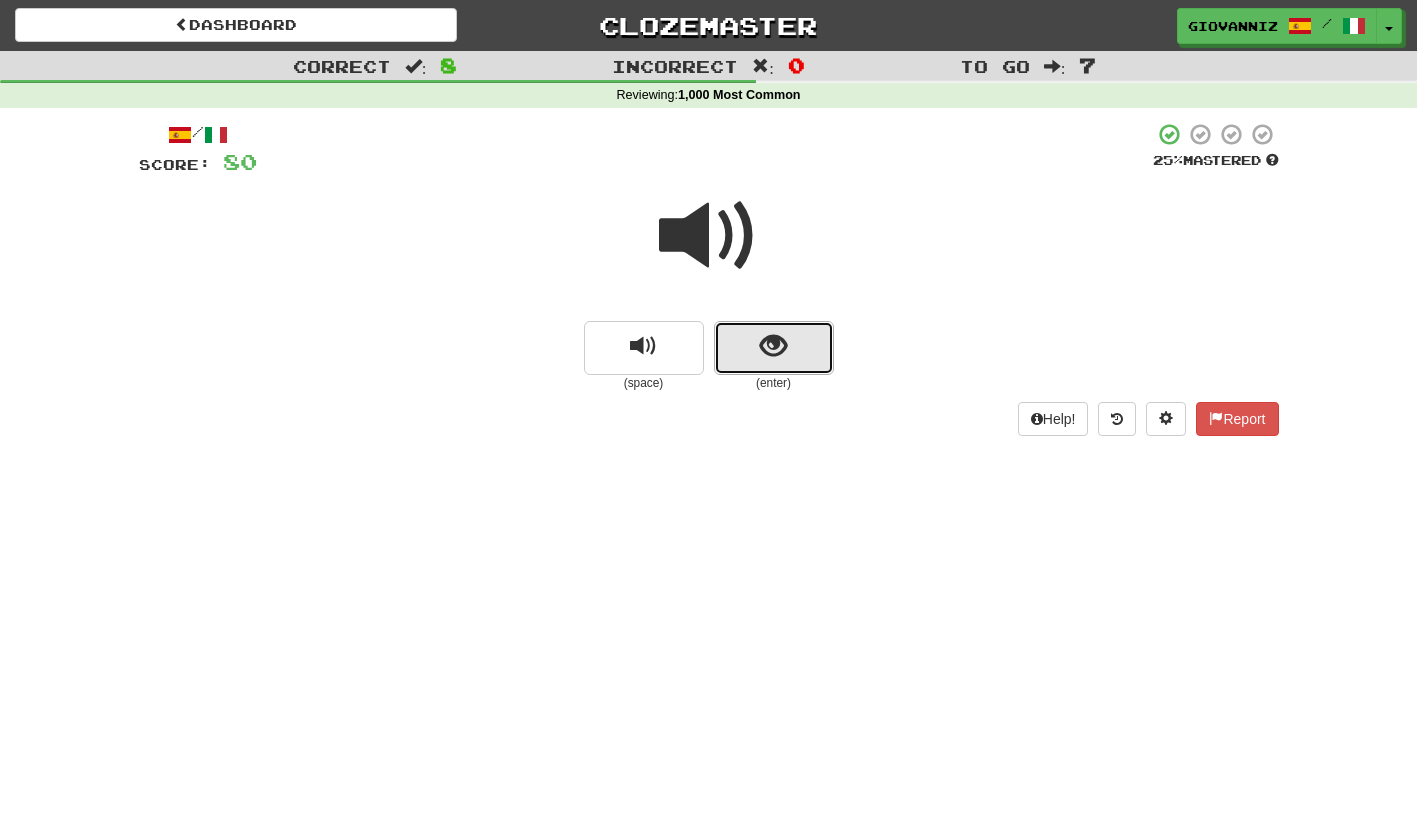 click at bounding box center (774, 348) 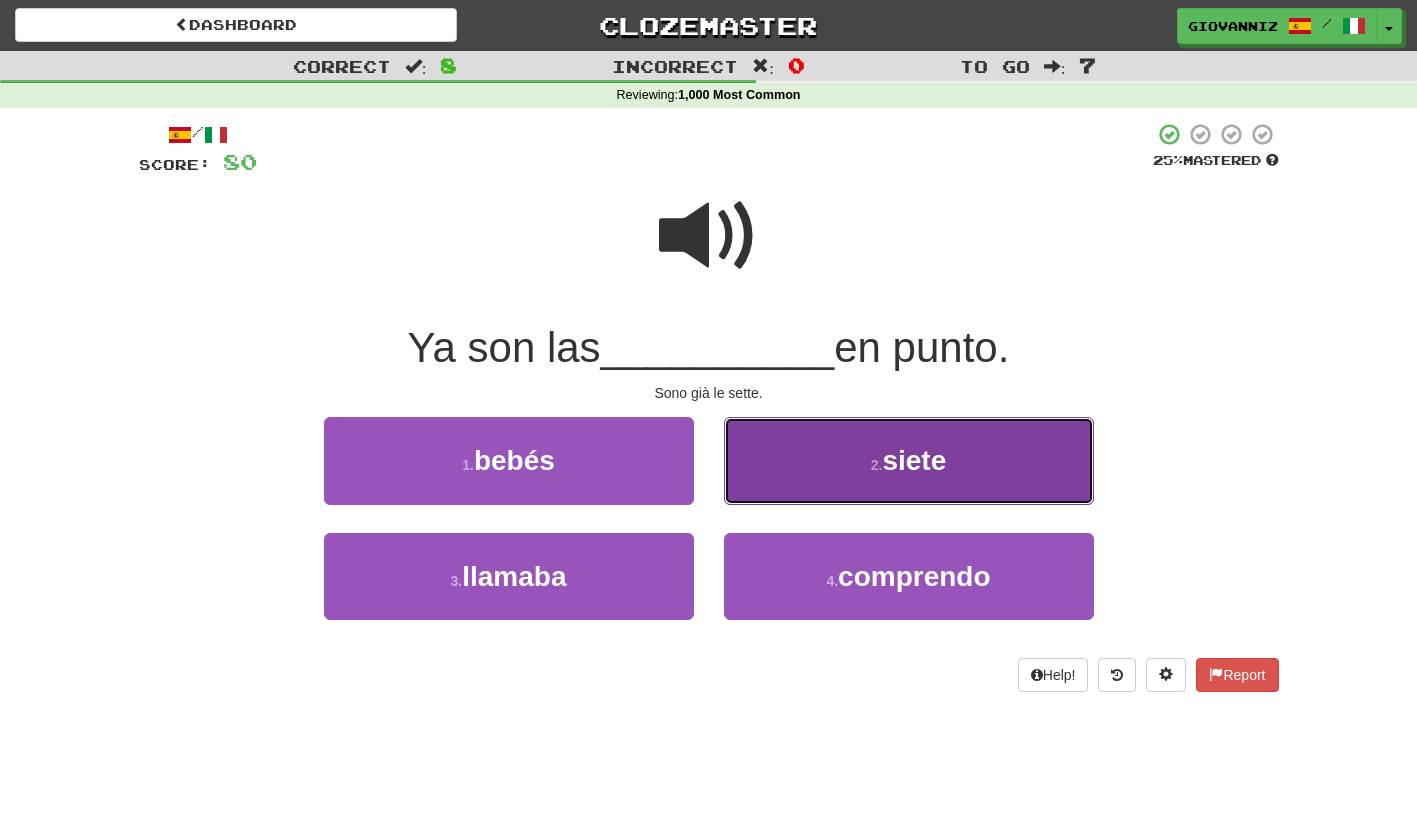 click on "2 .  siete" at bounding box center (909, 460) 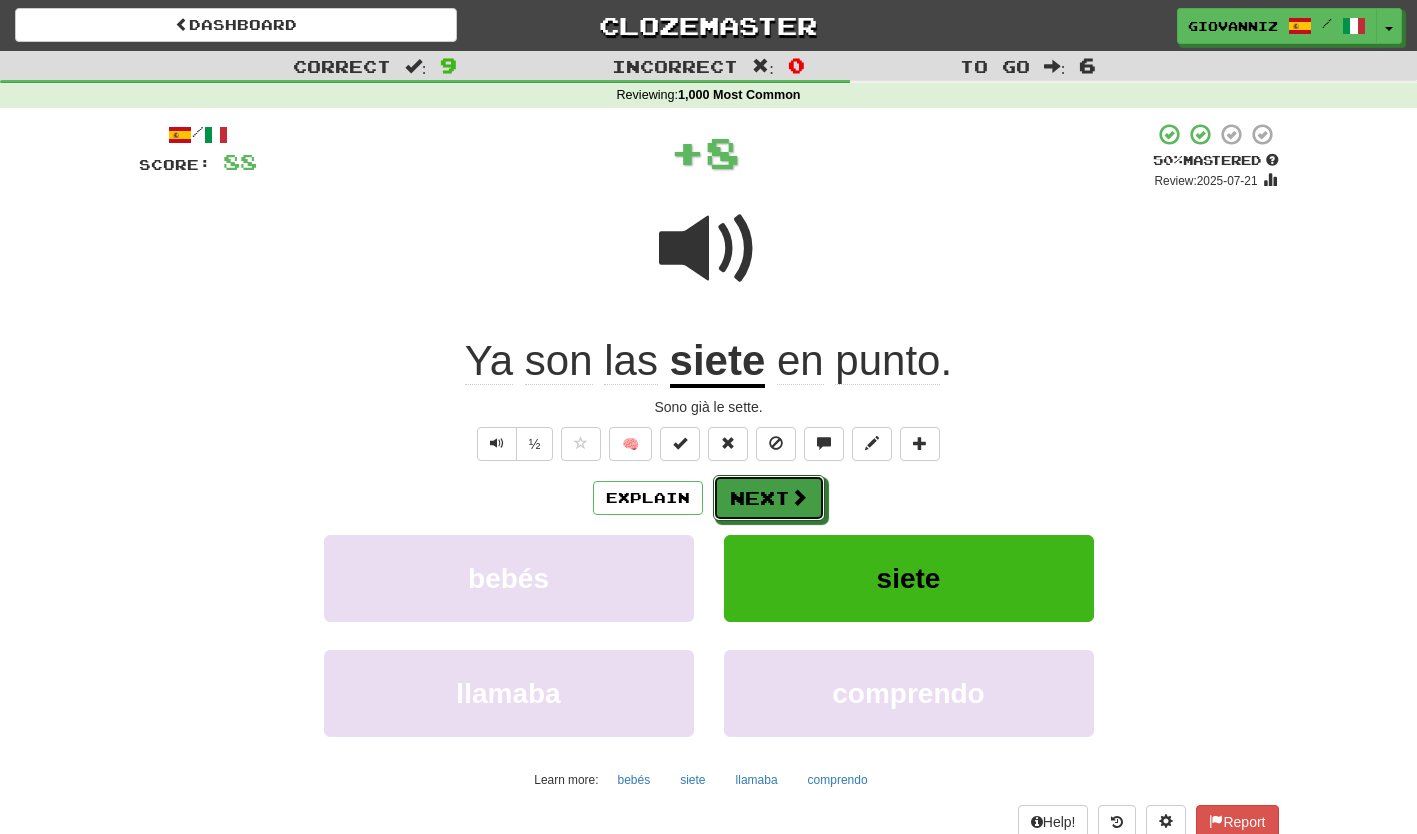 click on "Next" at bounding box center (769, 498) 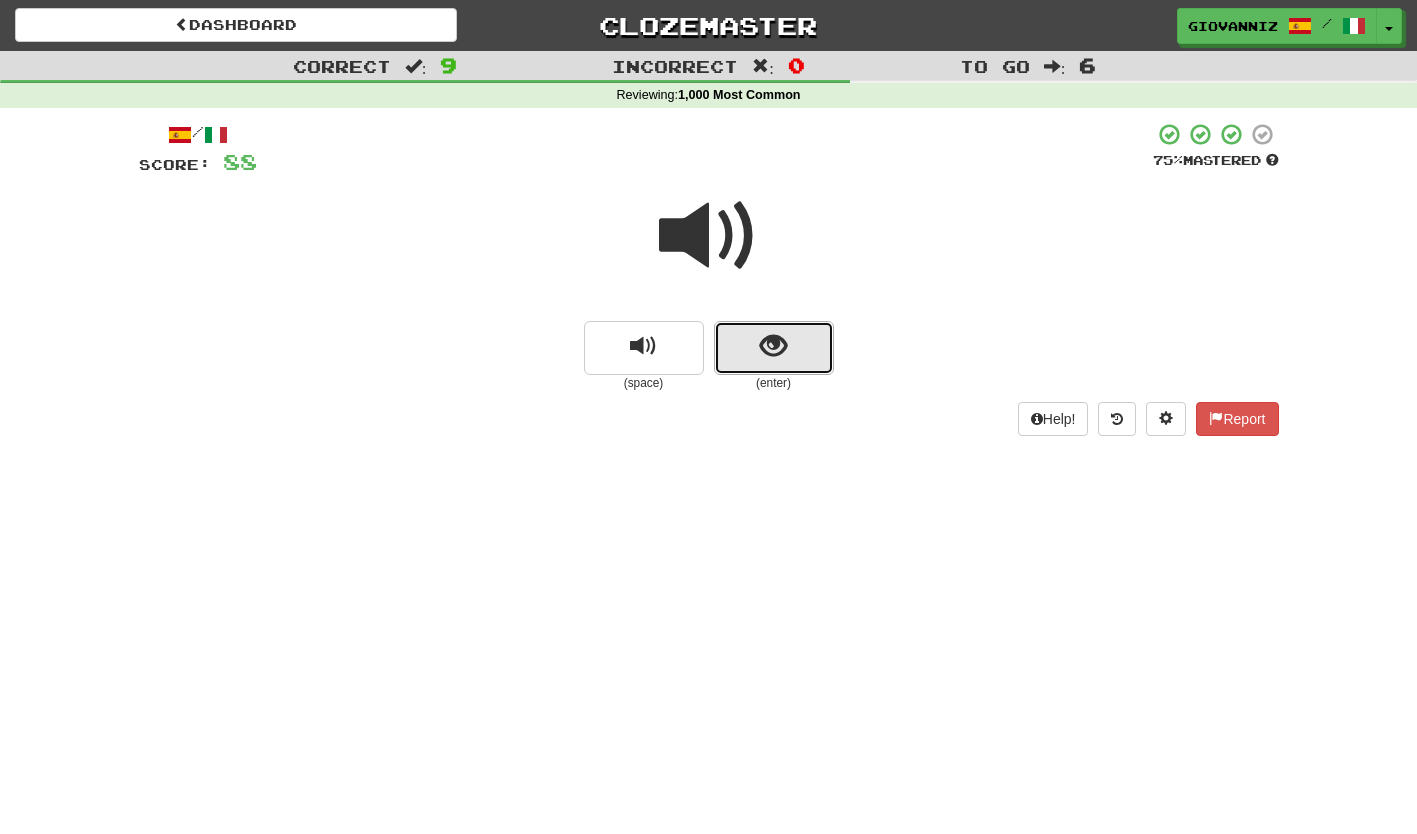 click at bounding box center (774, 348) 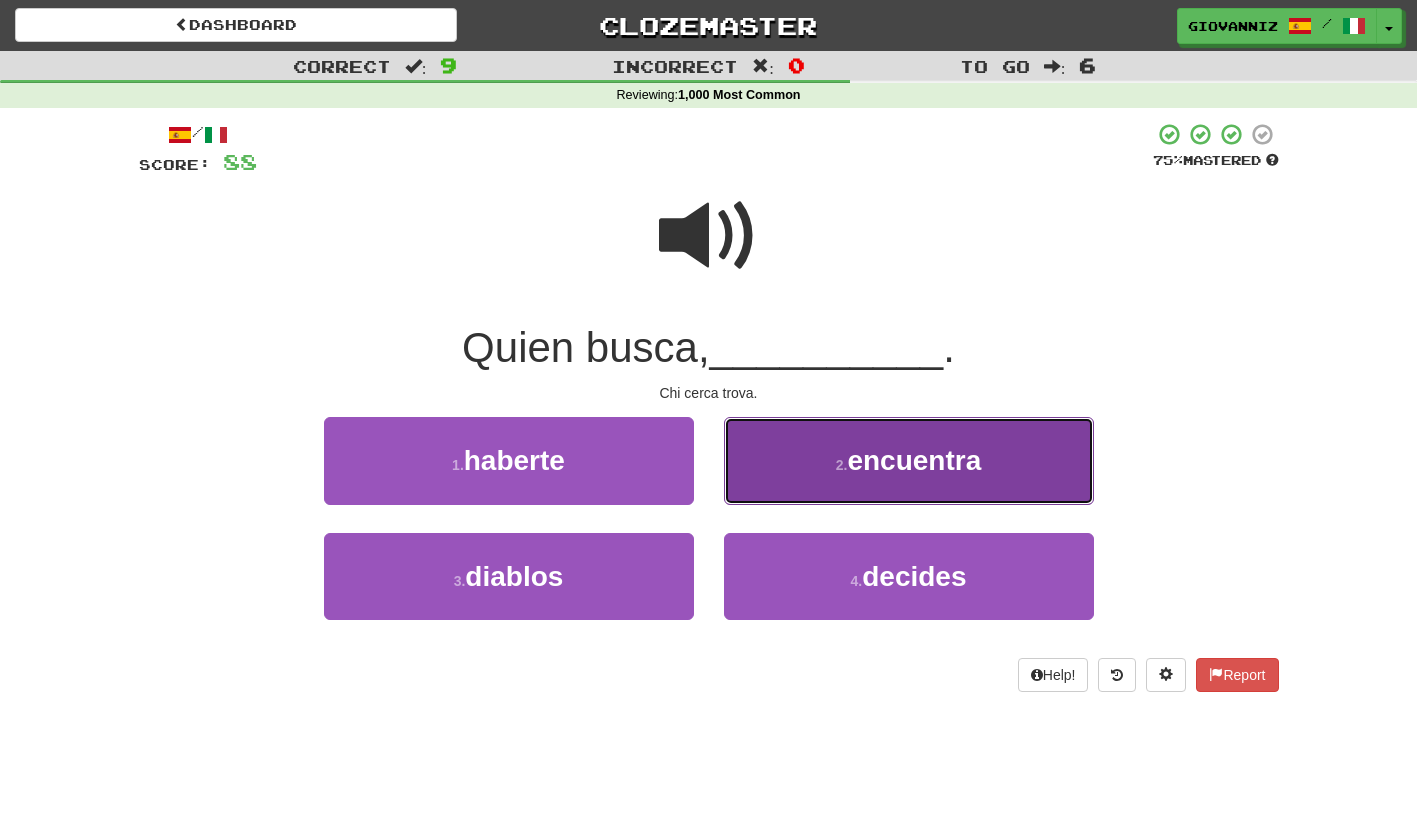 click on "2 .  encuentra" at bounding box center [909, 460] 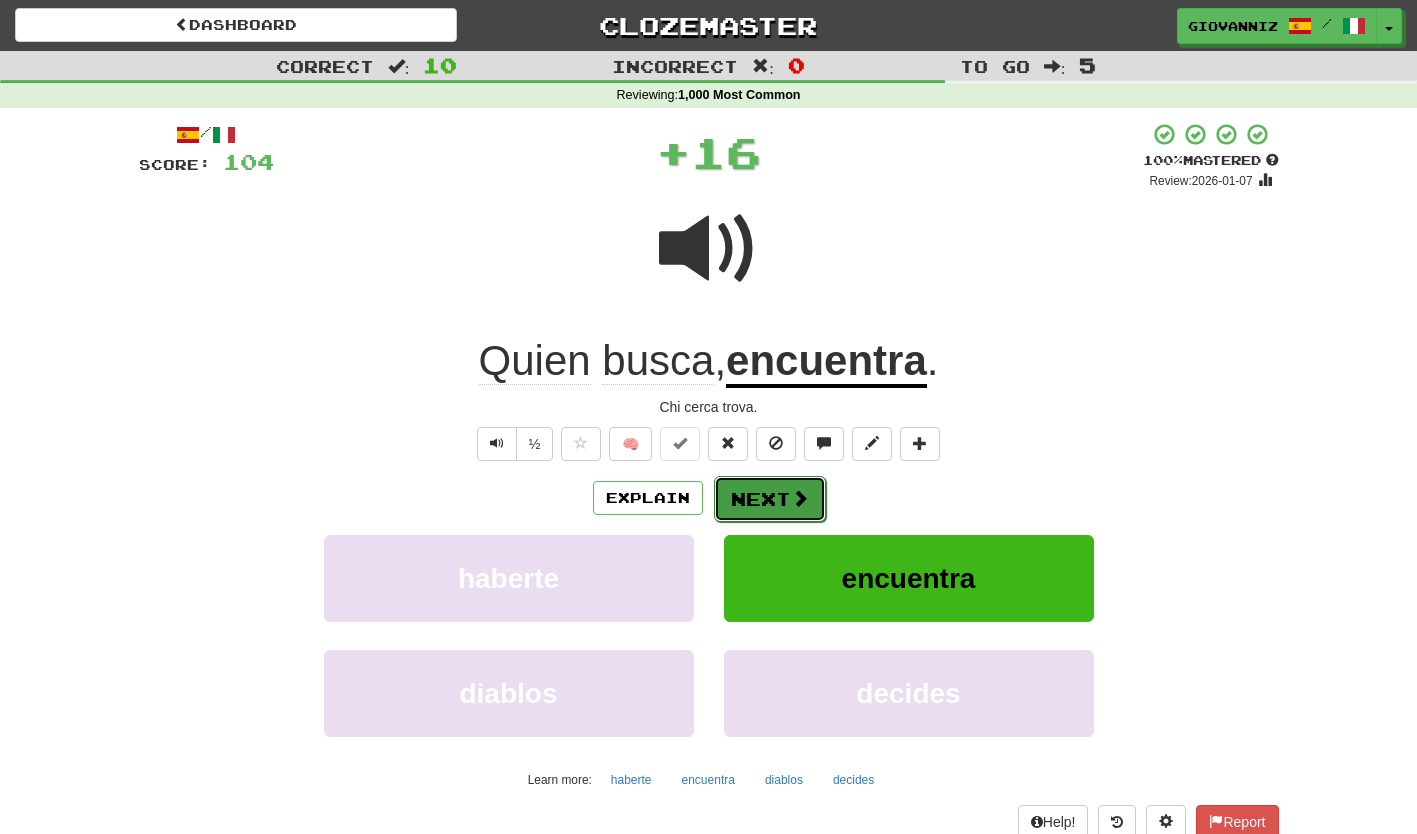 click on "Next" at bounding box center (770, 499) 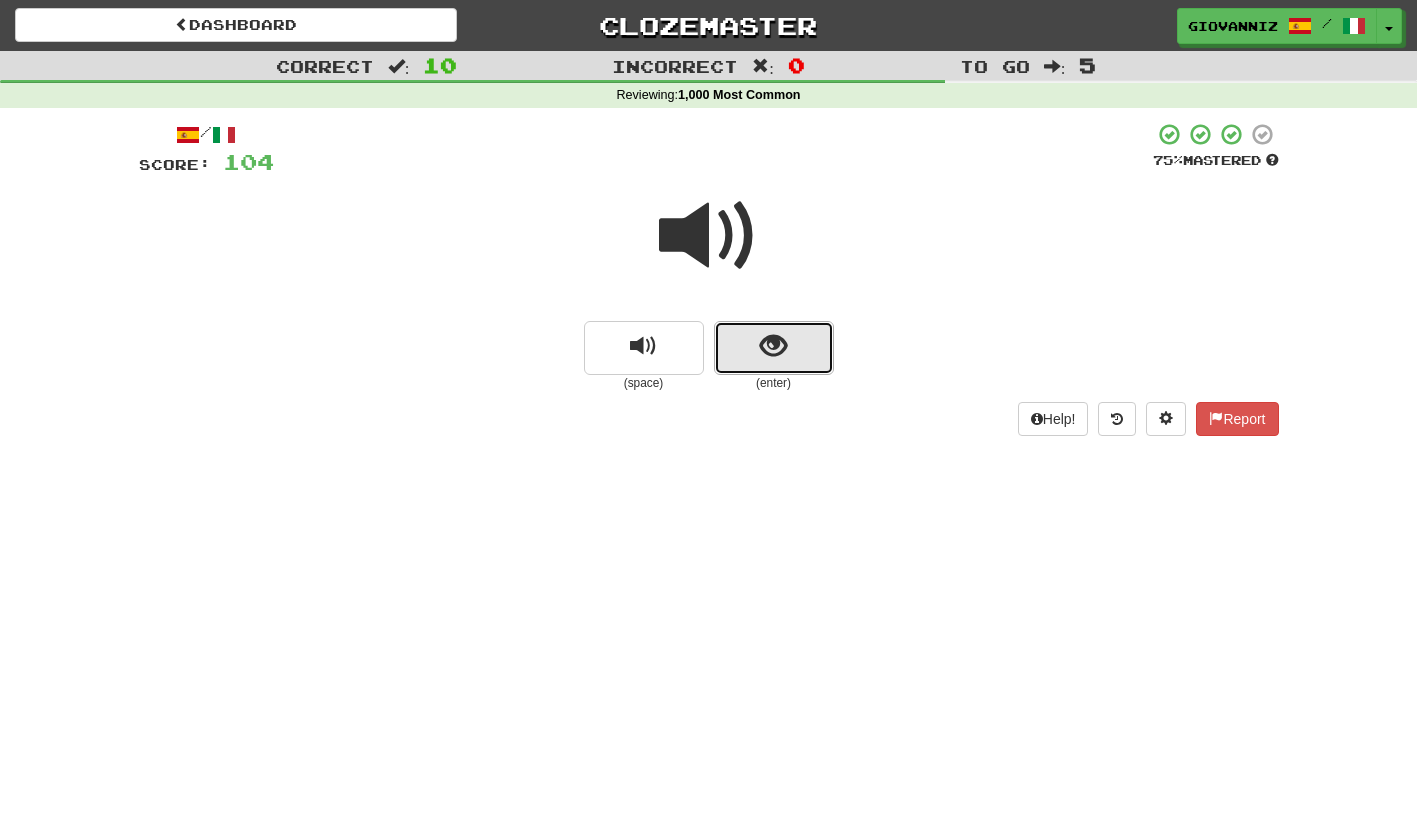 click at bounding box center [773, 346] 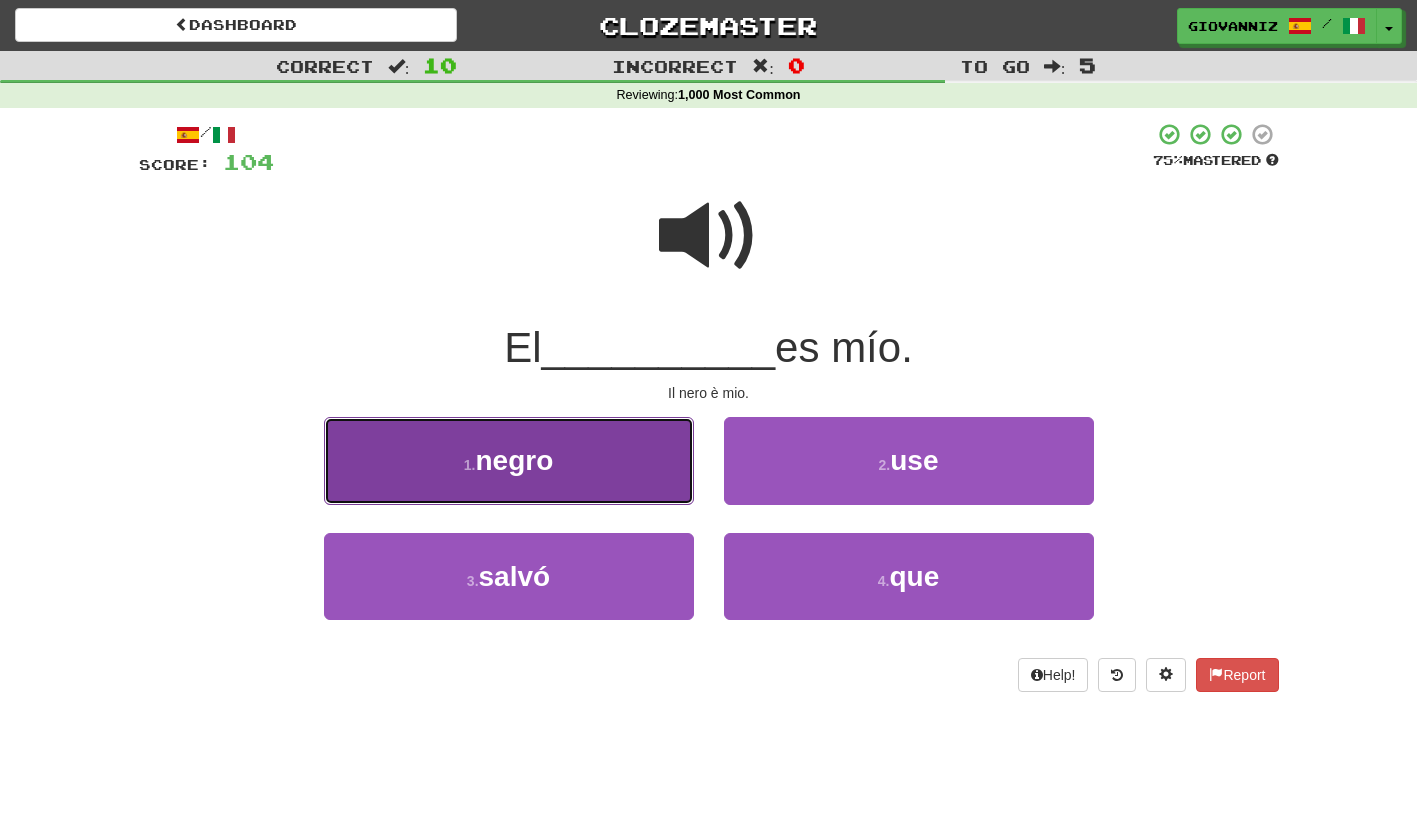 click on "1 .  negro" at bounding box center (509, 460) 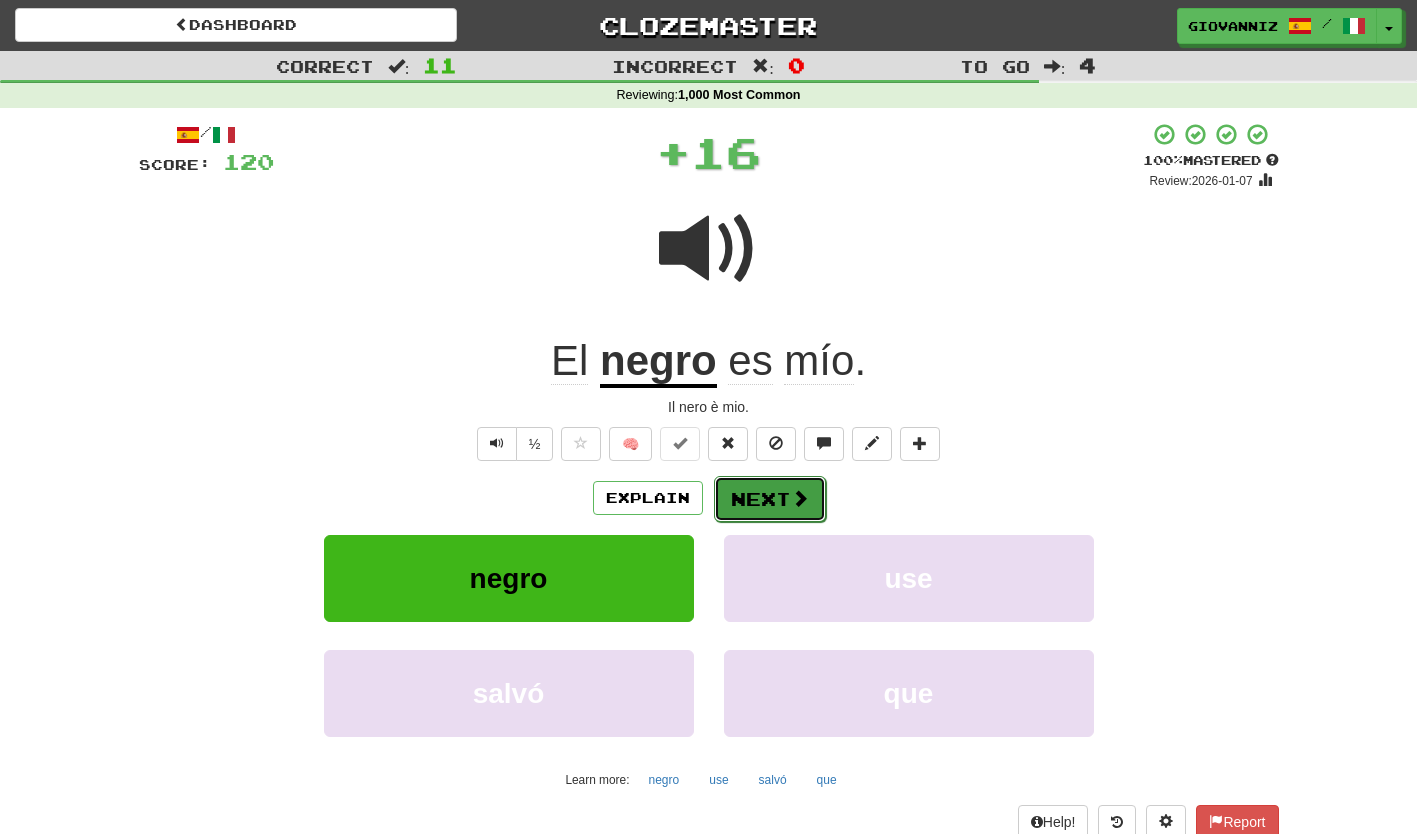 click on "Next" at bounding box center (770, 499) 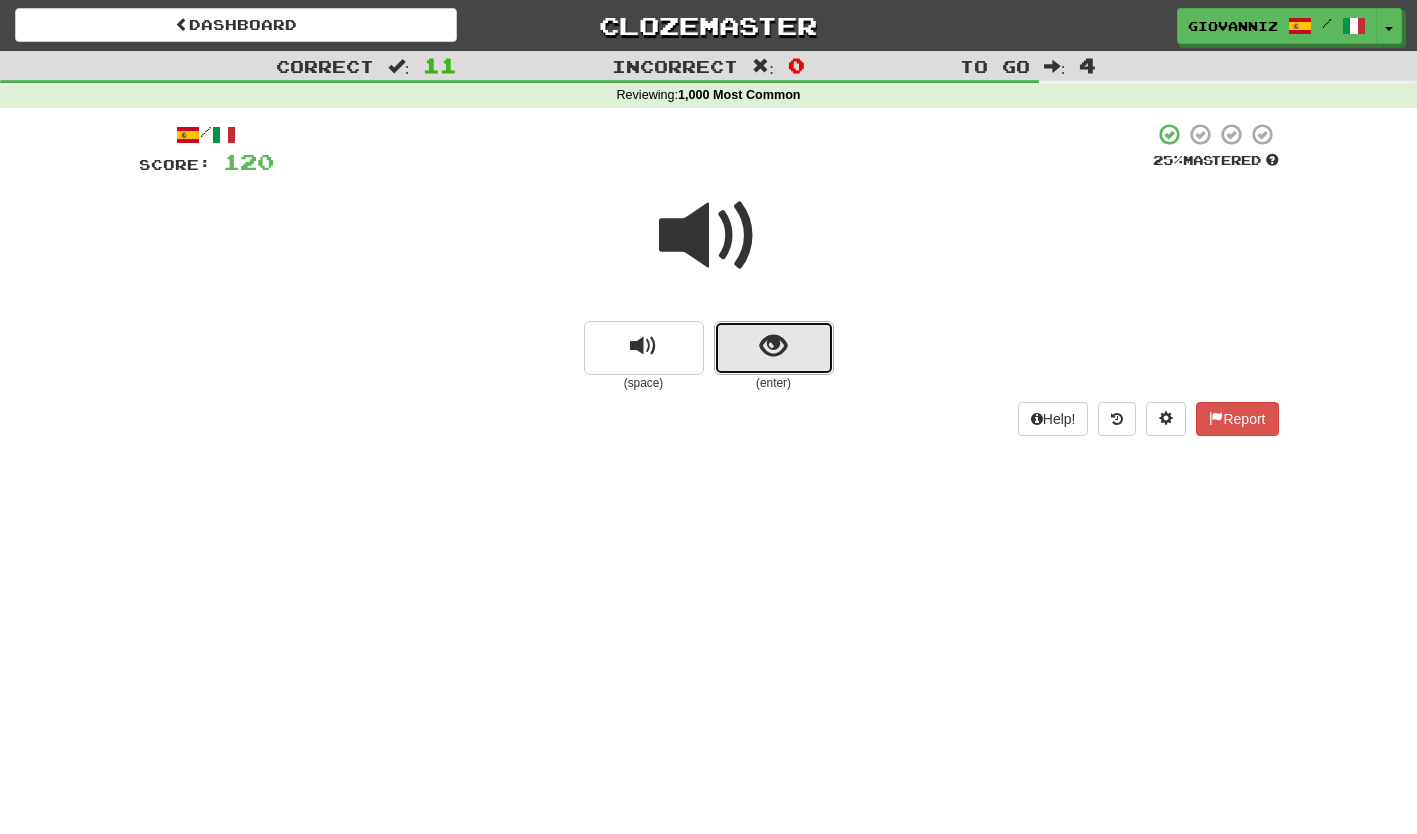 click at bounding box center [774, 348] 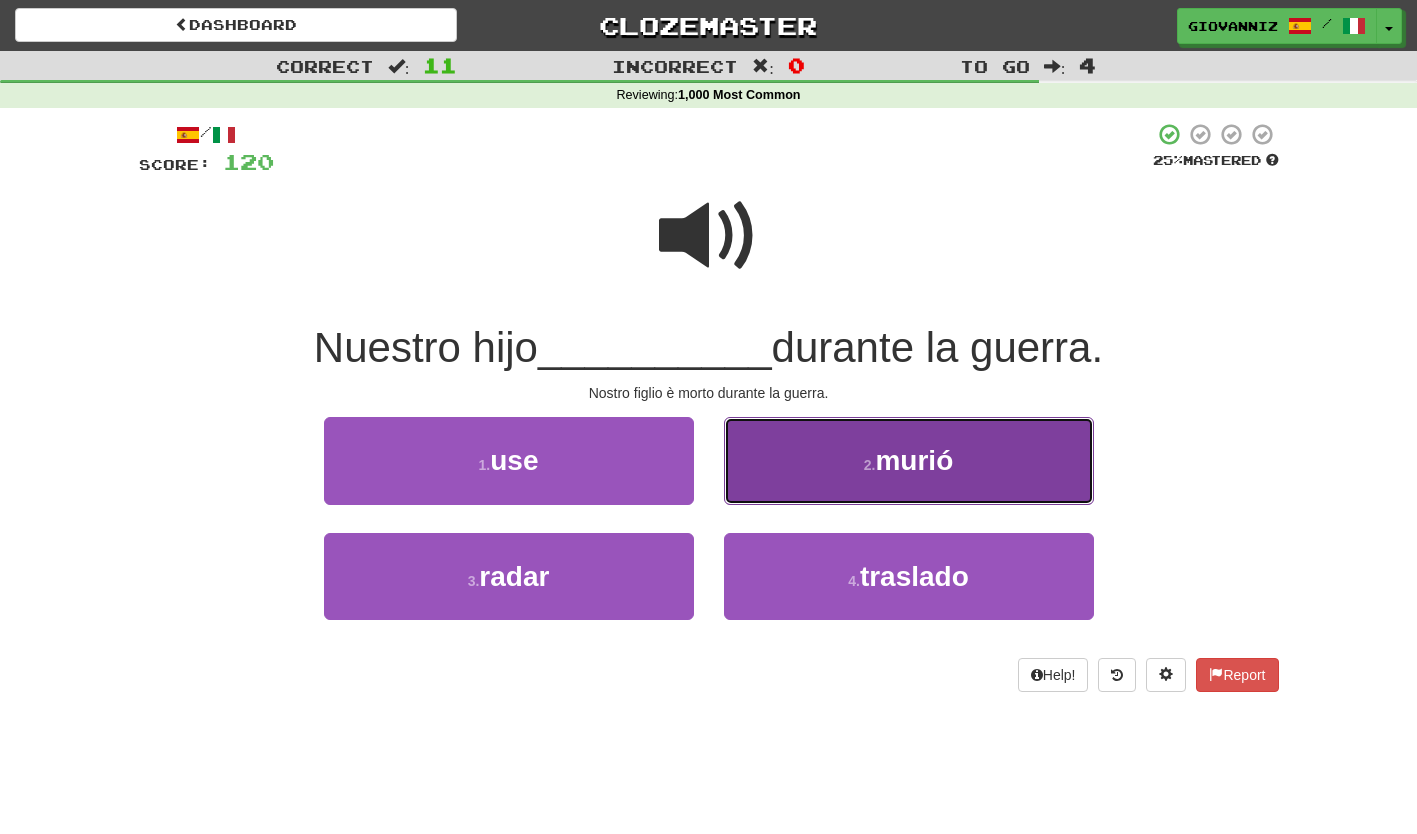 click on "2 .  murió" at bounding box center (909, 460) 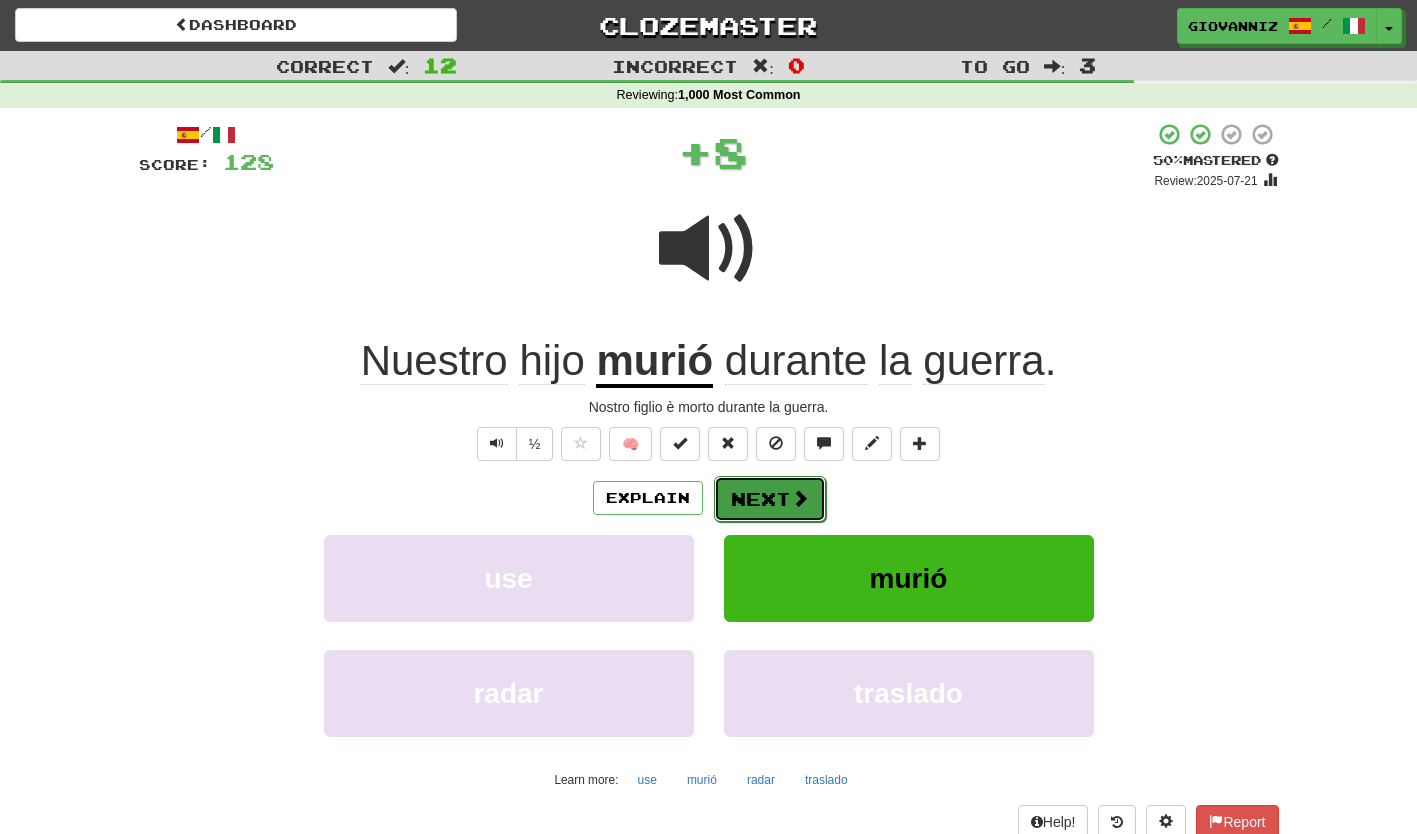 click on "Next" at bounding box center (770, 499) 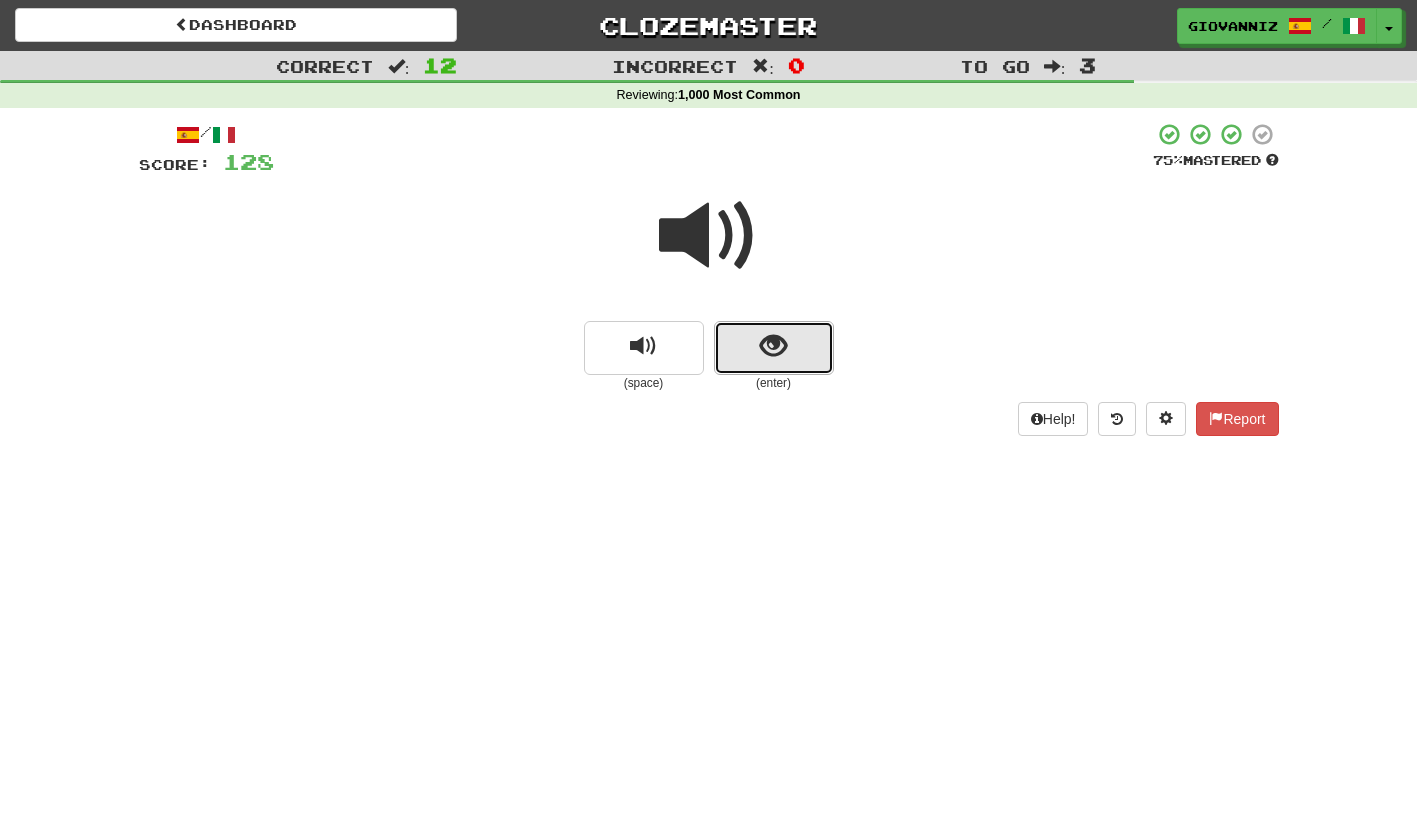 click at bounding box center (774, 348) 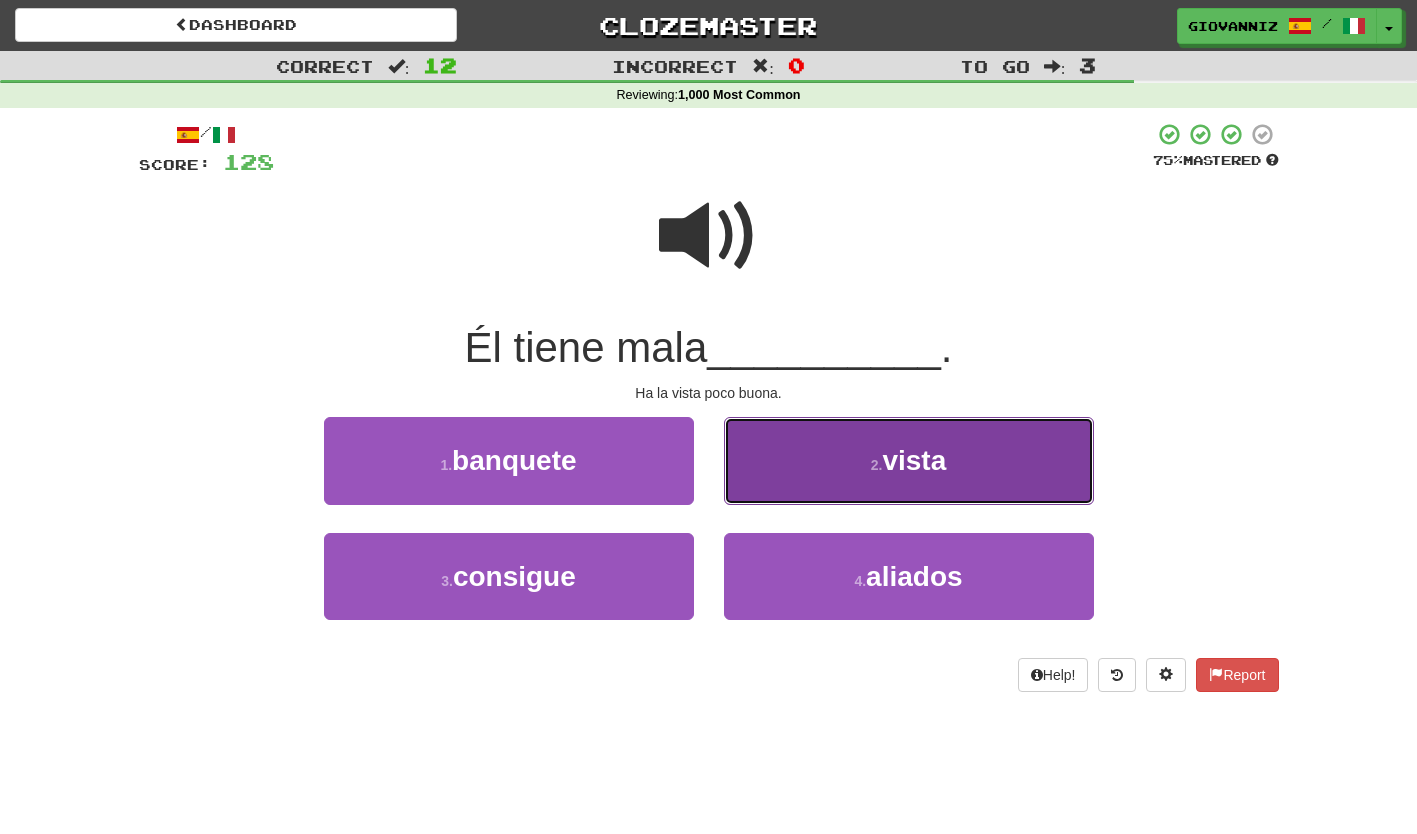 click on "2 .  vista" at bounding box center [909, 460] 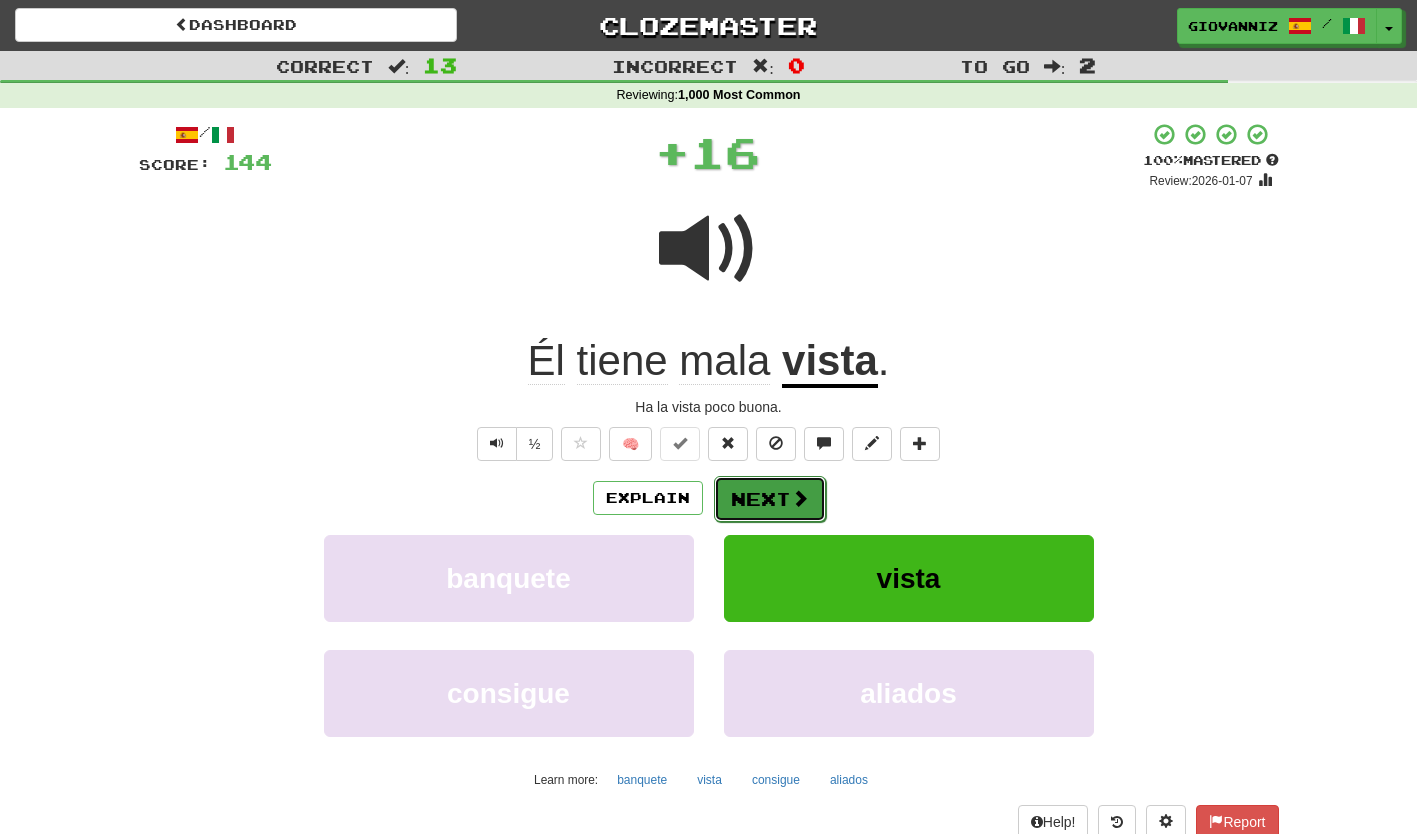 click on "Next" at bounding box center (770, 499) 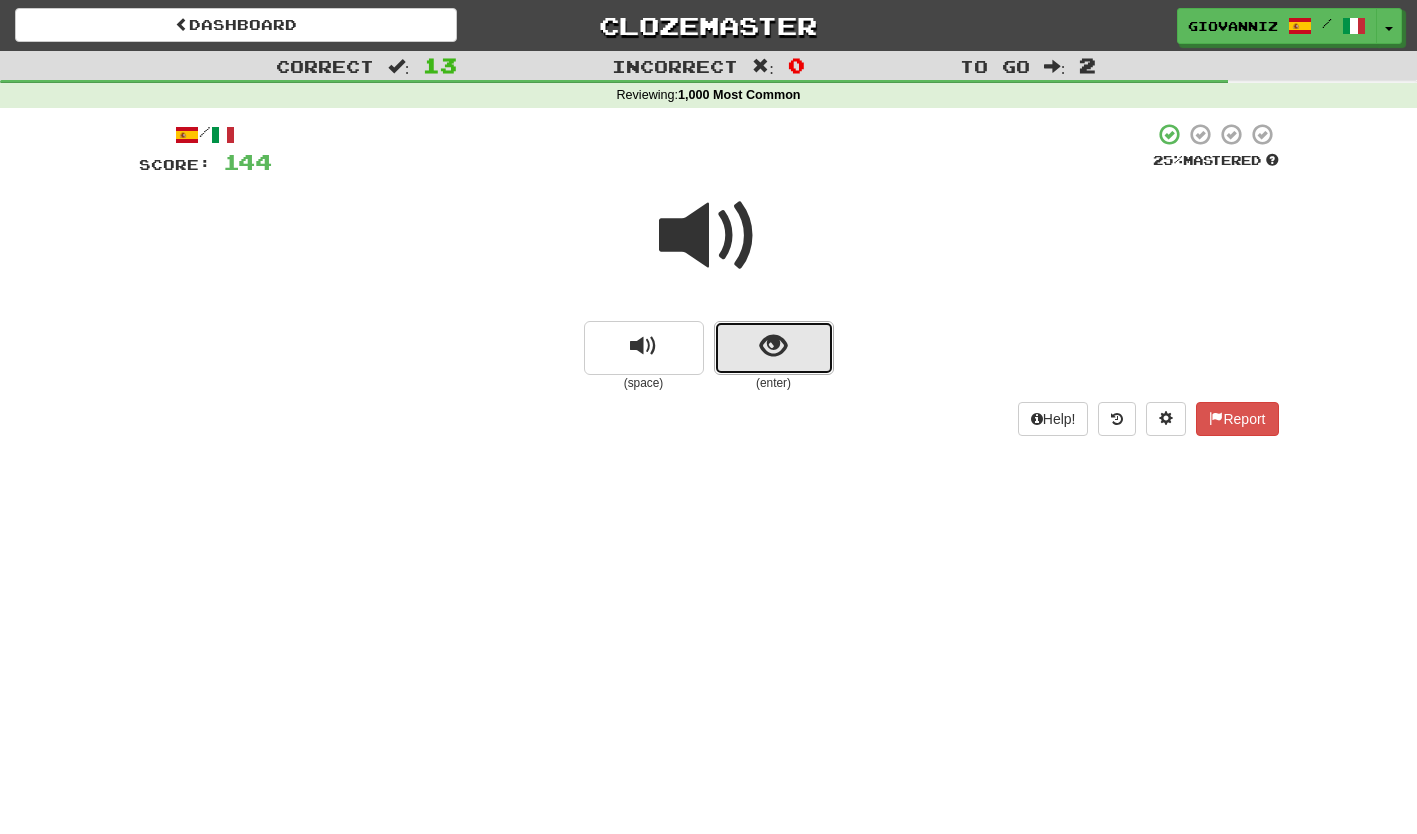 click at bounding box center [774, 348] 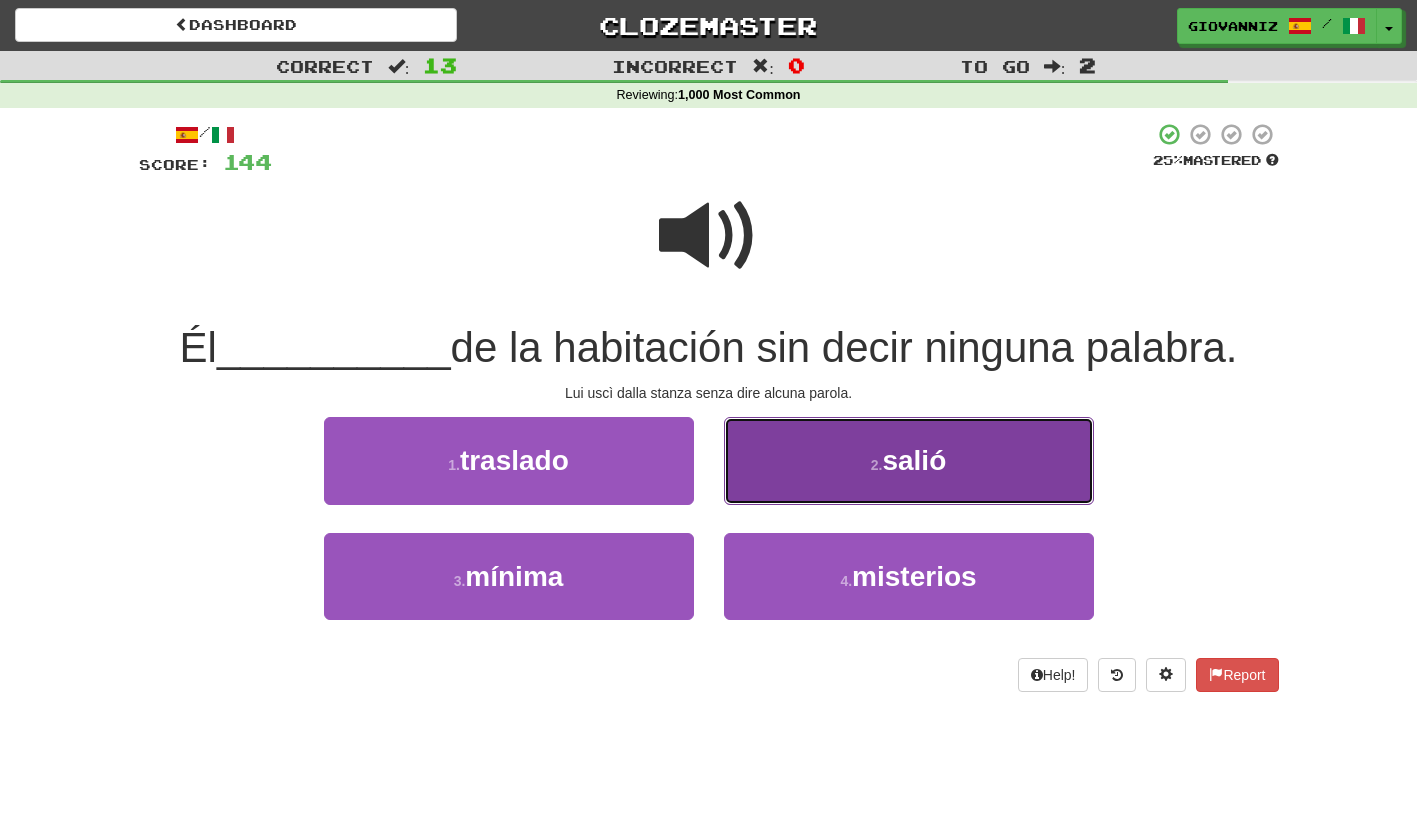click on "2 .  salió" at bounding box center (909, 460) 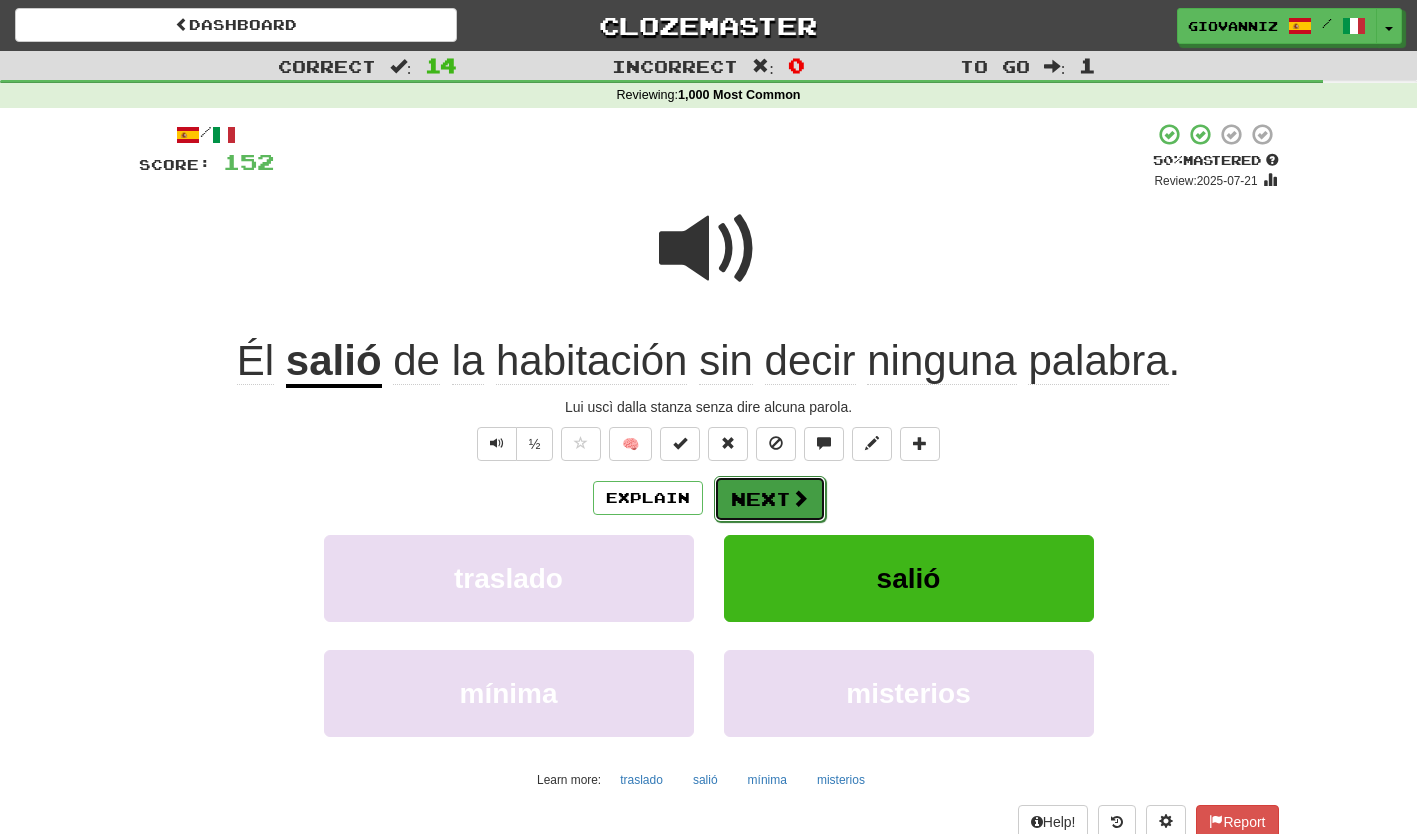 click on "Next" at bounding box center (770, 499) 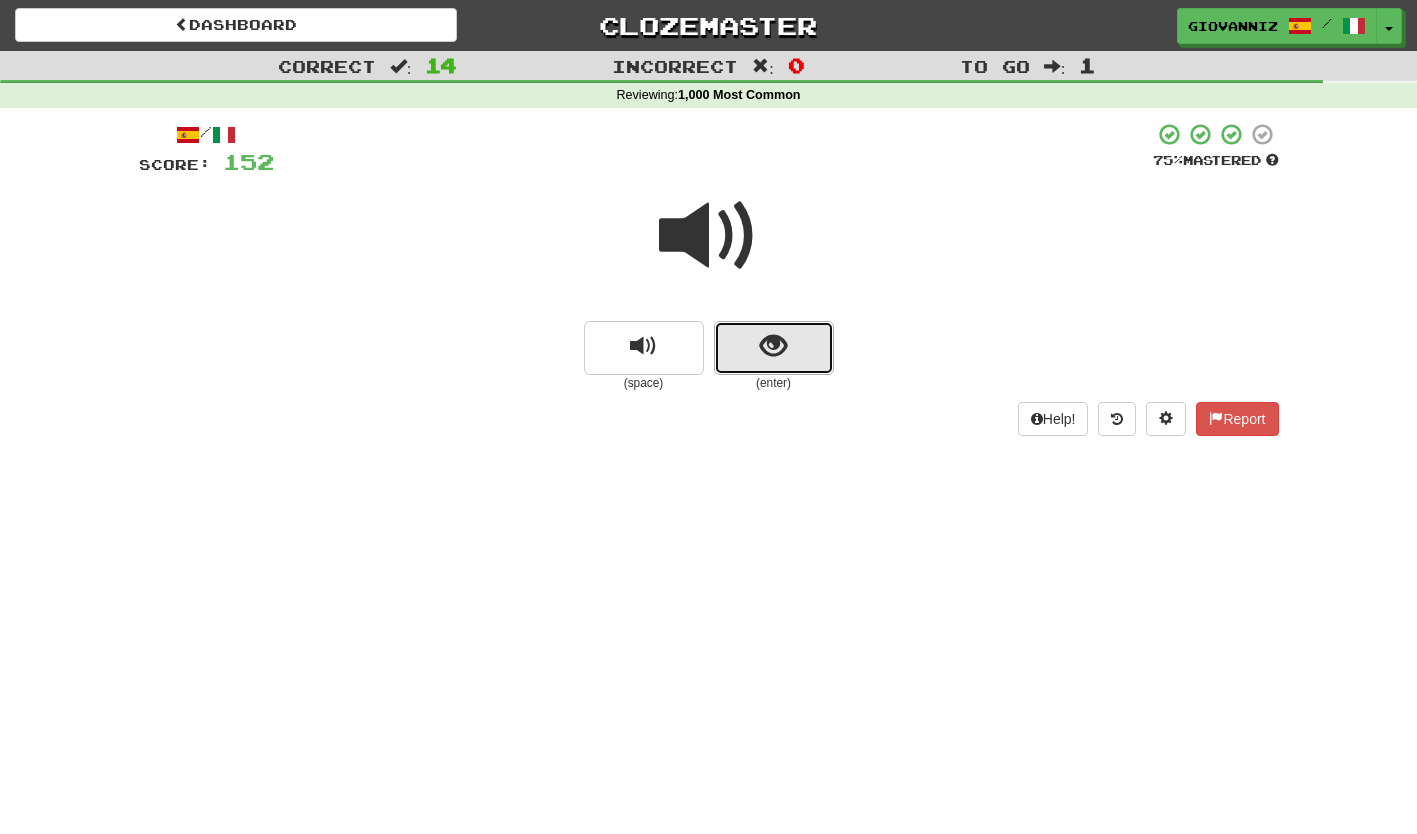 click at bounding box center [774, 348] 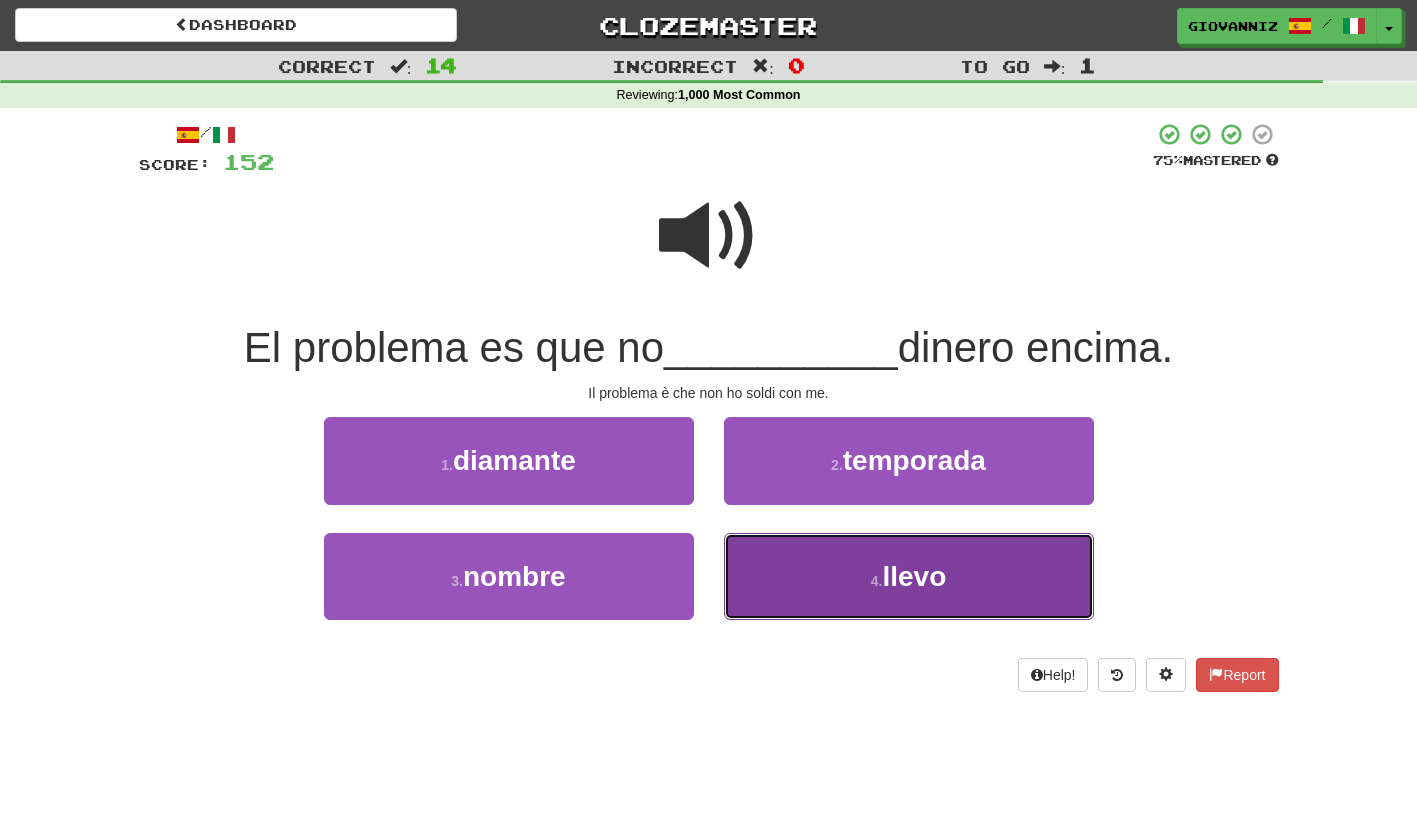 click on "4 .  llevo" at bounding box center (909, 576) 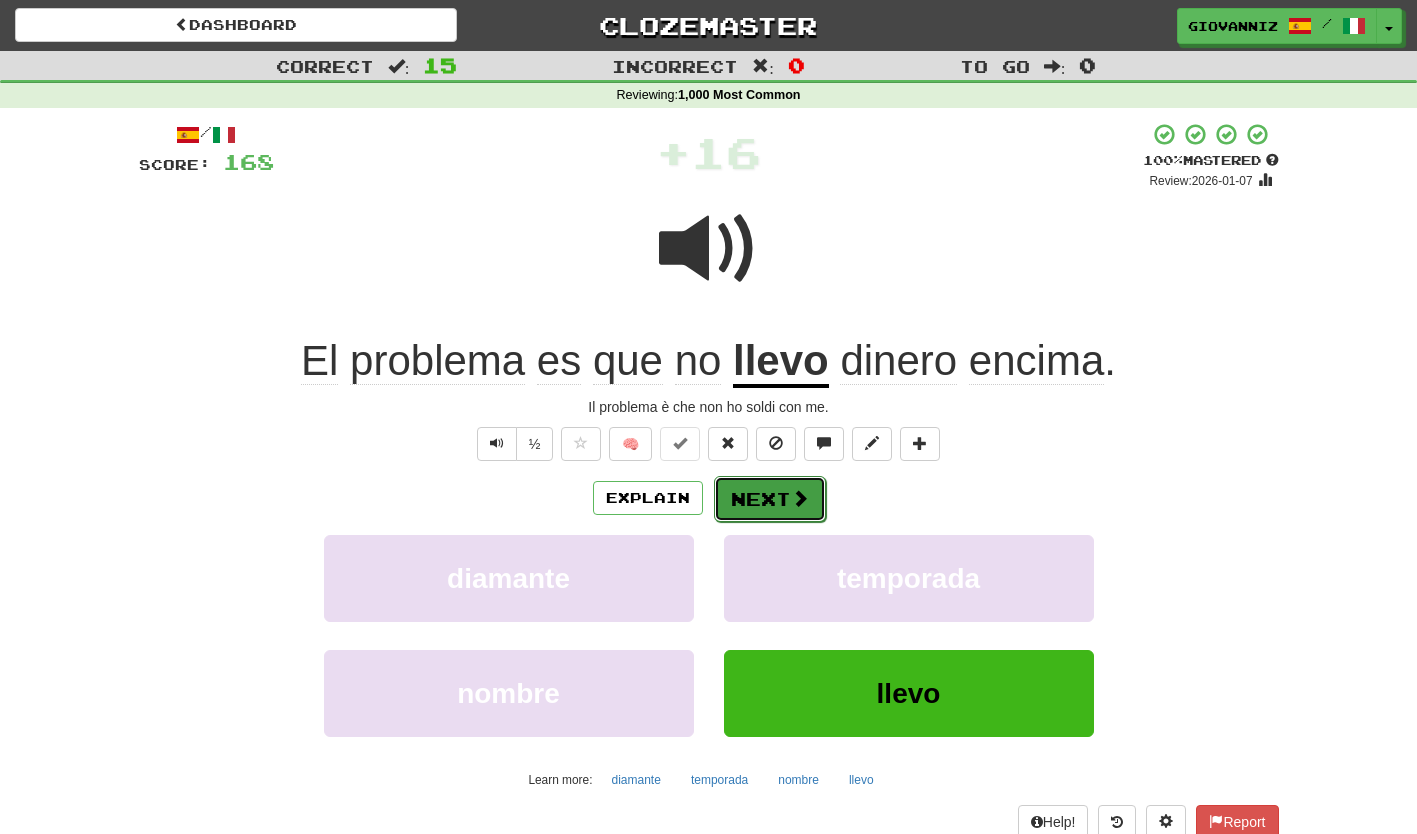 click on "Next" at bounding box center (770, 499) 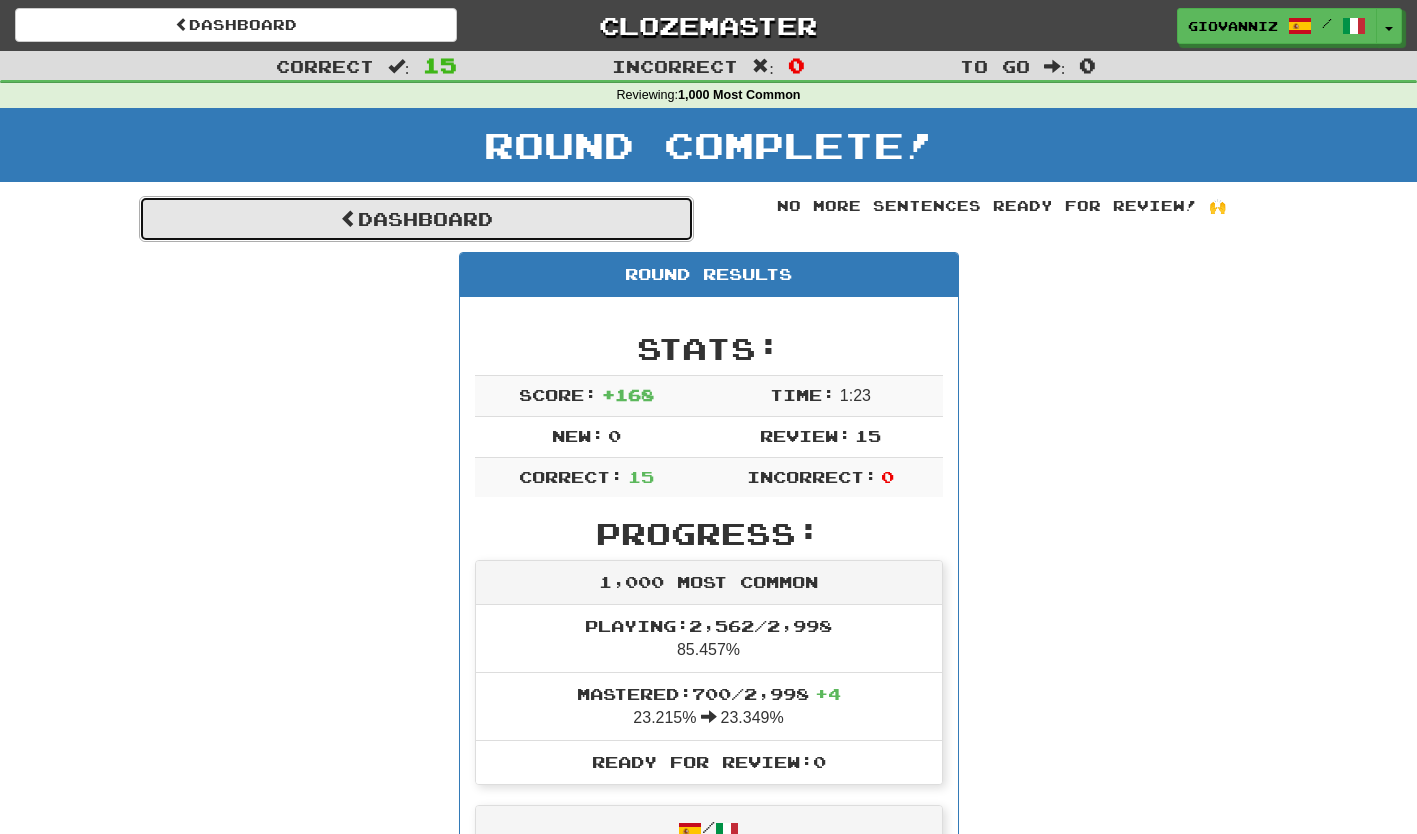 click on "Dashboard" at bounding box center (416, 219) 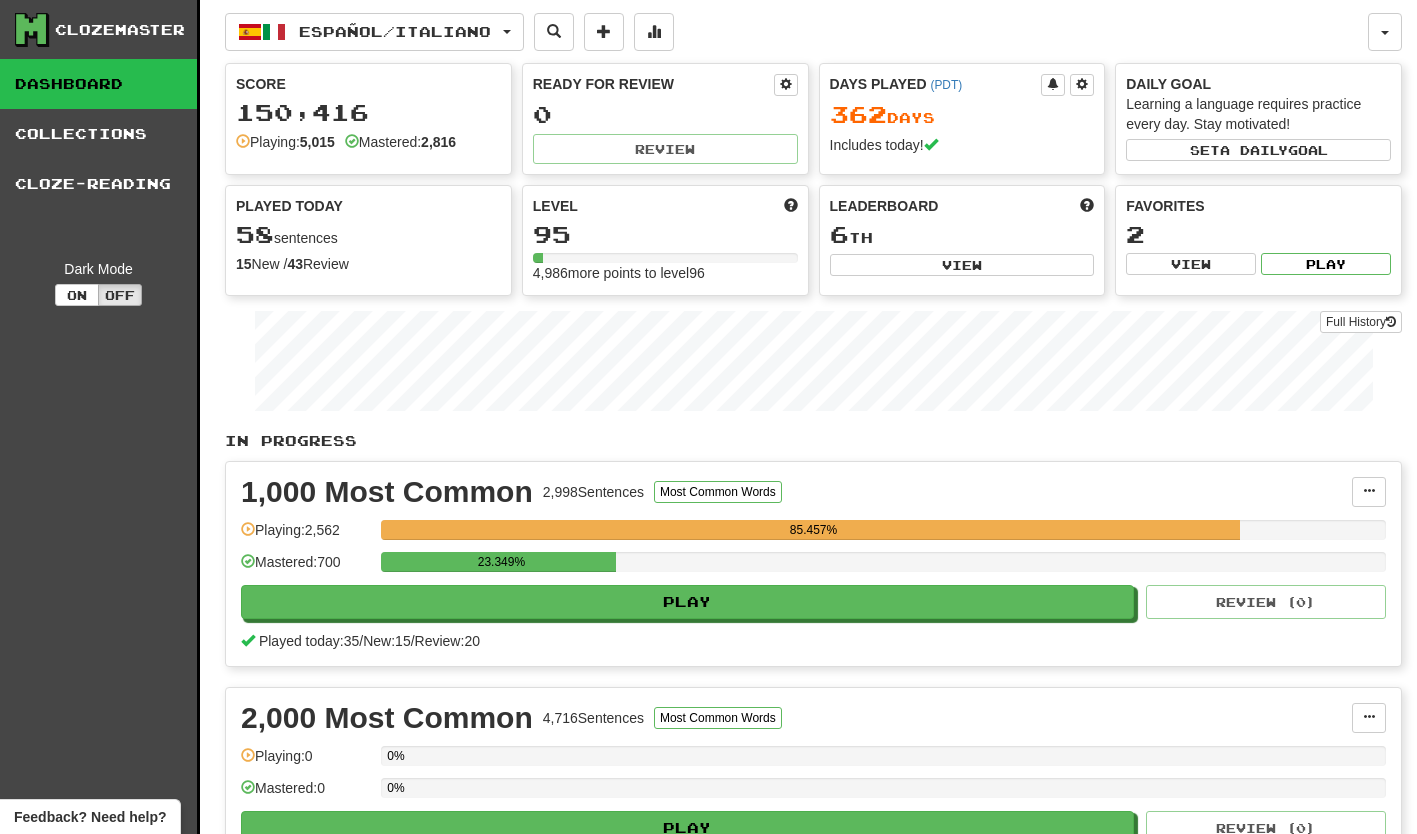 scroll, scrollTop: 0, scrollLeft: 0, axis: both 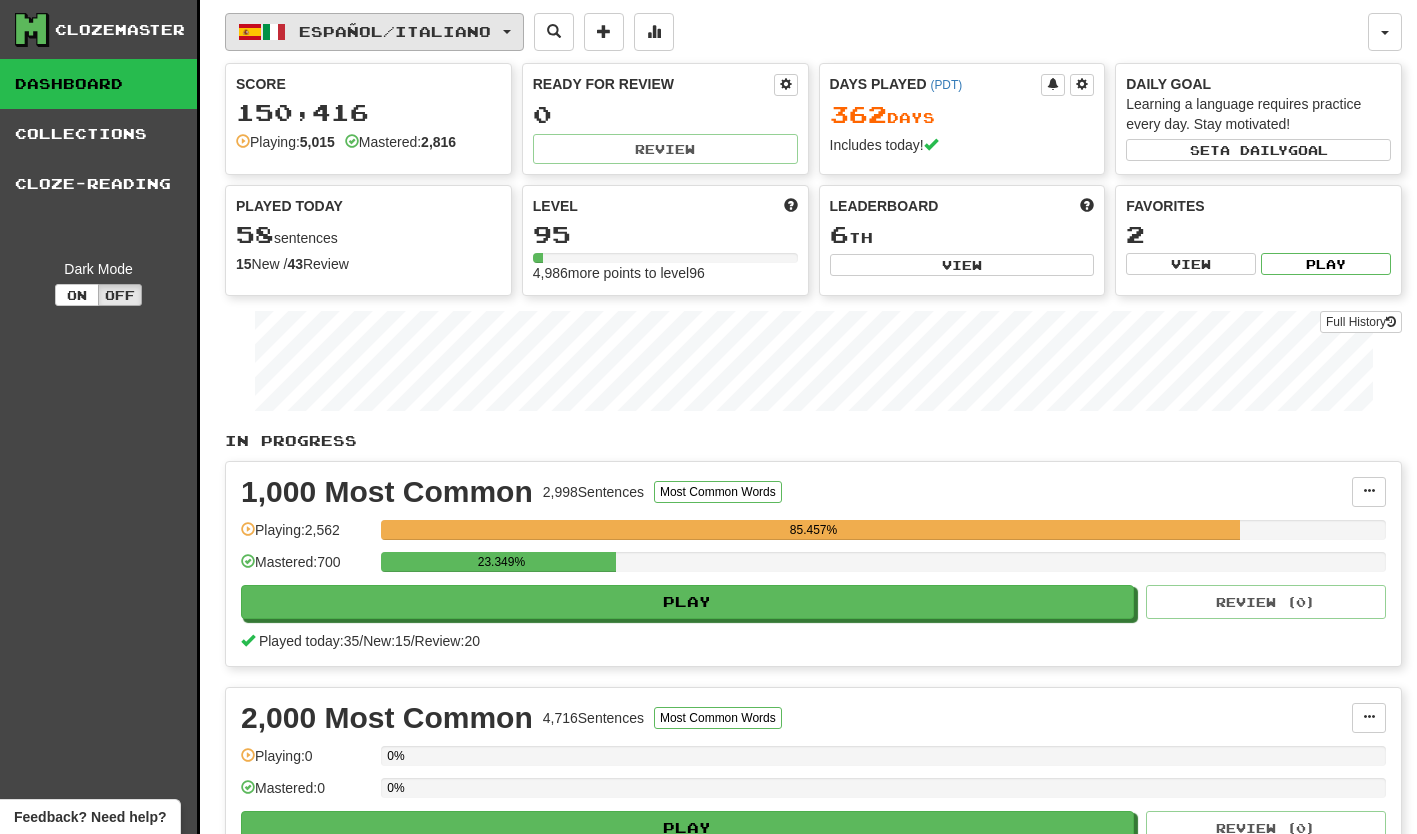 click on "Español  /  Italiano" at bounding box center (374, 32) 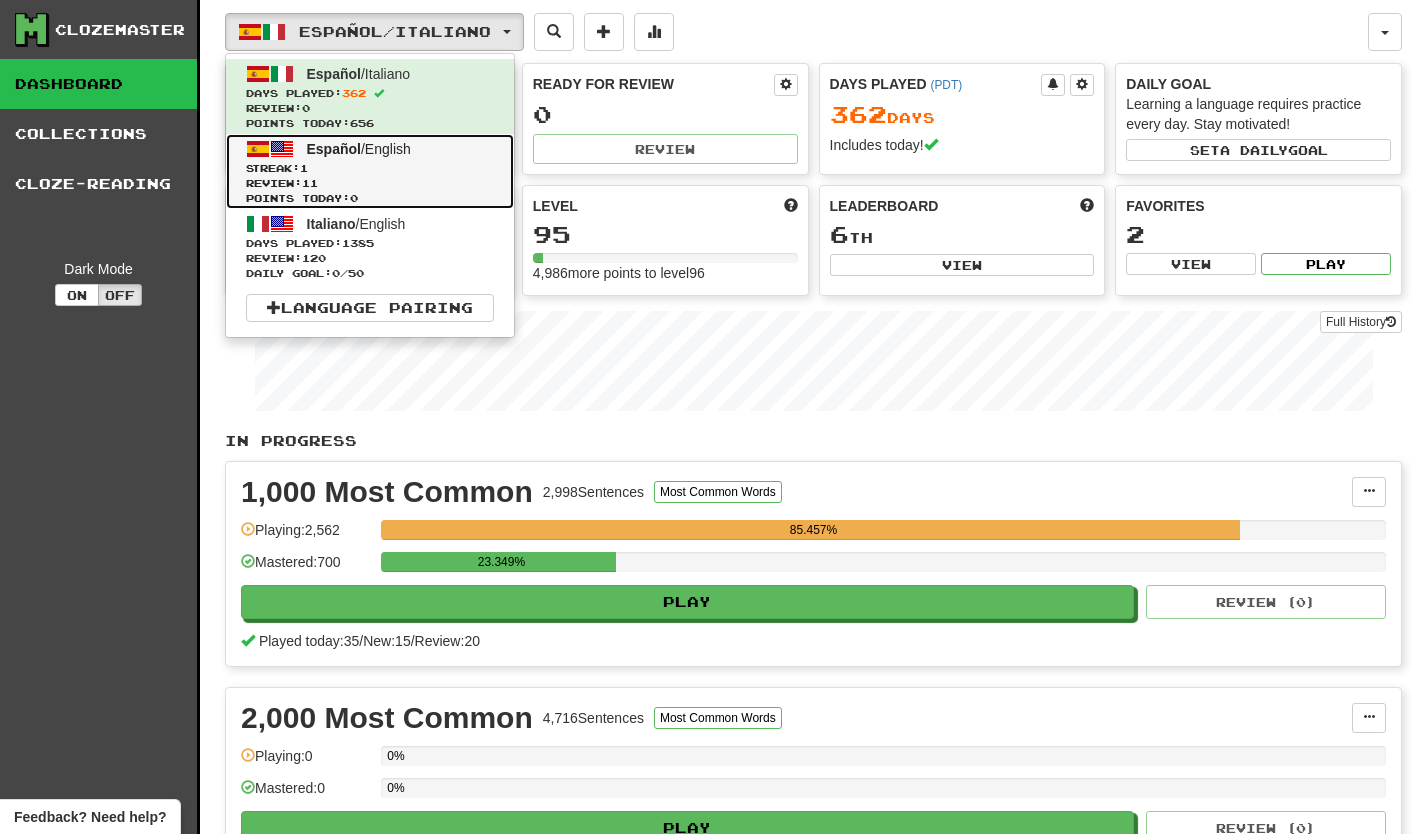 click on "Español  /  English Streak:  1   Review:  11 Points today:  0" at bounding box center (370, 171) 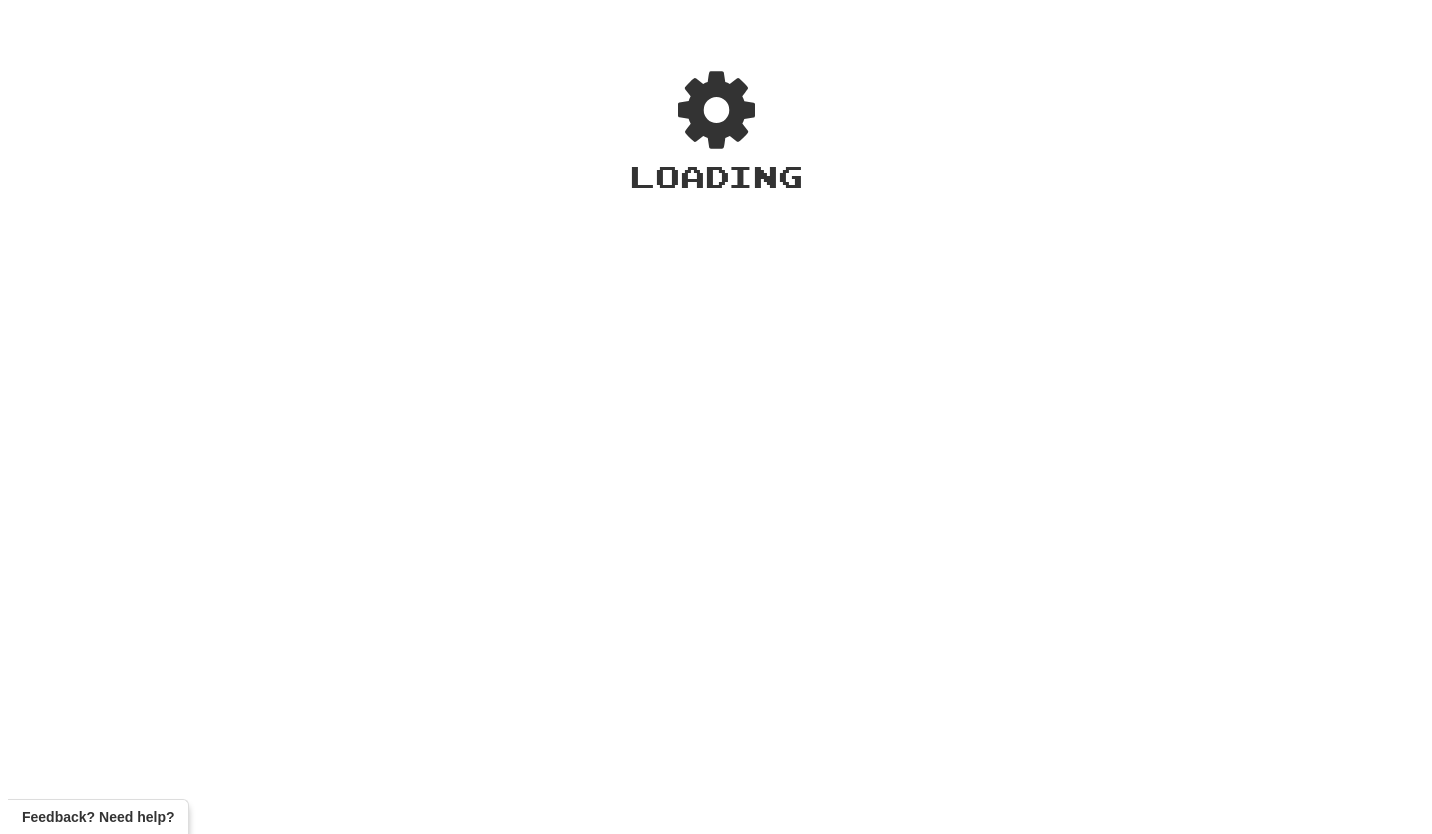 scroll, scrollTop: 0, scrollLeft: 0, axis: both 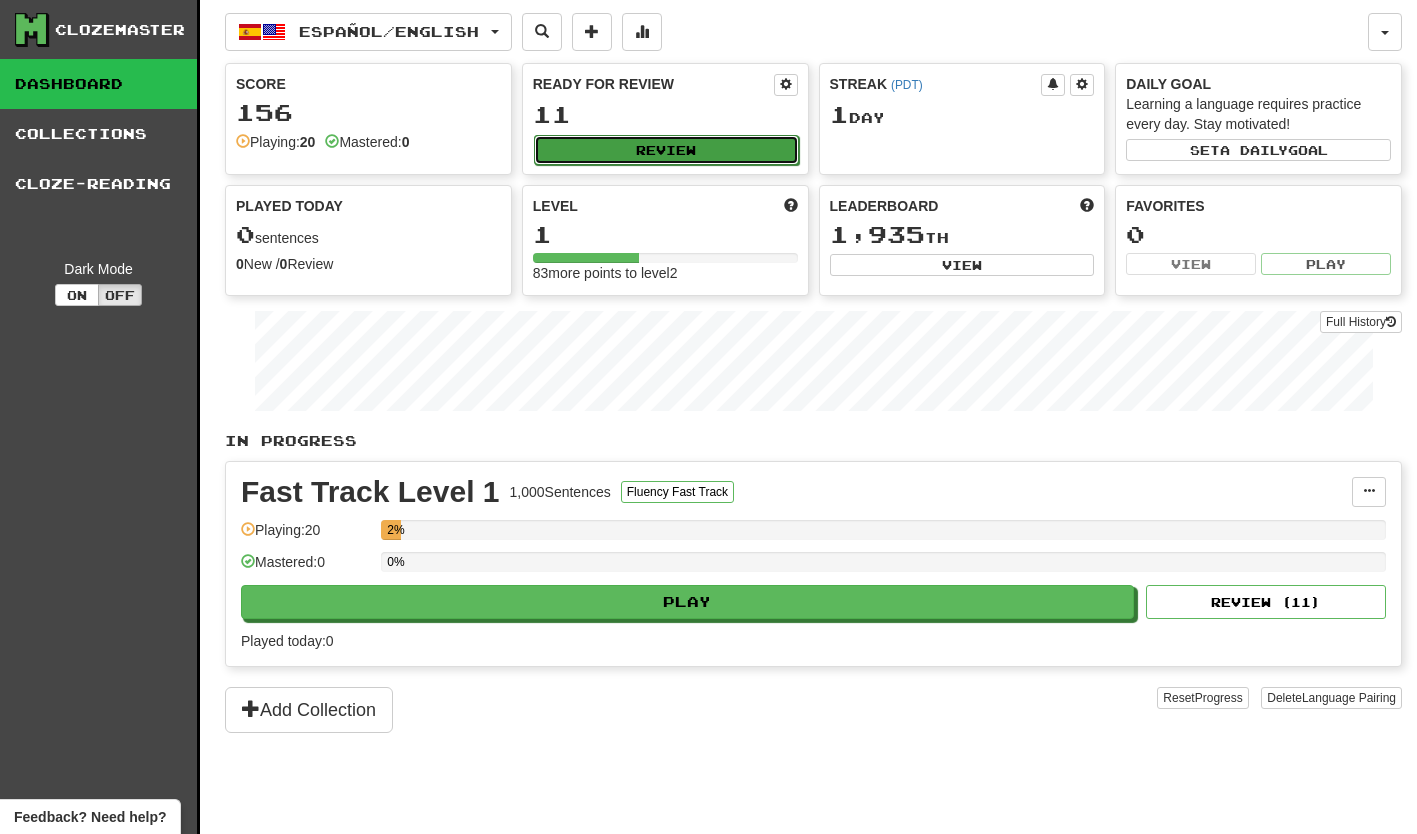 click on "Review" at bounding box center [666, 150] 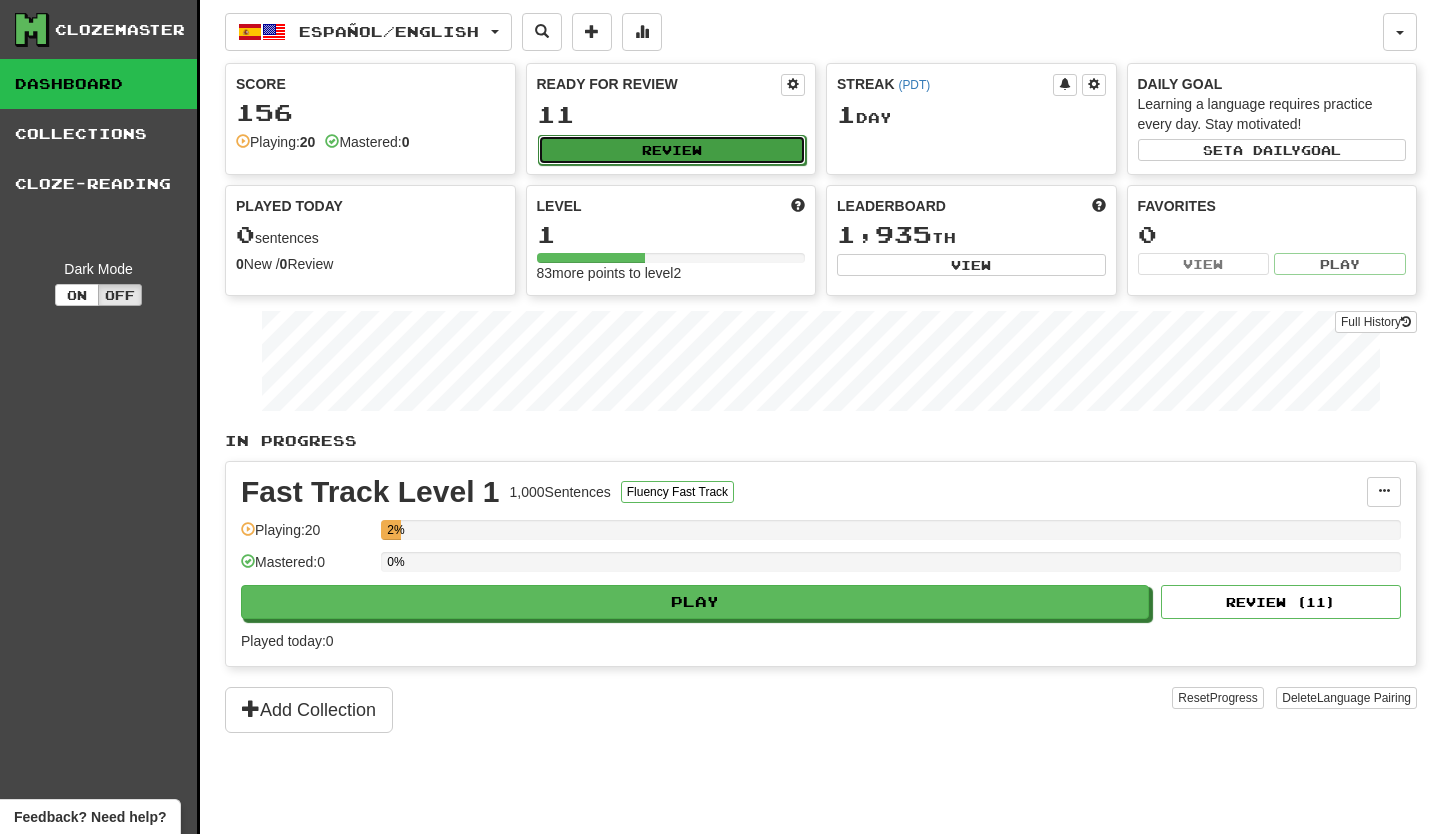 select on "**" 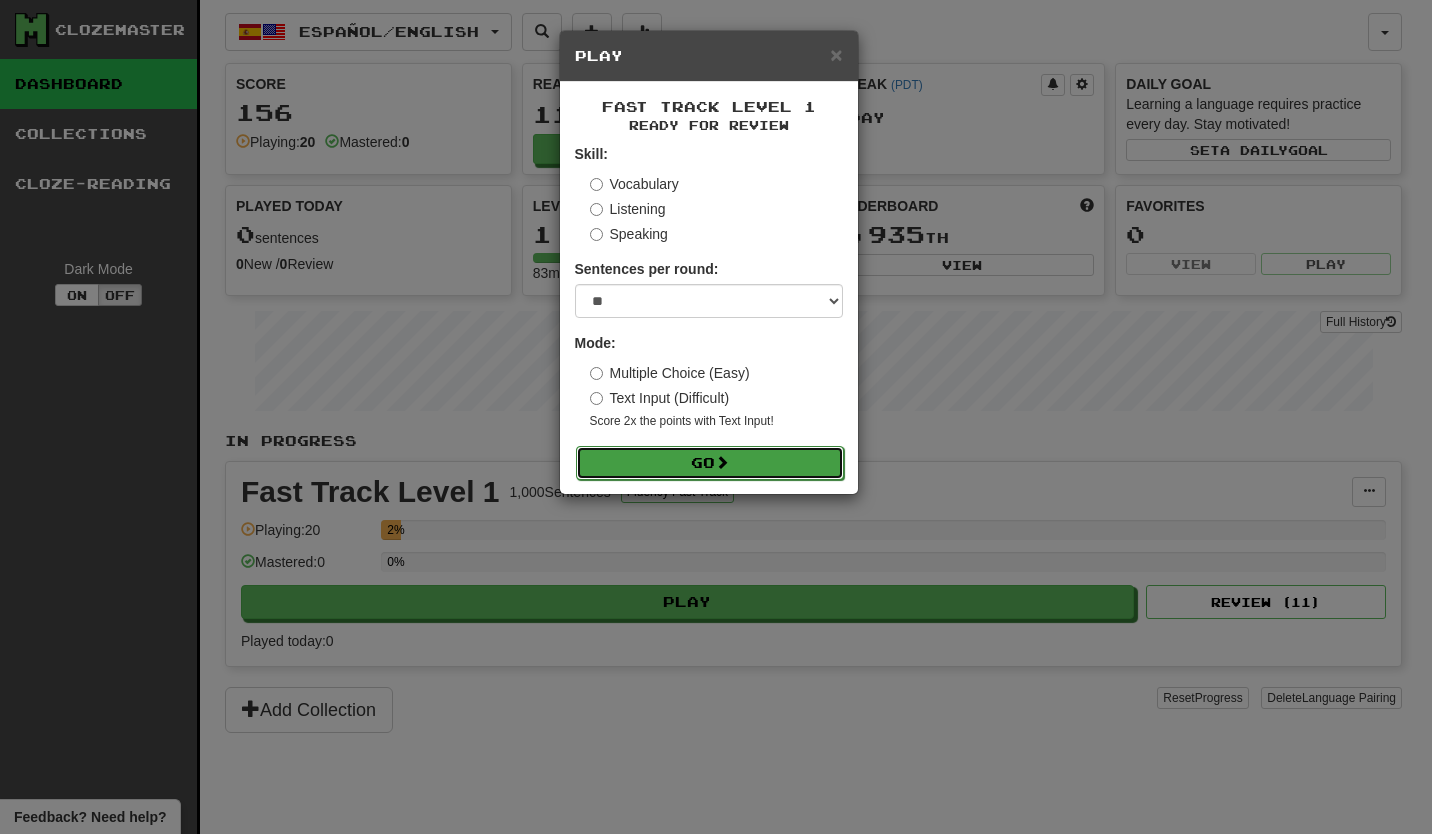 click on "Go" at bounding box center [710, 463] 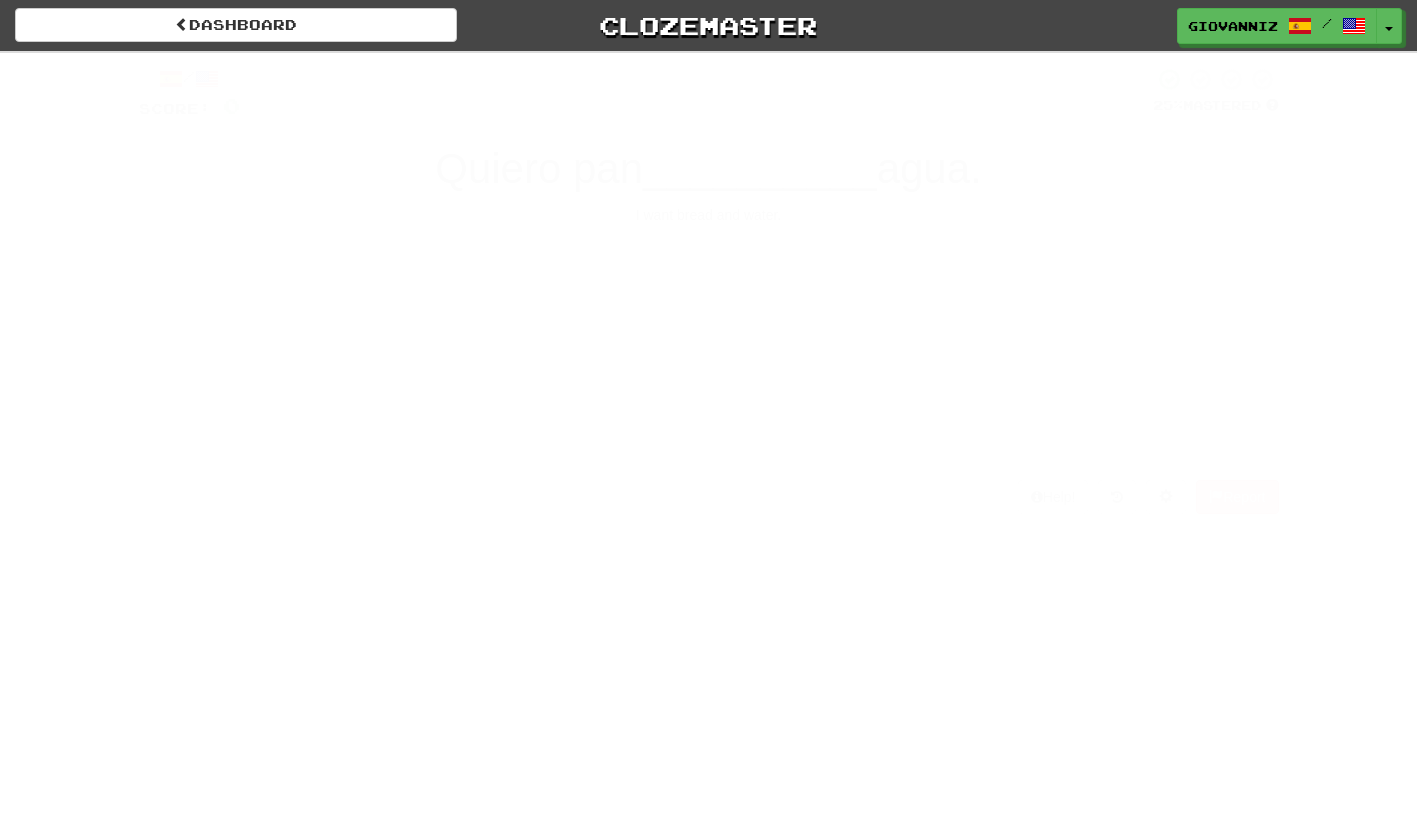 scroll, scrollTop: 0, scrollLeft: 0, axis: both 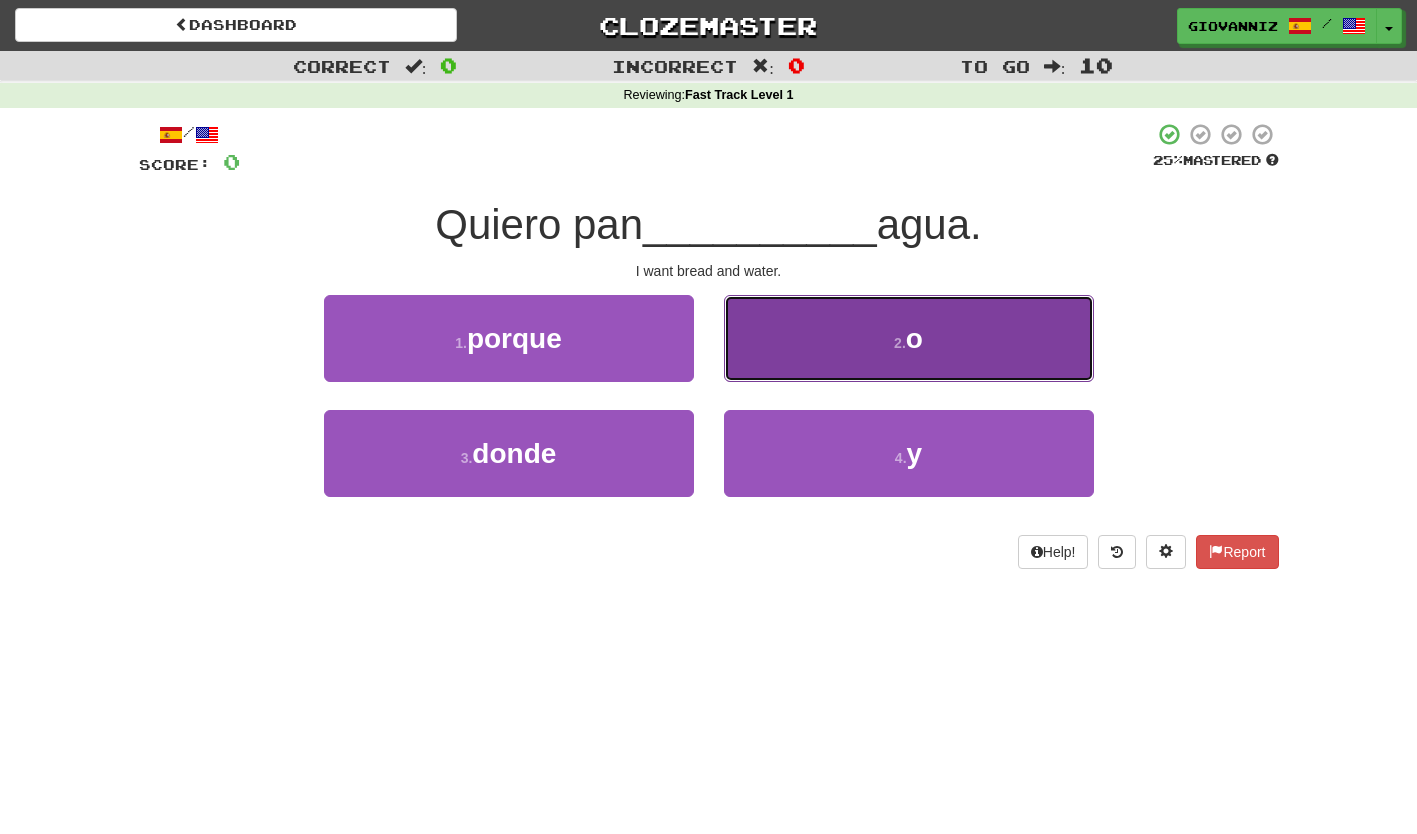 click on "2 .  o" at bounding box center (909, 338) 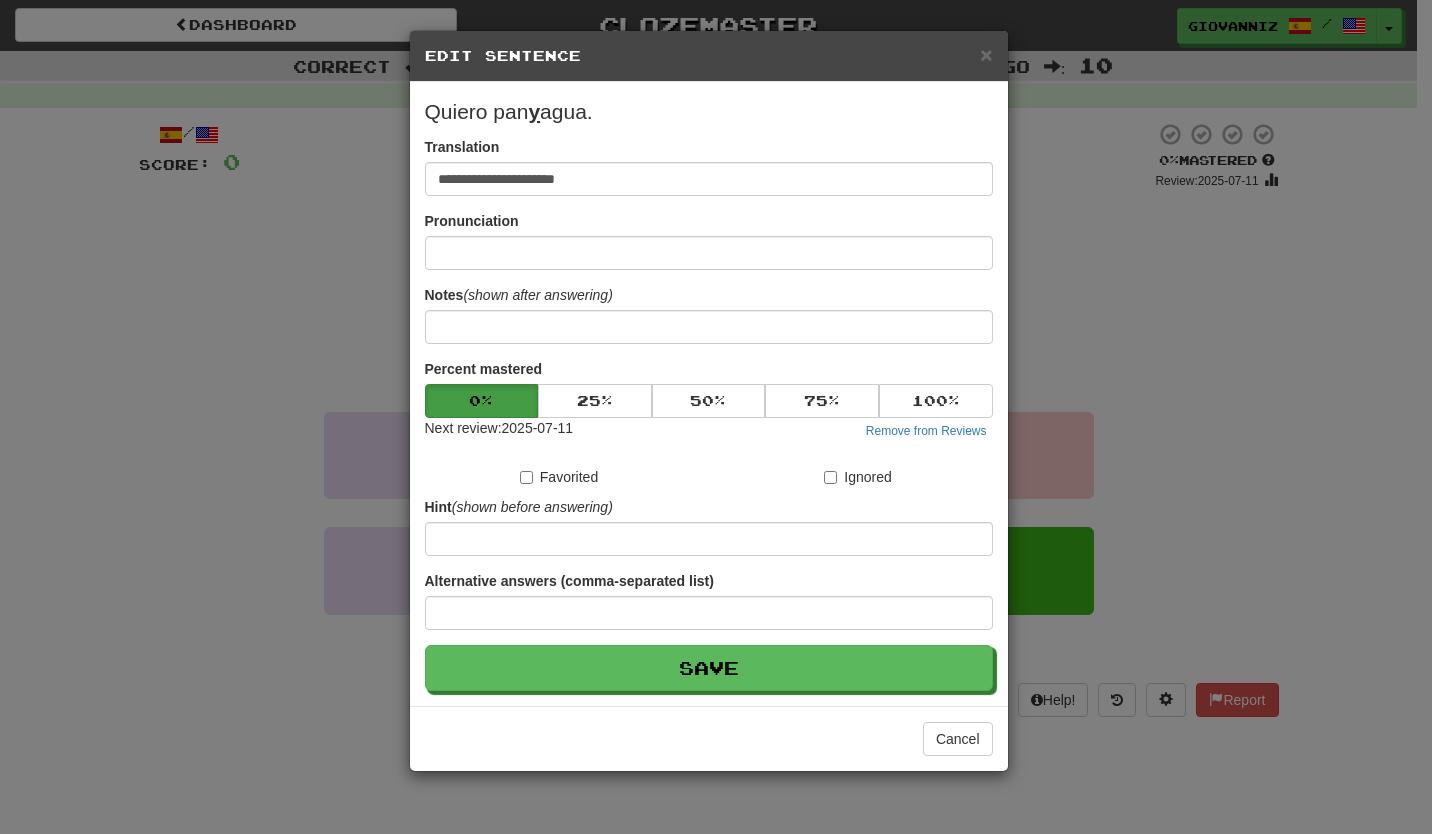 click on "**********" at bounding box center [716, 417] 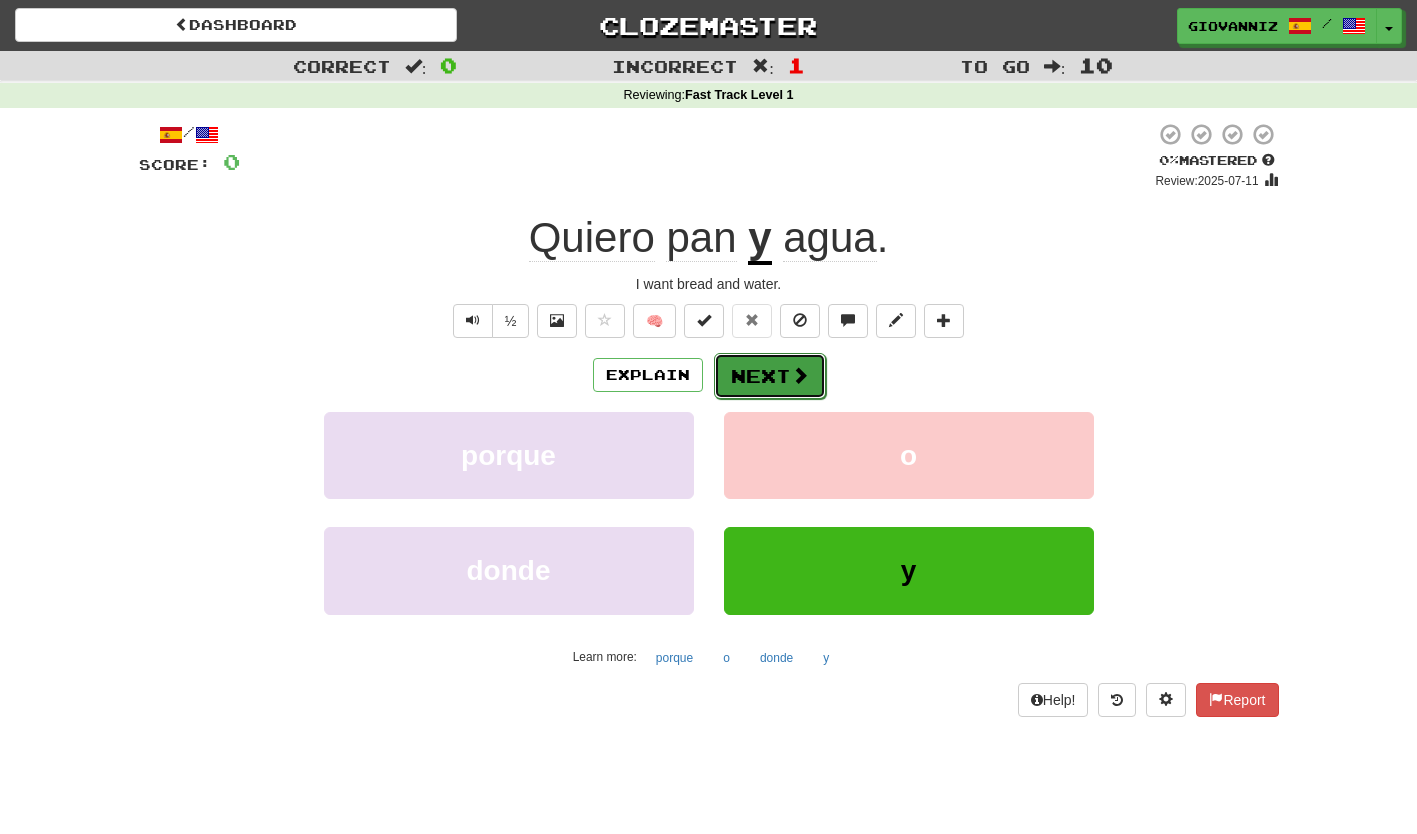 click on "Next" at bounding box center [770, 376] 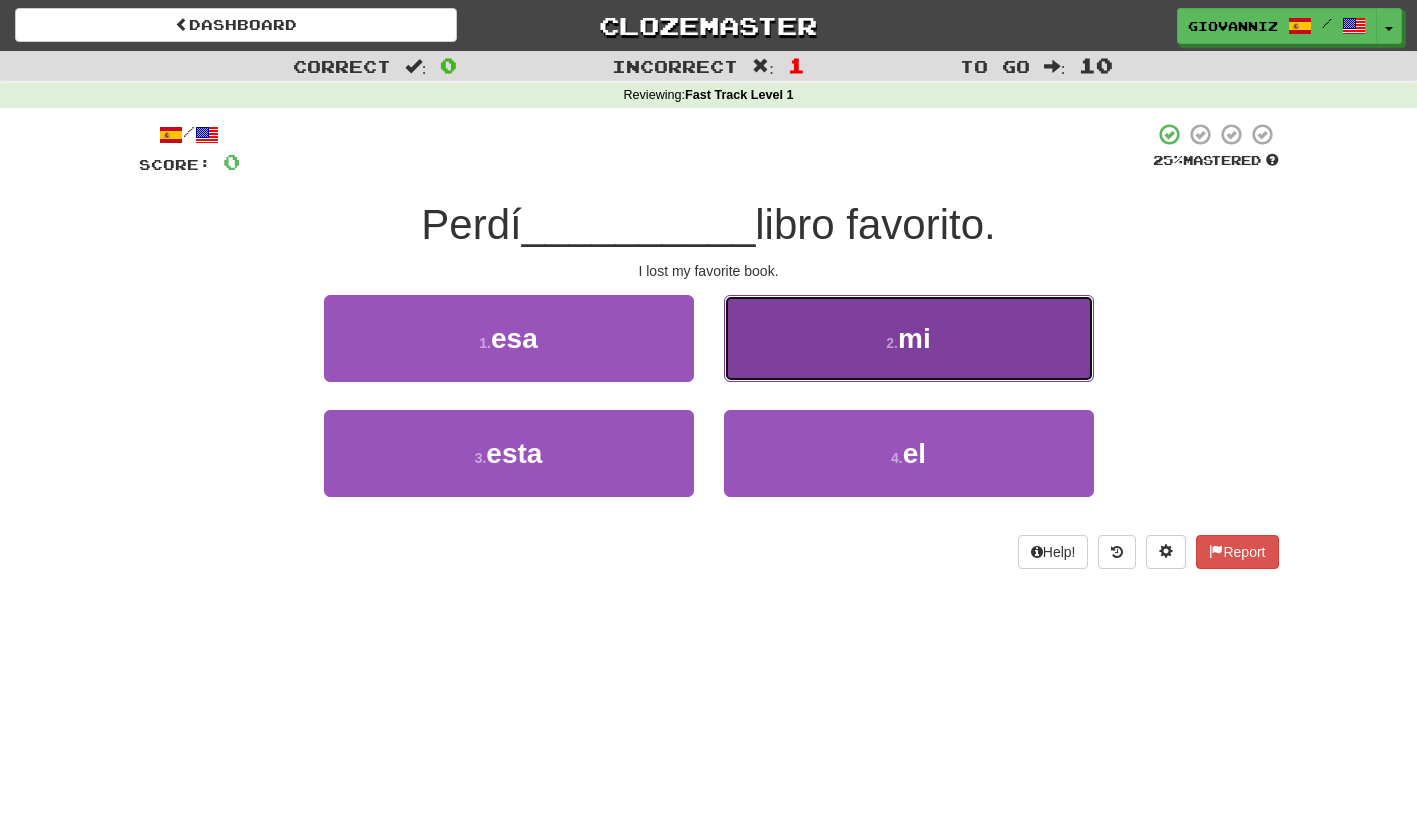 click on "2 .  mi" at bounding box center (909, 338) 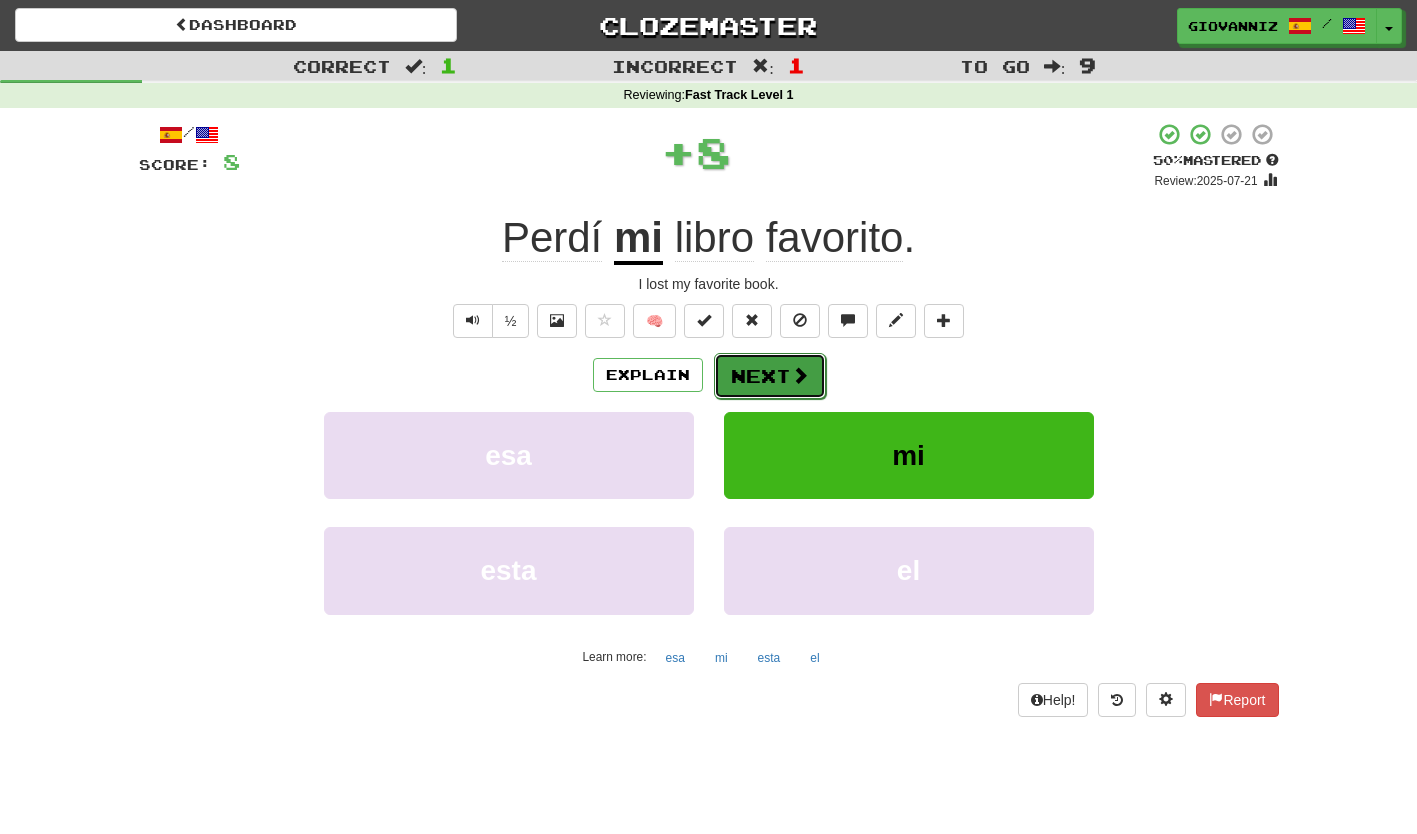 click on "Next" at bounding box center (770, 376) 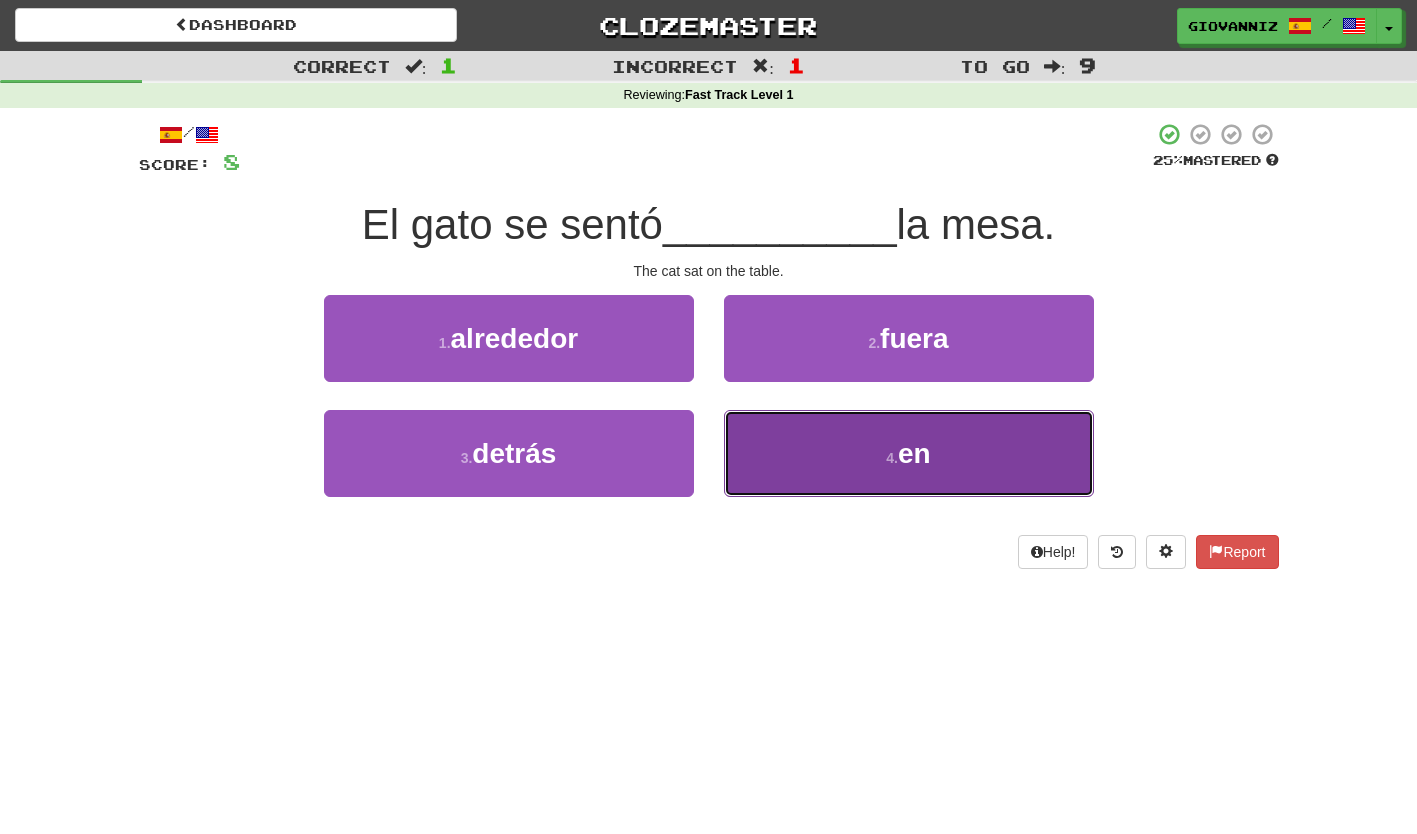 click on "4 .  en" at bounding box center [909, 453] 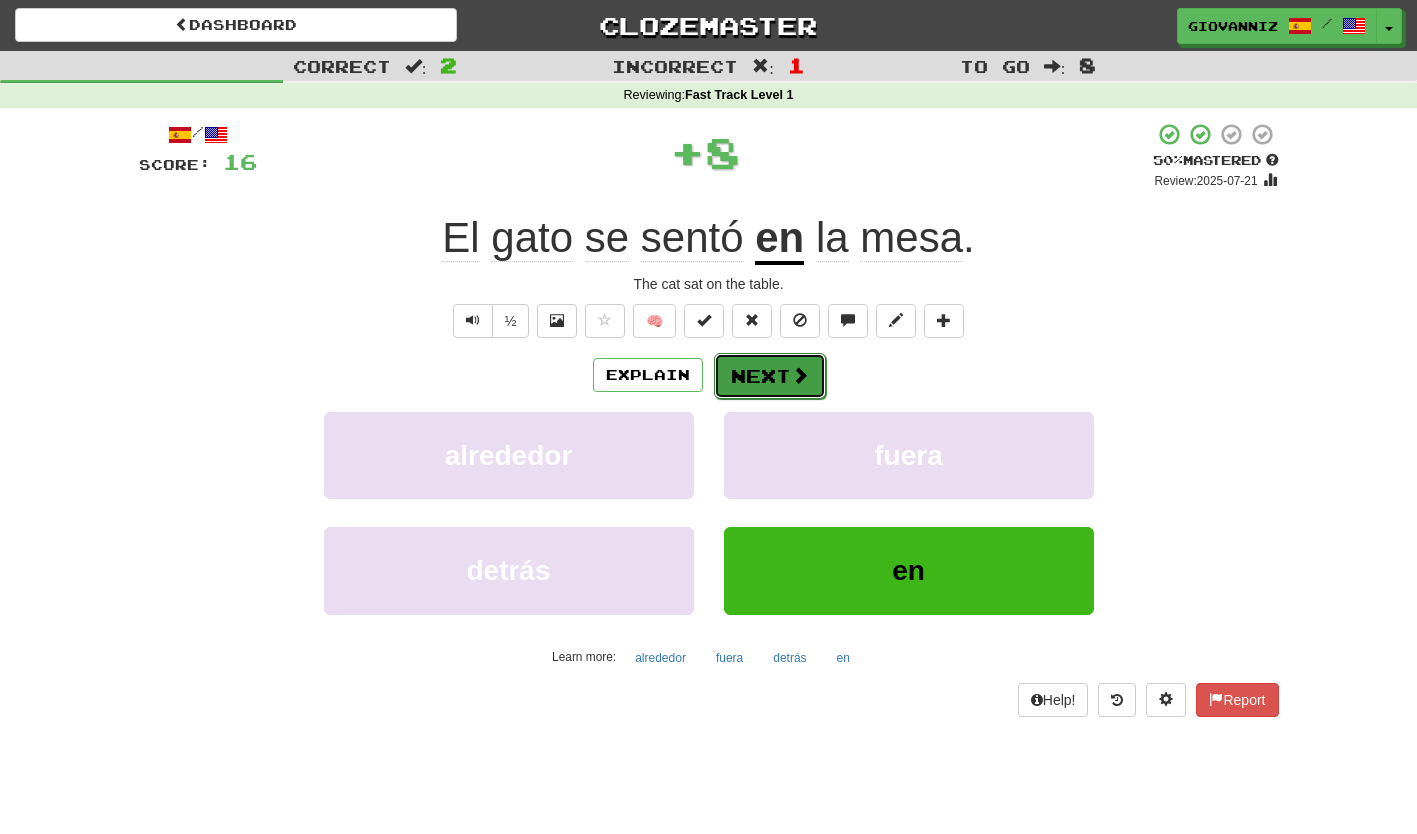 click on "Next" at bounding box center (770, 376) 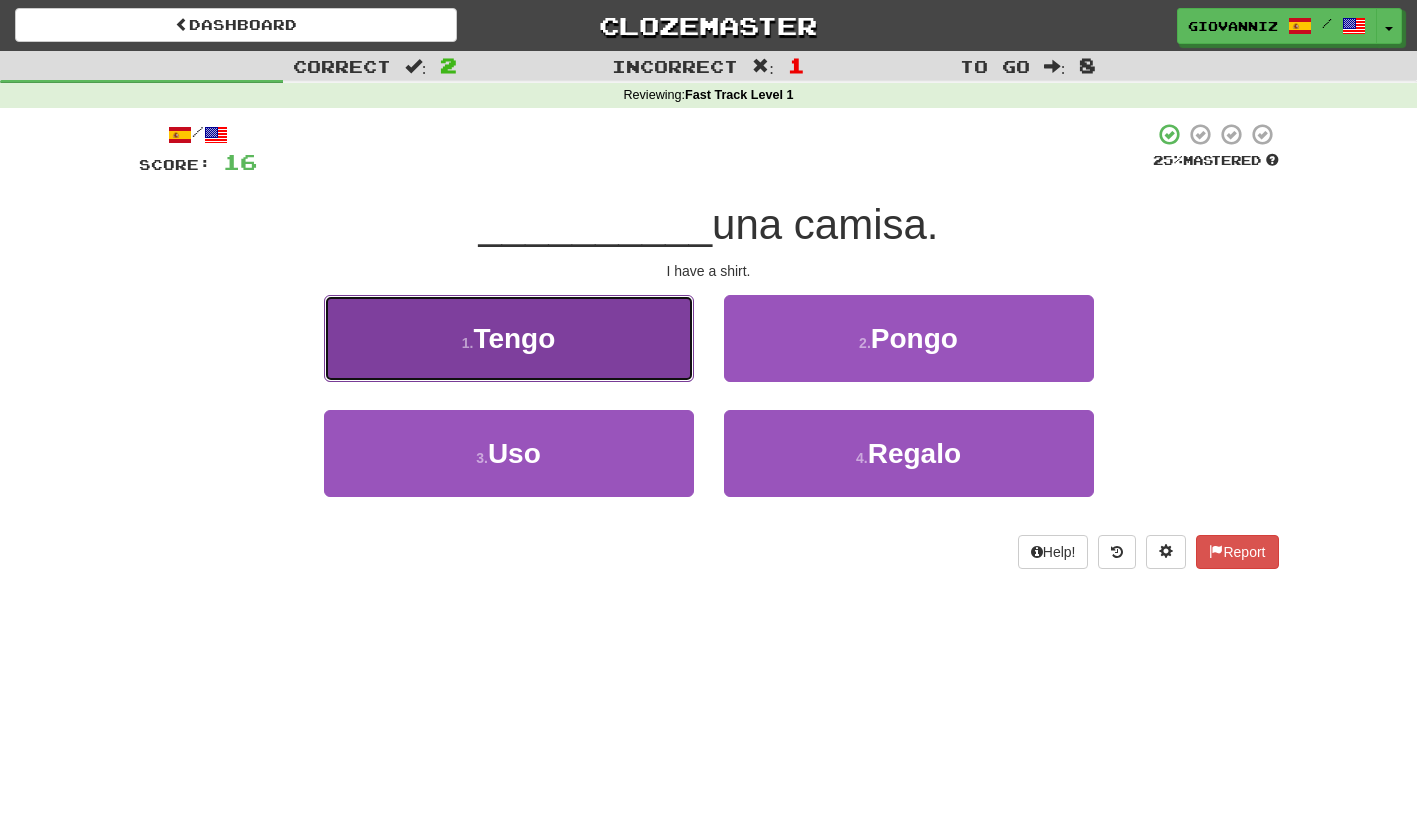 click on "1 .  Tengo" at bounding box center (509, 338) 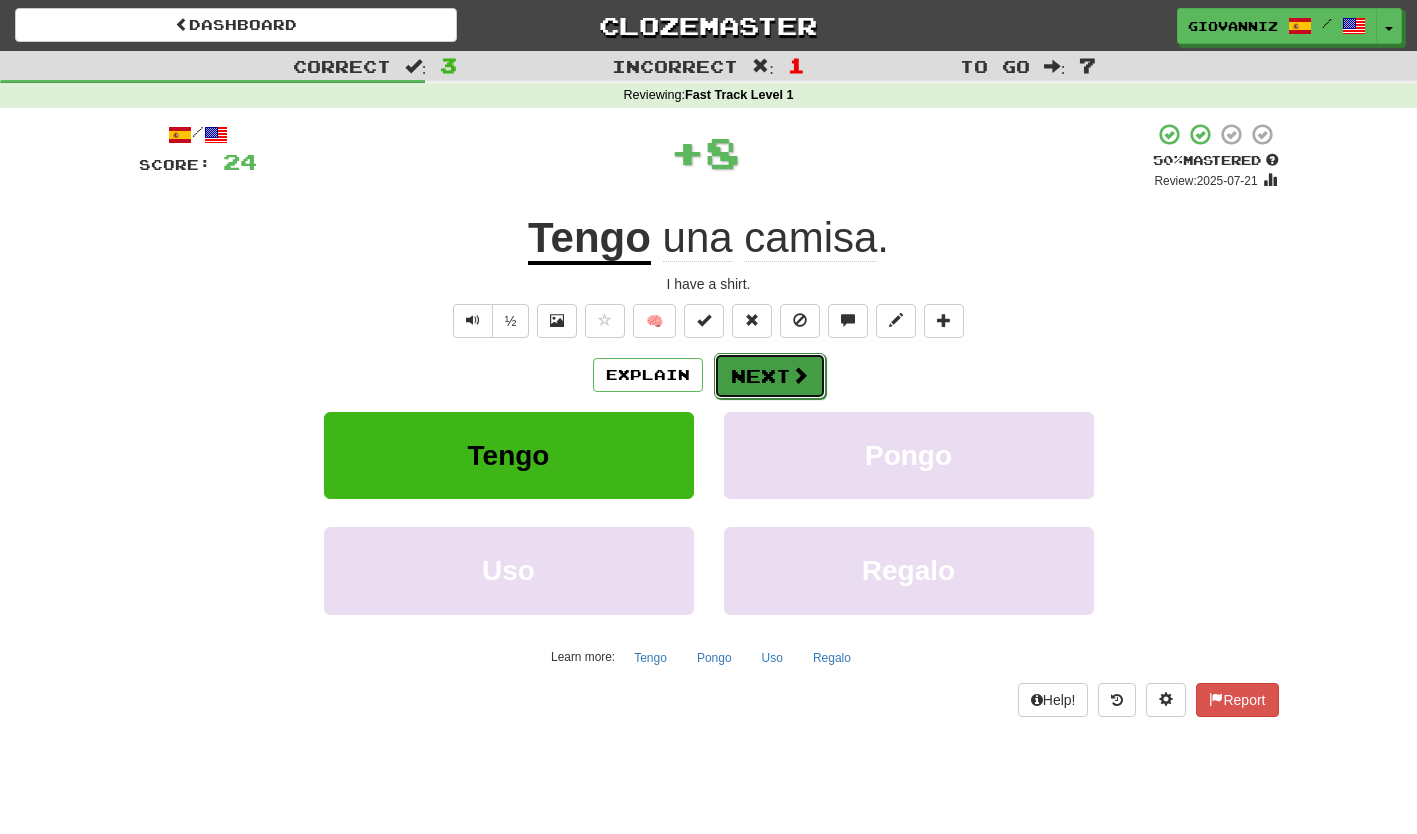 click on "Next" at bounding box center [770, 376] 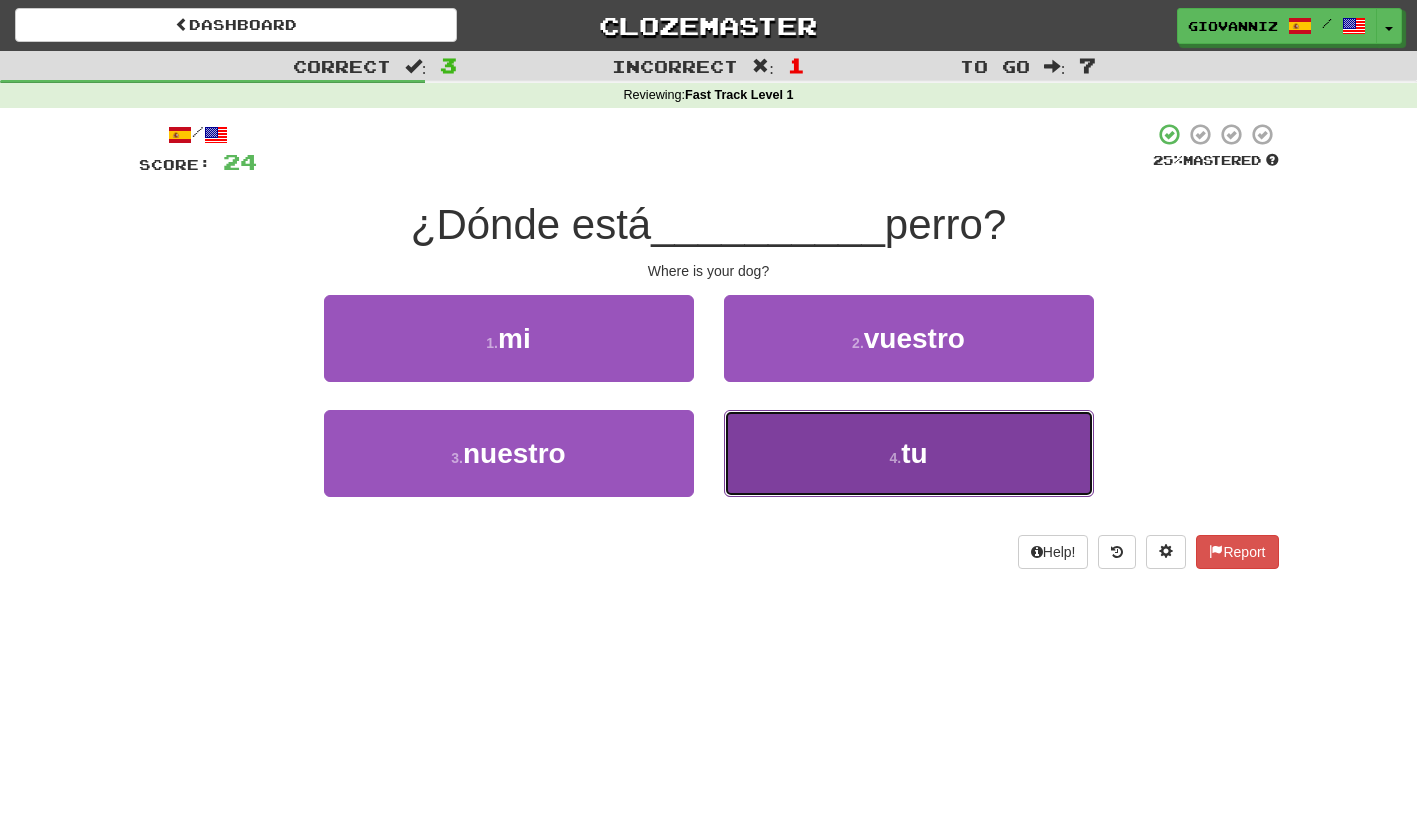 click on "4 .  tu" at bounding box center (909, 453) 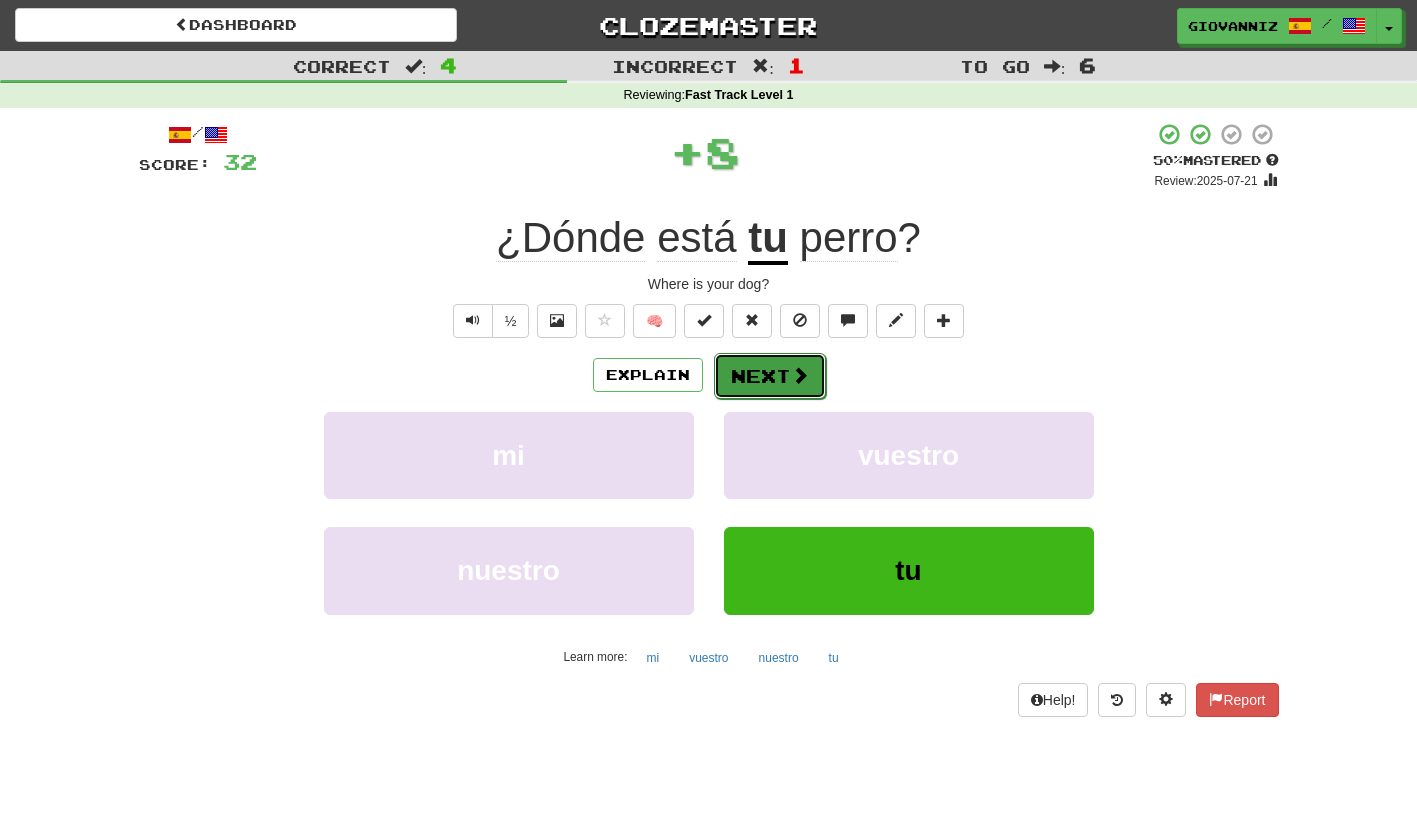 click on "Next" at bounding box center (770, 376) 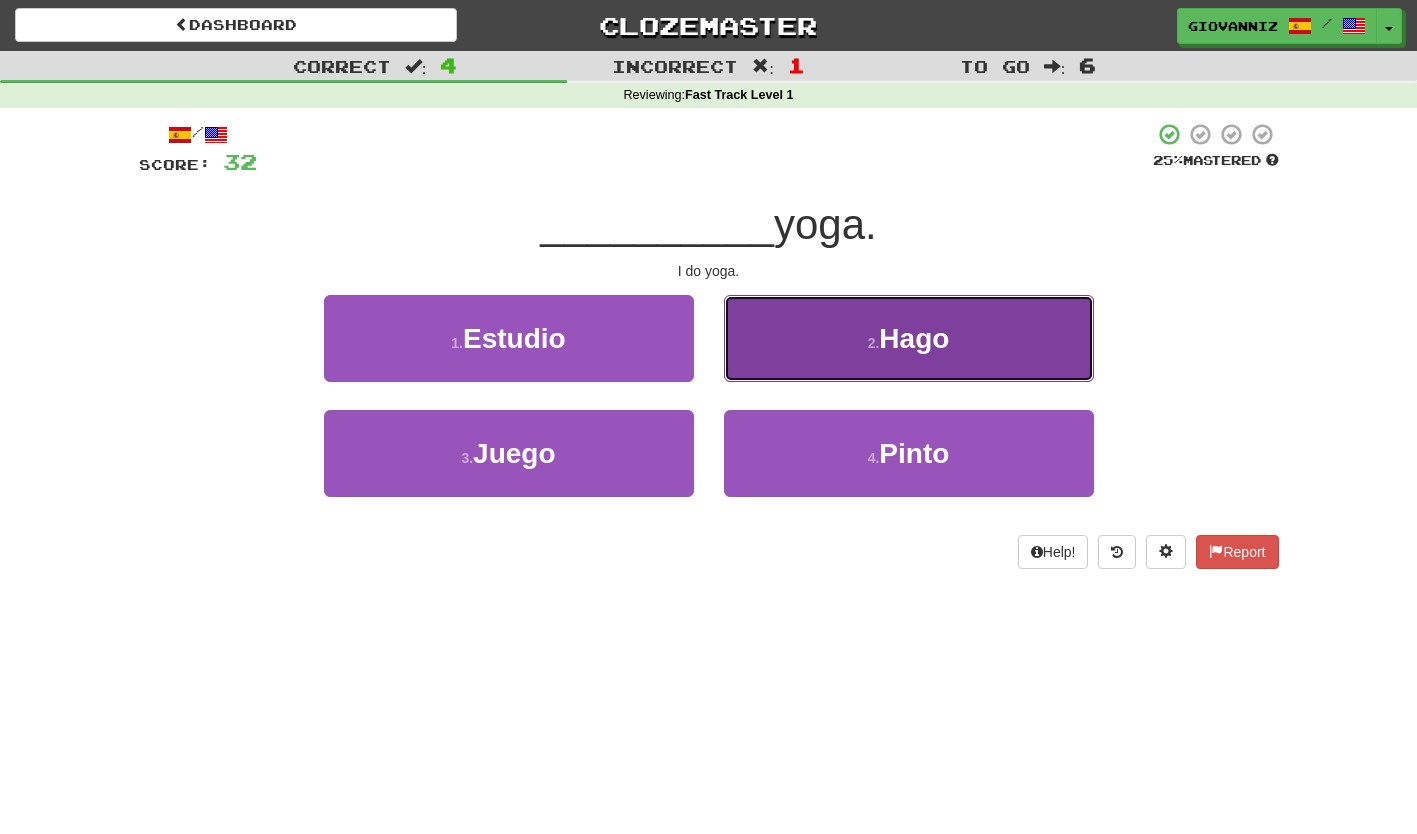 click on "2 .  Hago" at bounding box center [909, 338] 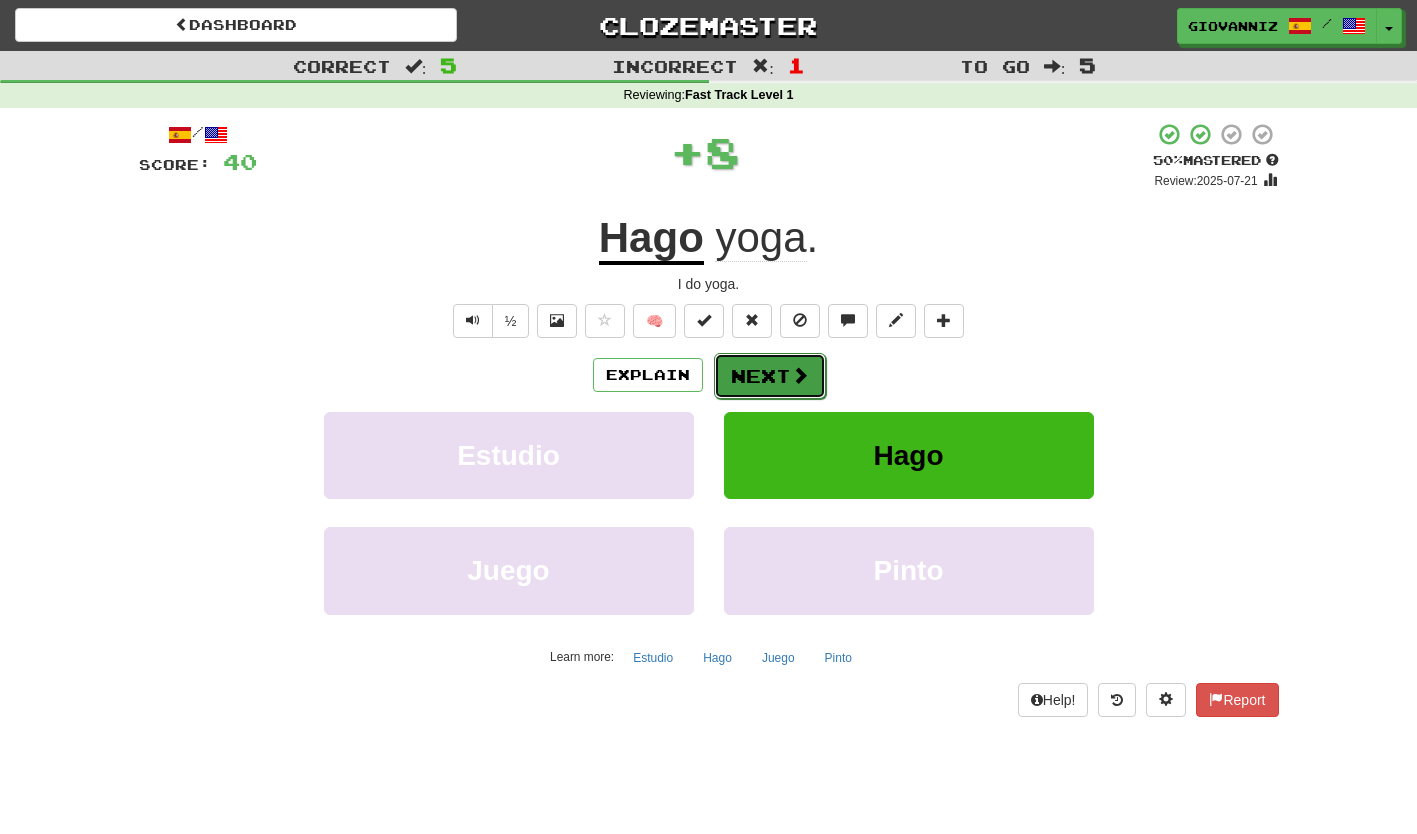 click on "Next" at bounding box center [770, 376] 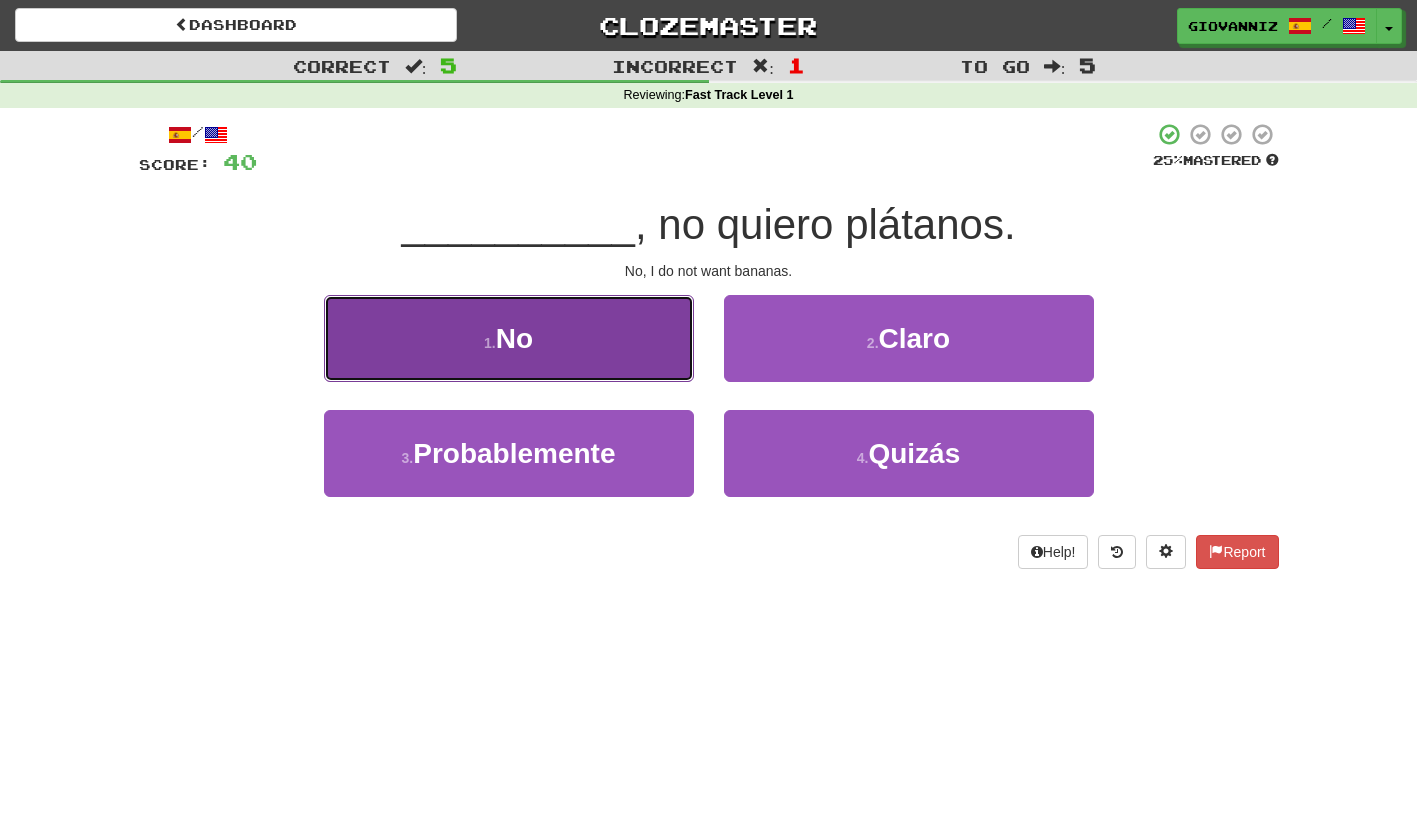 click on "1 .  No" at bounding box center [509, 338] 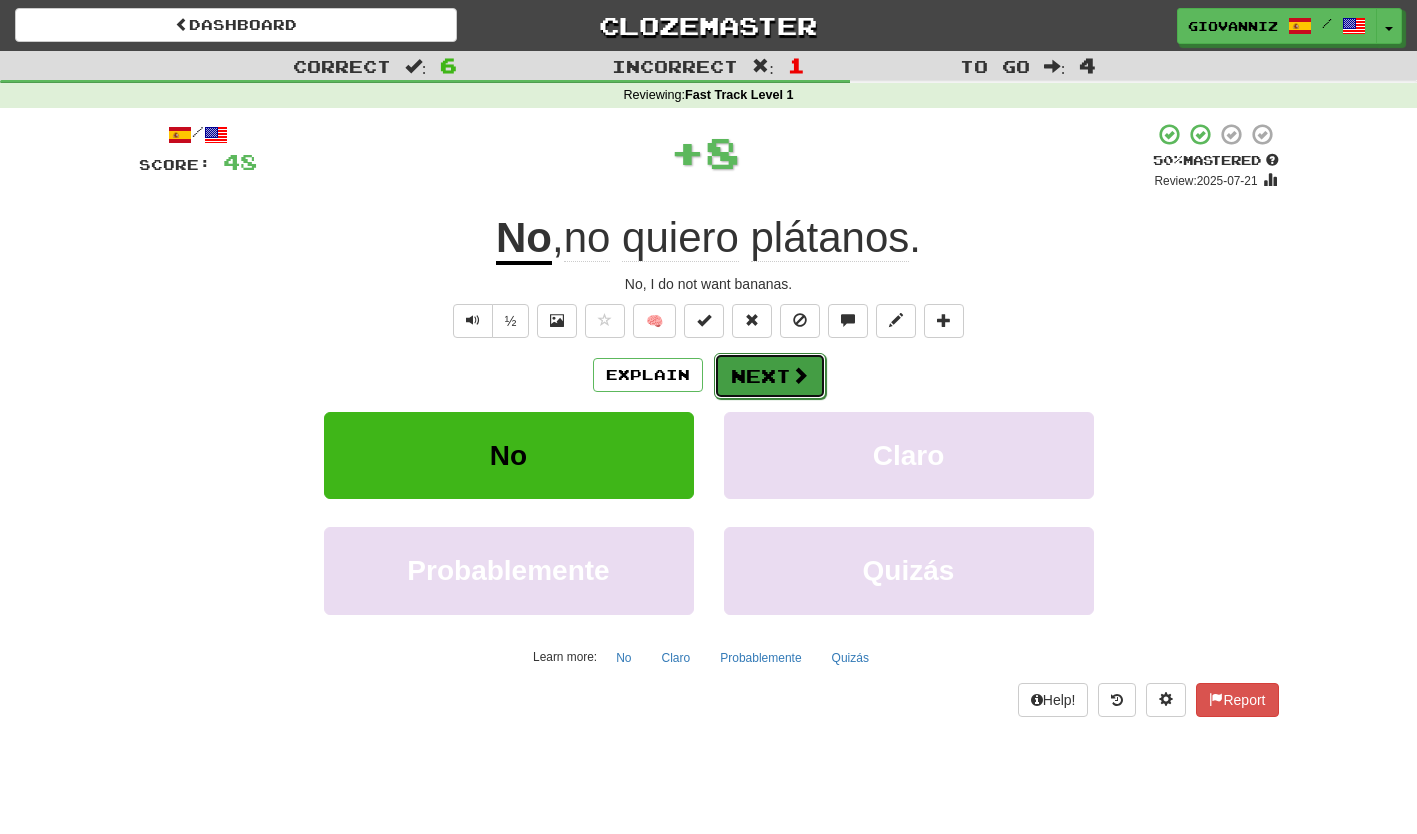 click on "Next" at bounding box center [770, 376] 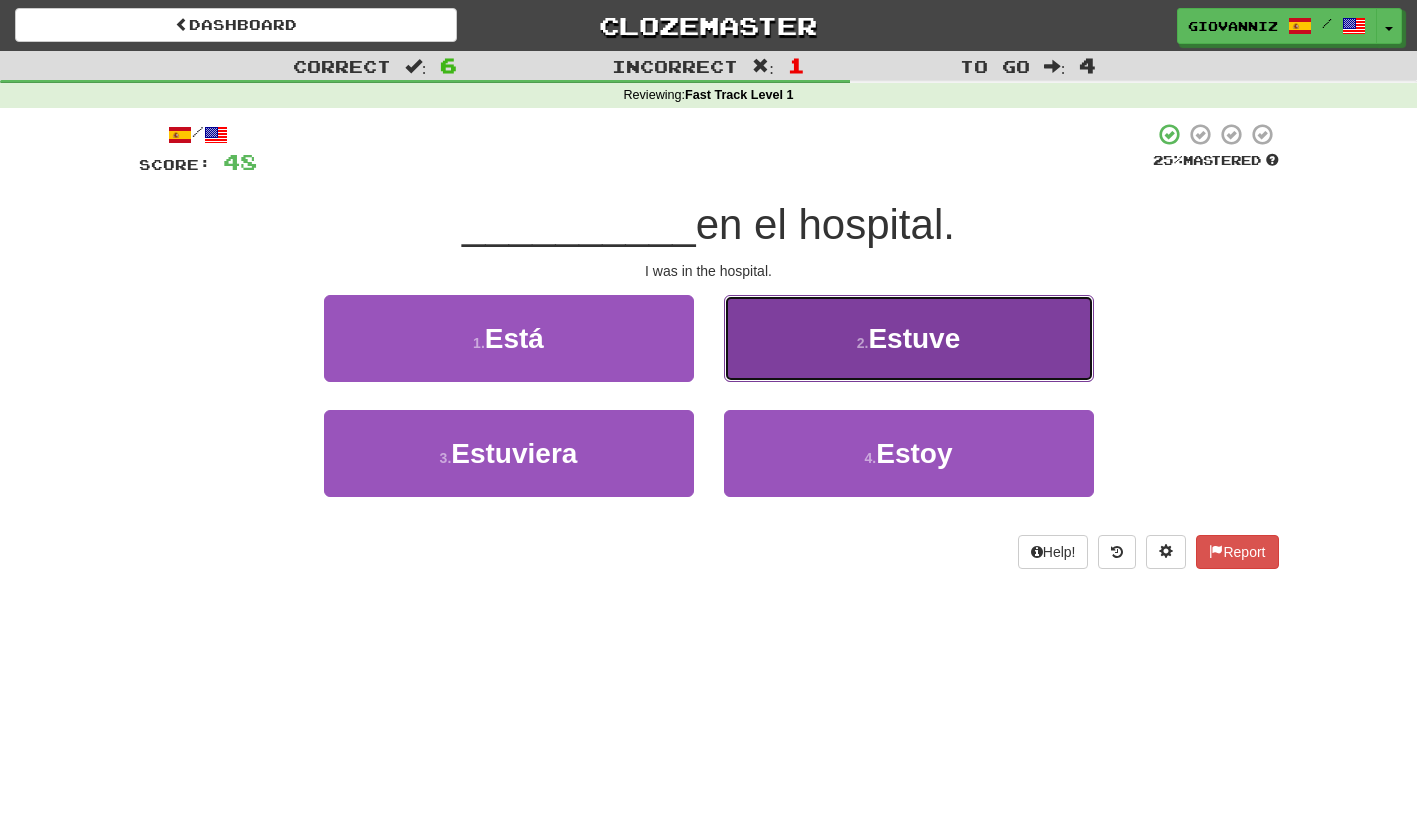 click on "2 .  Estuve" at bounding box center [909, 338] 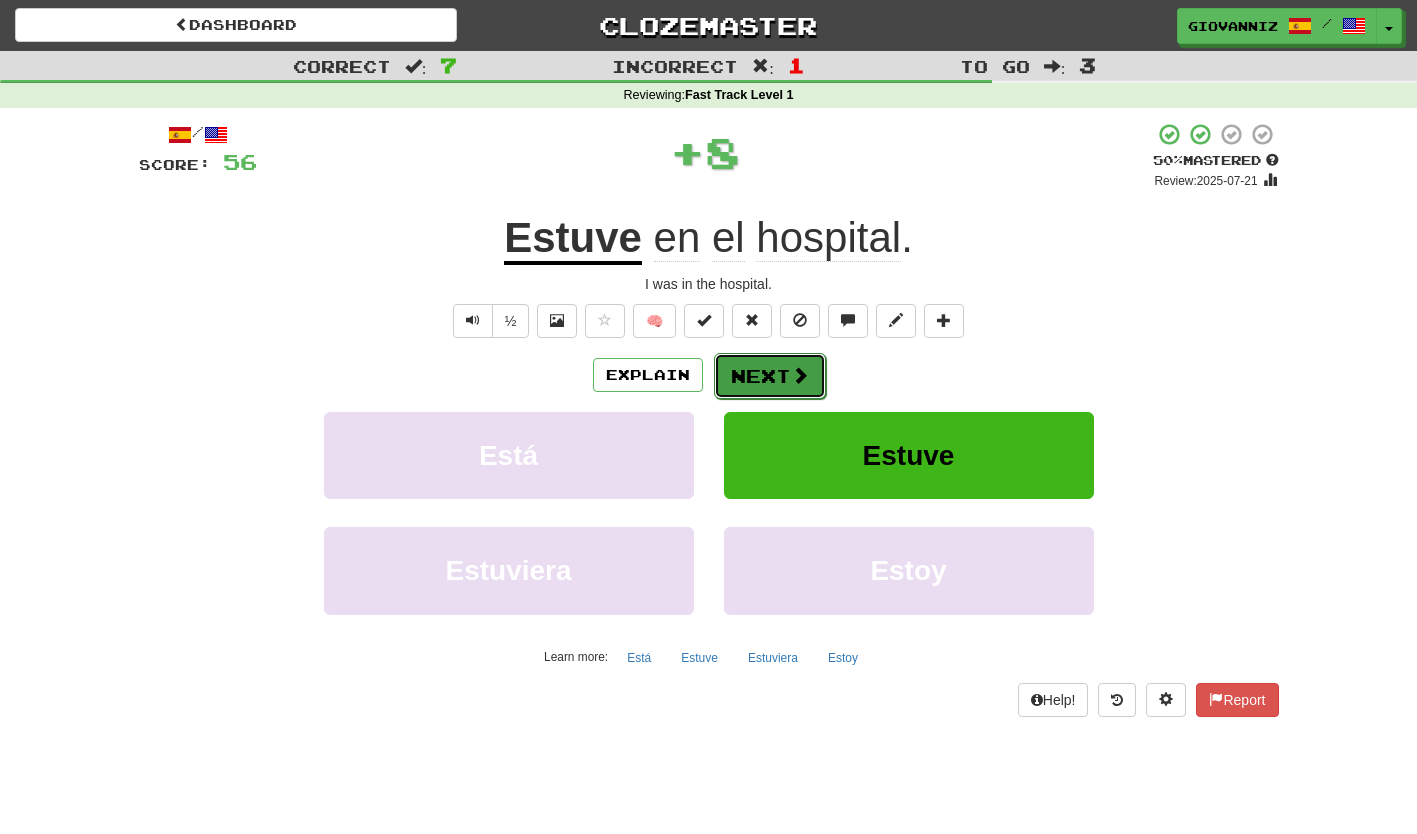 click on "Next" at bounding box center [770, 376] 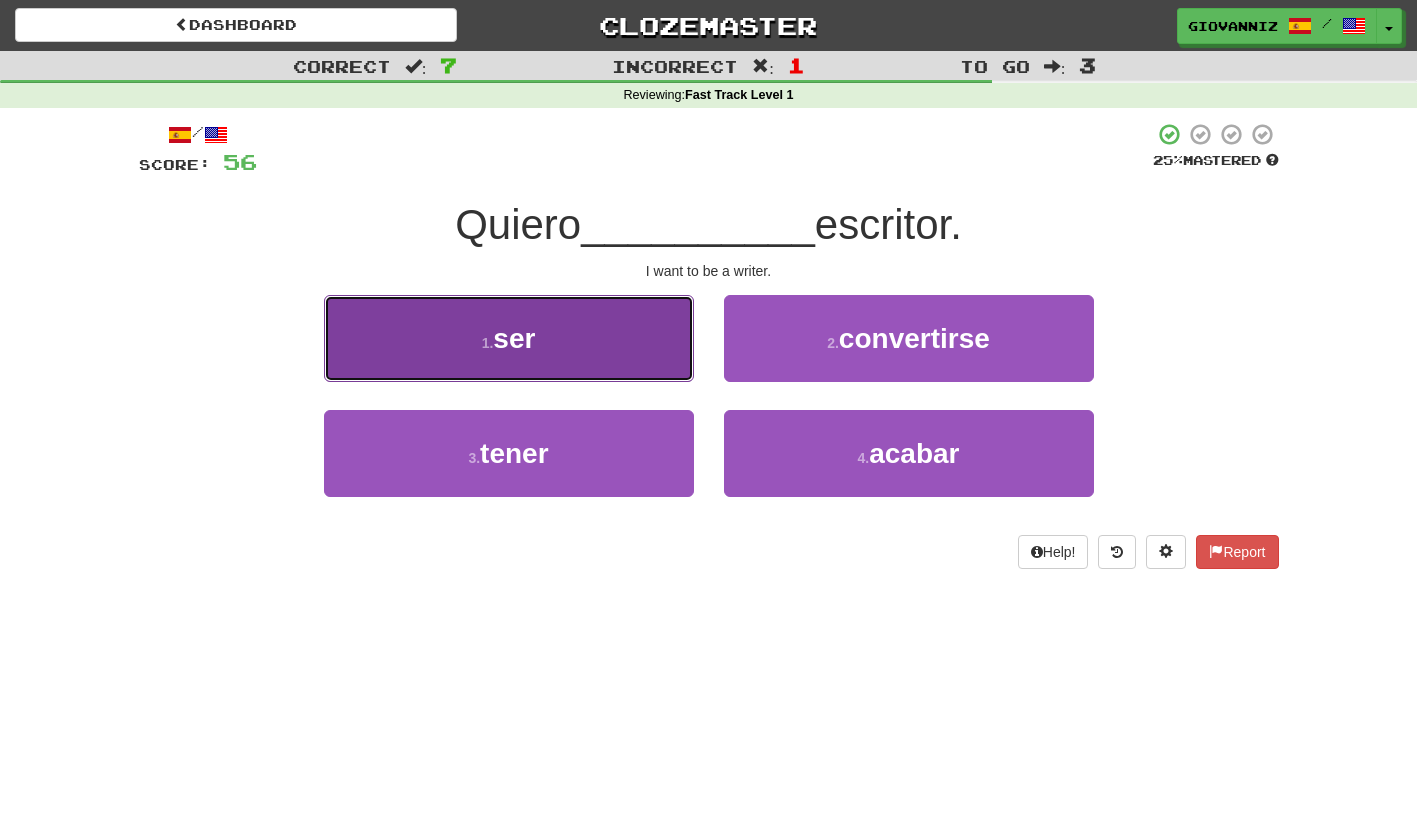 click on "1 .  ser" at bounding box center (509, 338) 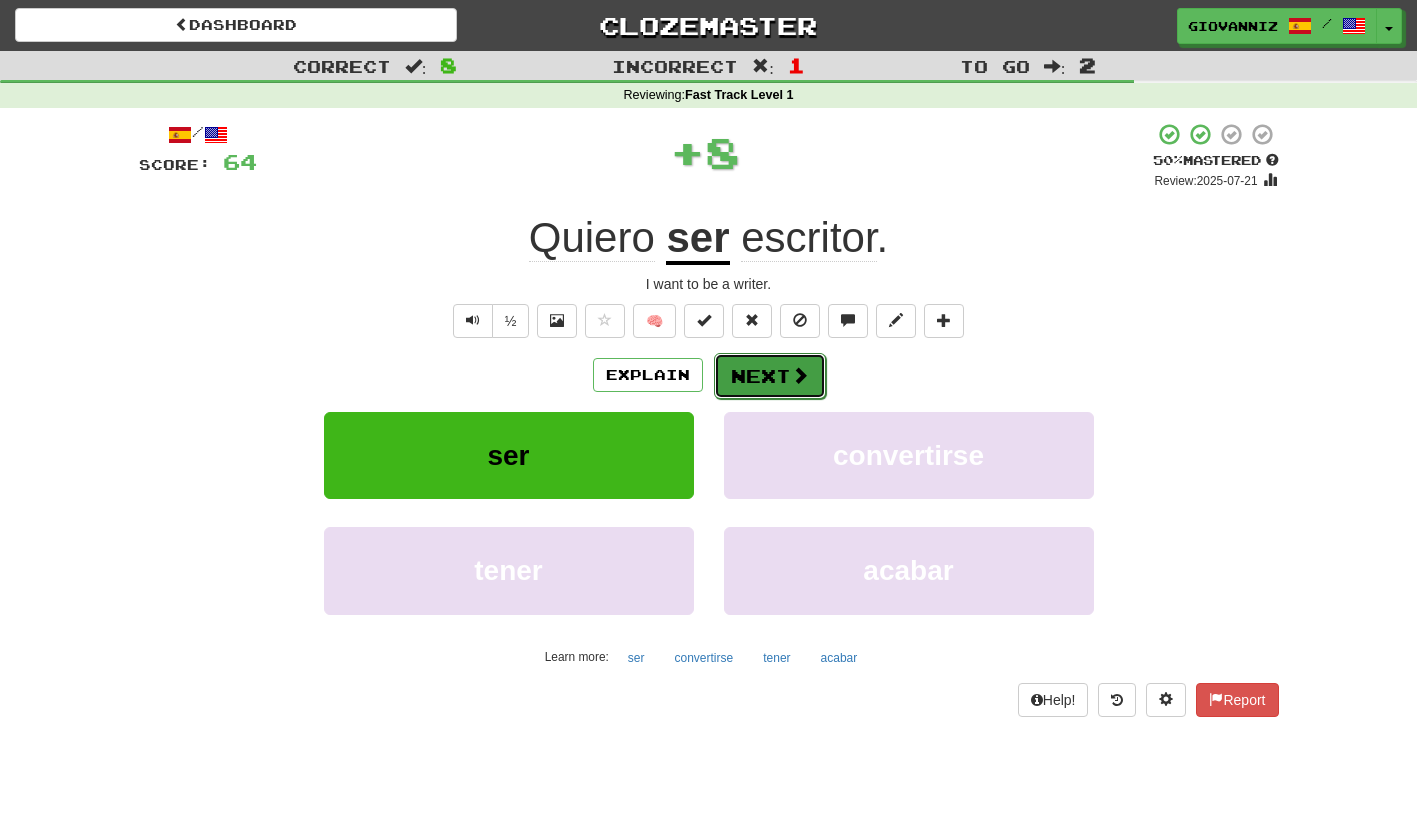 click on "Next" at bounding box center (770, 376) 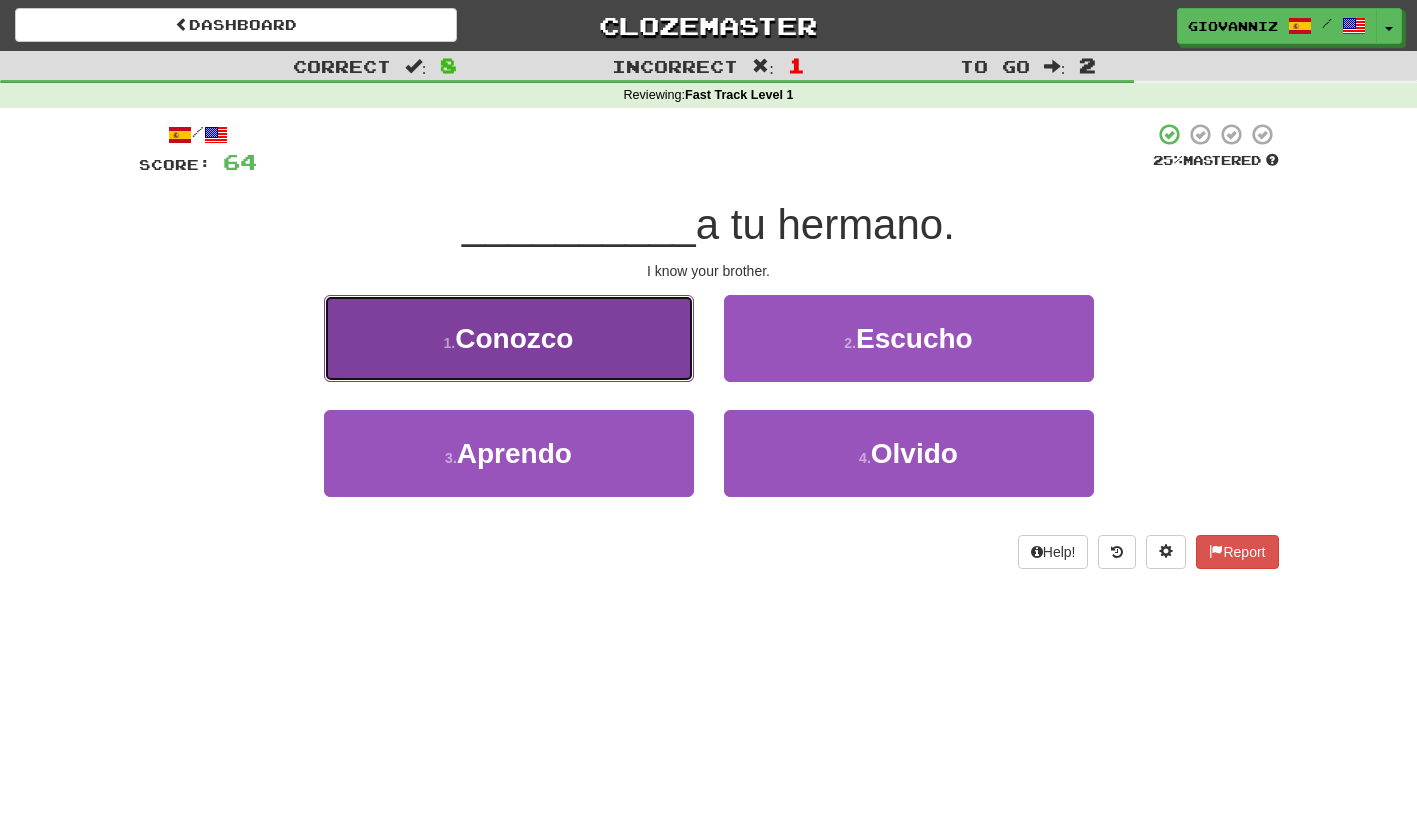 click on "1 .  Conozco" at bounding box center (509, 338) 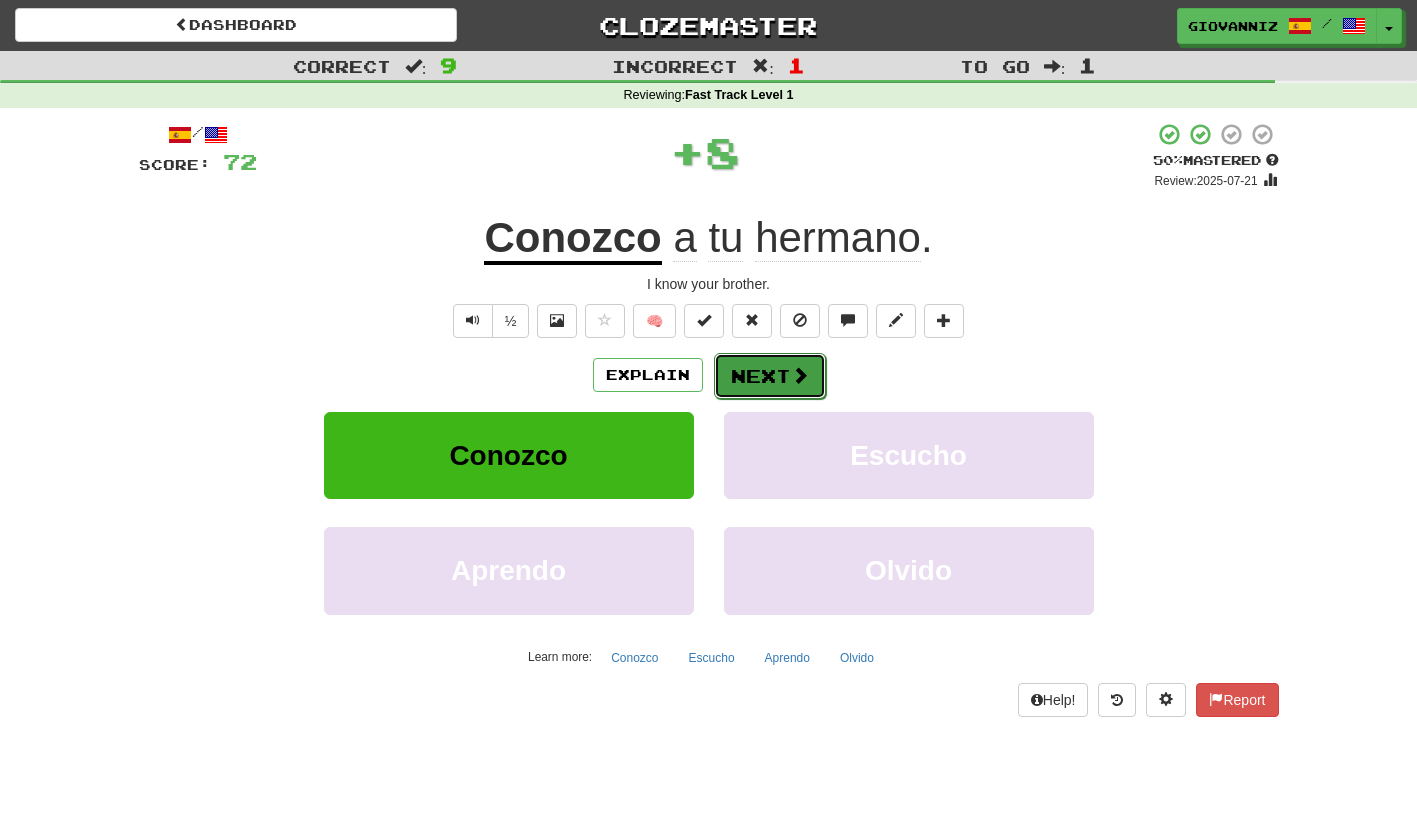 click on "Next" at bounding box center [770, 376] 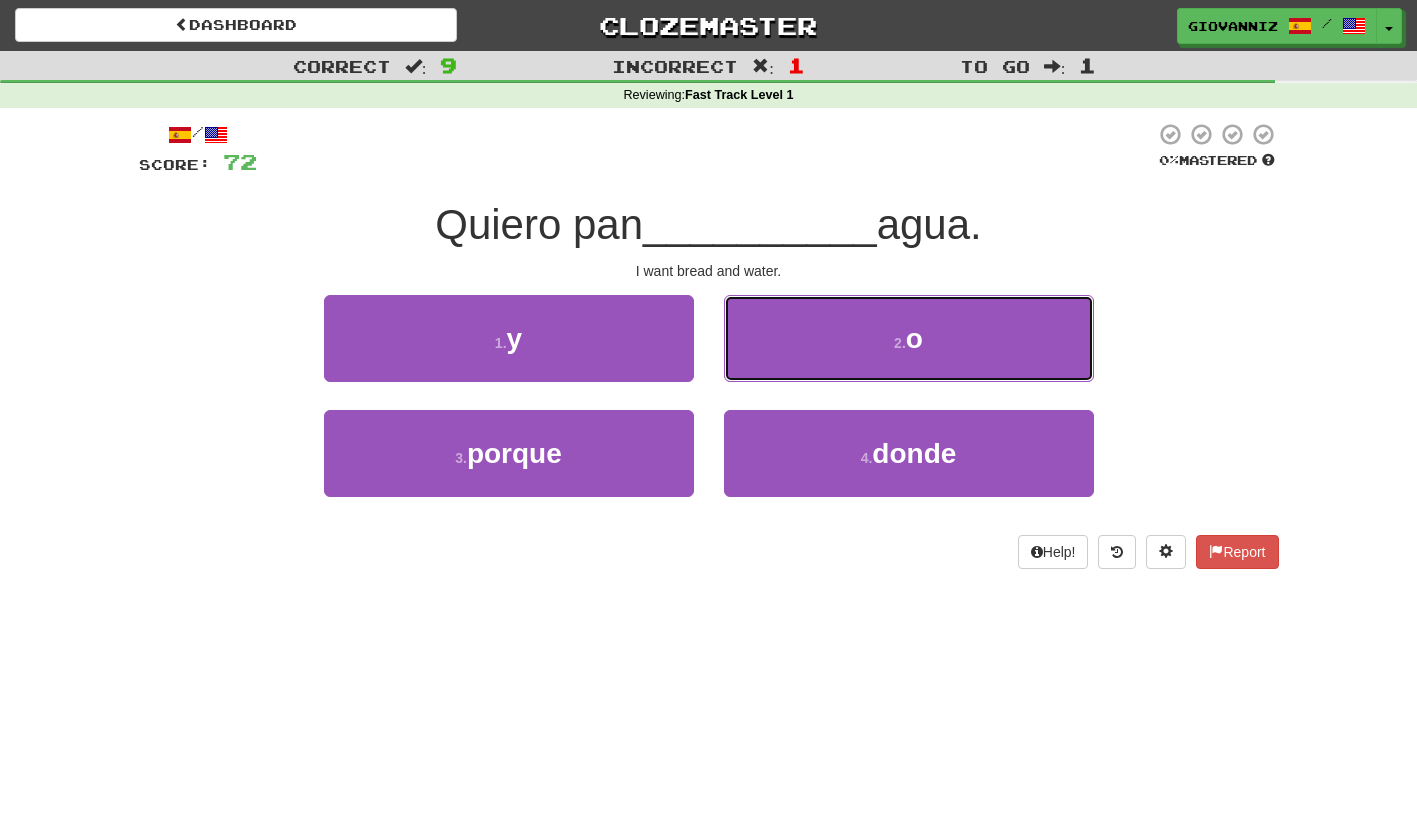click on "2 .  o" at bounding box center (909, 338) 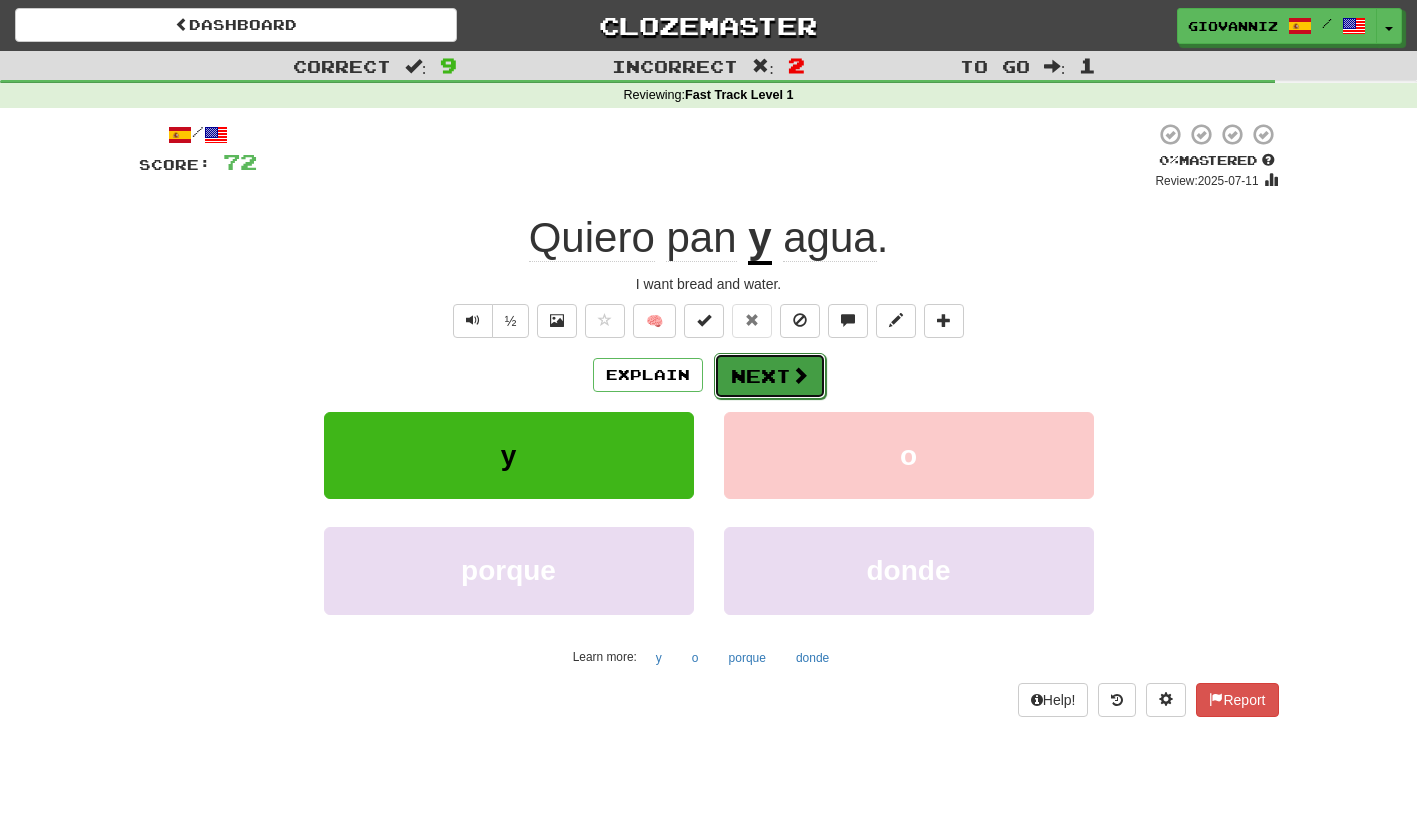 click on "Next" at bounding box center [770, 376] 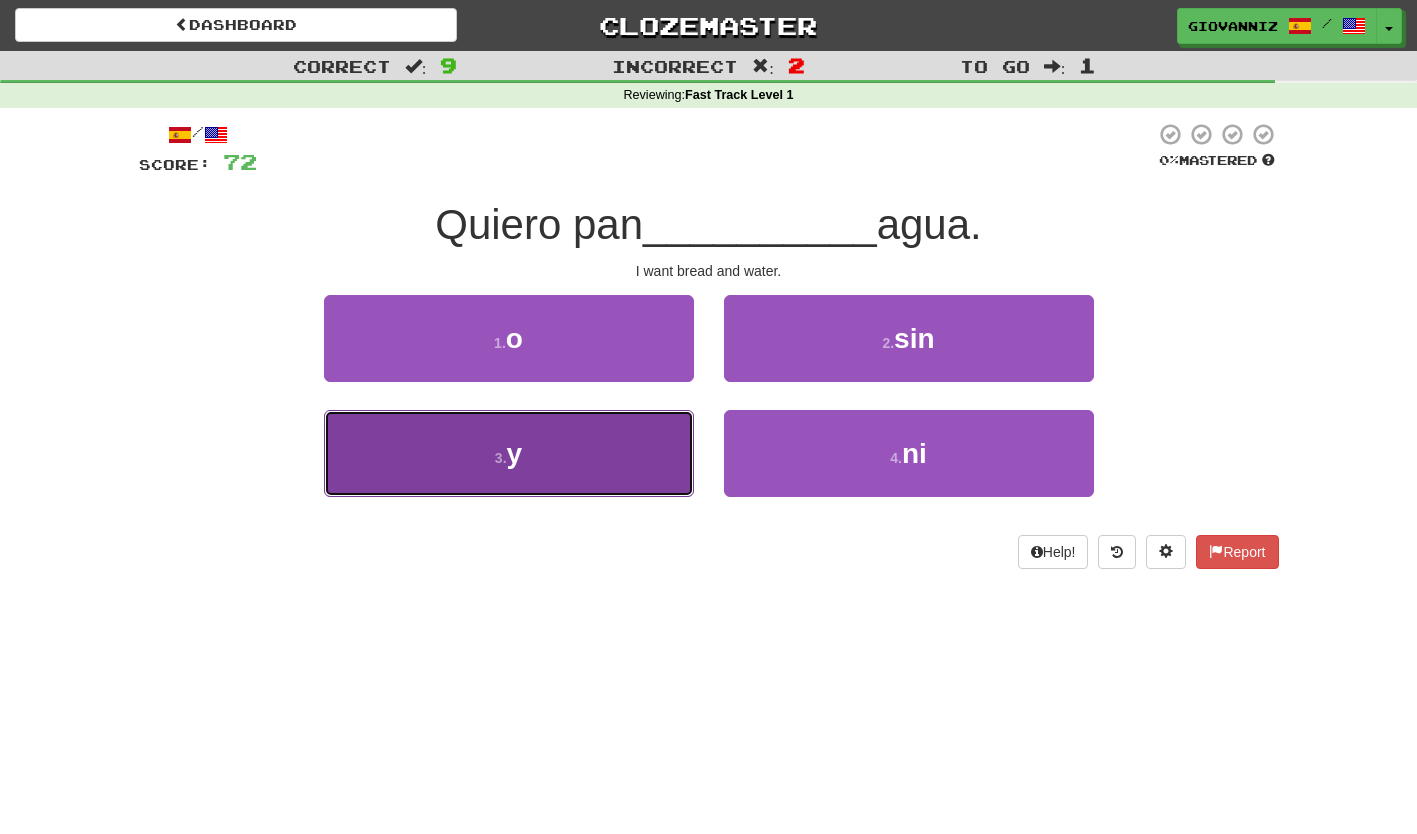 click on "3 .  y" at bounding box center (509, 453) 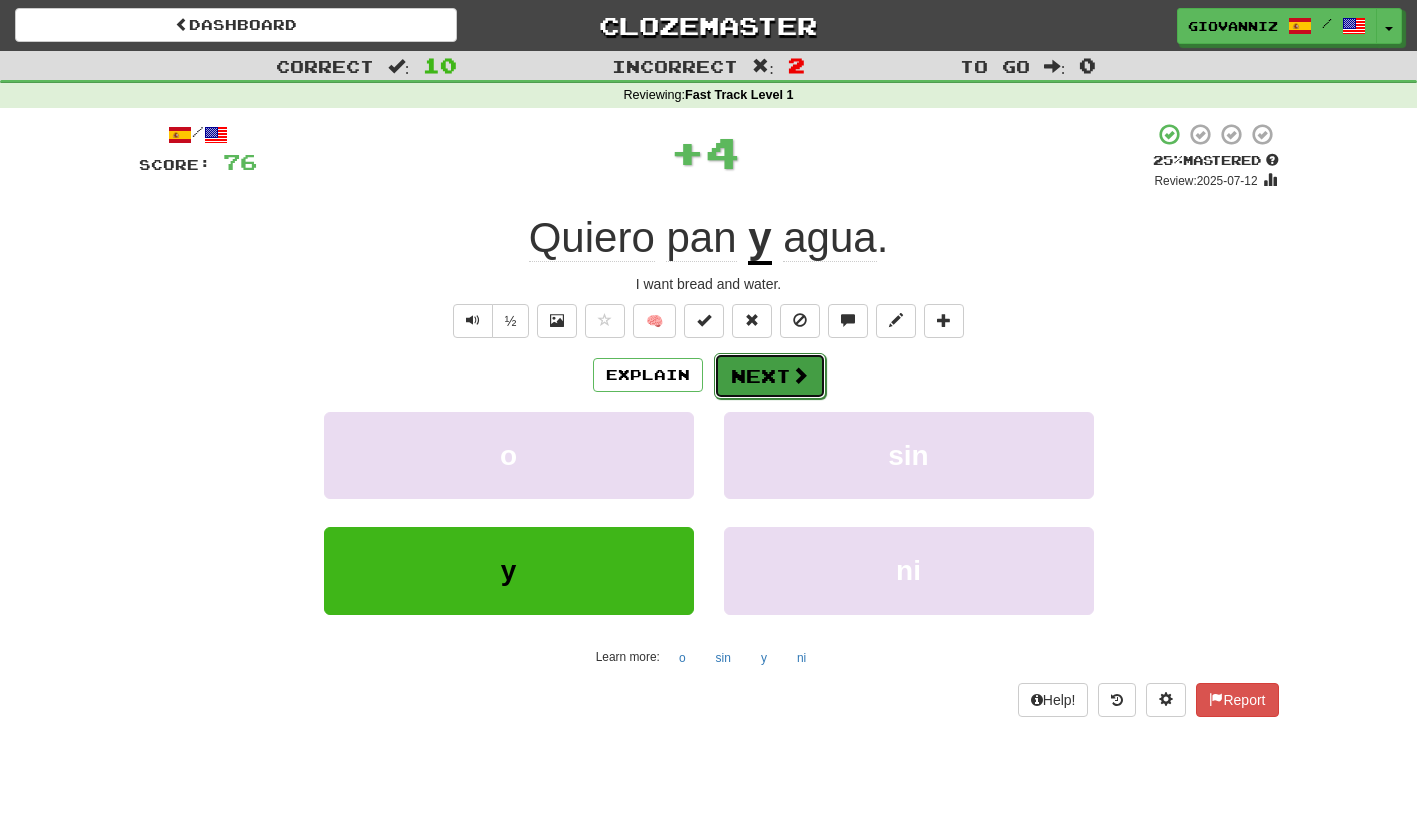 click on "Next" at bounding box center [770, 376] 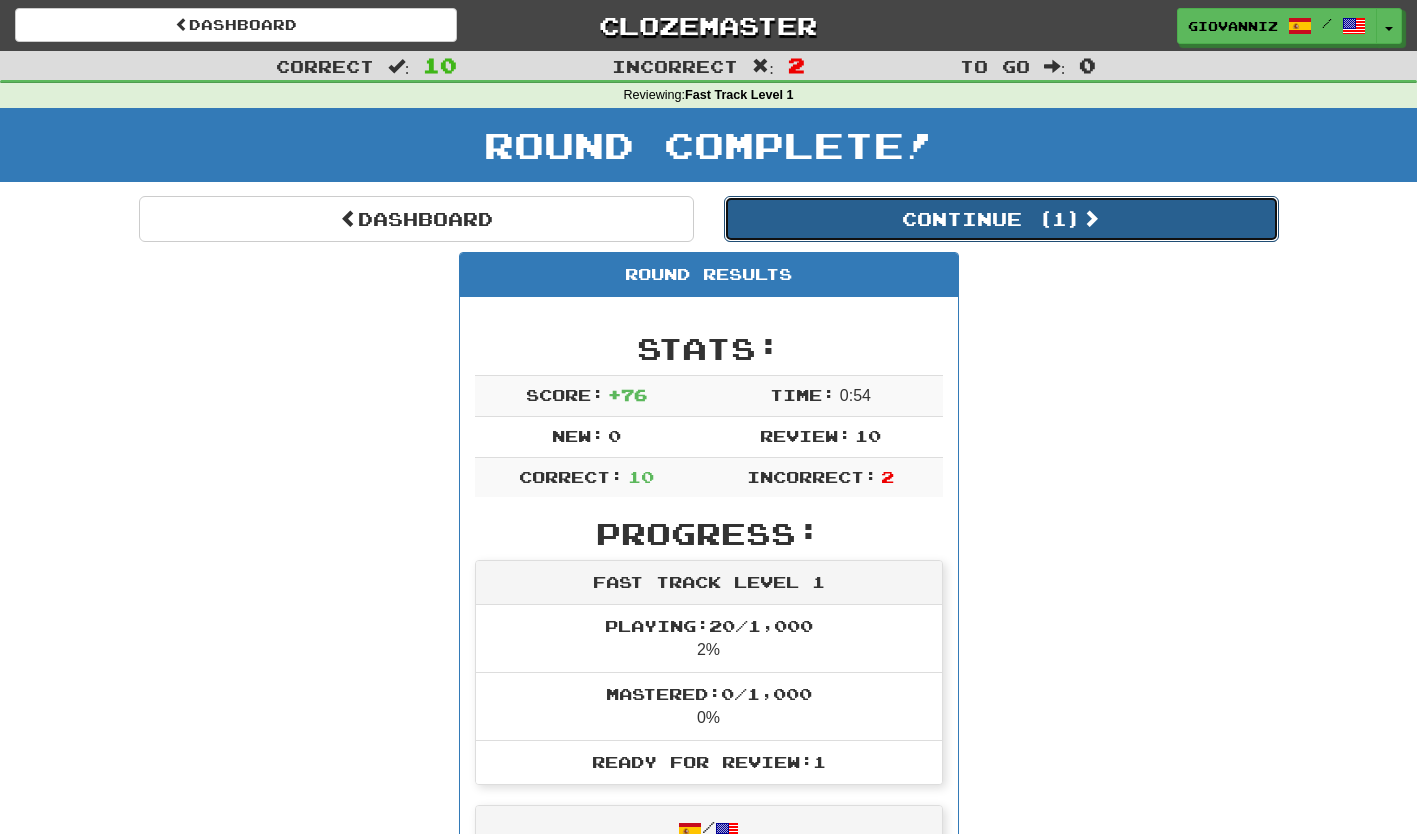 click on "Continue ( 1 )" at bounding box center (1001, 219) 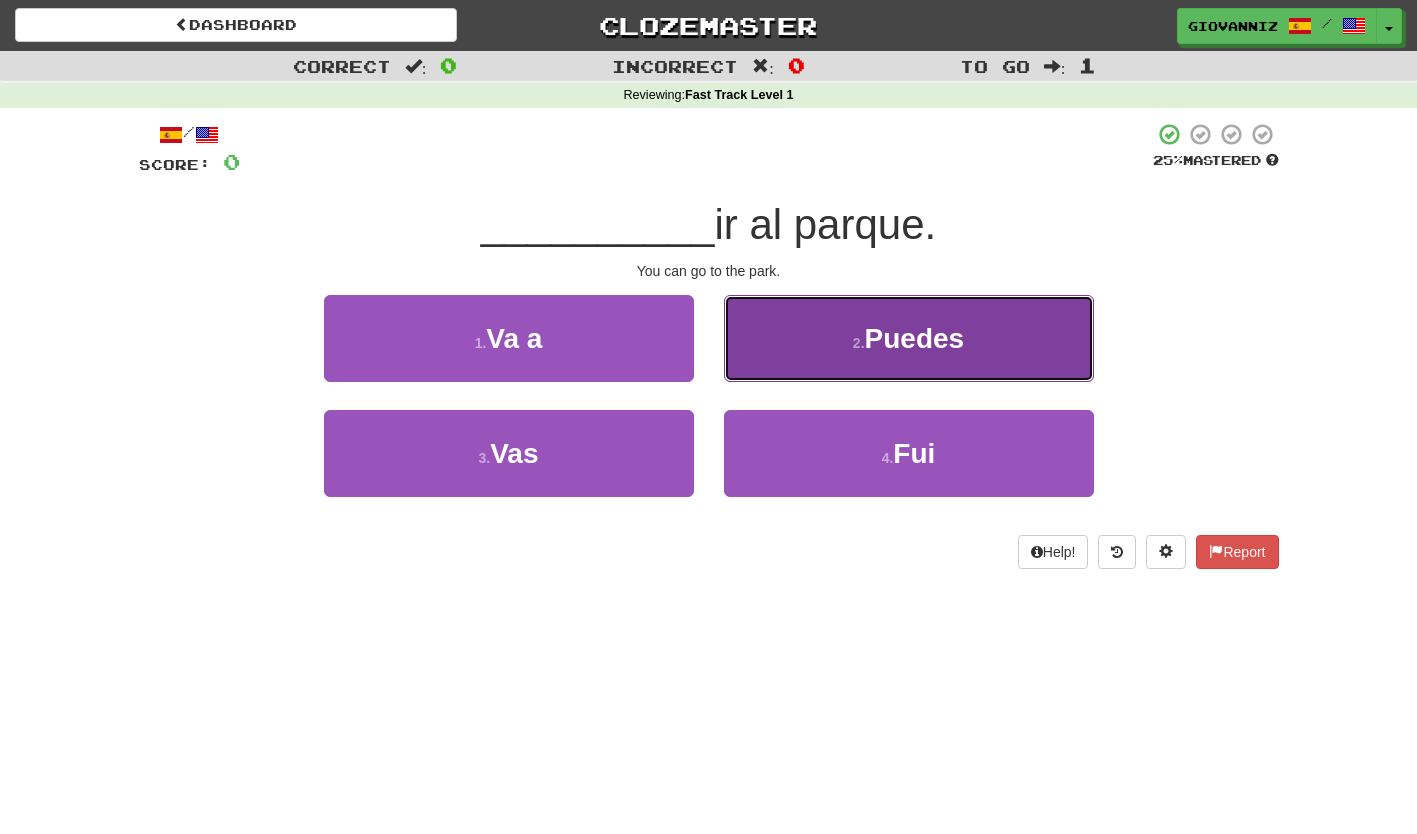 click on "2 .  Puedes" at bounding box center [909, 338] 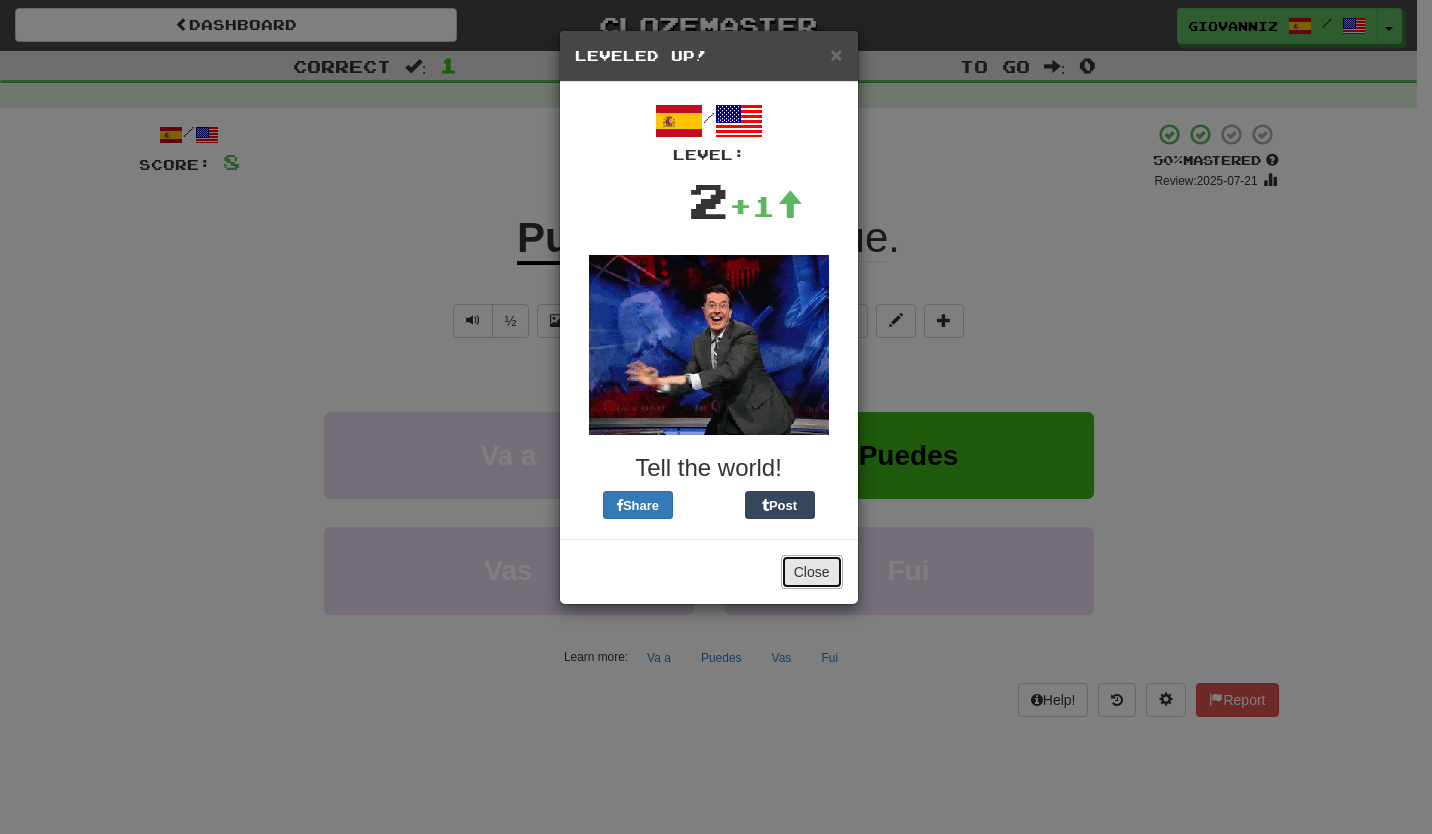 click on "Close" at bounding box center (812, 572) 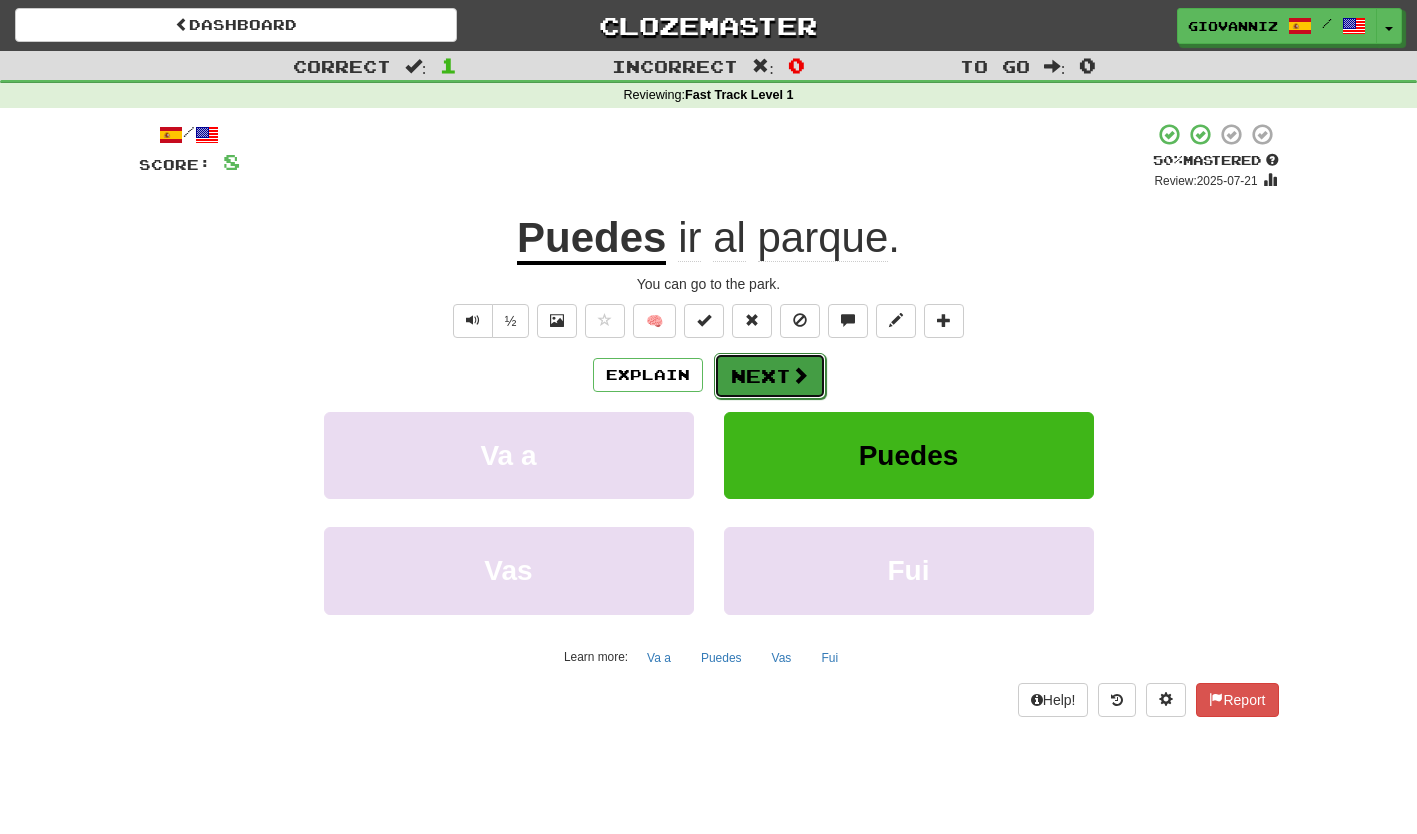 click on "Next" at bounding box center [770, 376] 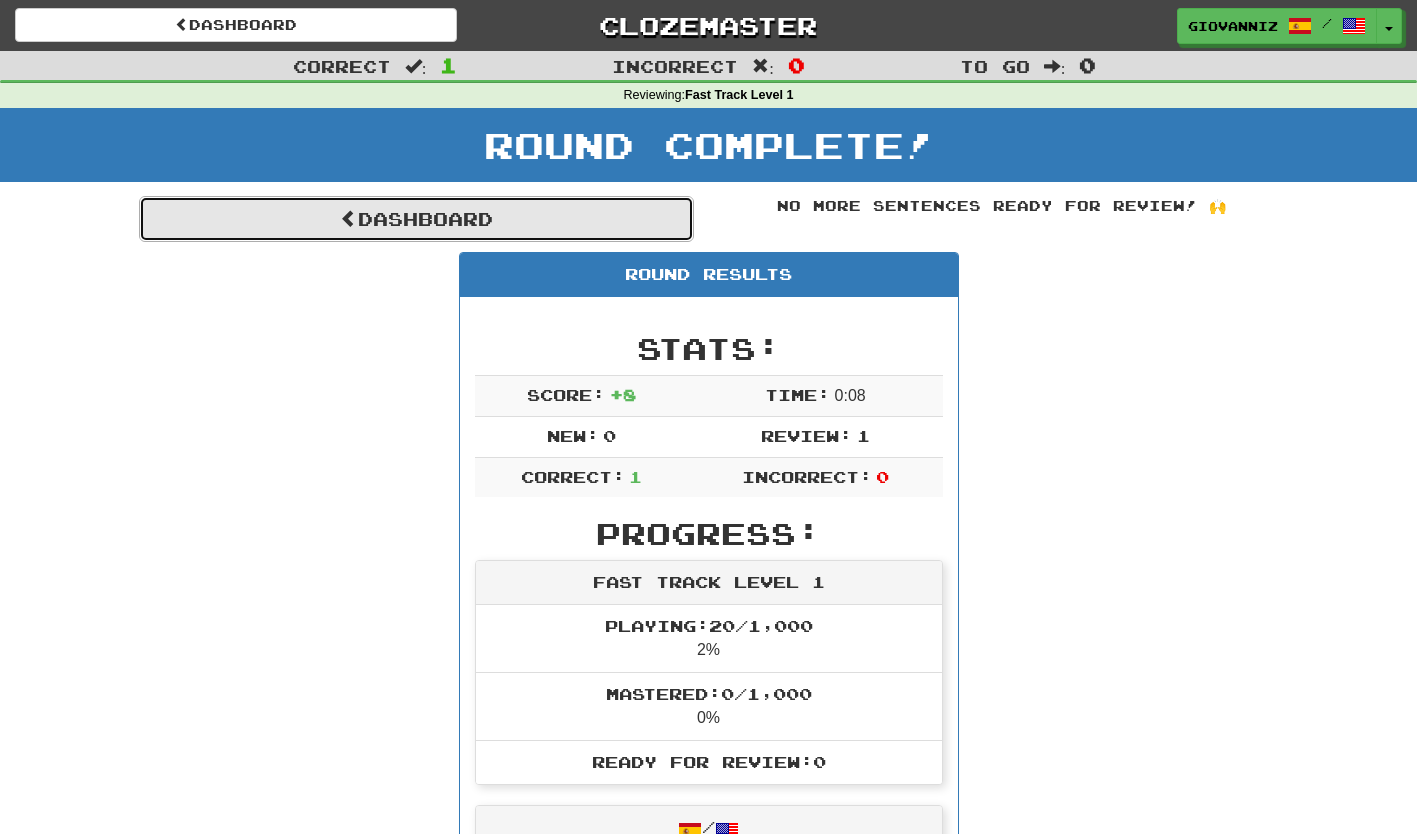 click on "Dashboard" at bounding box center (416, 219) 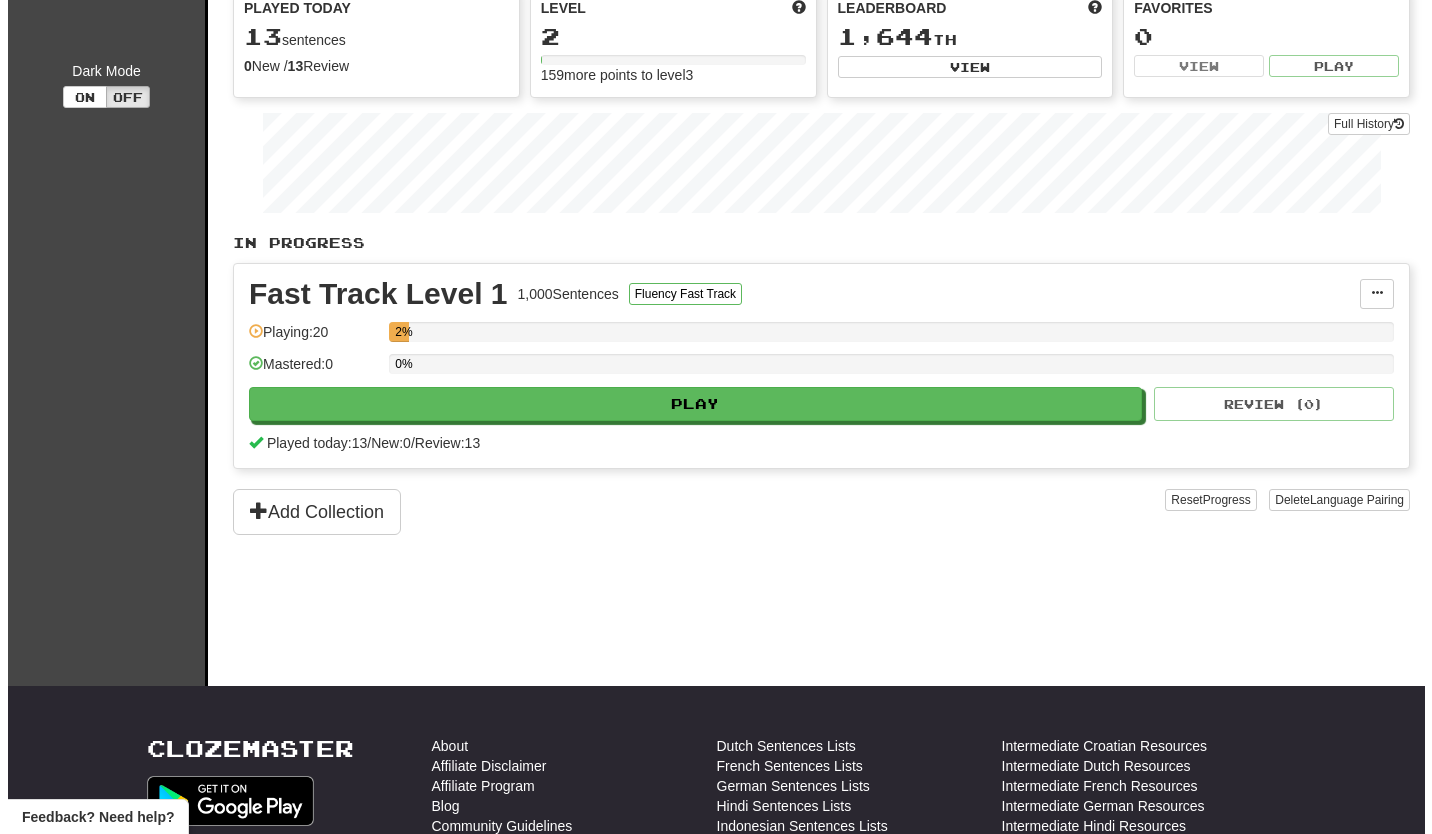 scroll, scrollTop: 200, scrollLeft: 0, axis: vertical 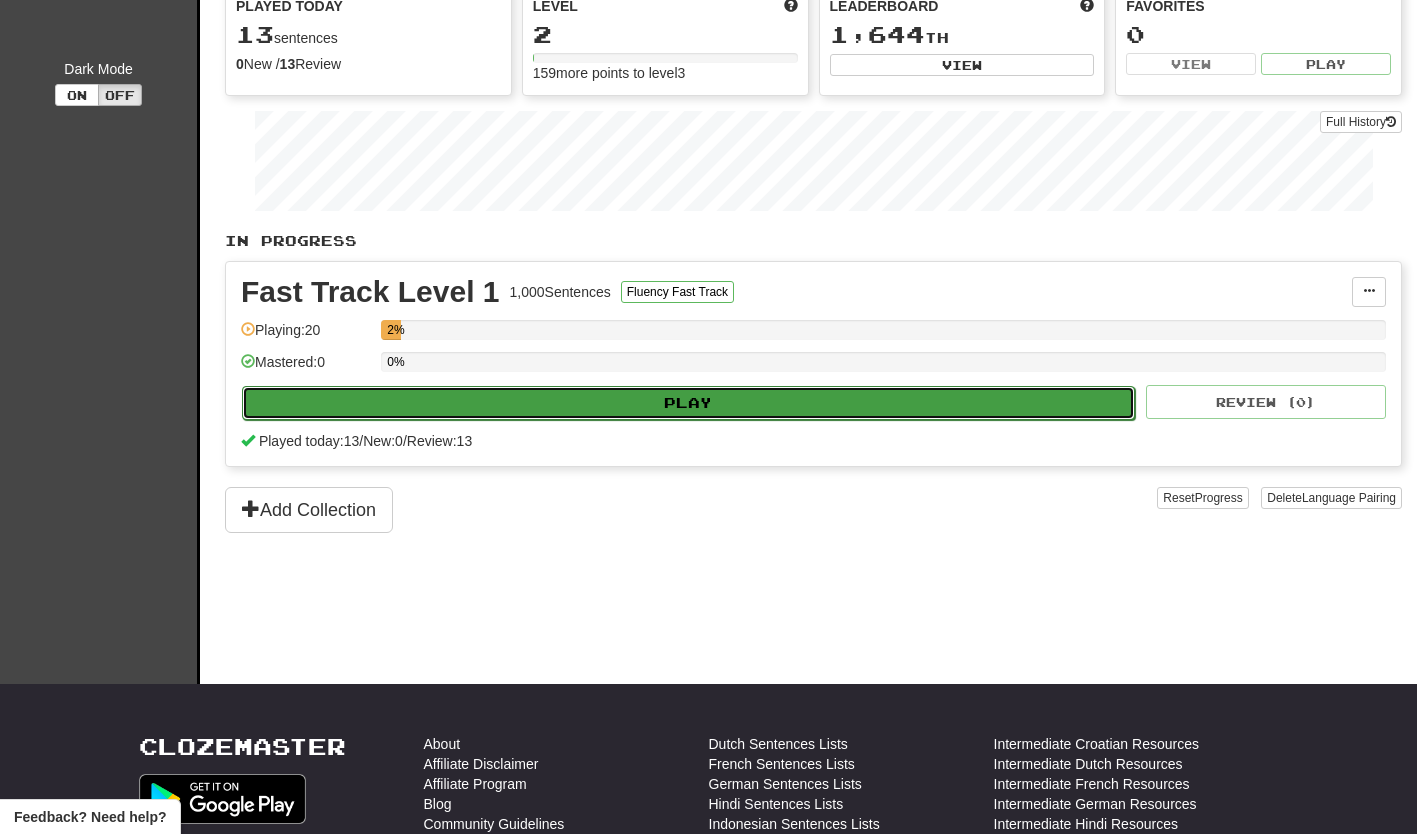 click on "Play" at bounding box center (688, 403) 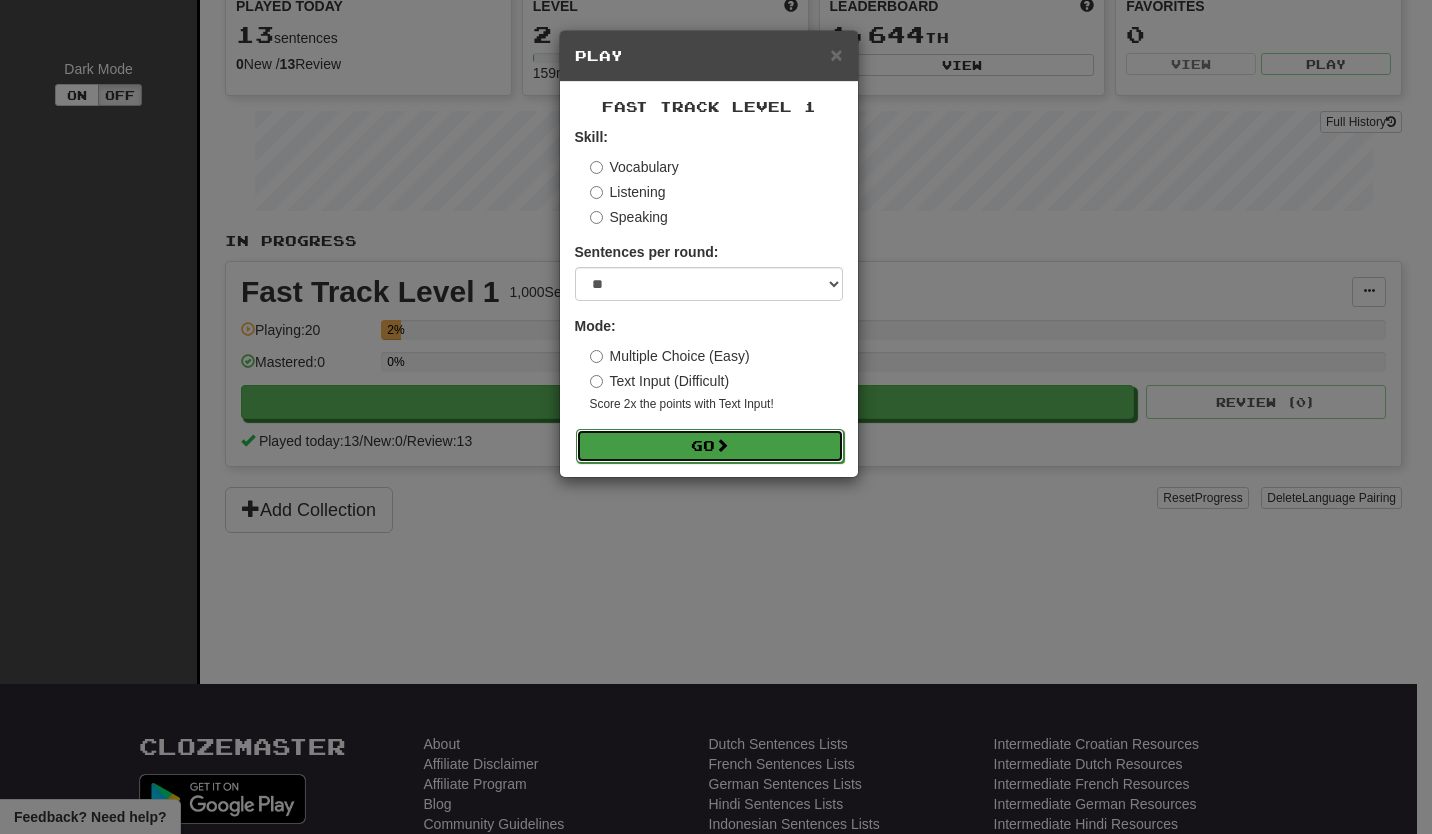 click on "Go" at bounding box center [710, 446] 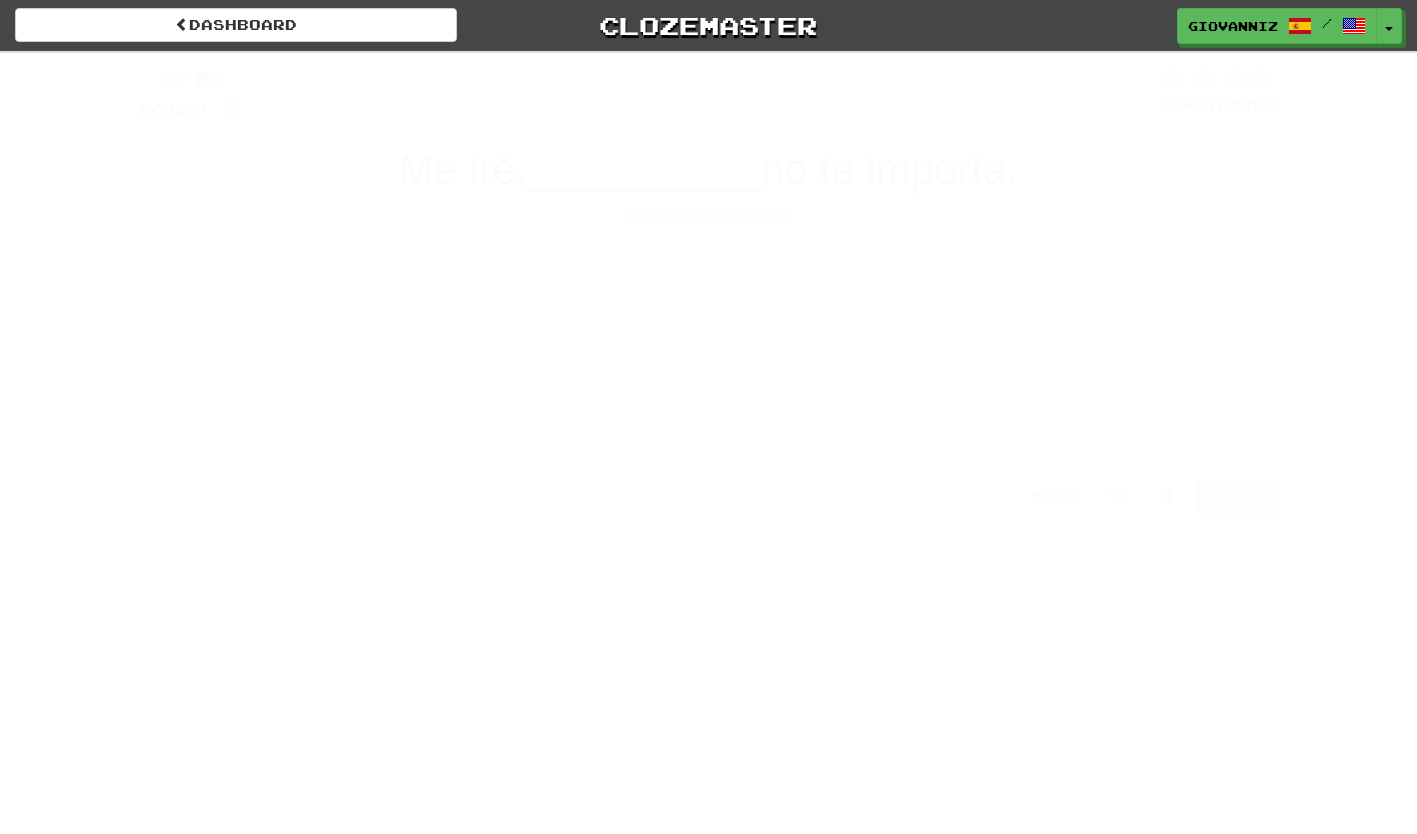 scroll, scrollTop: 0, scrollLeft: 0, axis: both 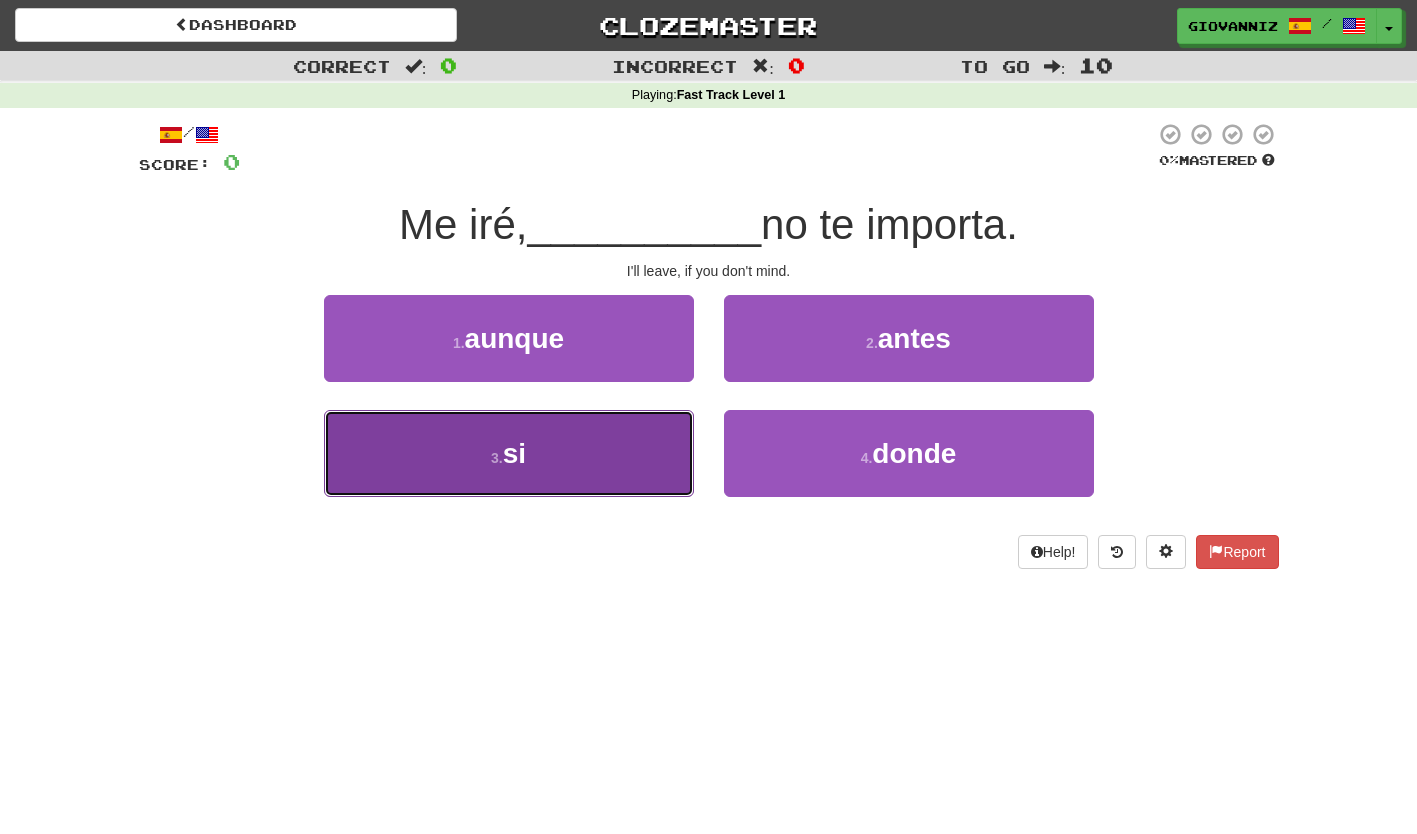 click on "3 .  si" at bounding box center (509, 453) 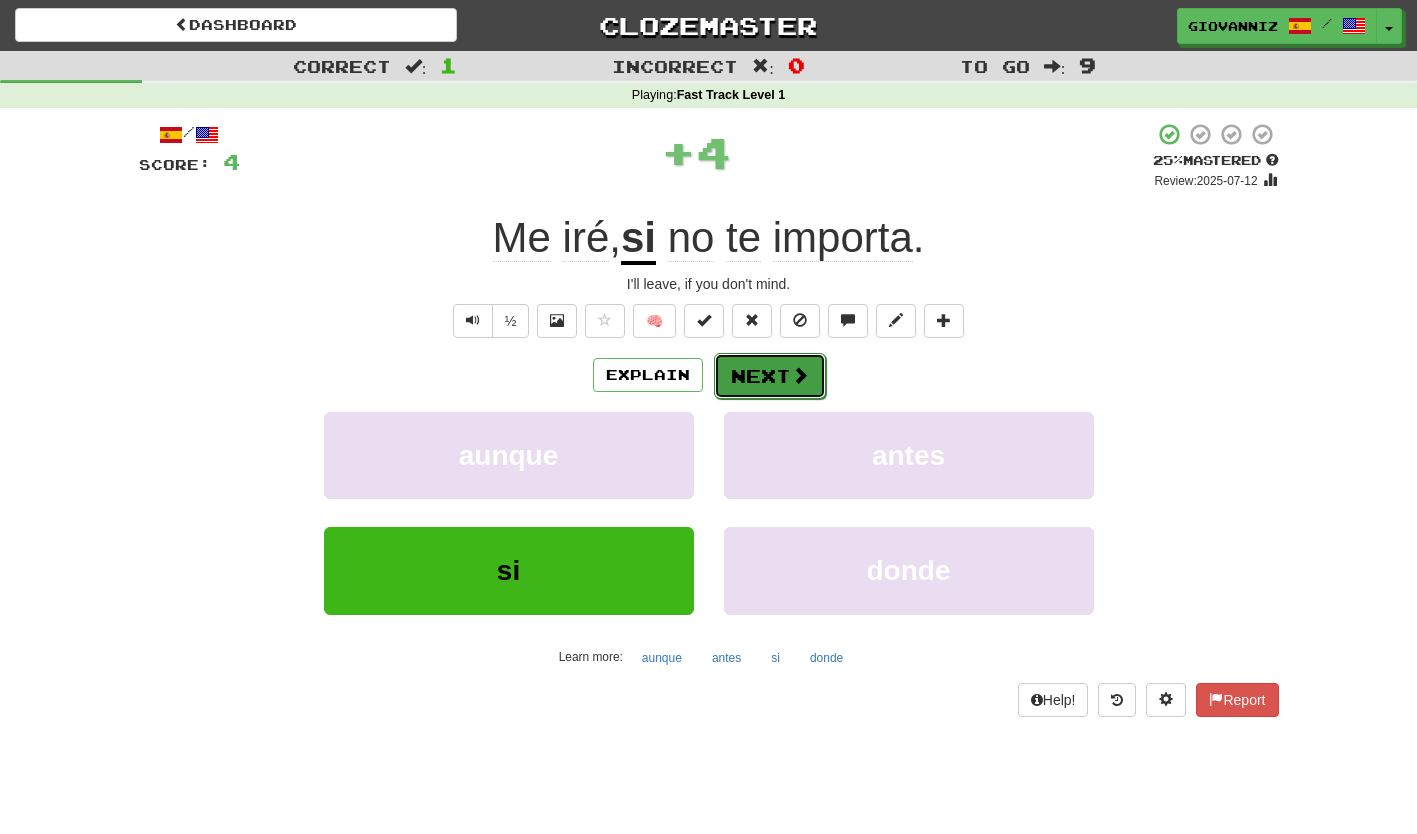 click on "Next" at bounding box center (770, 376) 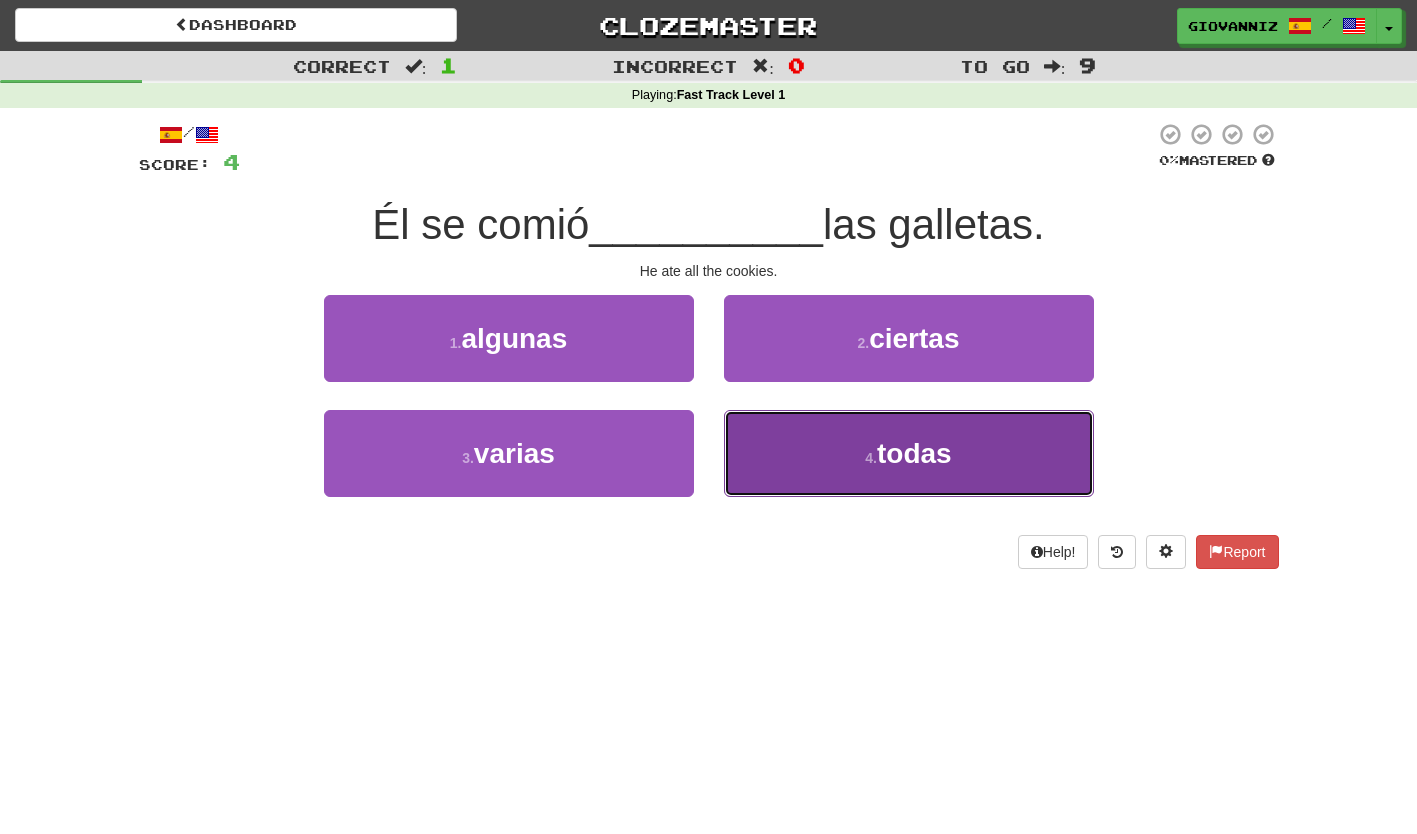 click on "4 .  todas" at bounding box center (909, 453) 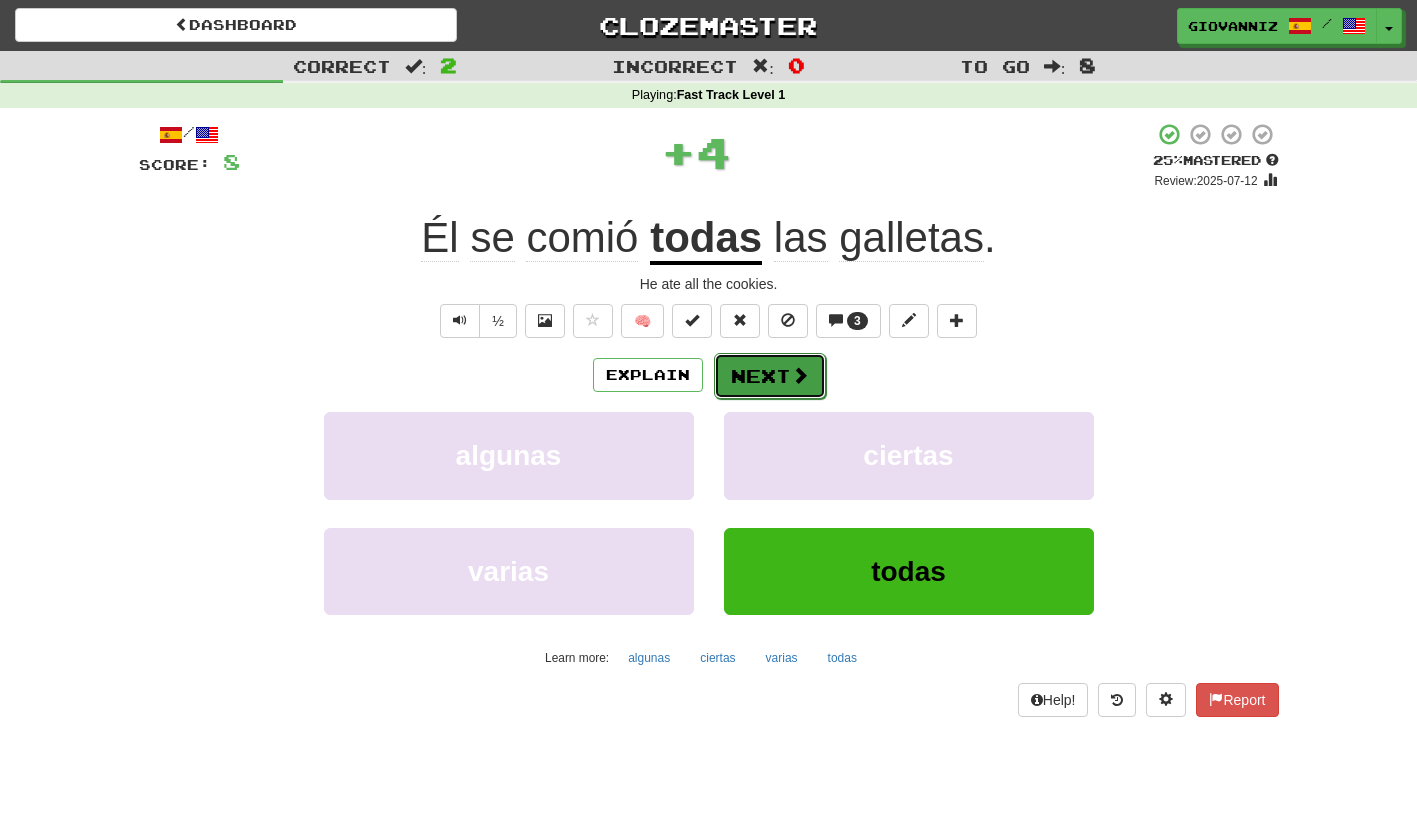 click on "Next" at bounding box center (770, 376) 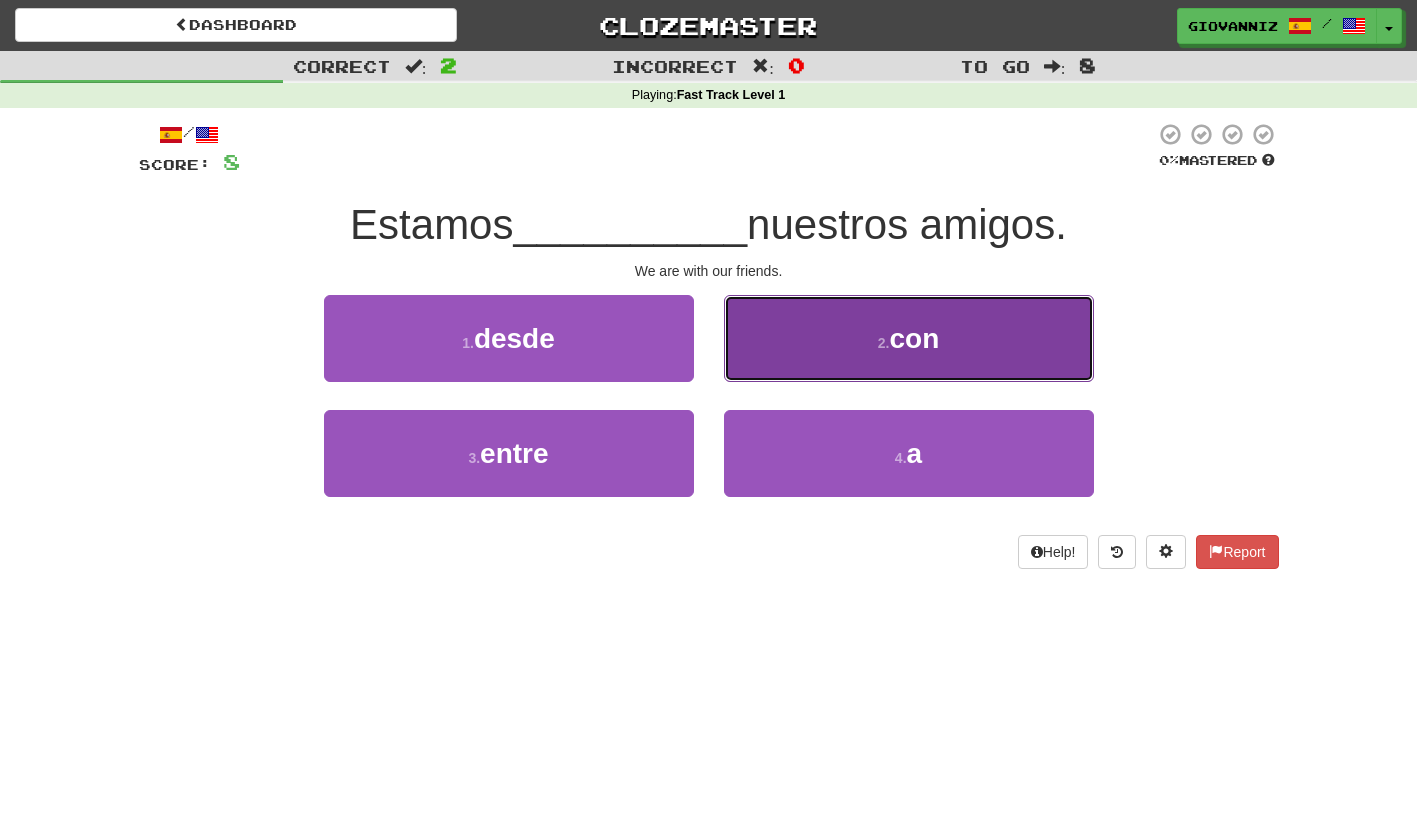 click on "2 .  con" at bounding box center (909, 338) 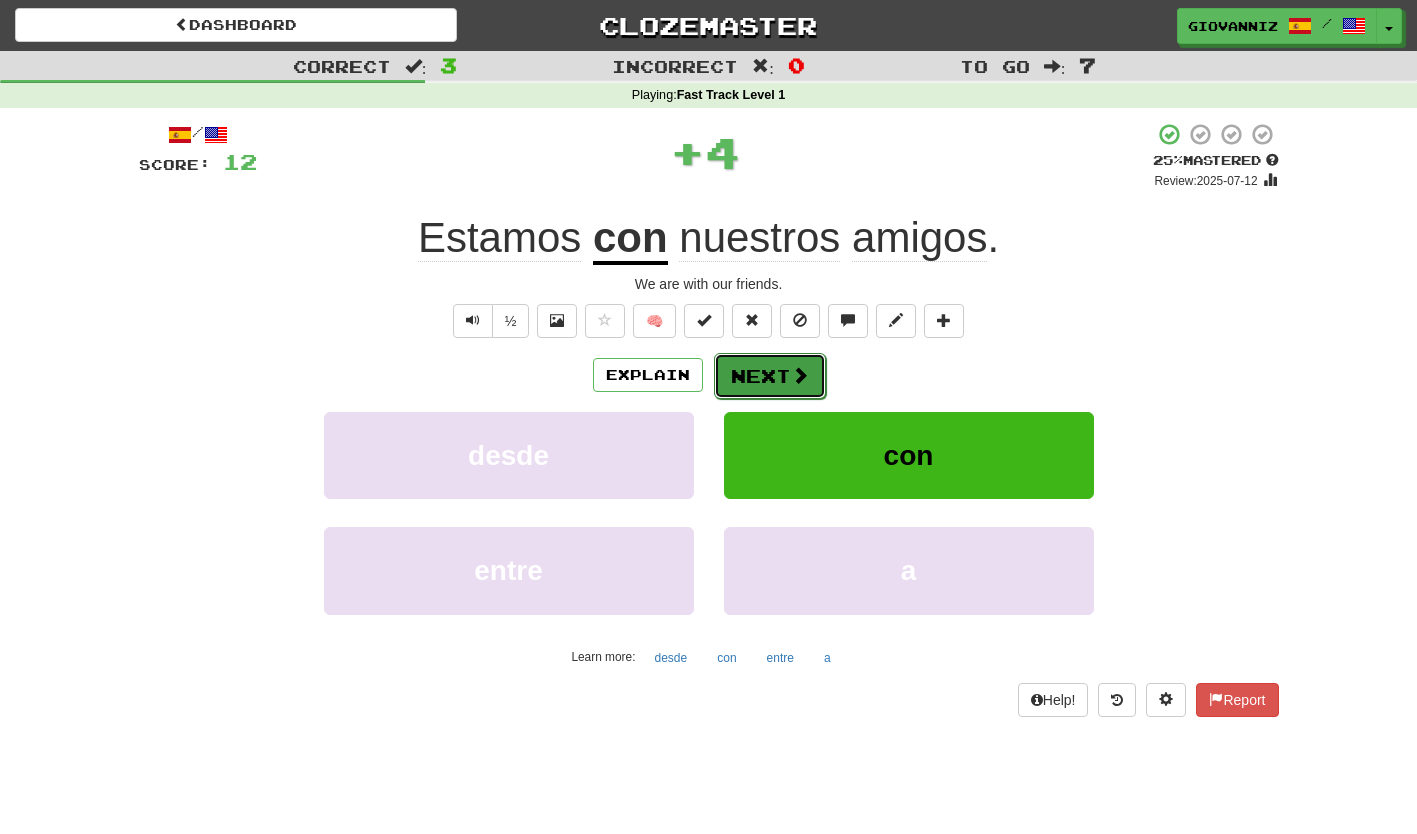 click on "Next" at bounding box center [770, 376] 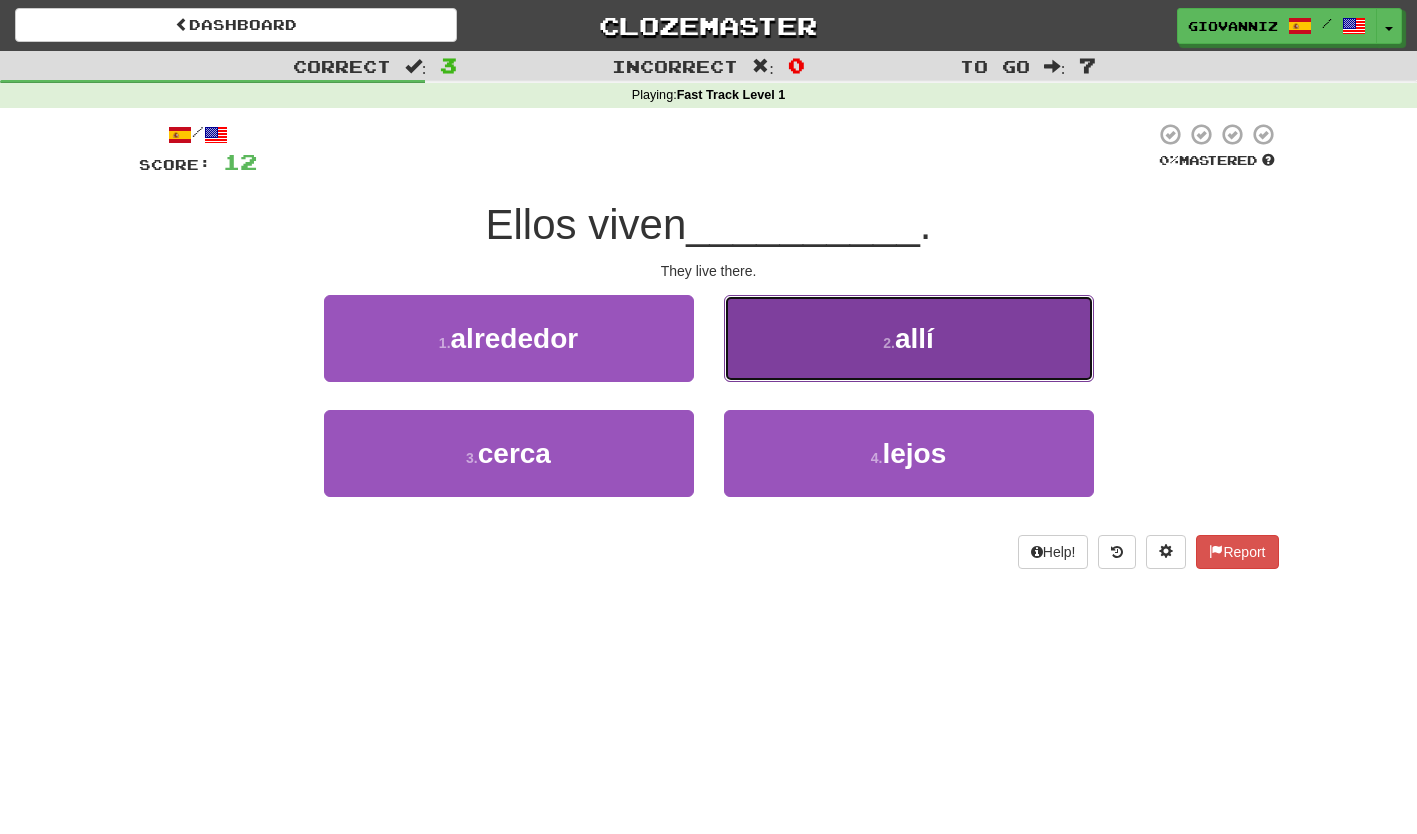 click on "2 .  allí" at bounding box center (909, 338) 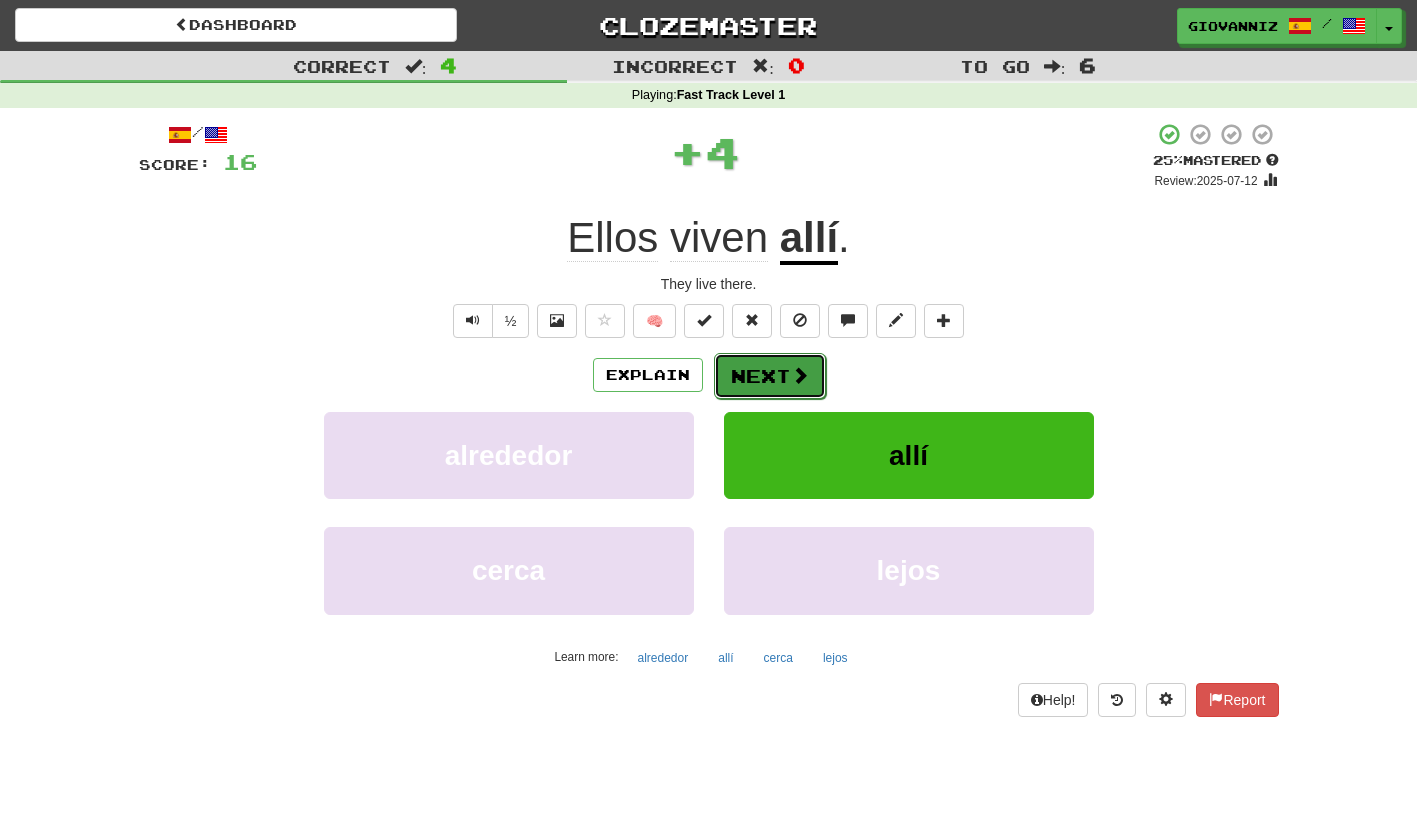 click on "Next" at bounding box center (770, 376) 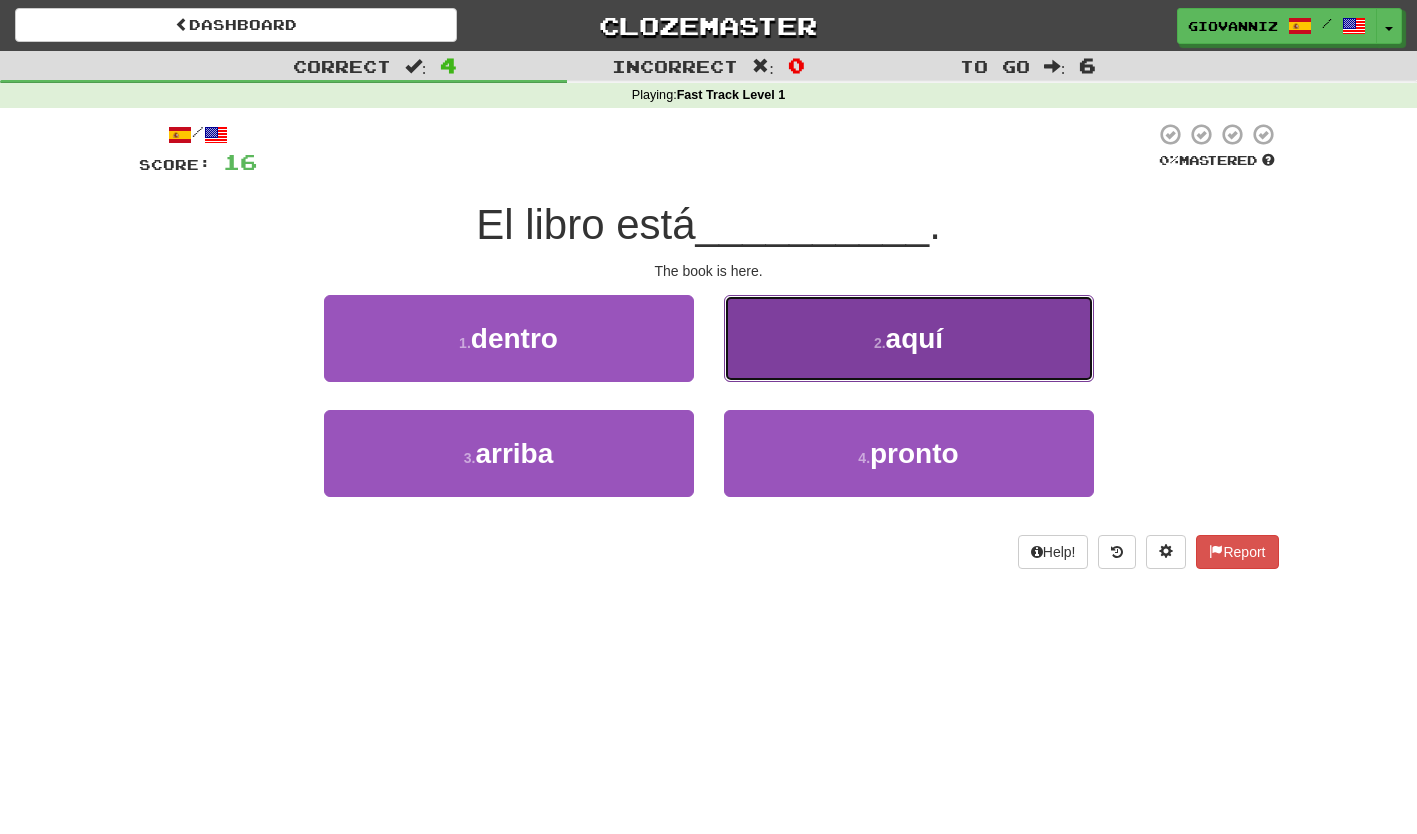 click on "2 .  aquí" at bounding box center (909, 338) 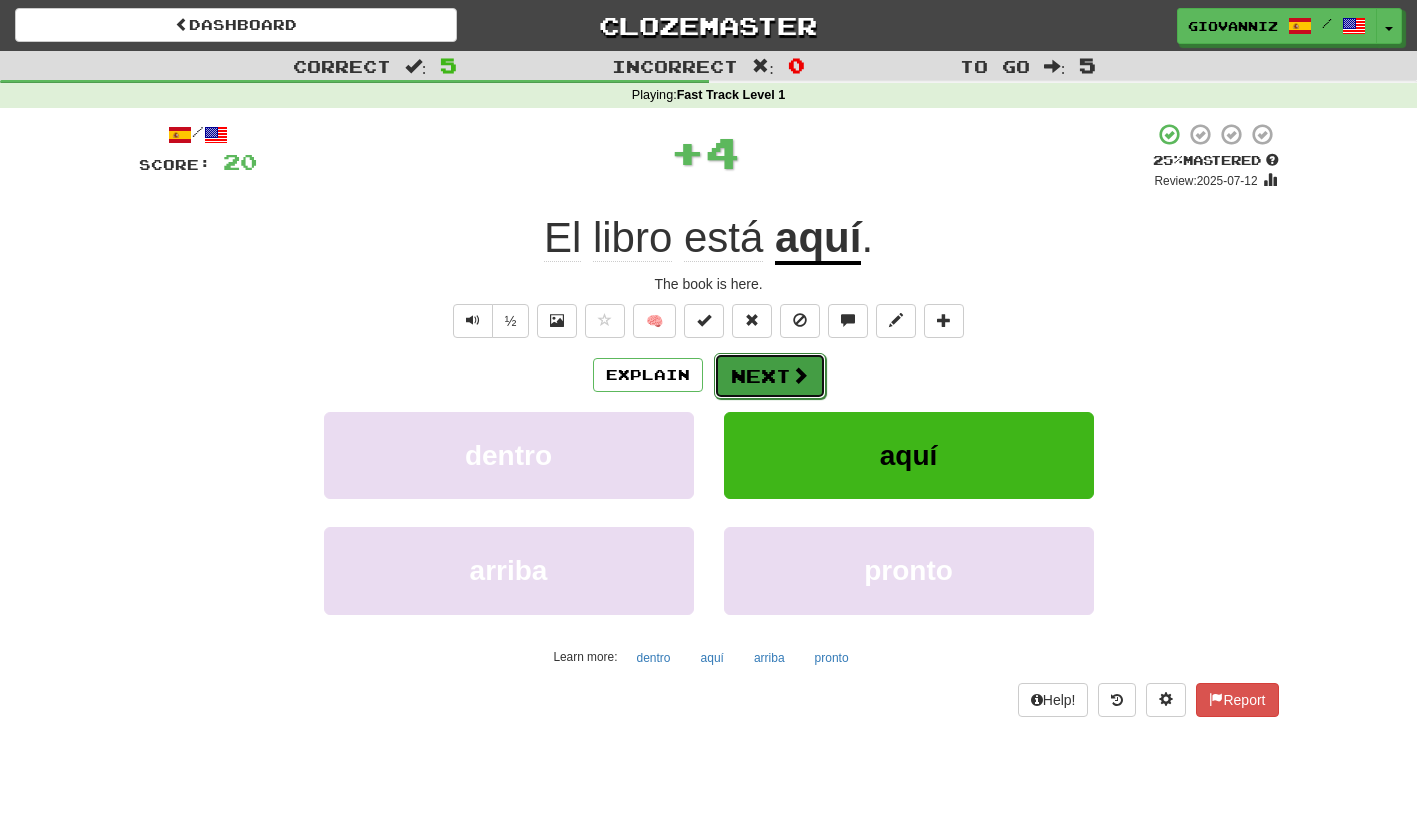 click on "Next" at bounding box center [770, 376] 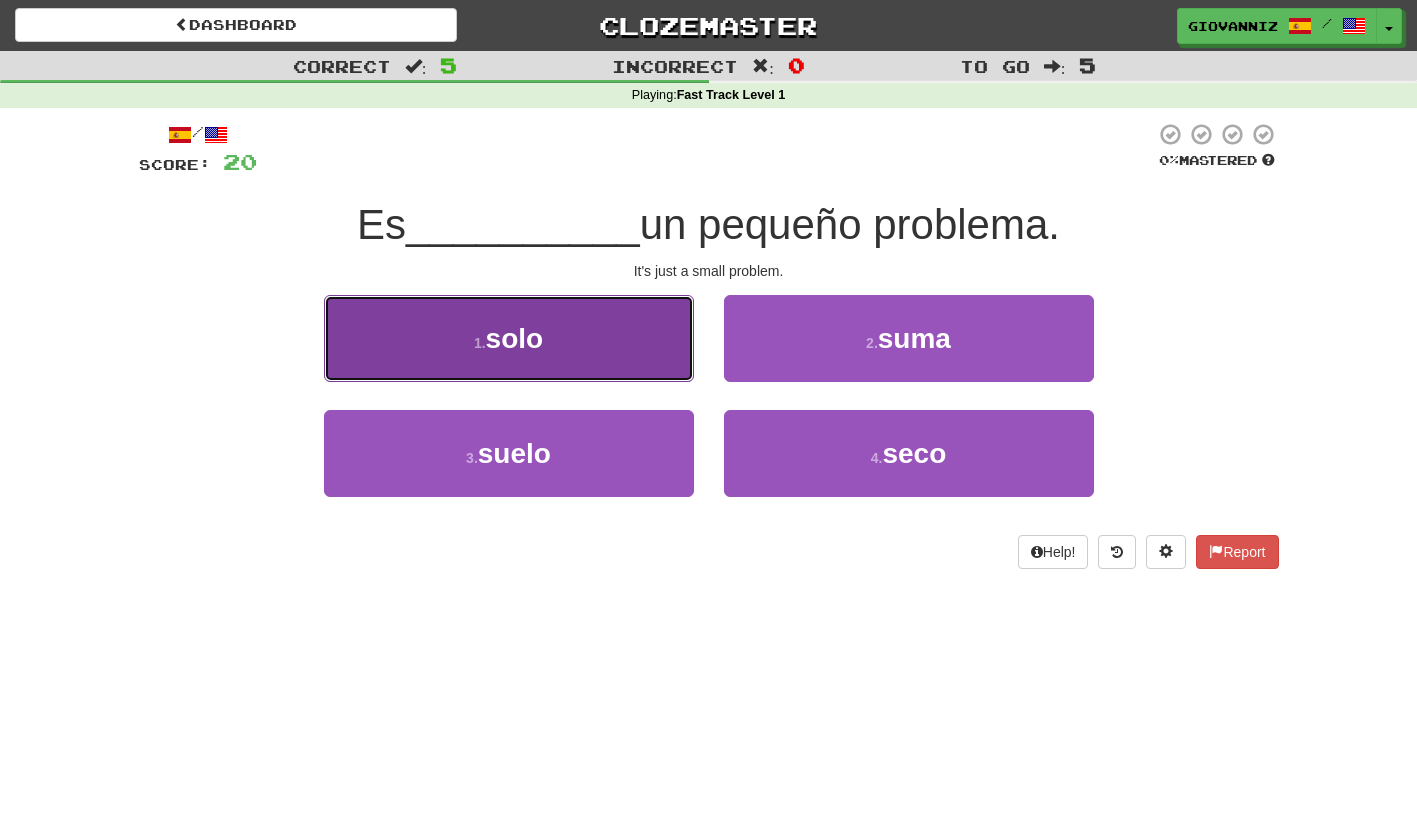 click on "1 .  solo" at bounding box center (509, 338) 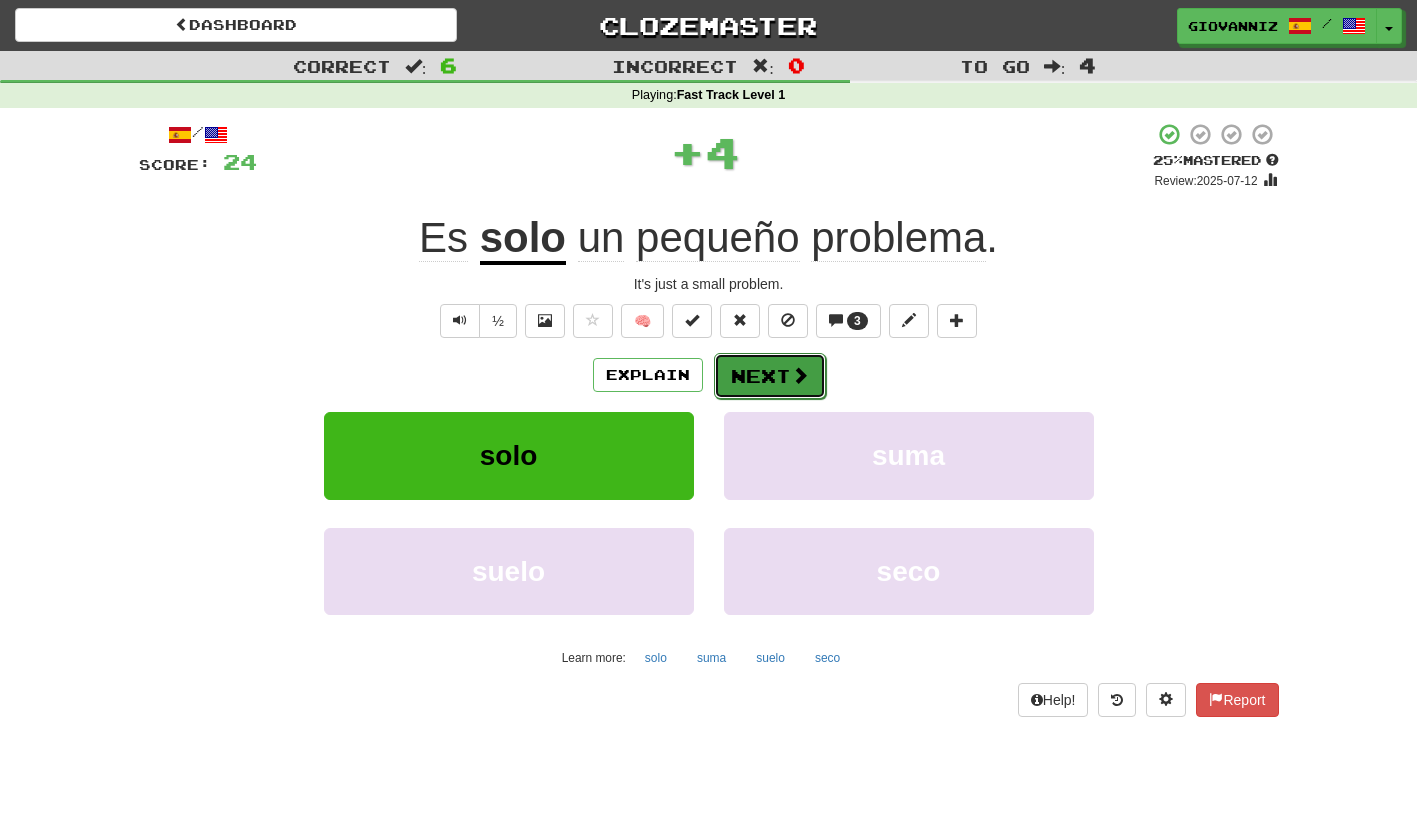 click on "Next" at bounding box center [770, 376] 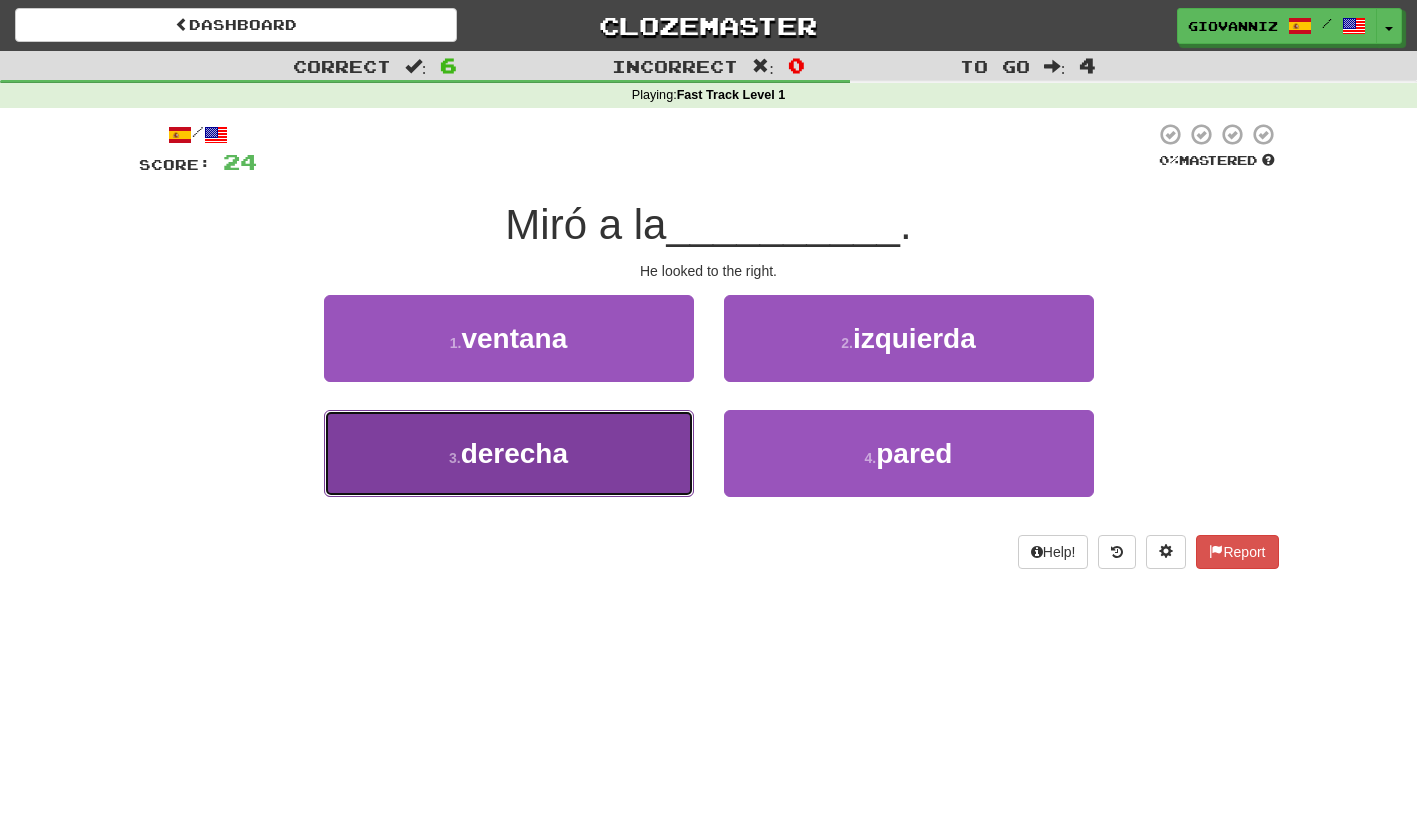 click on "3 .  derecha" at bounding box center [509, 453] 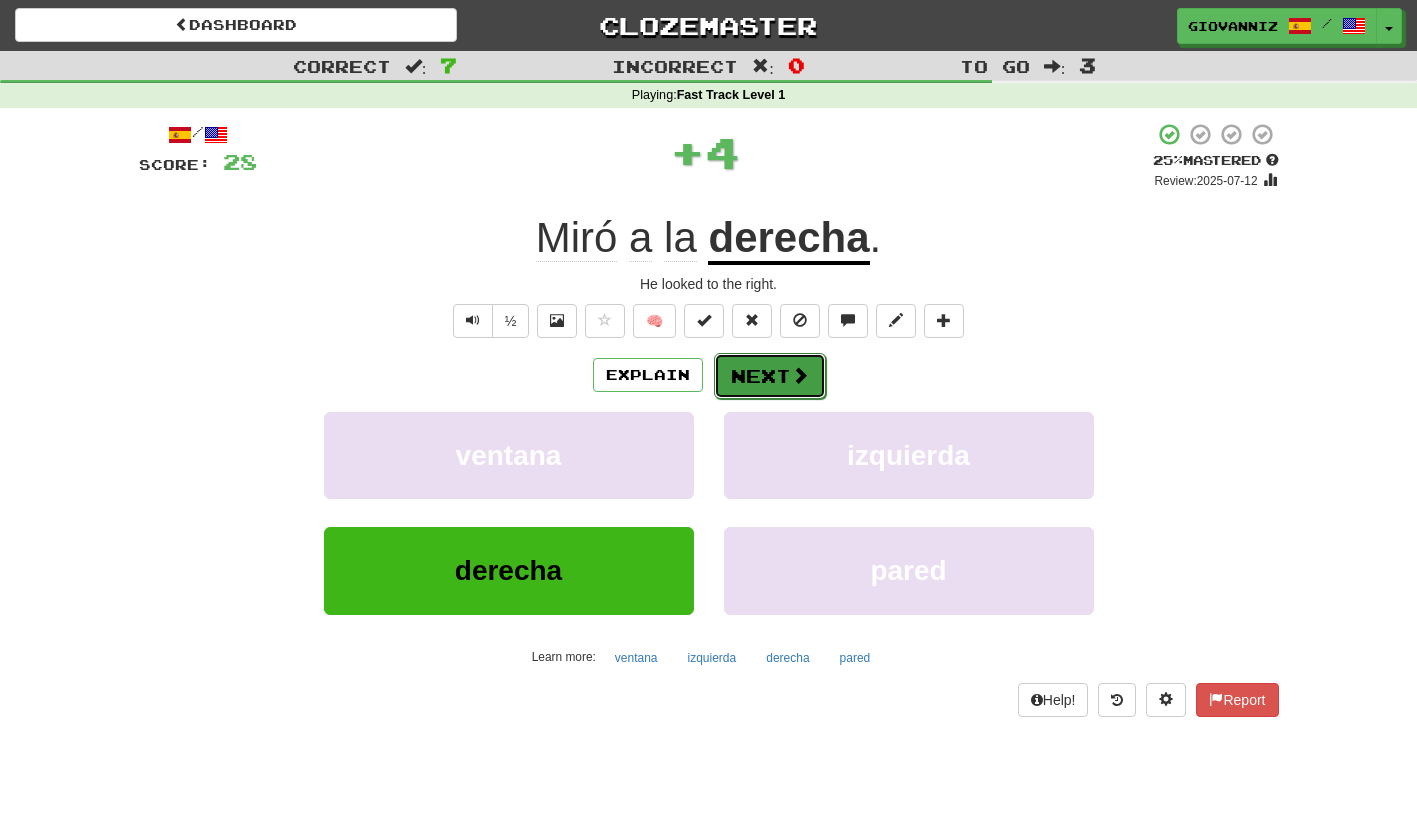 click on "Next" at bounding box center (770, 376) 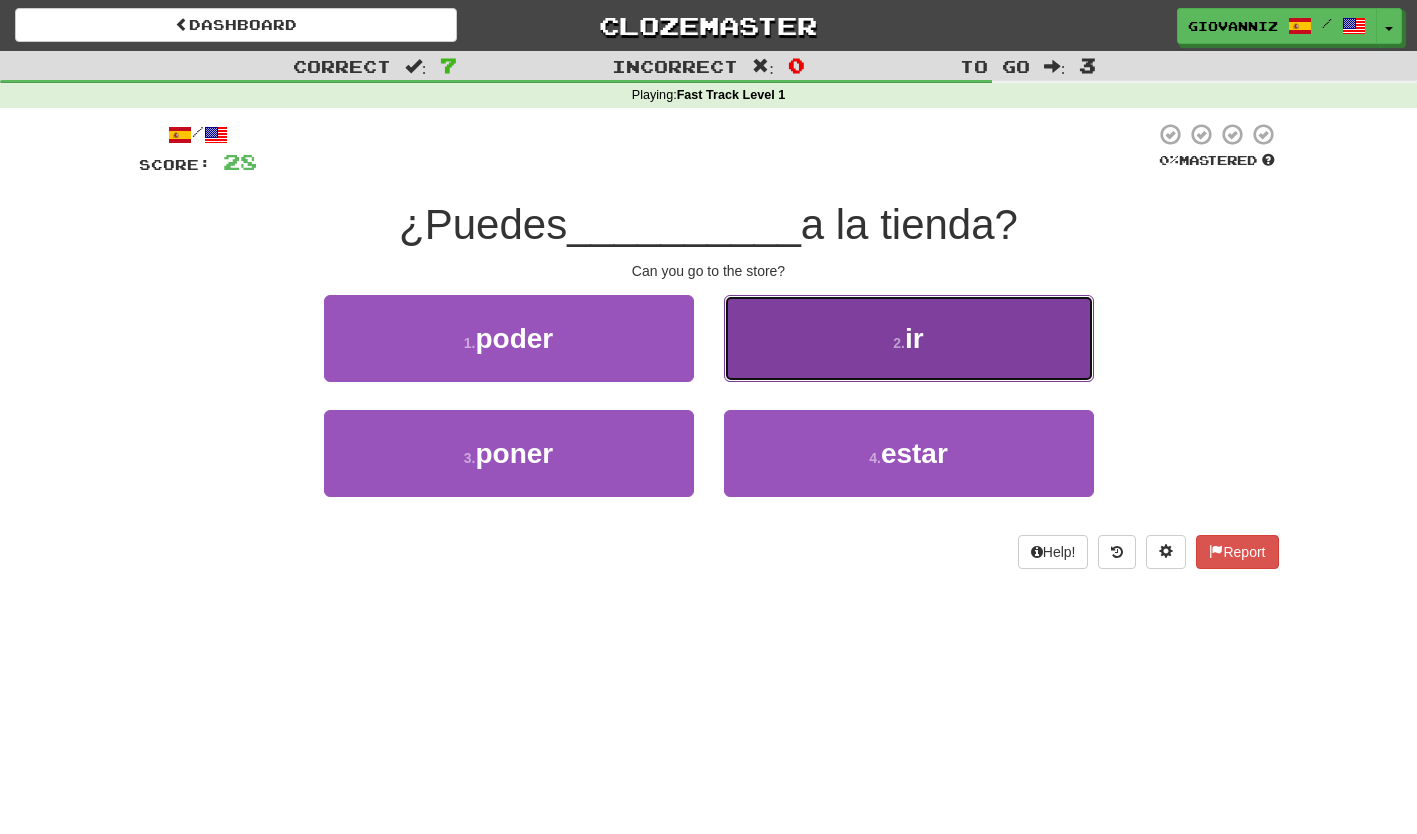 click on "2 .  ir" at bounding box center [909, 338] 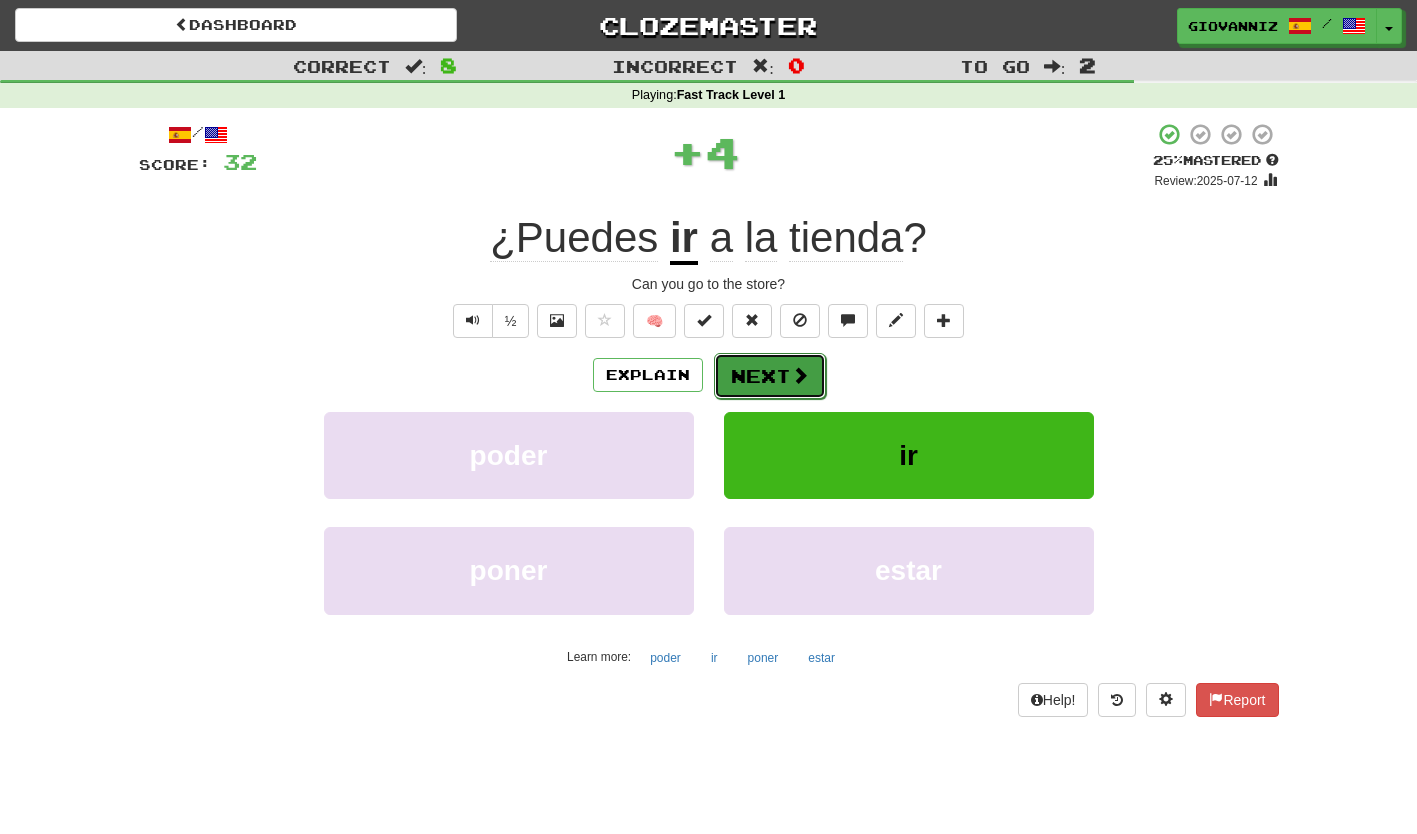 click on "Next" at bounding box center [770, 376] 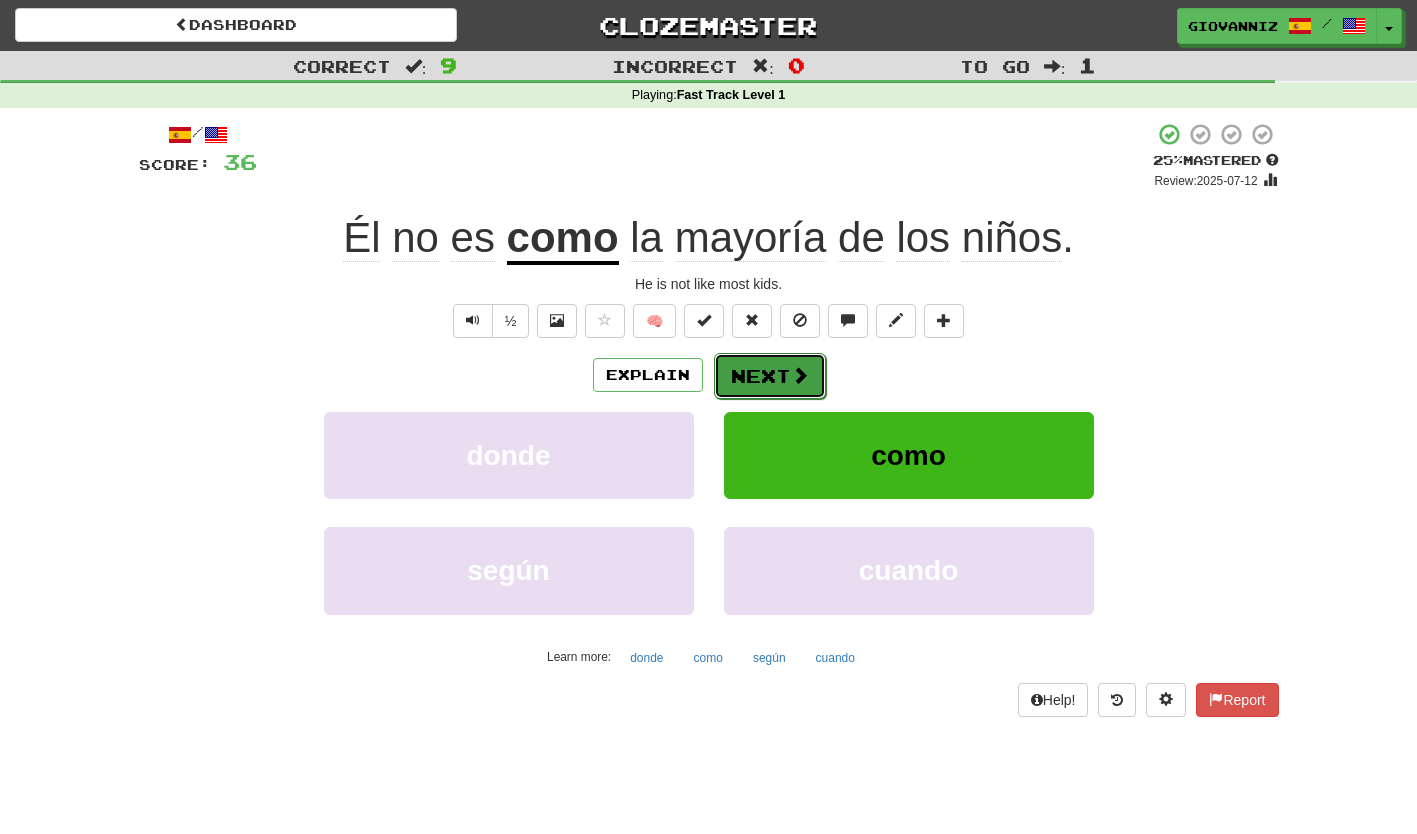 click on "Next" at bounding box center [770, 376] 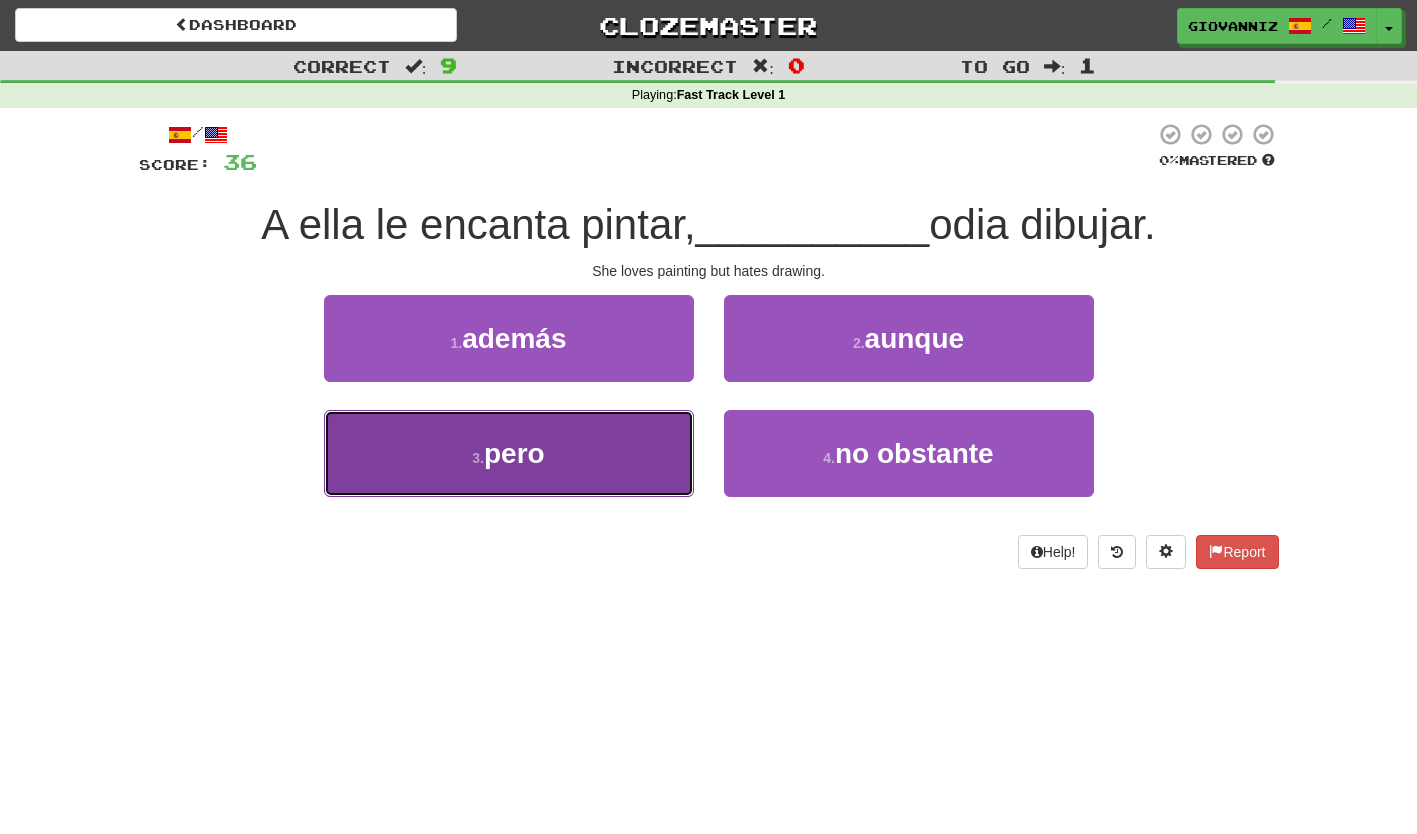 click on "3 .  pero" at bounding box center (509, 453) 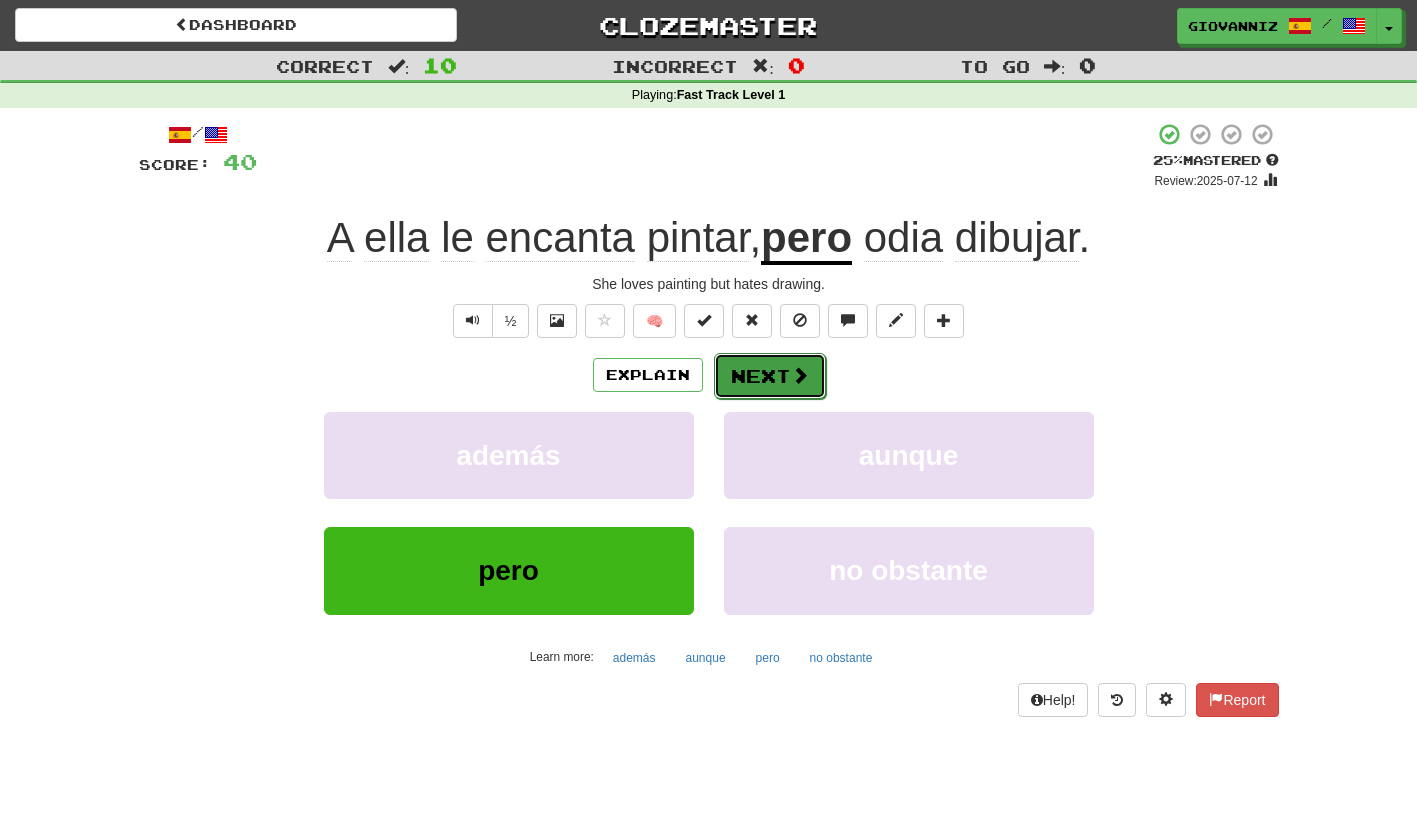 click on "Next" at bounding box center [770, 376] 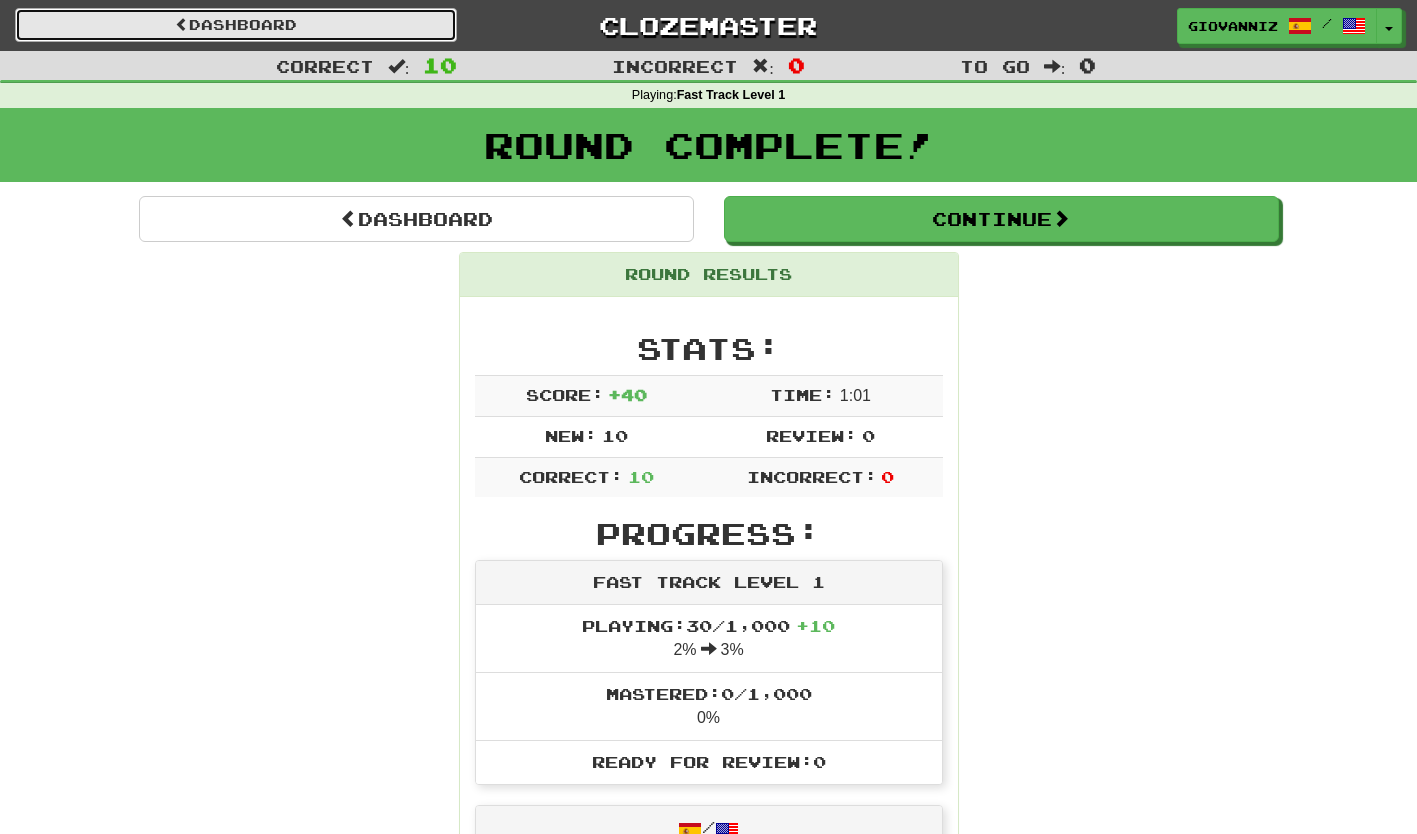 click on "Dashboard" at bounding box center [236, 25] 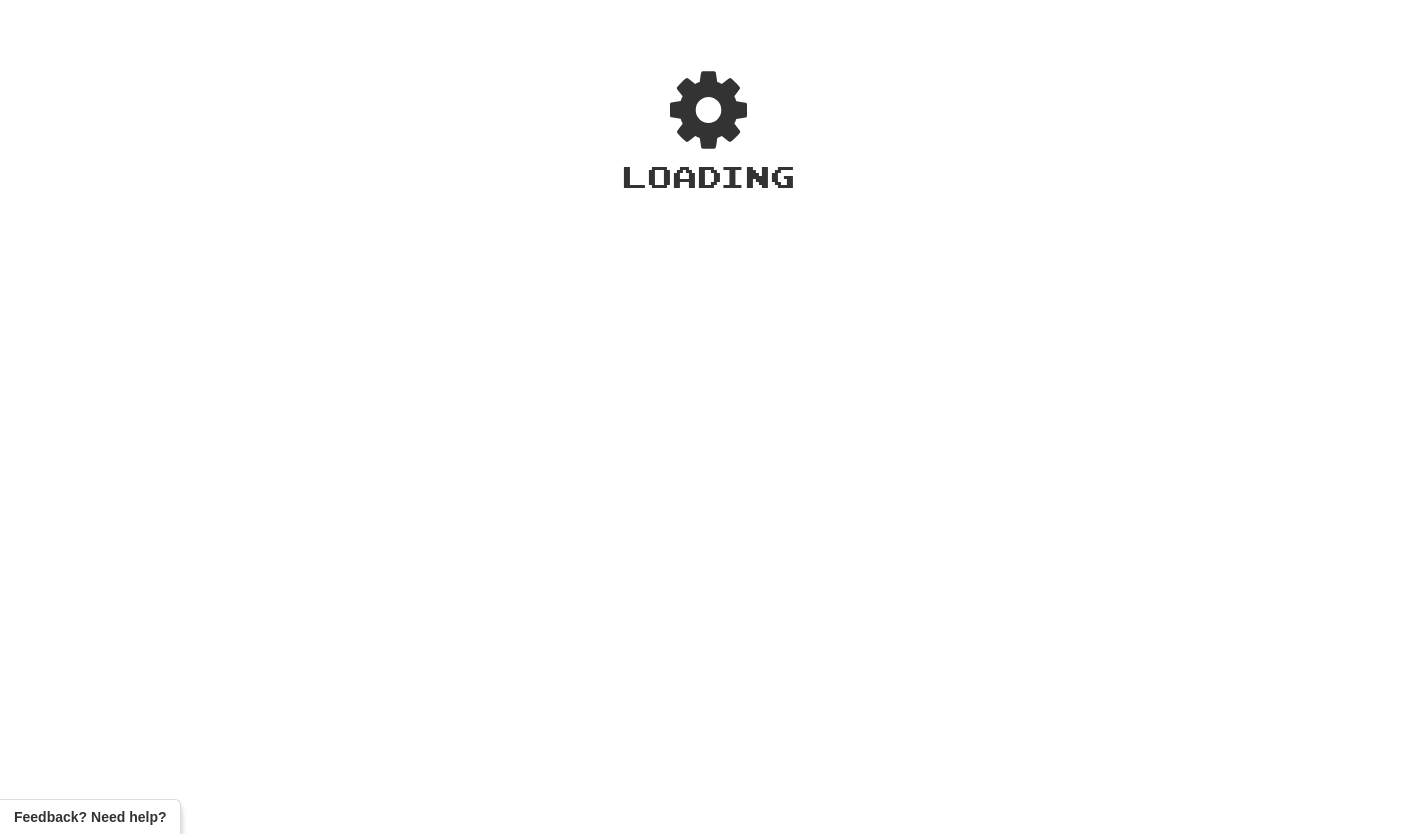 scroll, scrollTop: 0, scrollLeft: 0, axis: both 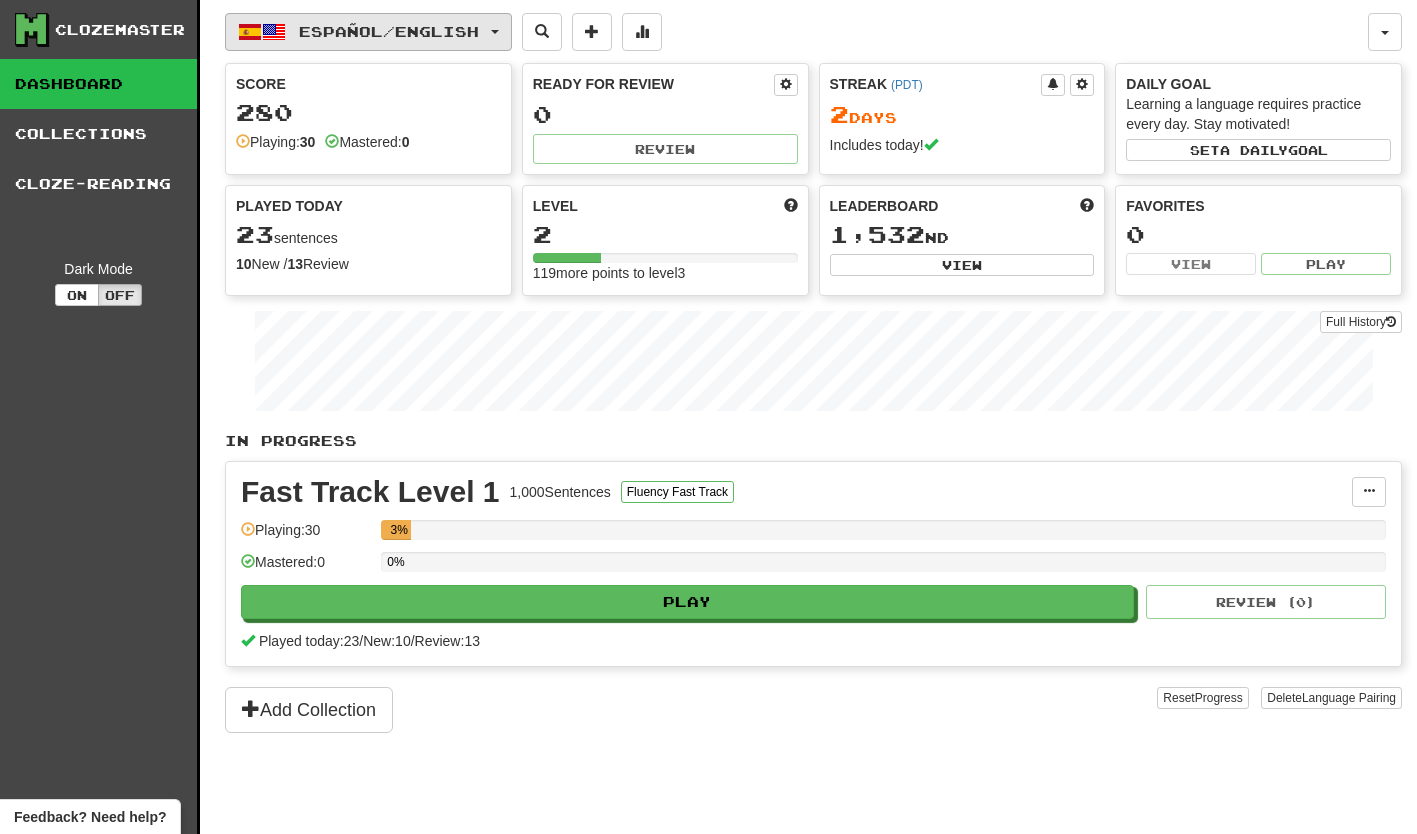 click on "Español  /  English" at bounding box center (368, 32) 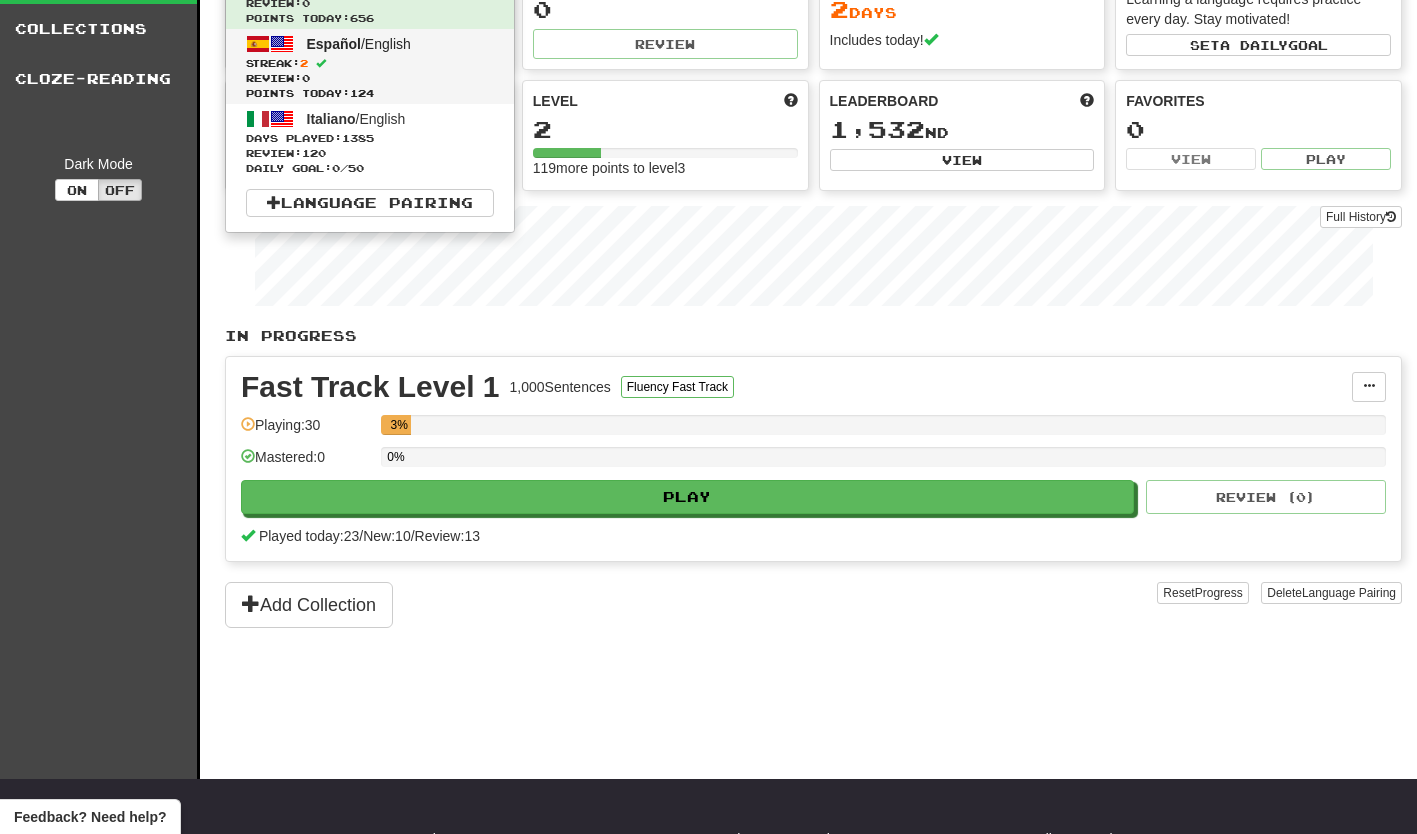 scroll, scrollTop: 200, scrollLeft: 0, axis: vertical 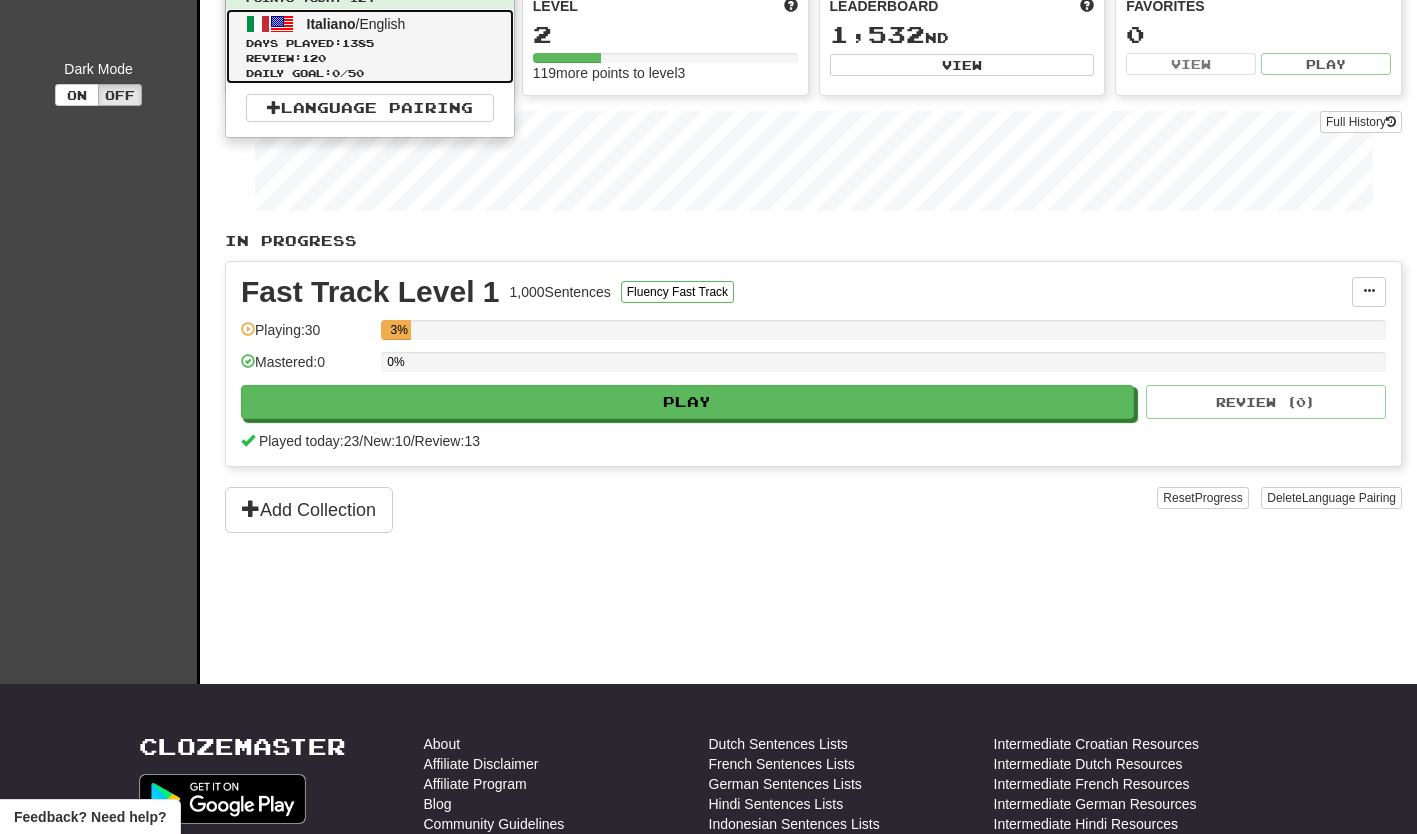 click on "Days Played:  1385" at bounding box center (370, 43) 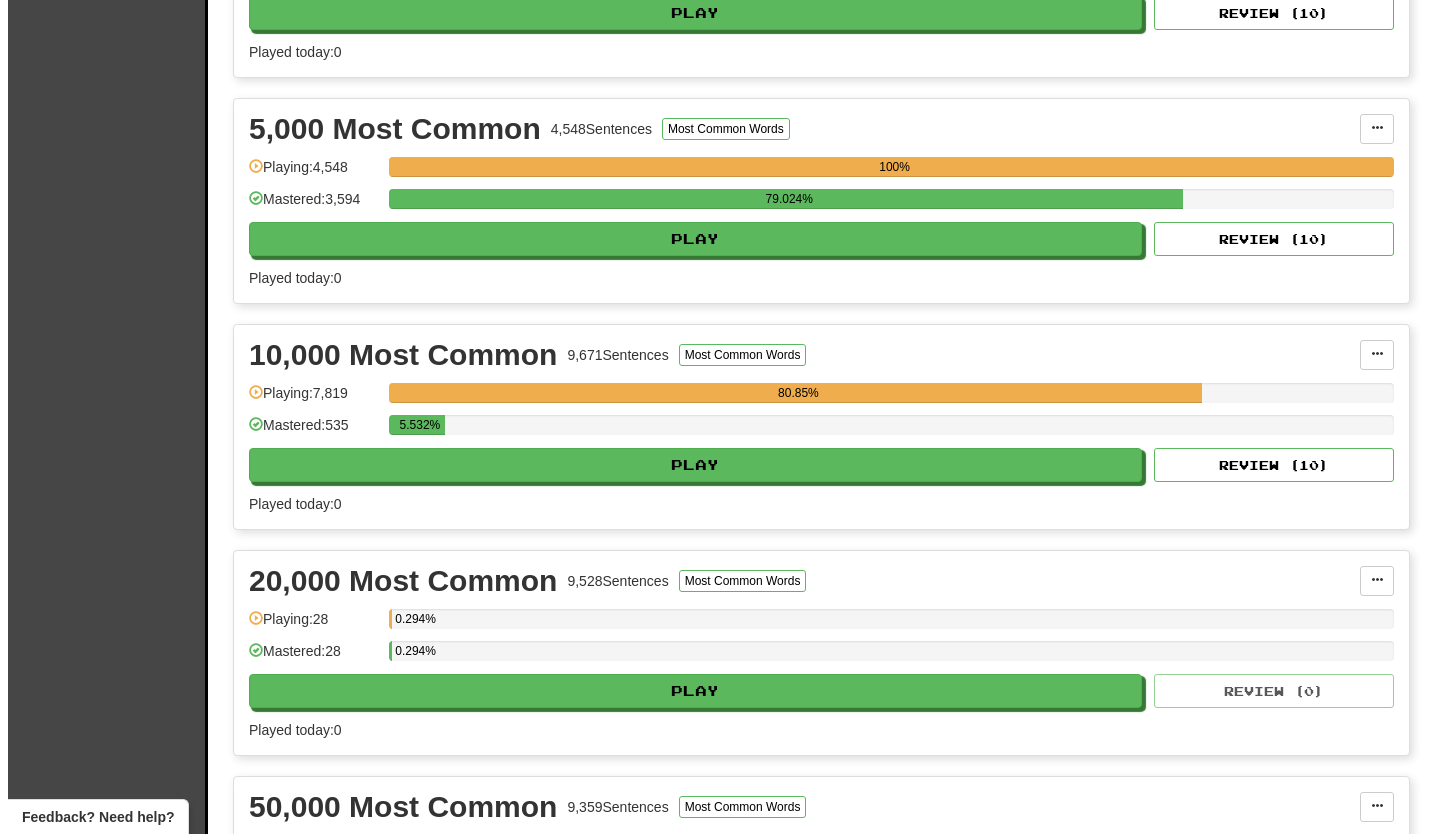 scroll, scrollTop: 1400, scrollLeft: 0, axis: vertical 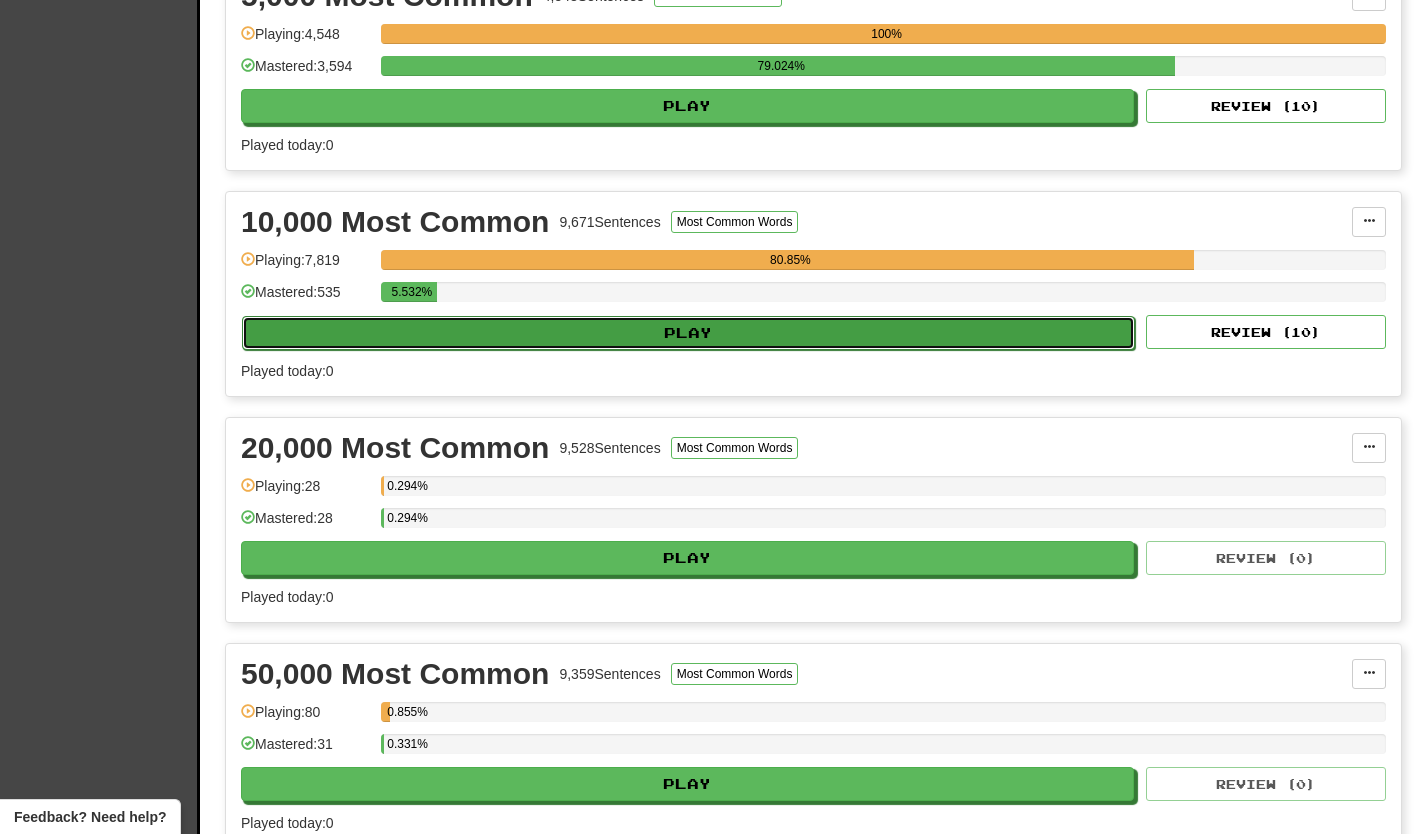 click on "Play" at bounding box center (688, 333) 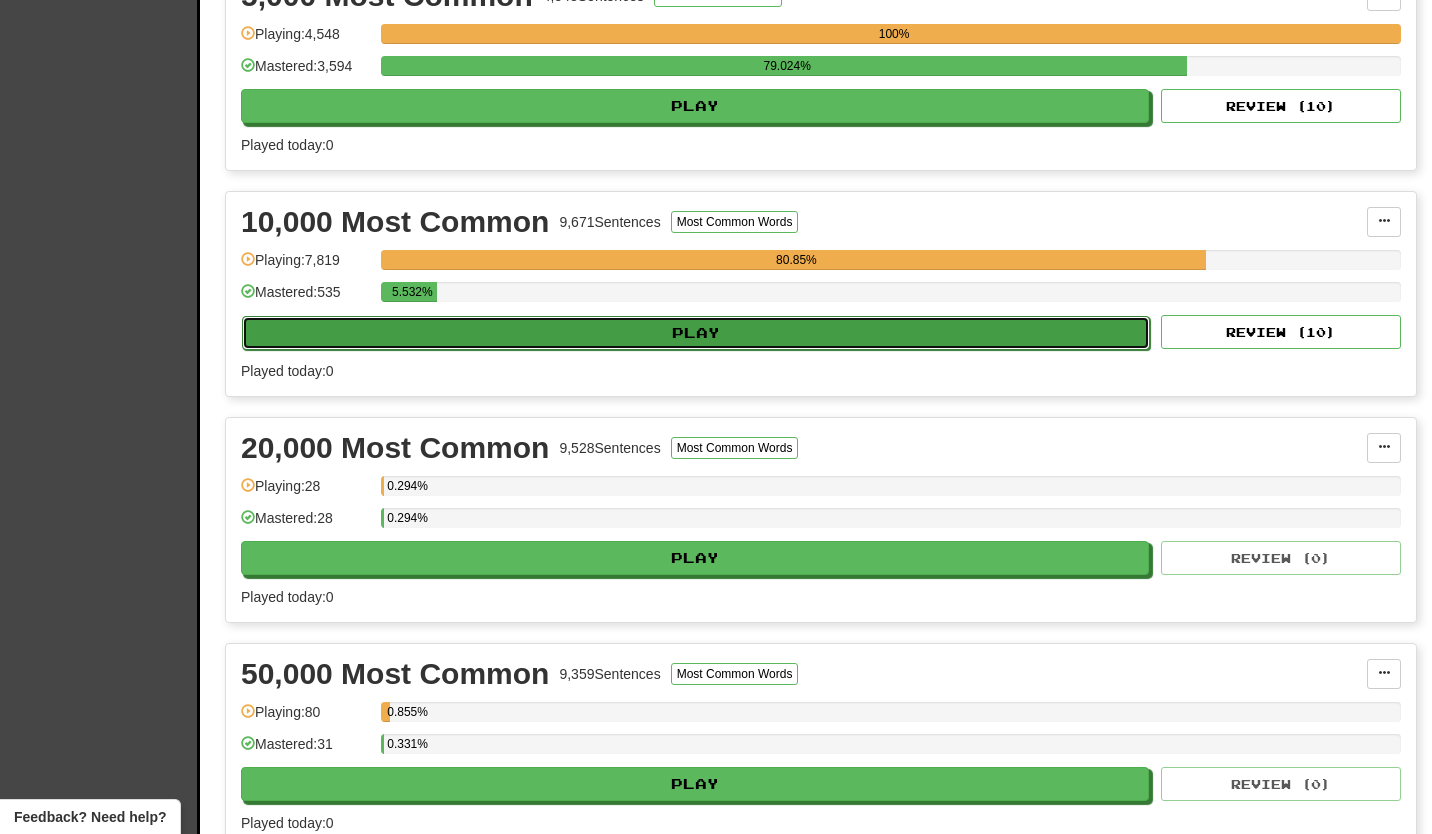 select on "**" 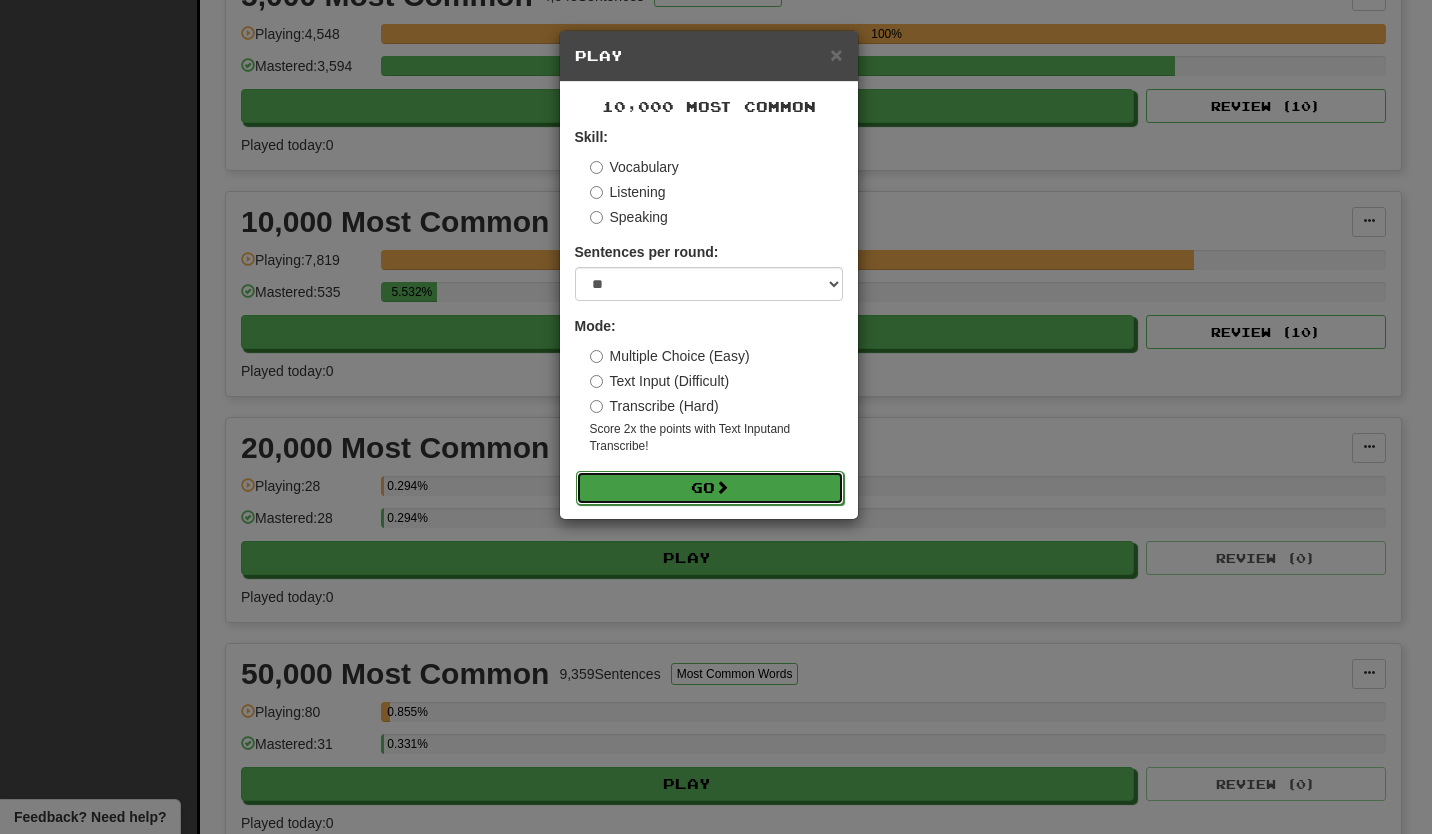click on "Go" at bounding box center (710, 488) 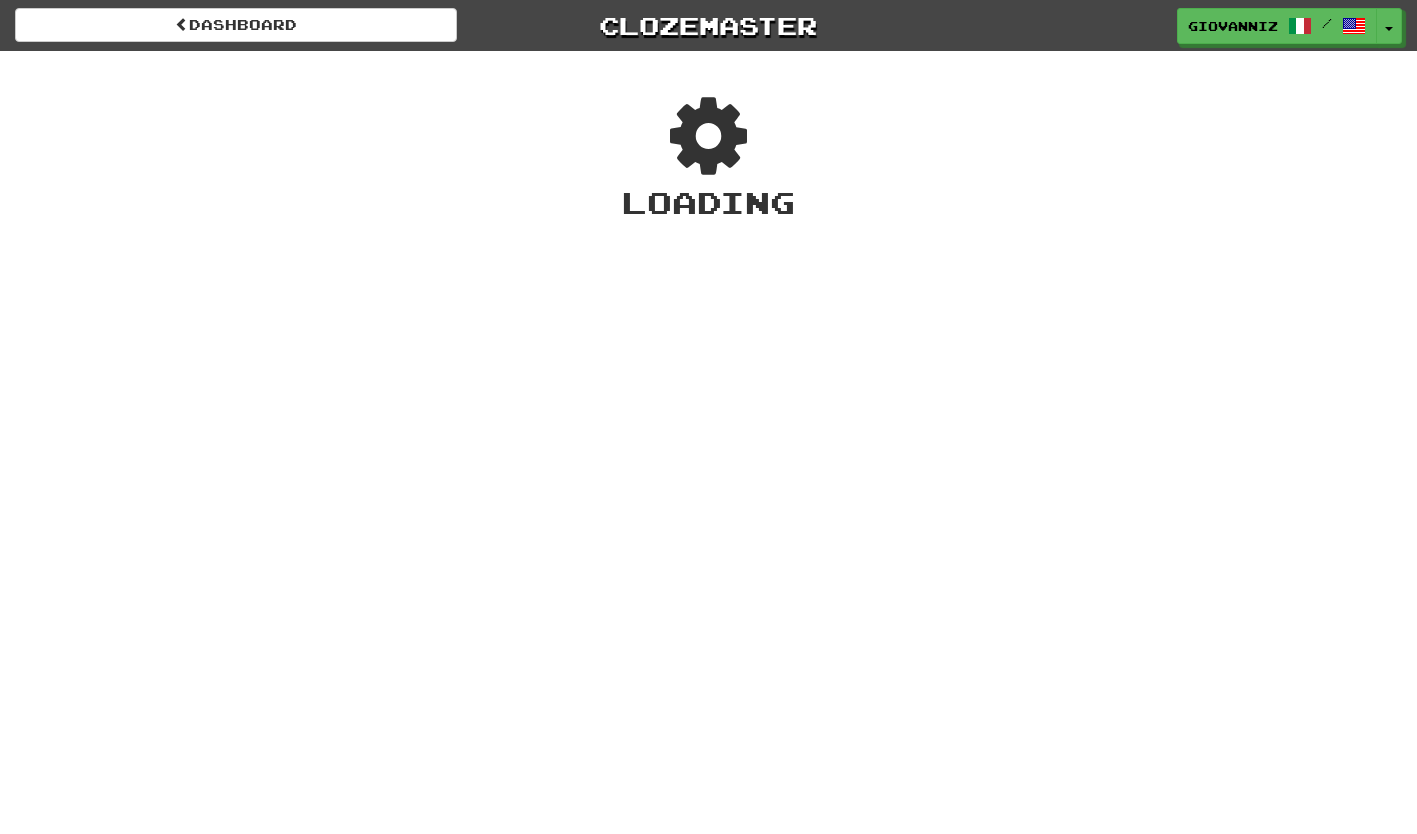 scroll, scrollTop: 0, scrollLeft: 0, axis: both 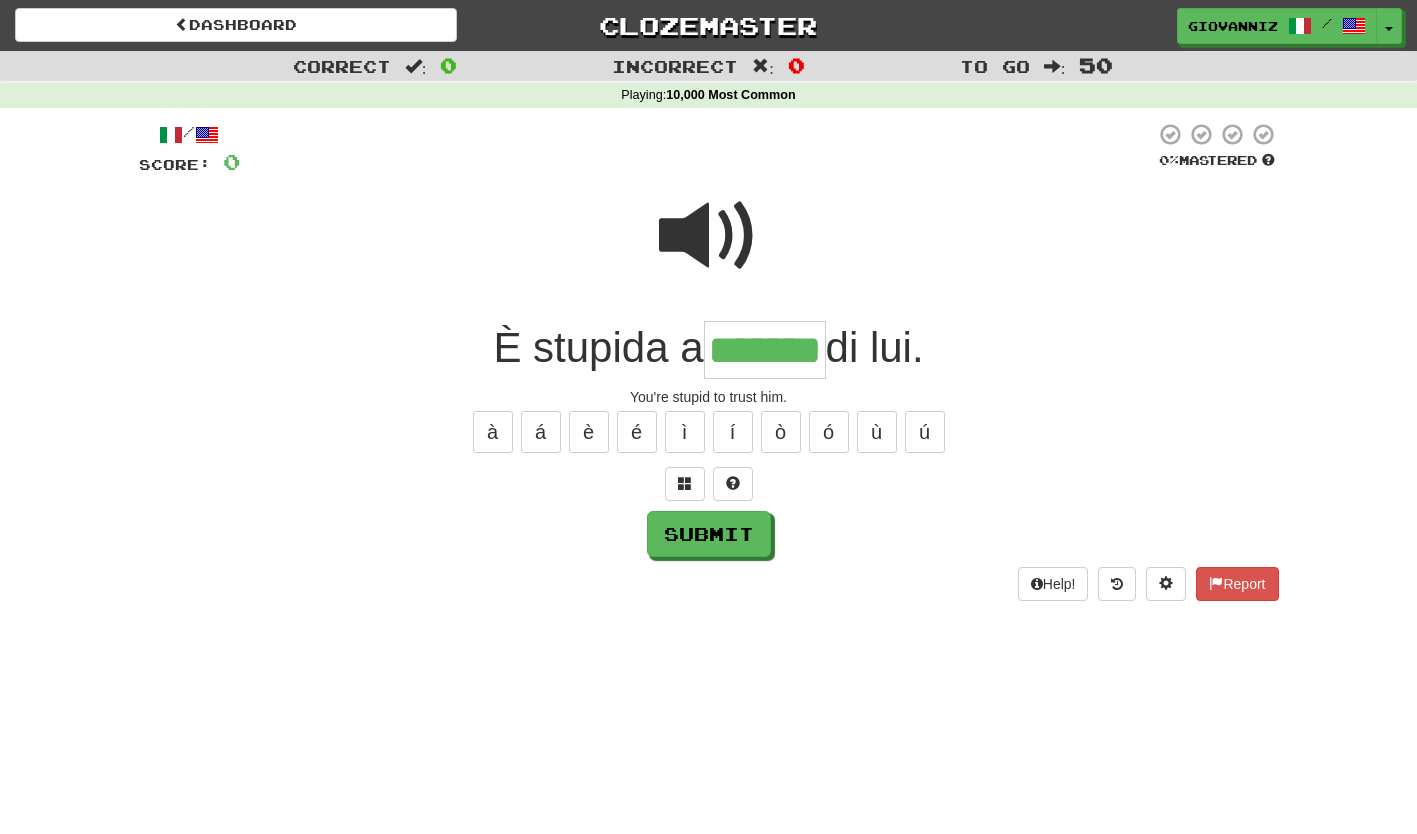 type on "*******" 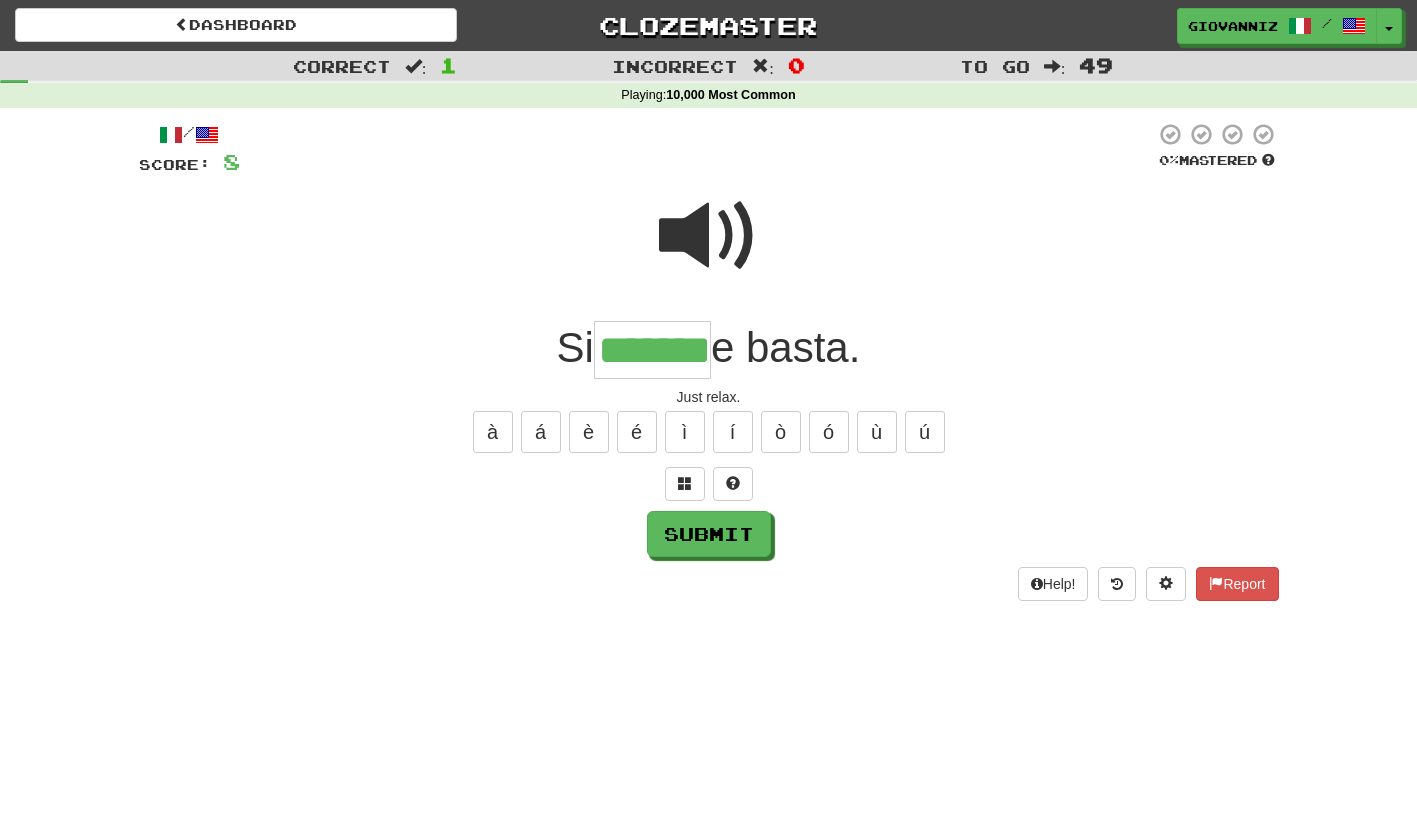 type on "*******" 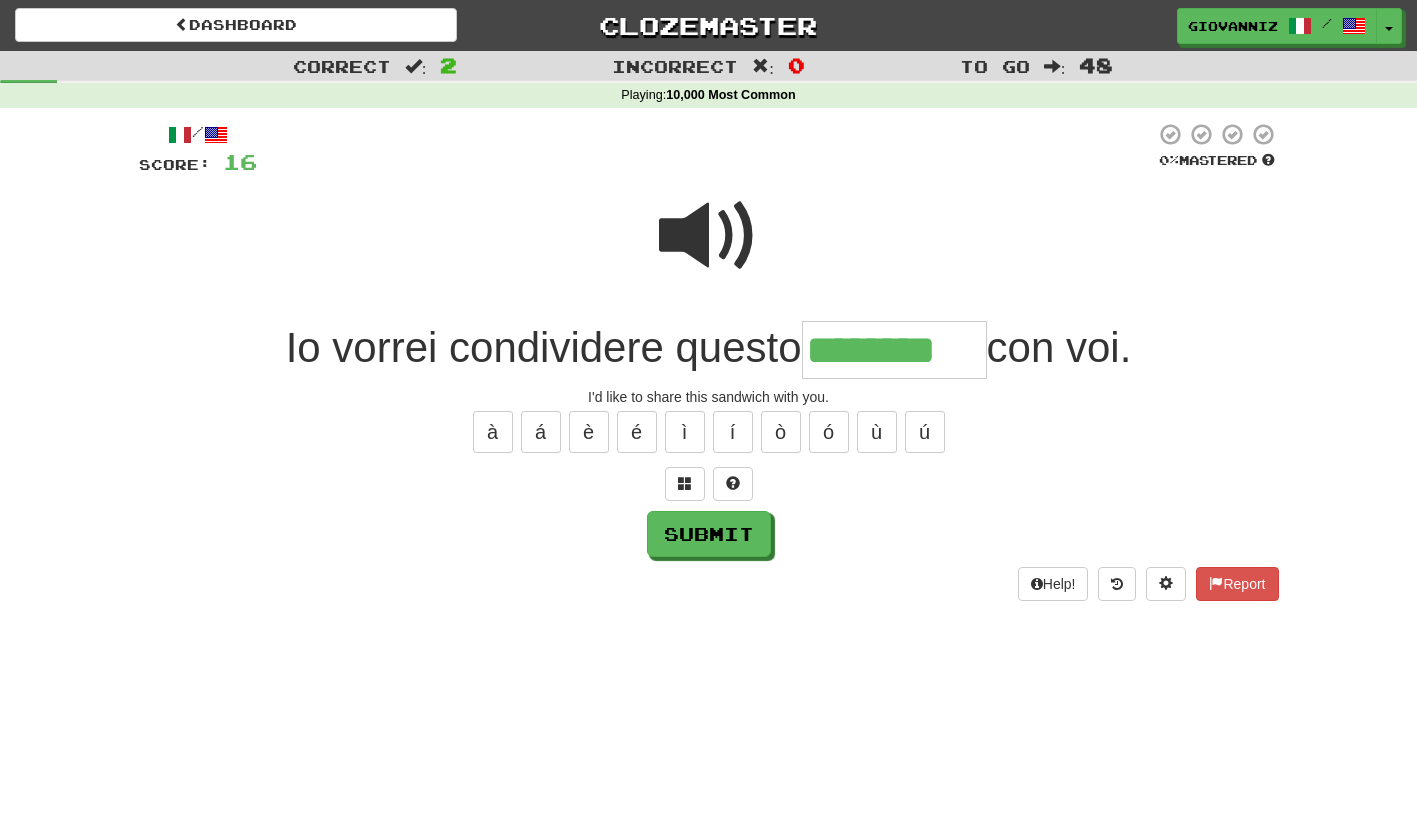 type on "********" 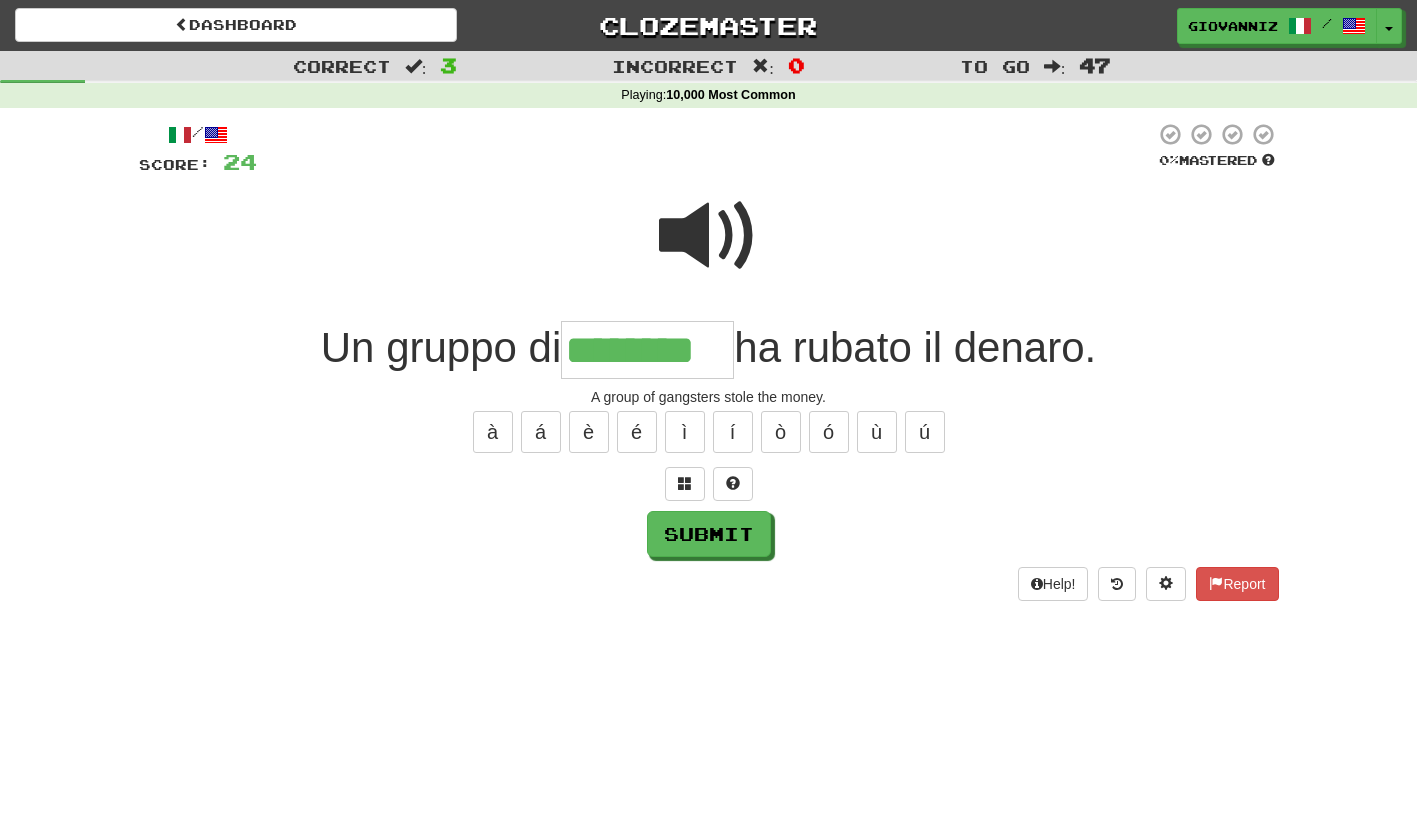type on "********" 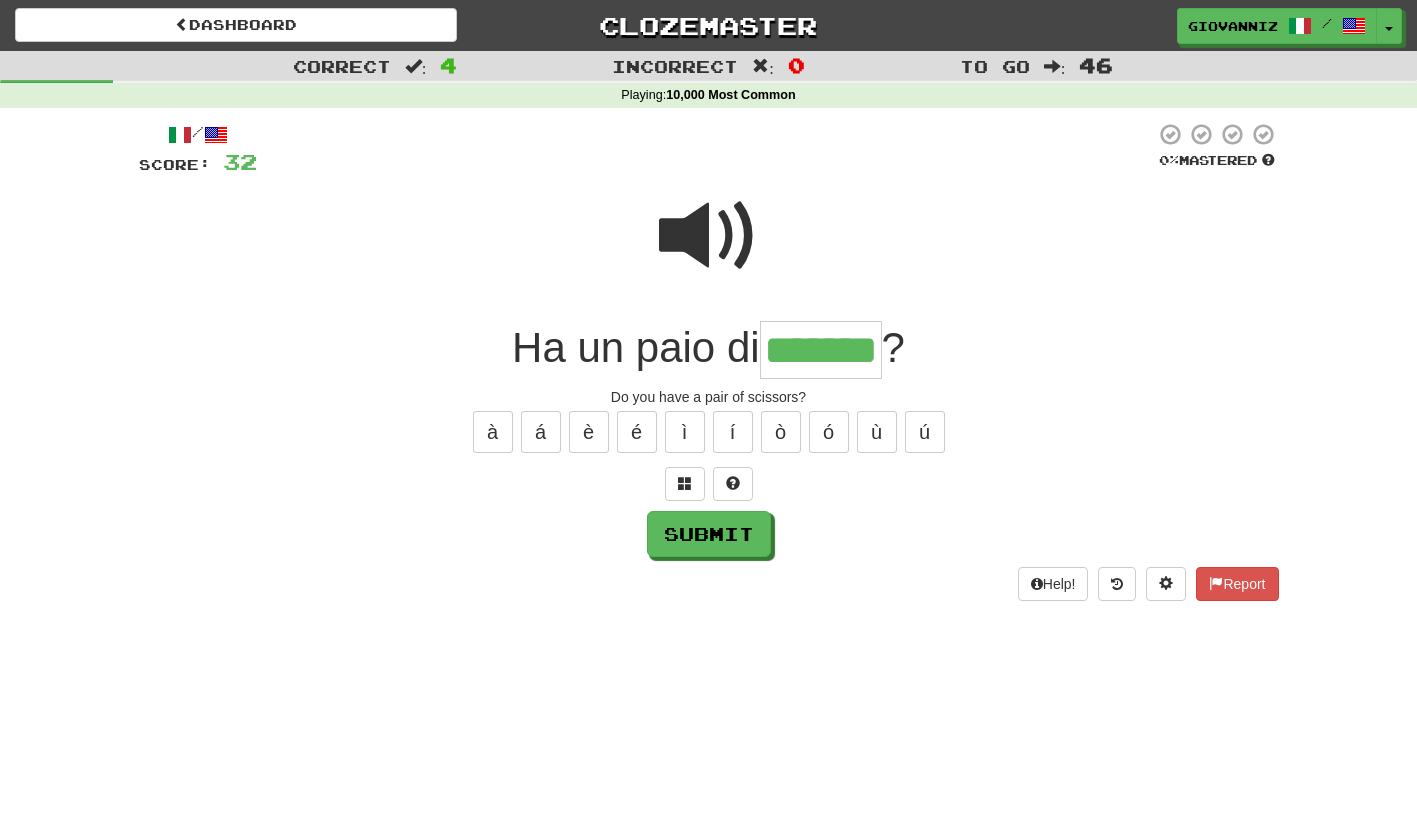 type on "*******" 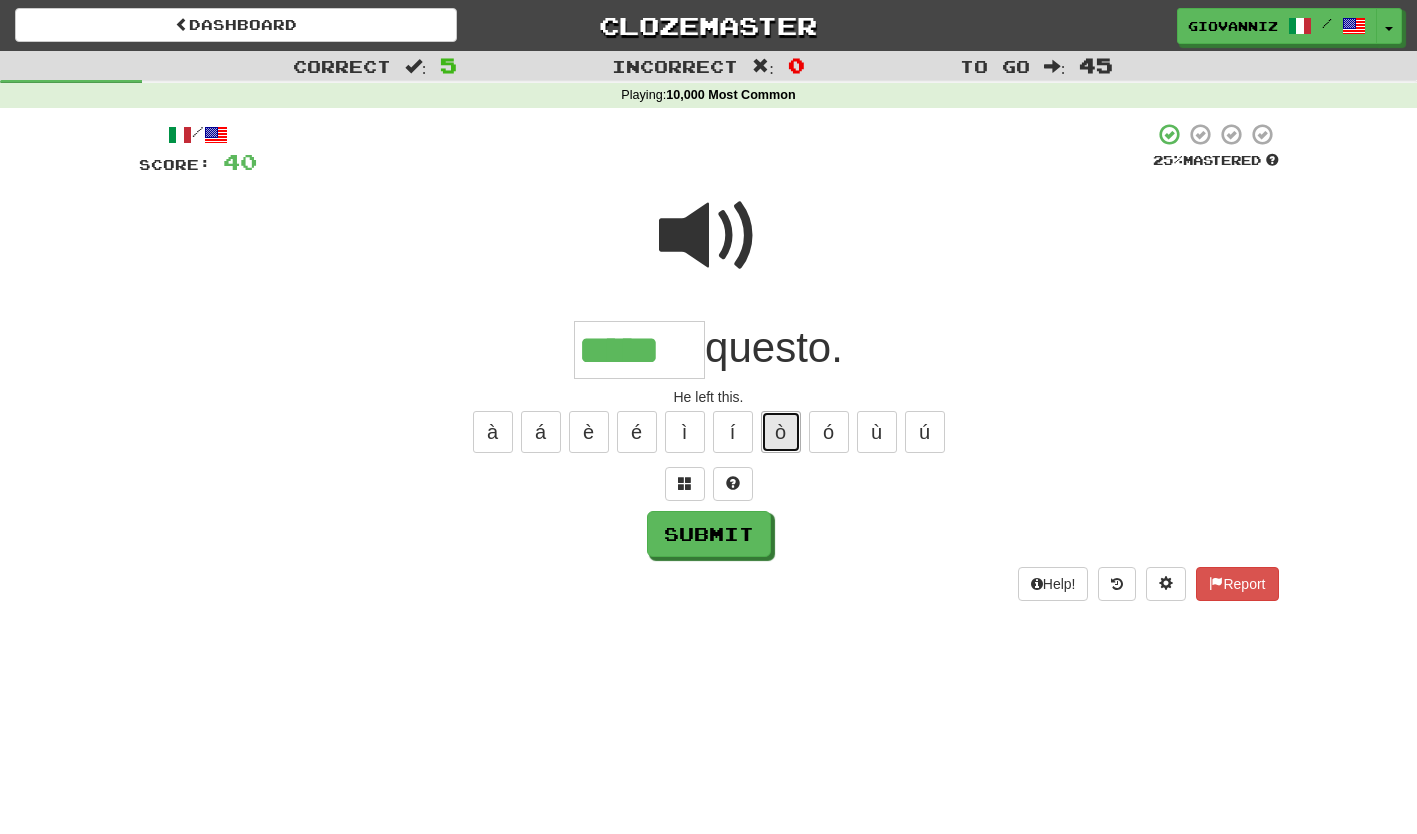 click on "ò" at bounding box center (781, 432) 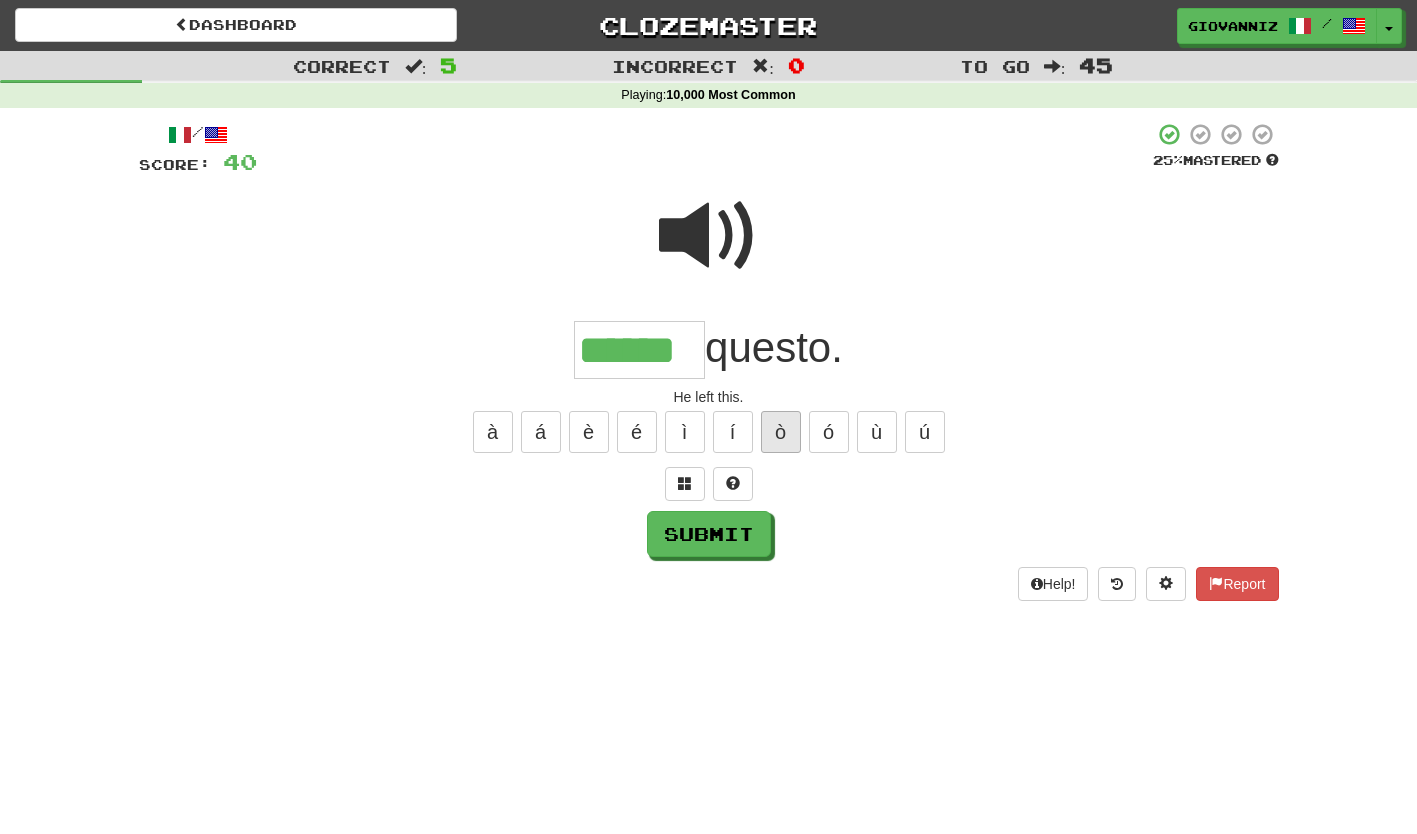 type on "******" 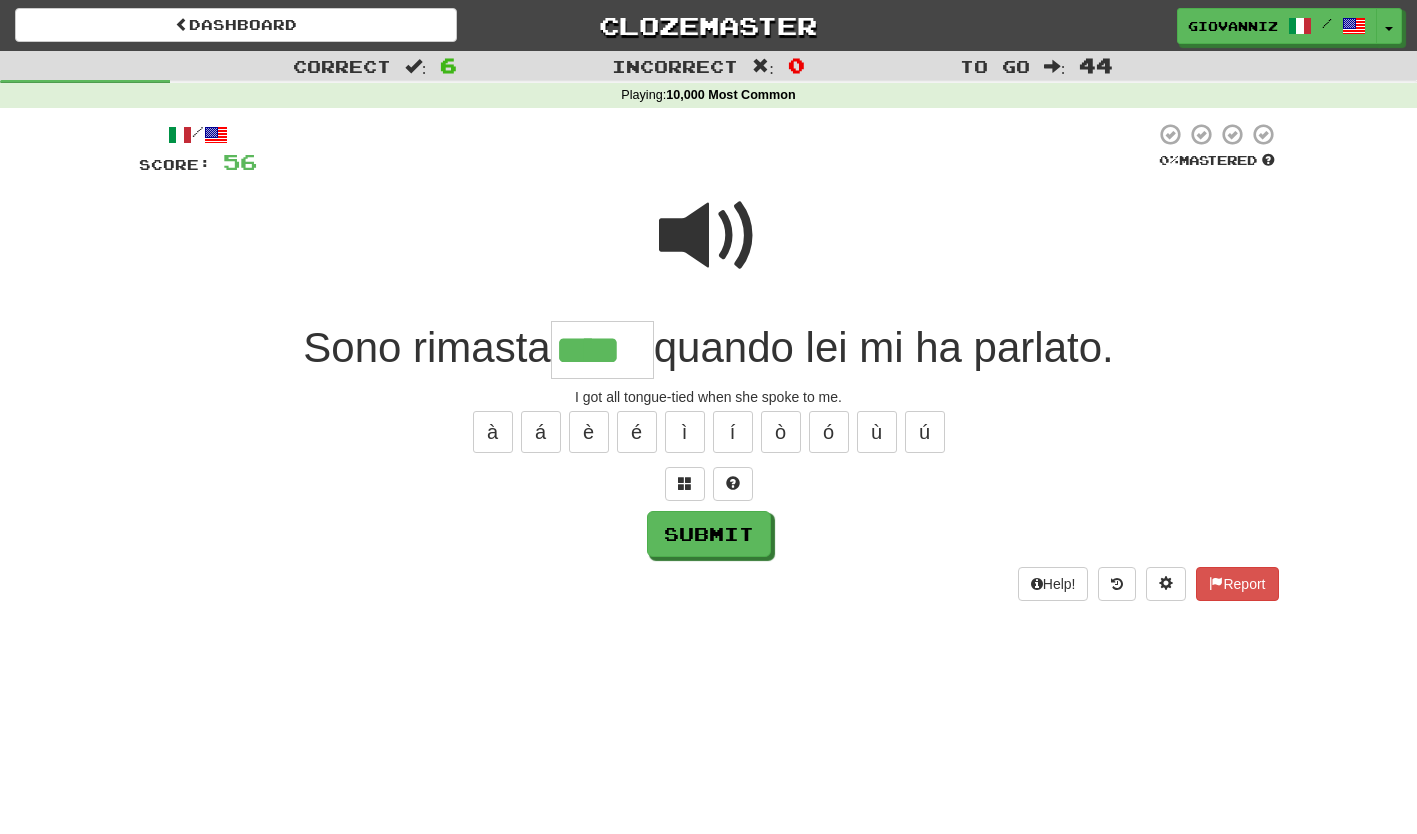 type on "****" 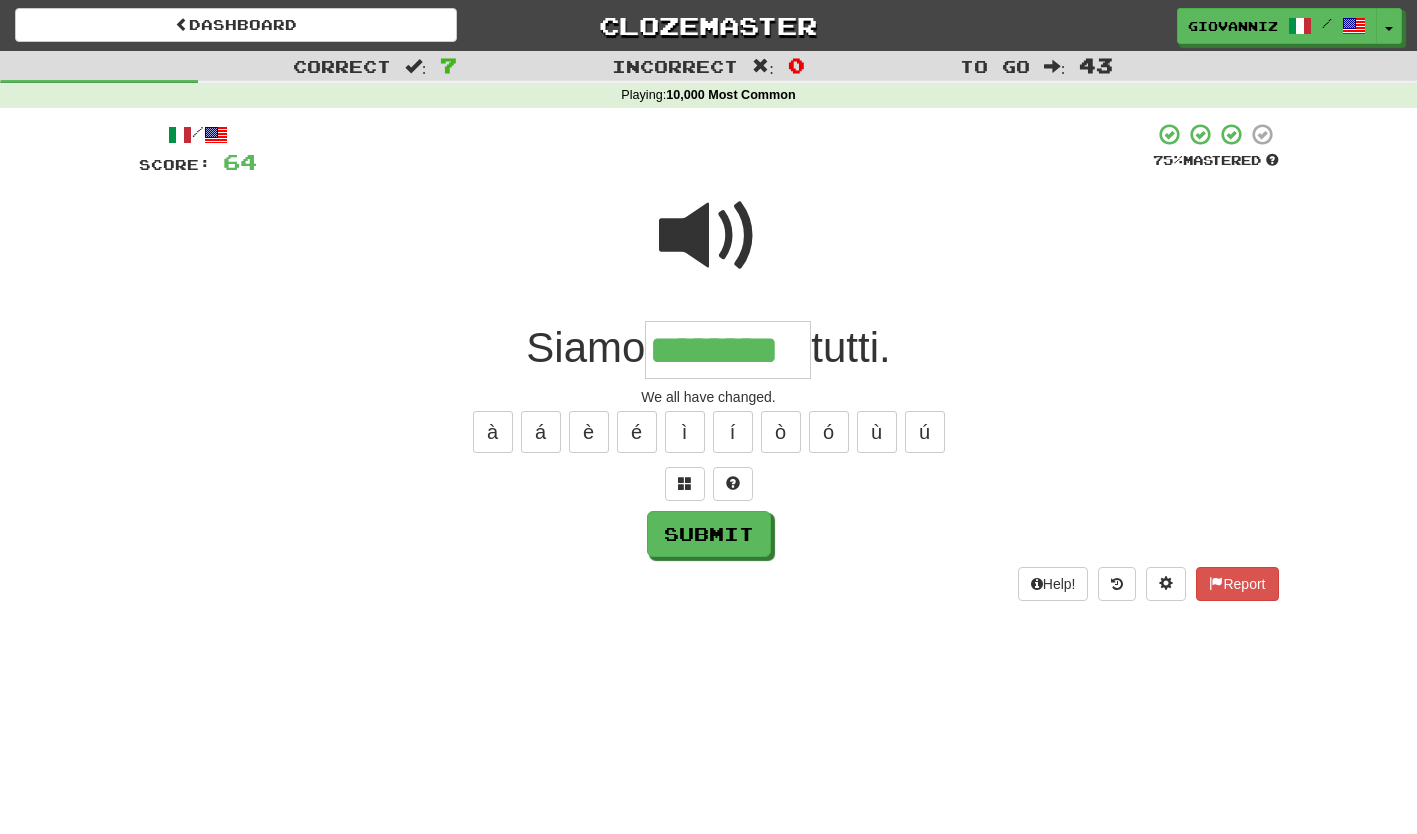 type on "********" 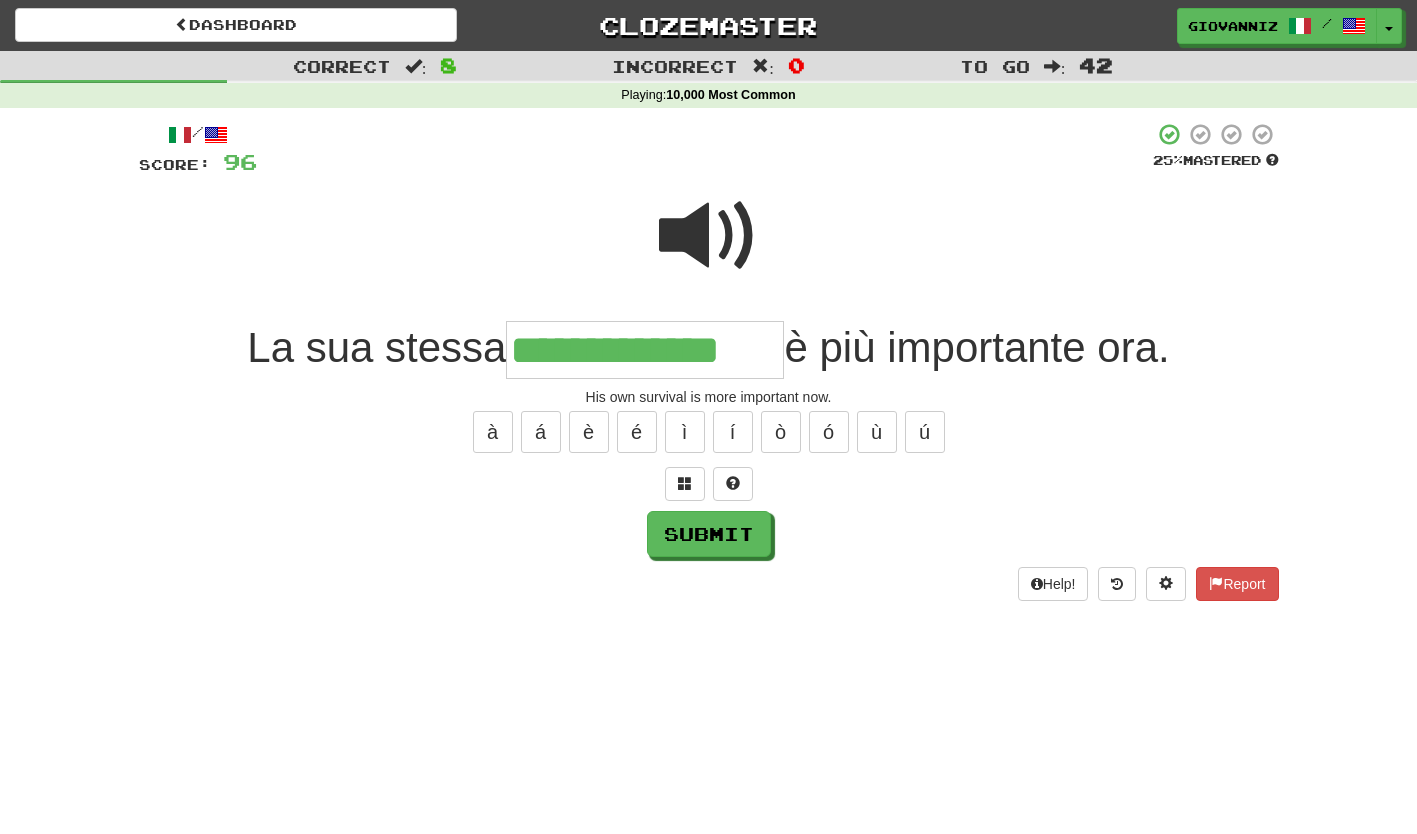 type on "**********" 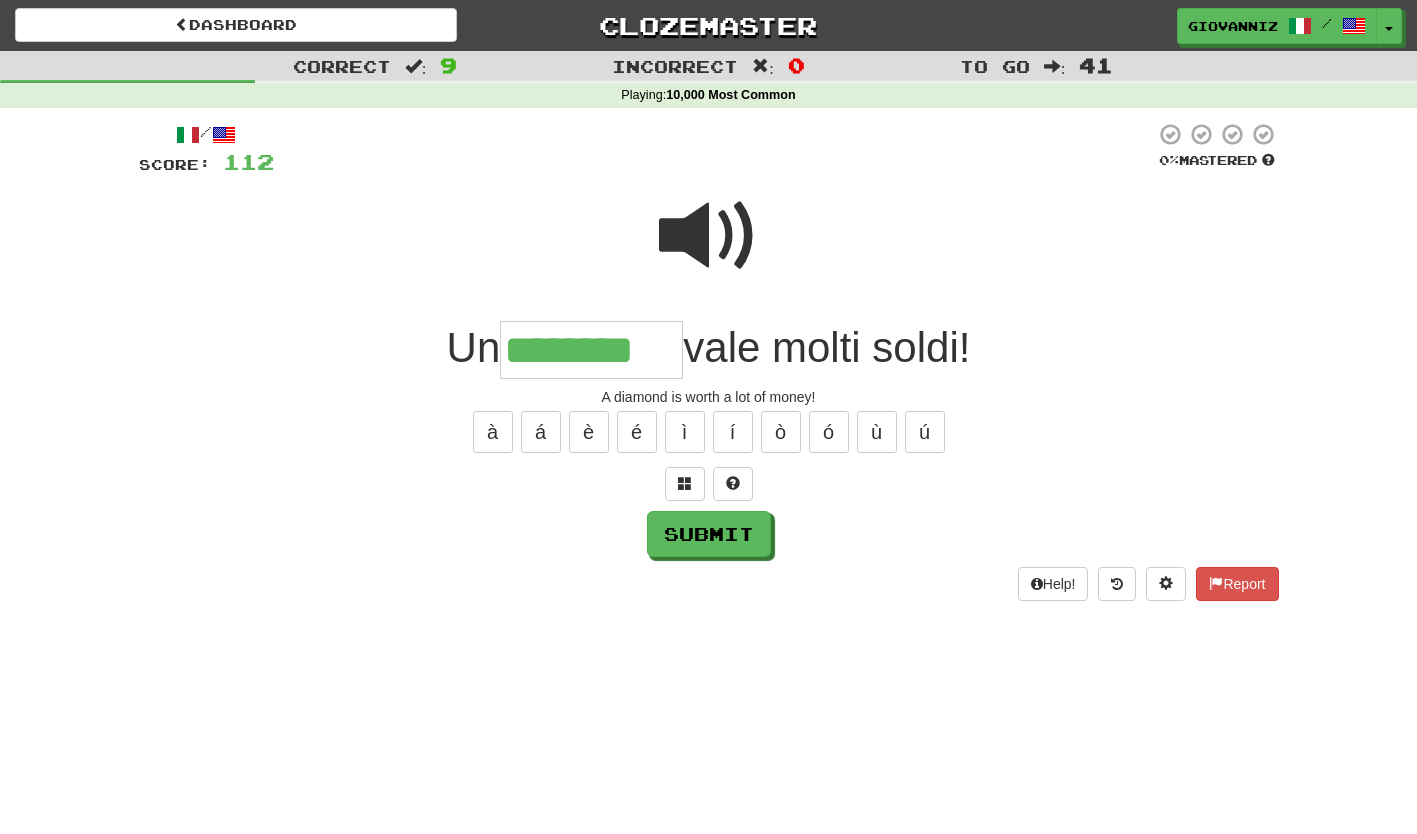 type on "********" 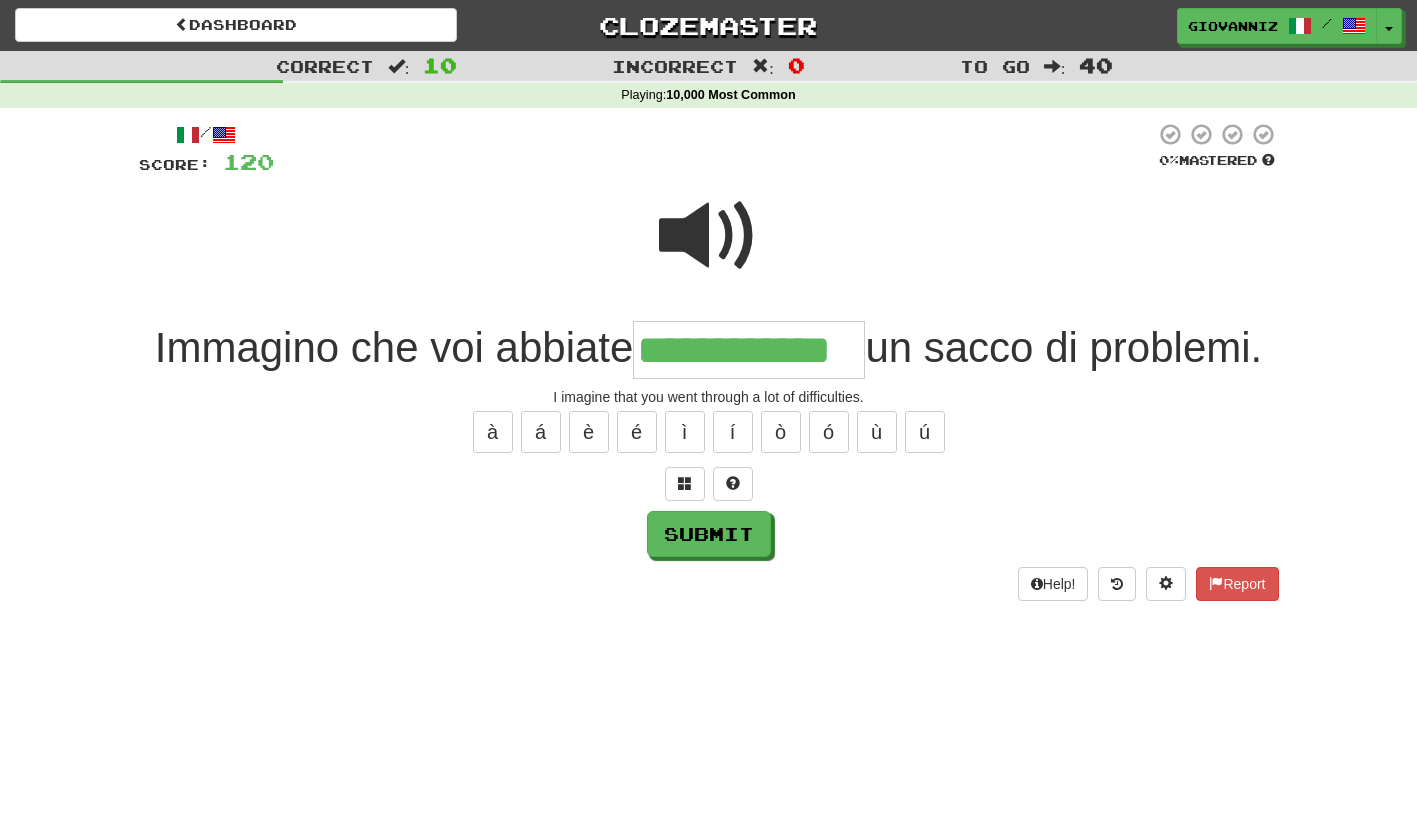type on "**********" 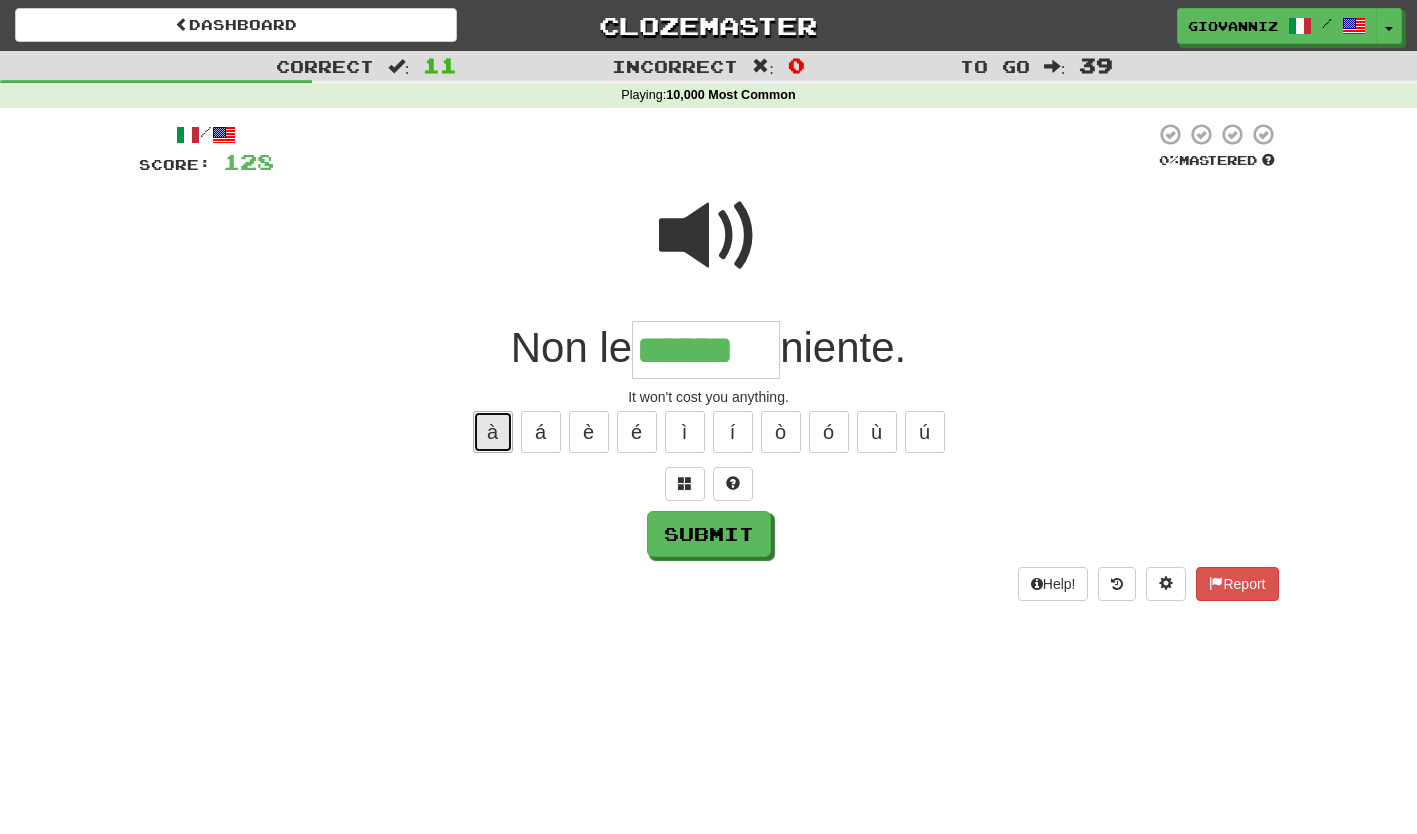 click on "à" at bounding box center (493, 432) 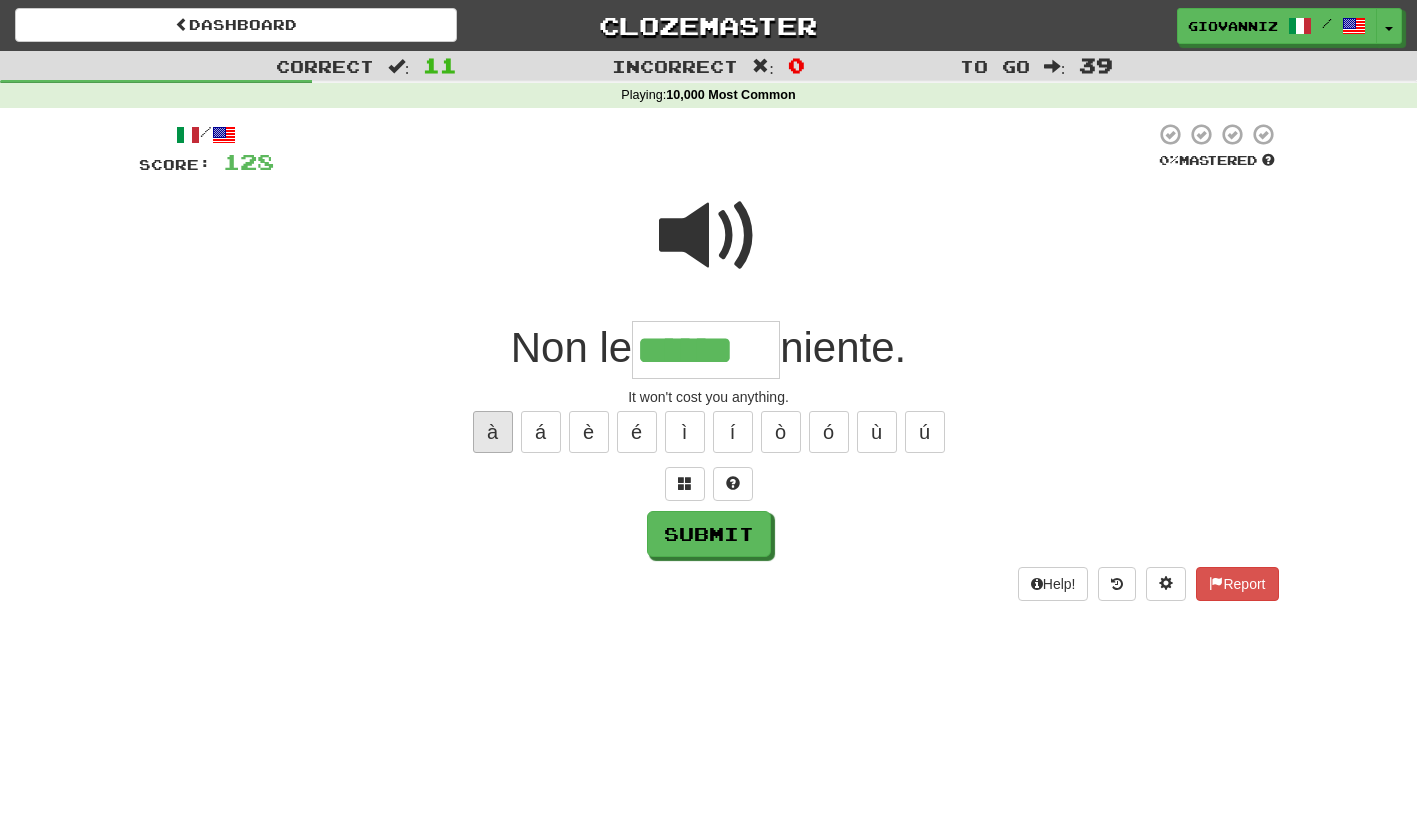type on "*******" 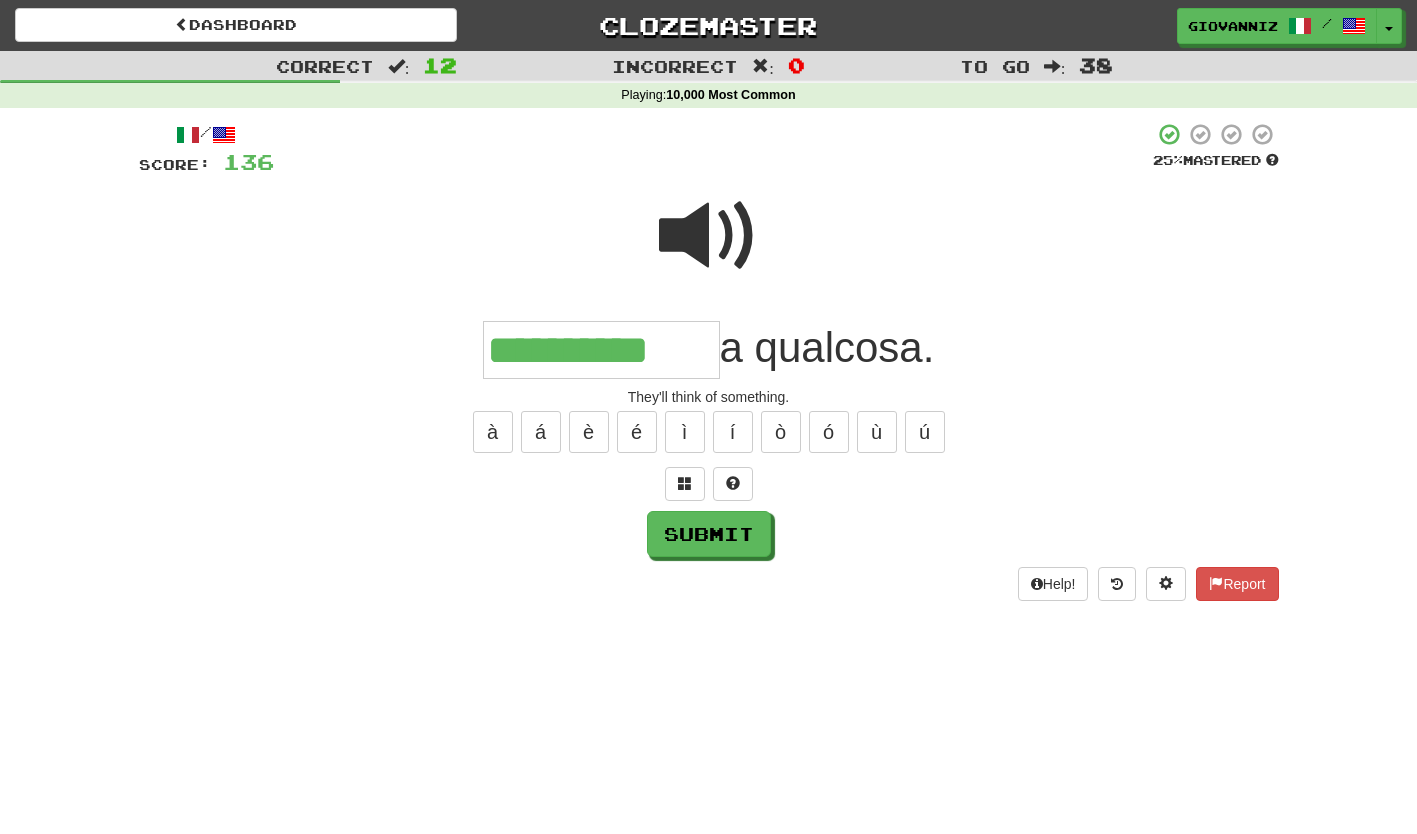 type on "**********" 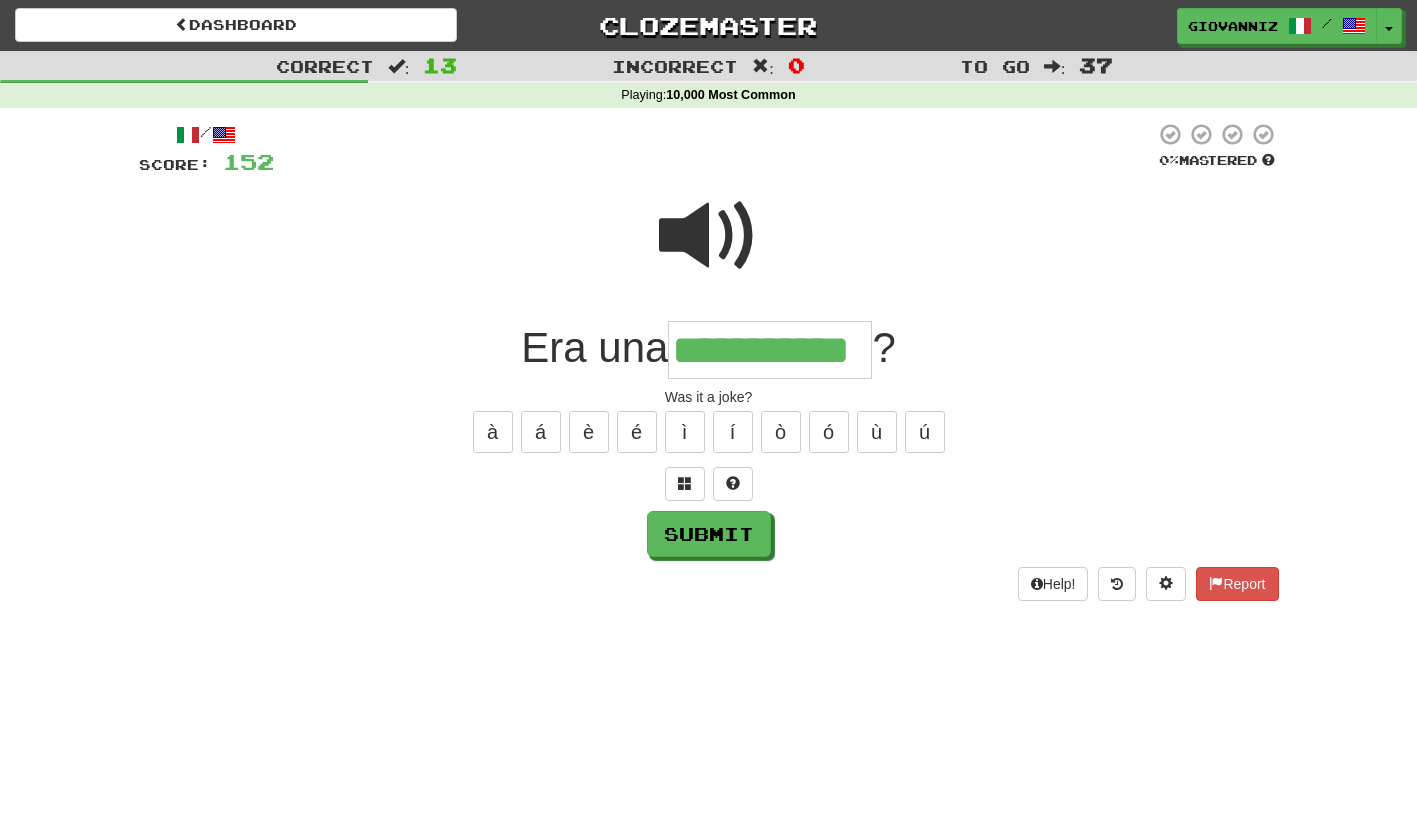 type on "**********" 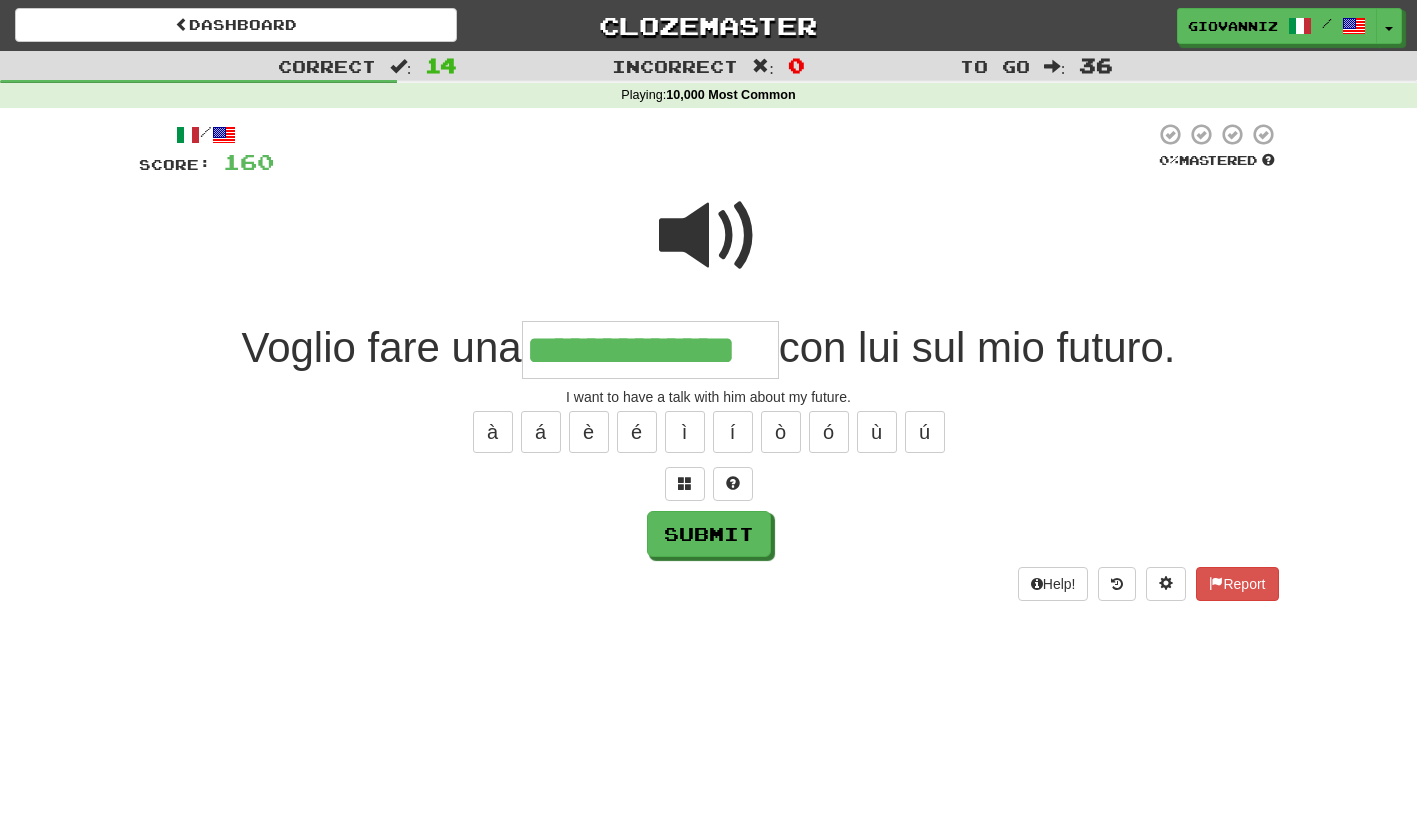 type on "**********" 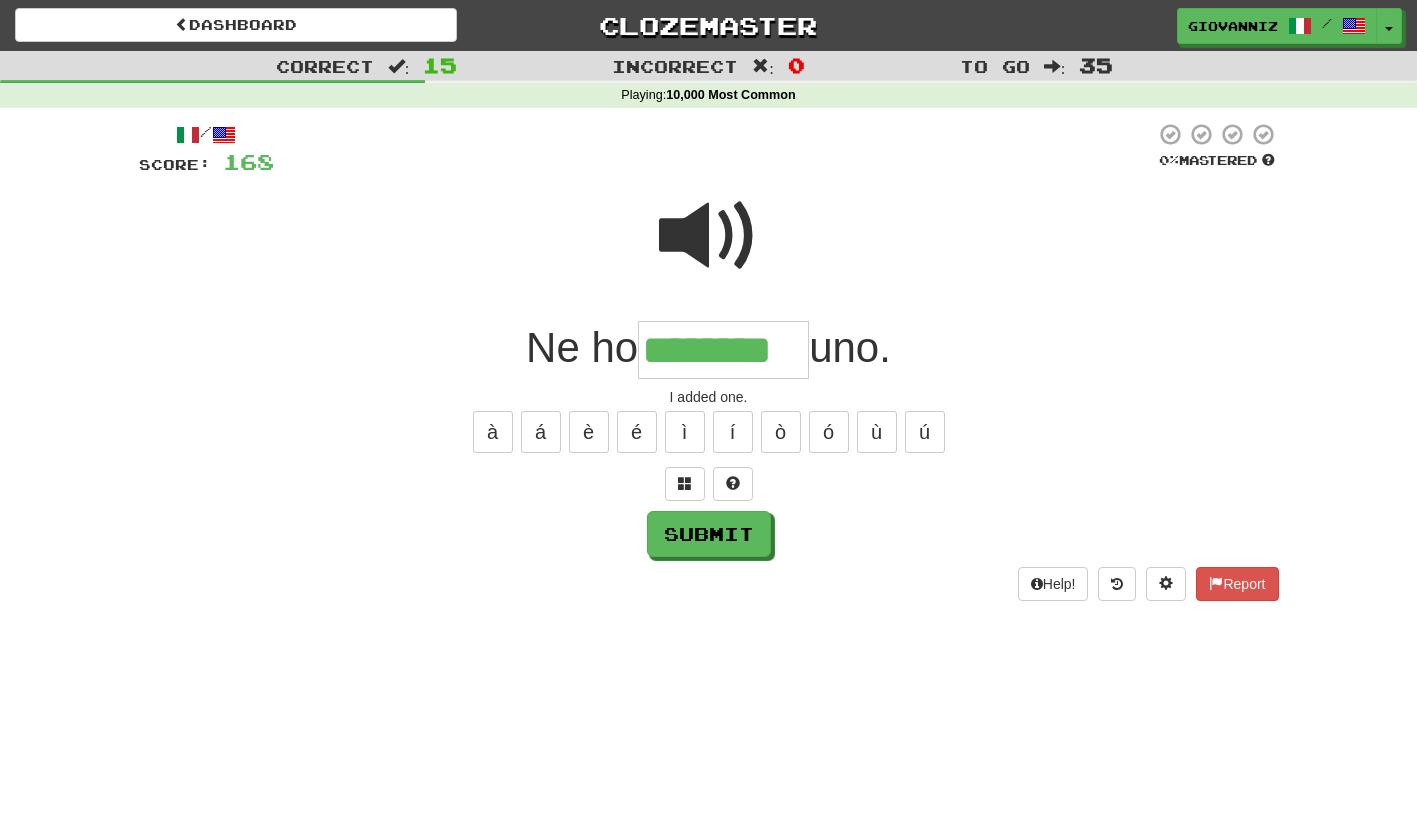type on "********" 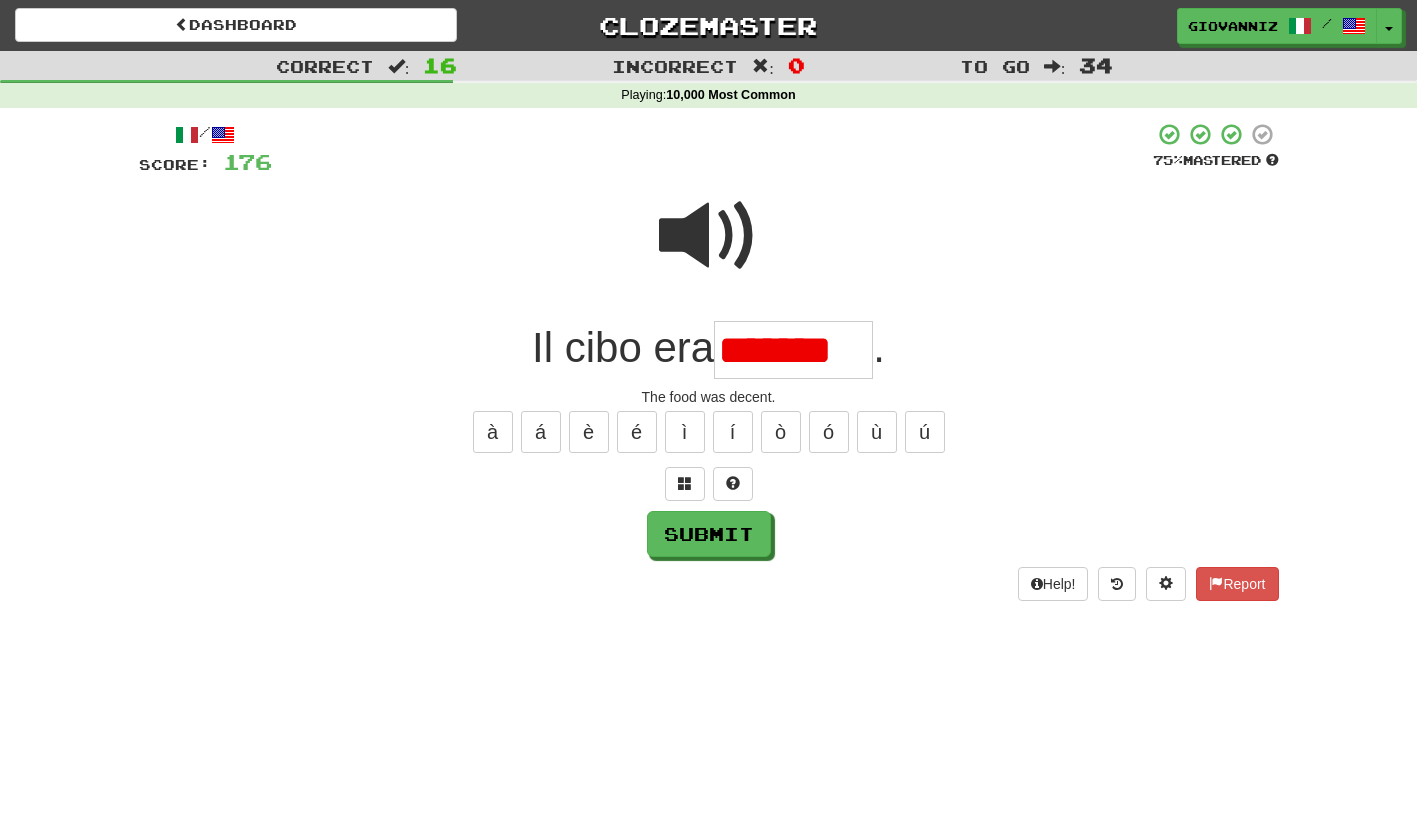 scroll, scrollTop: 0, scrollLeft: 0, axis: both 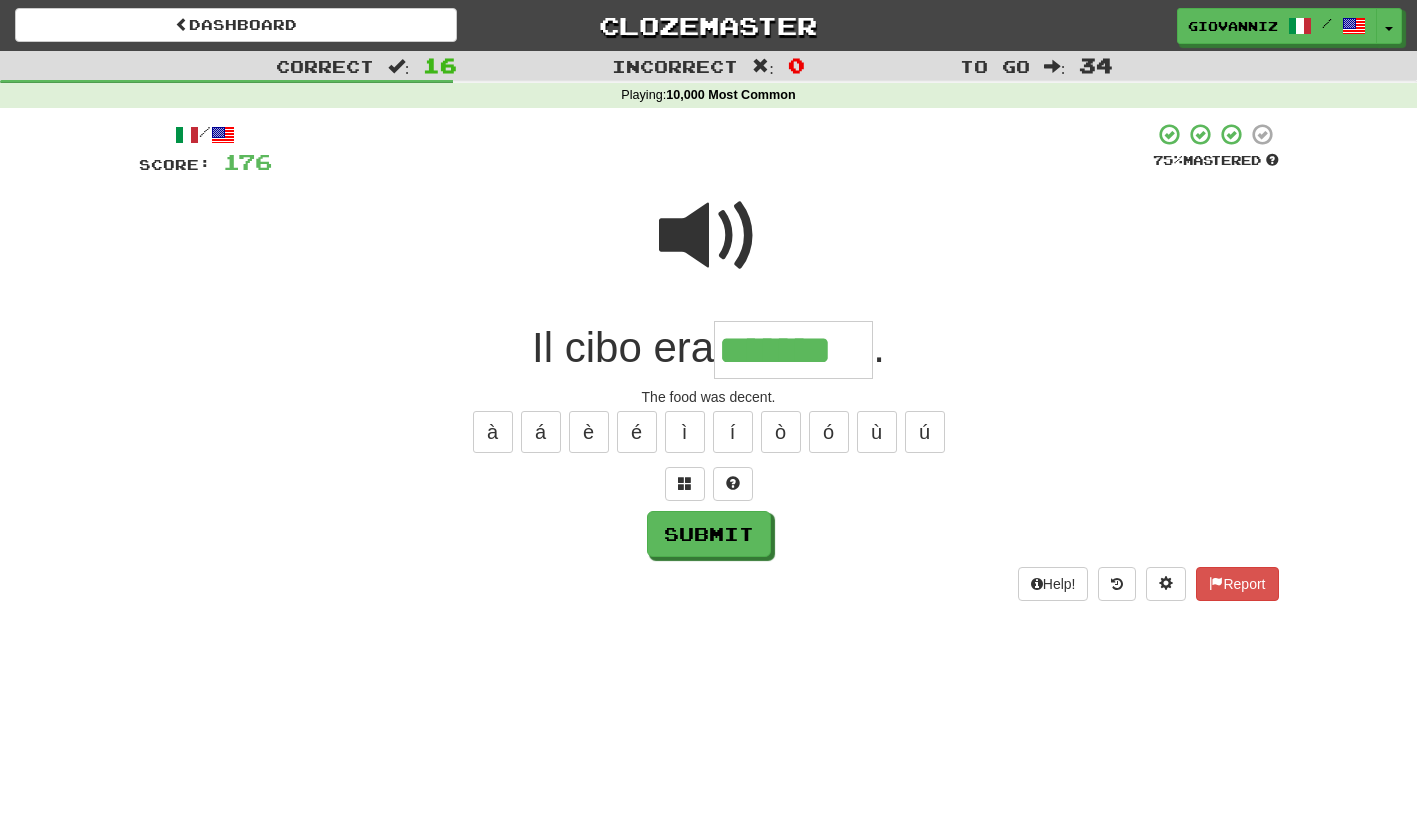 type on "*******" 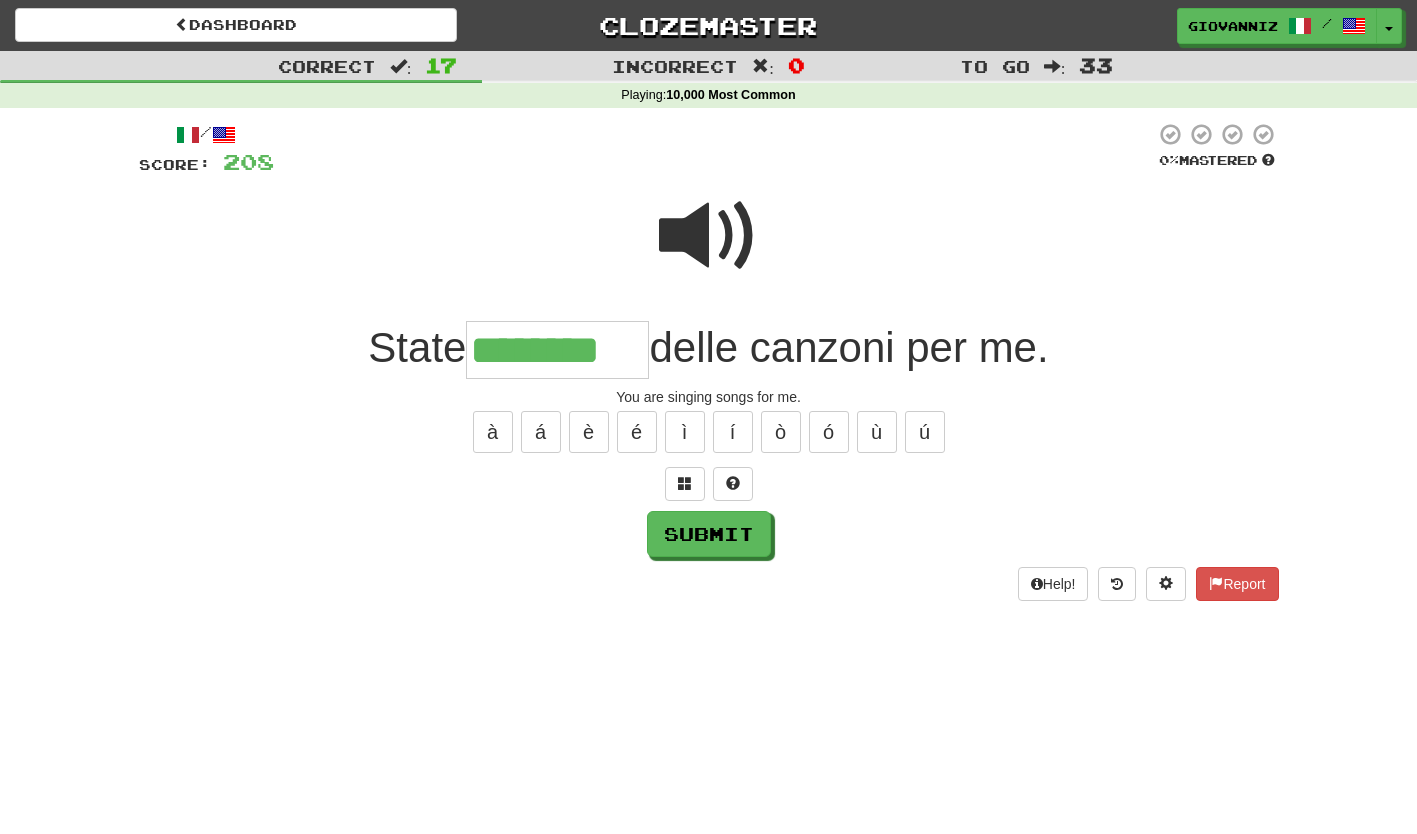 type on "********" 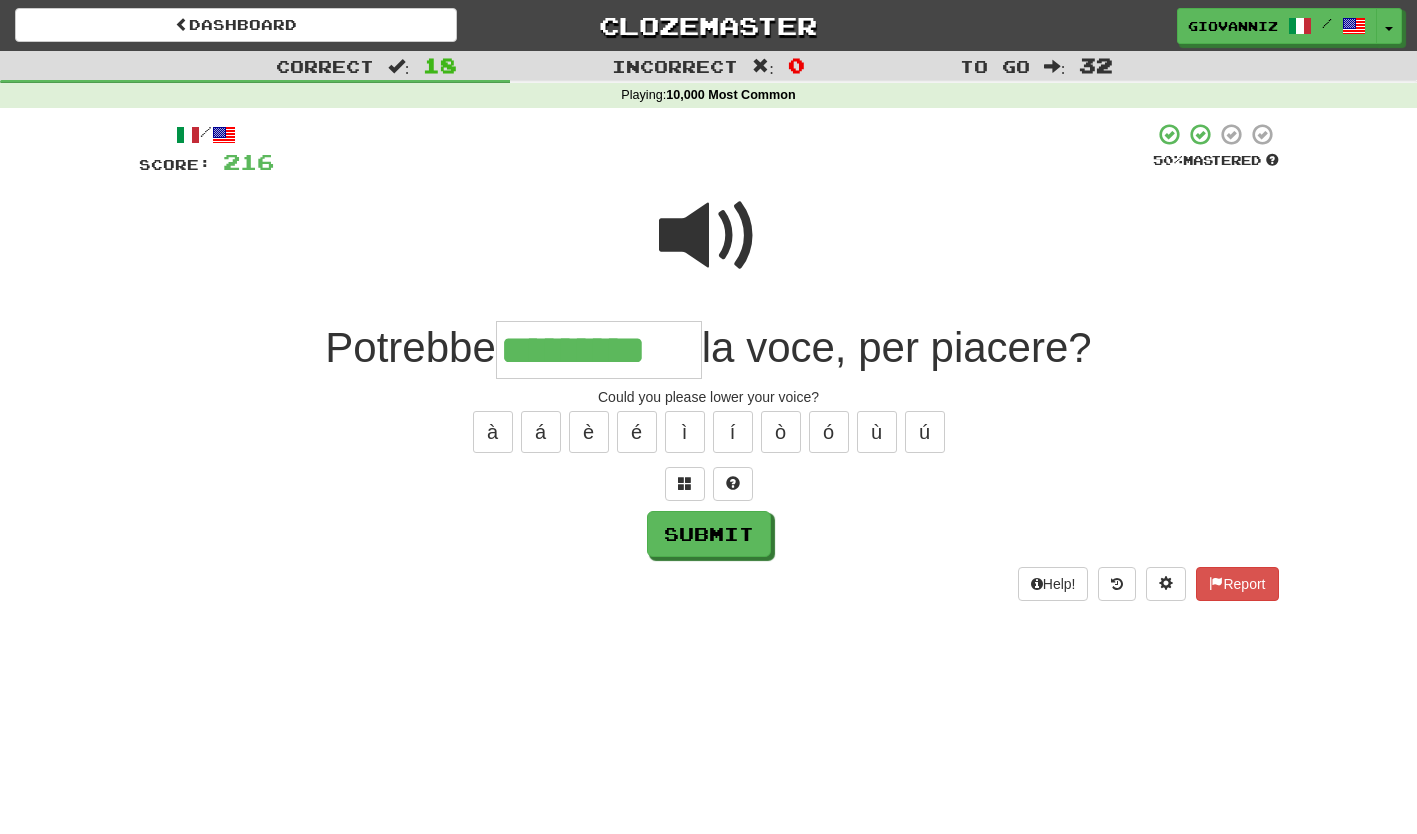 type on "*********" 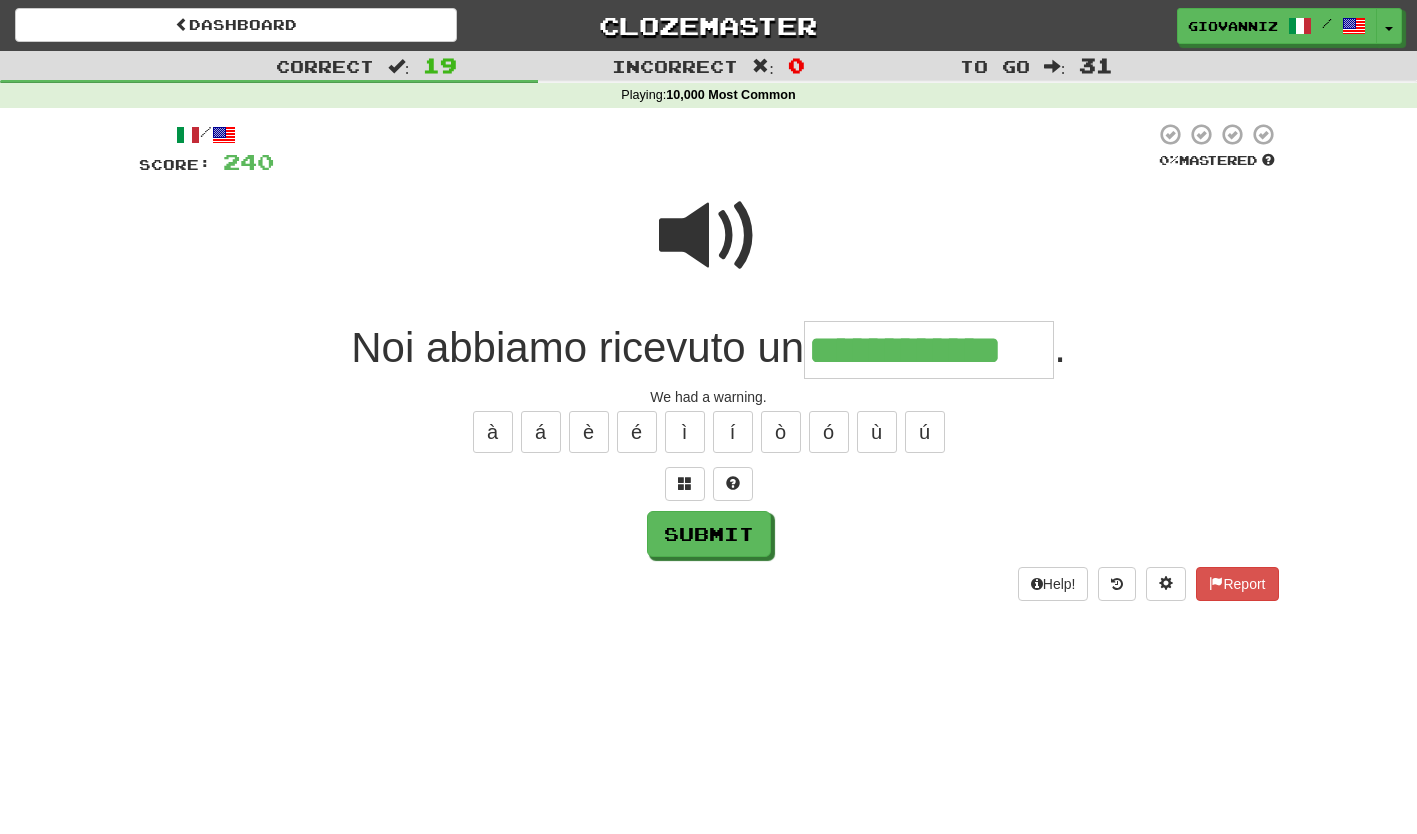 type on "**********" 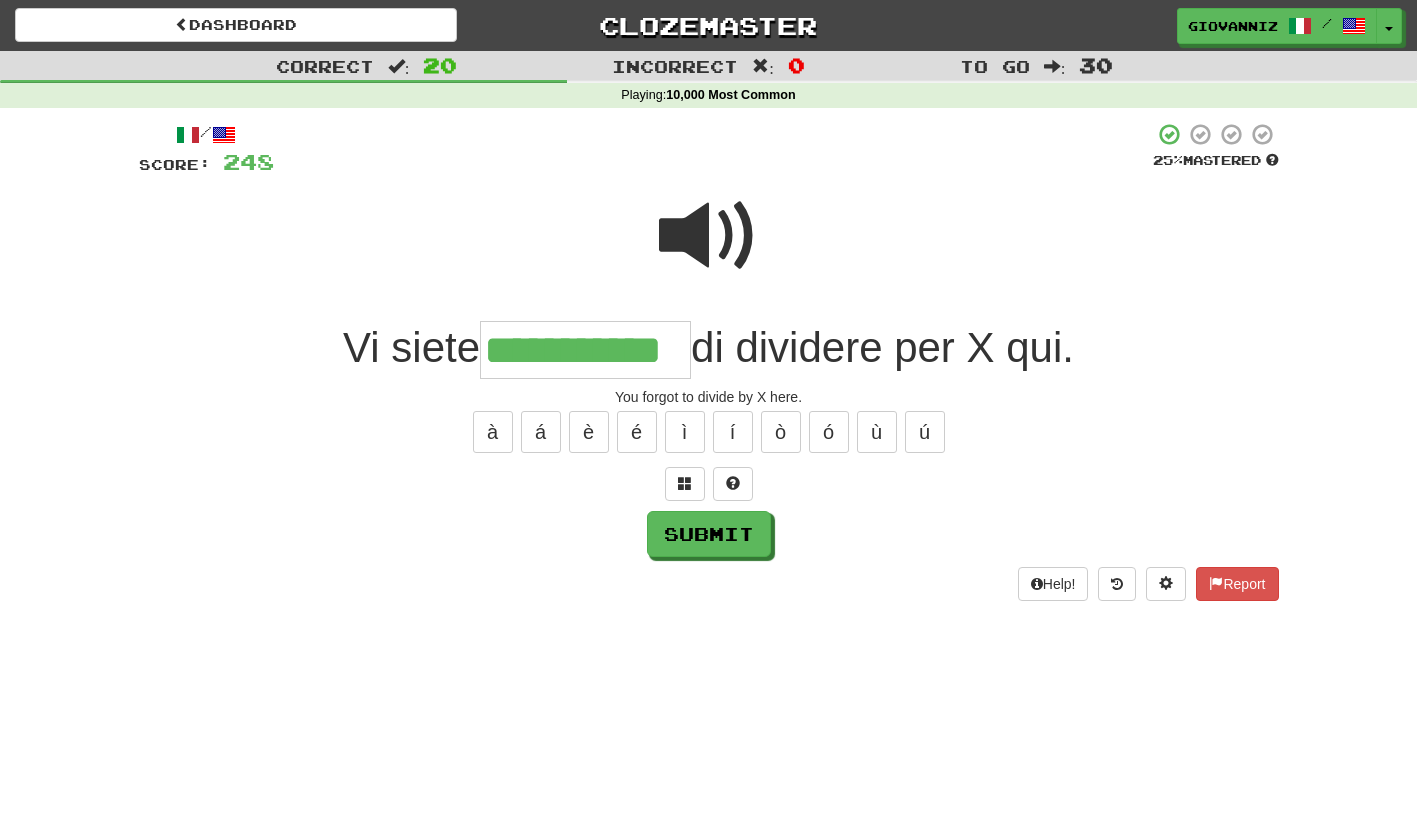 type on "**********" 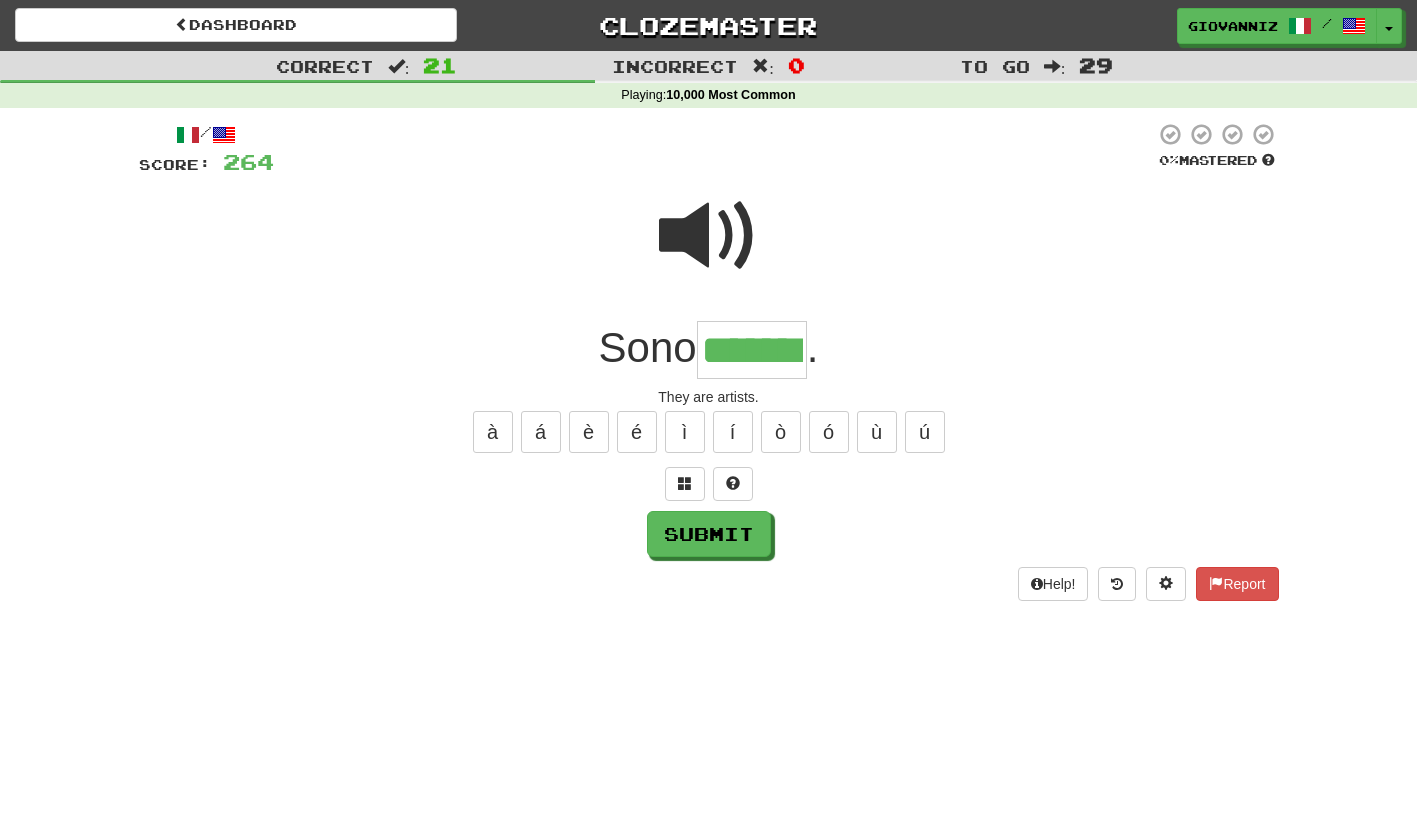 type on "*******" 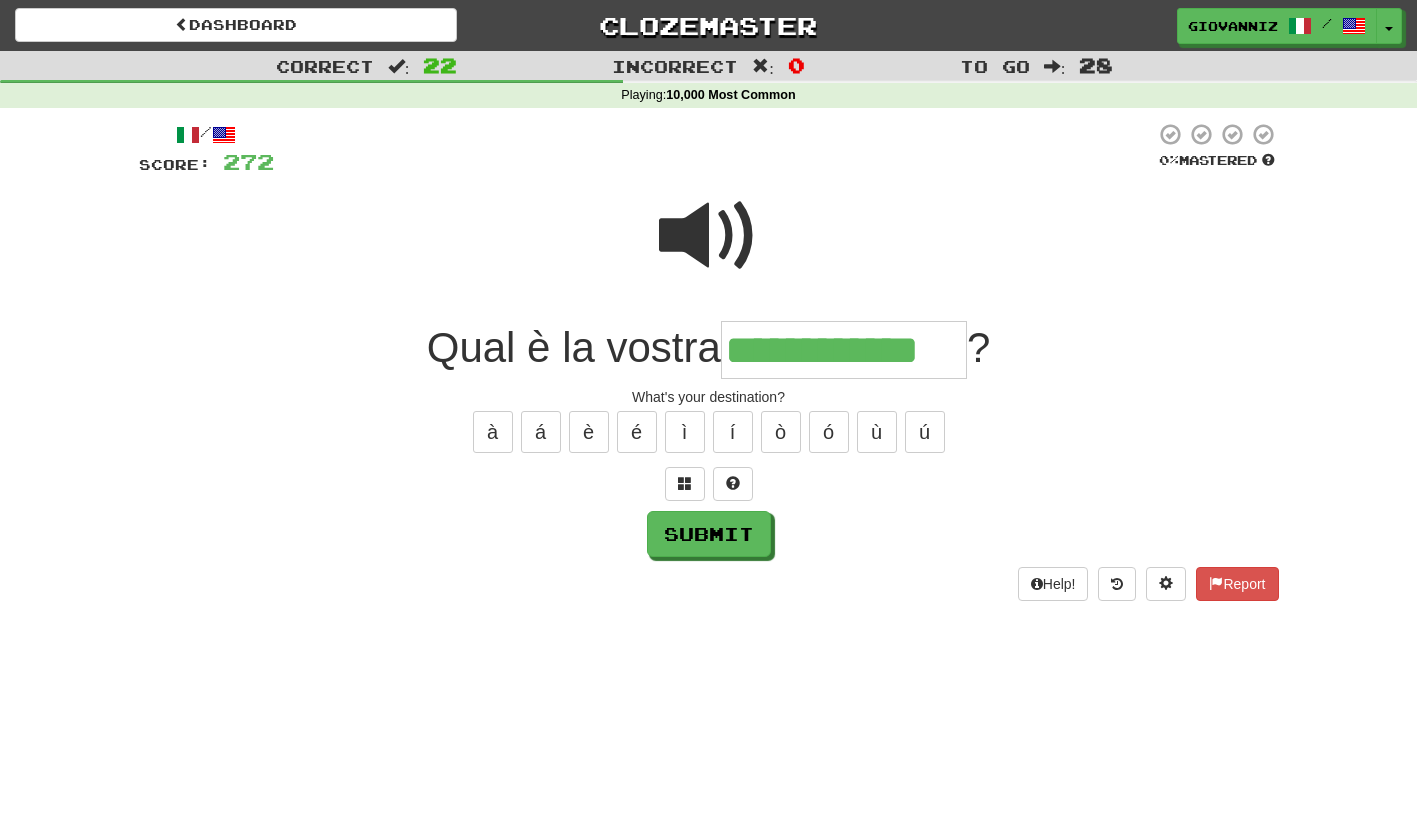 type on "**********" 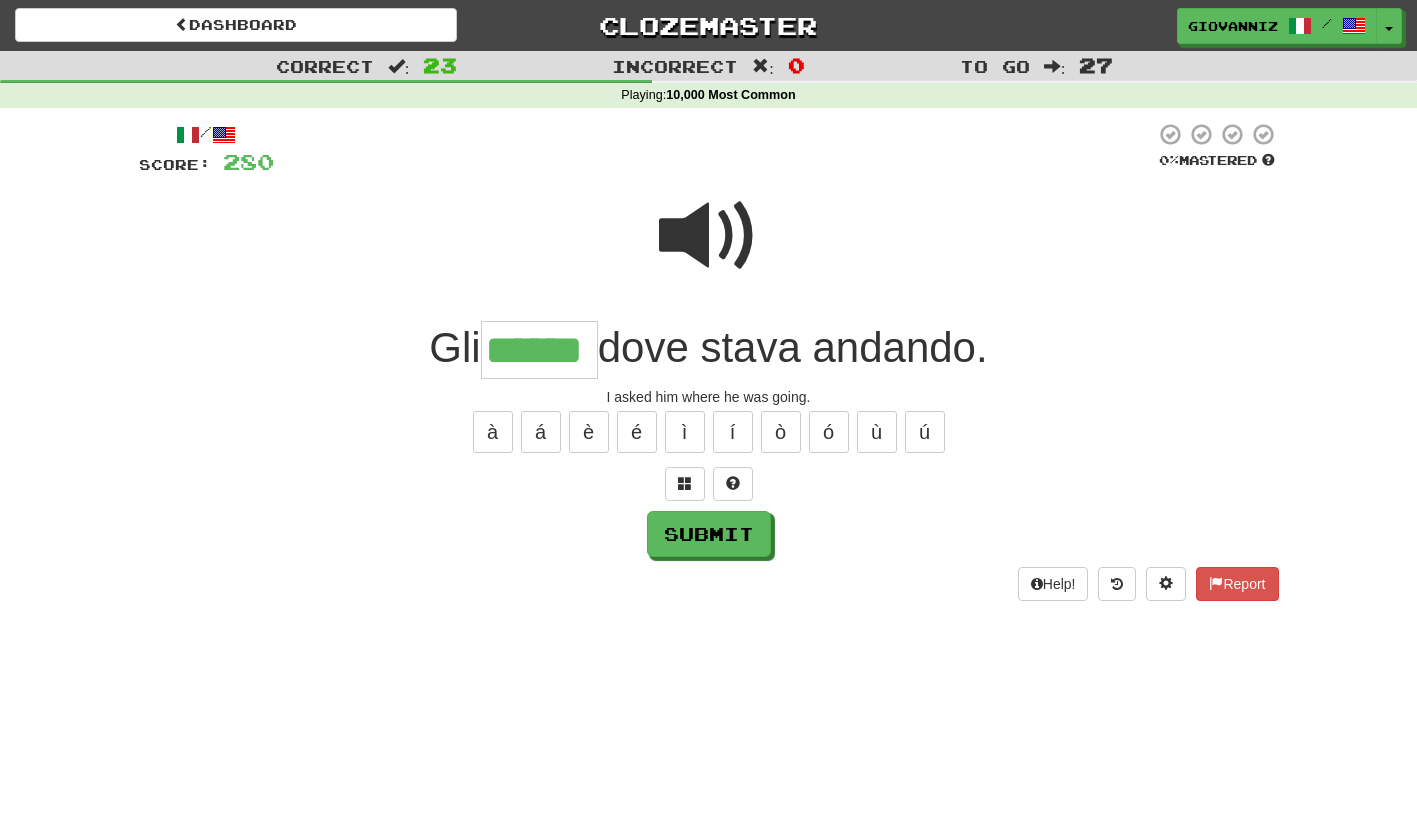 type on "******" 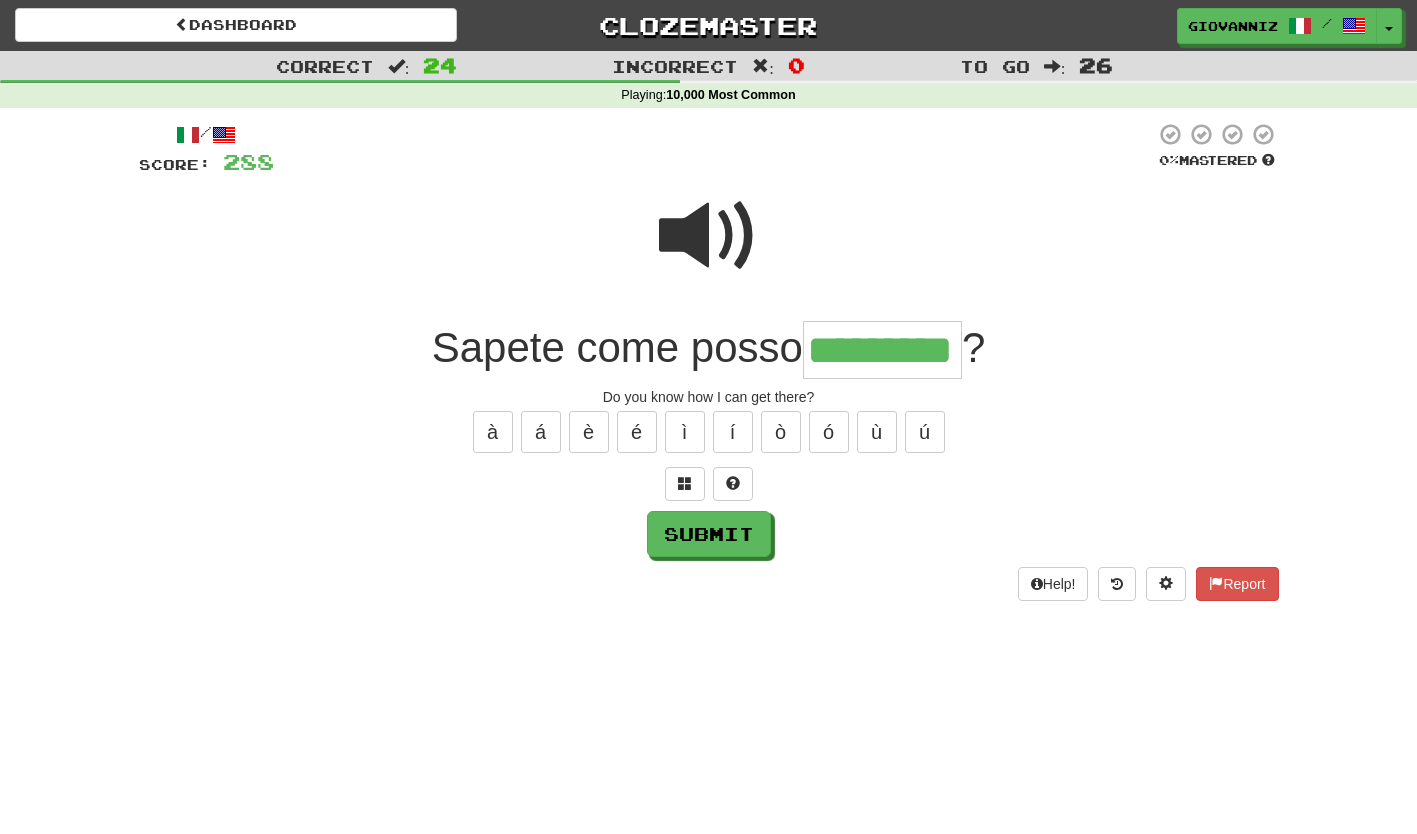 type on "*********" 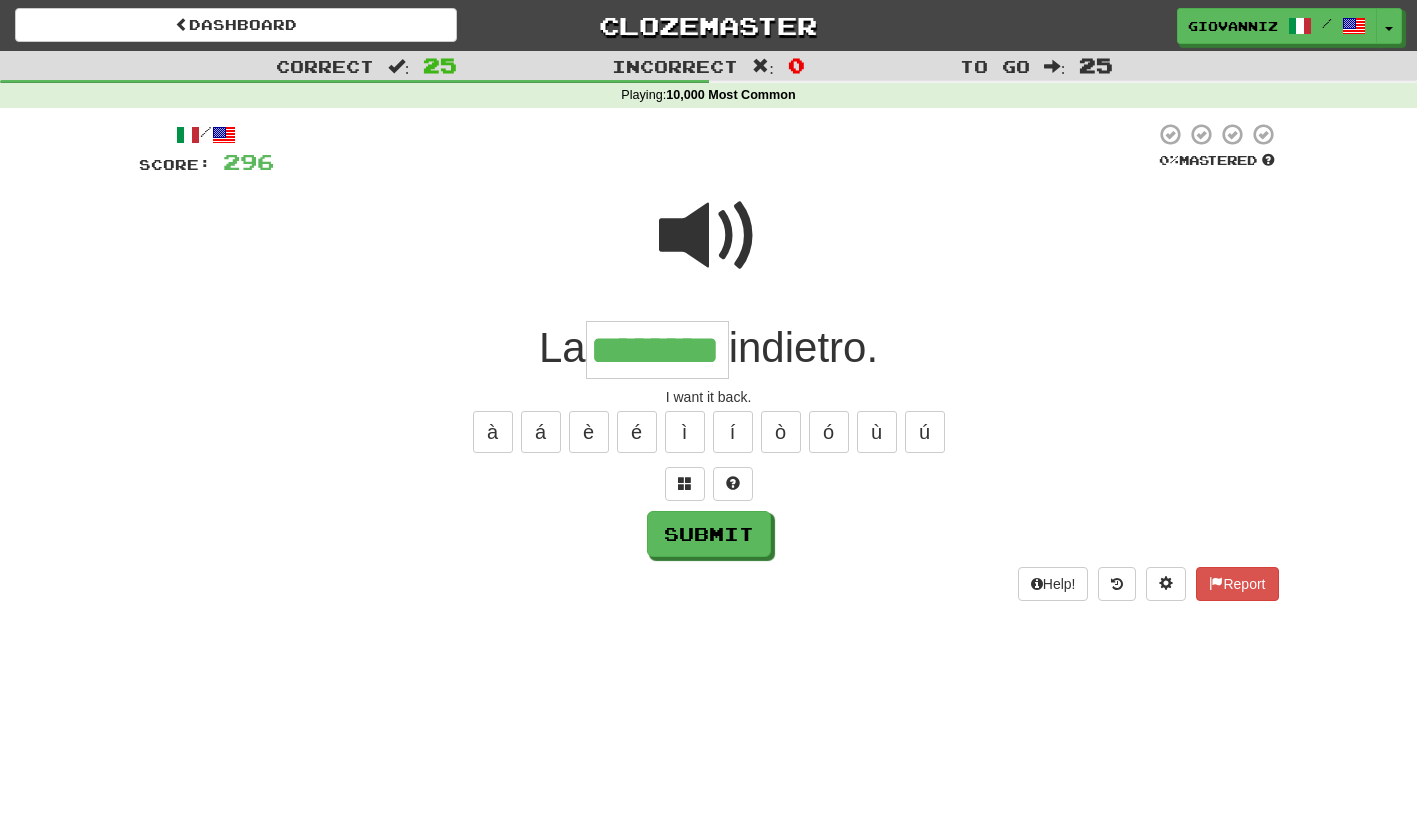 type on "********" 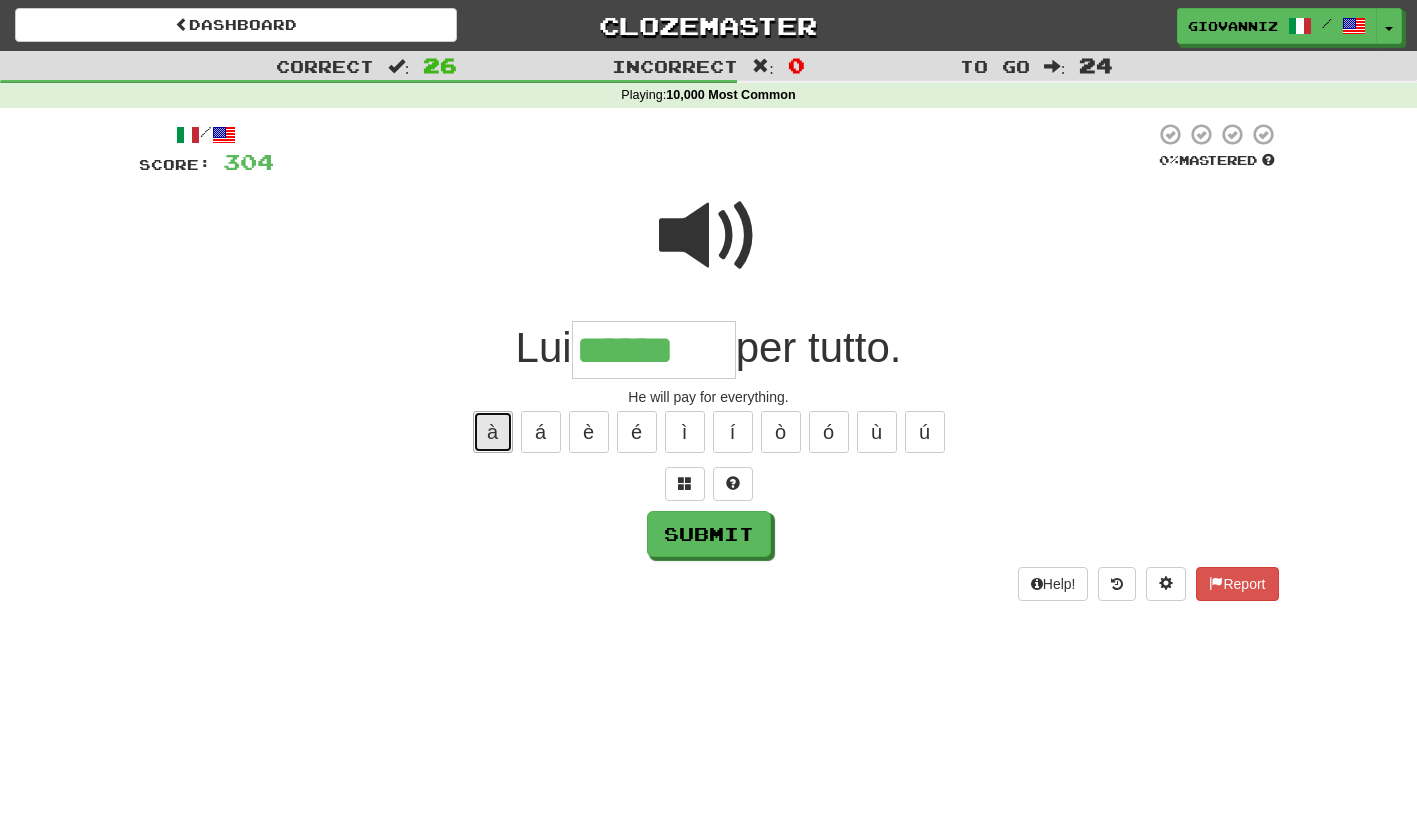 click on "à" at bounding box center (493, 432) 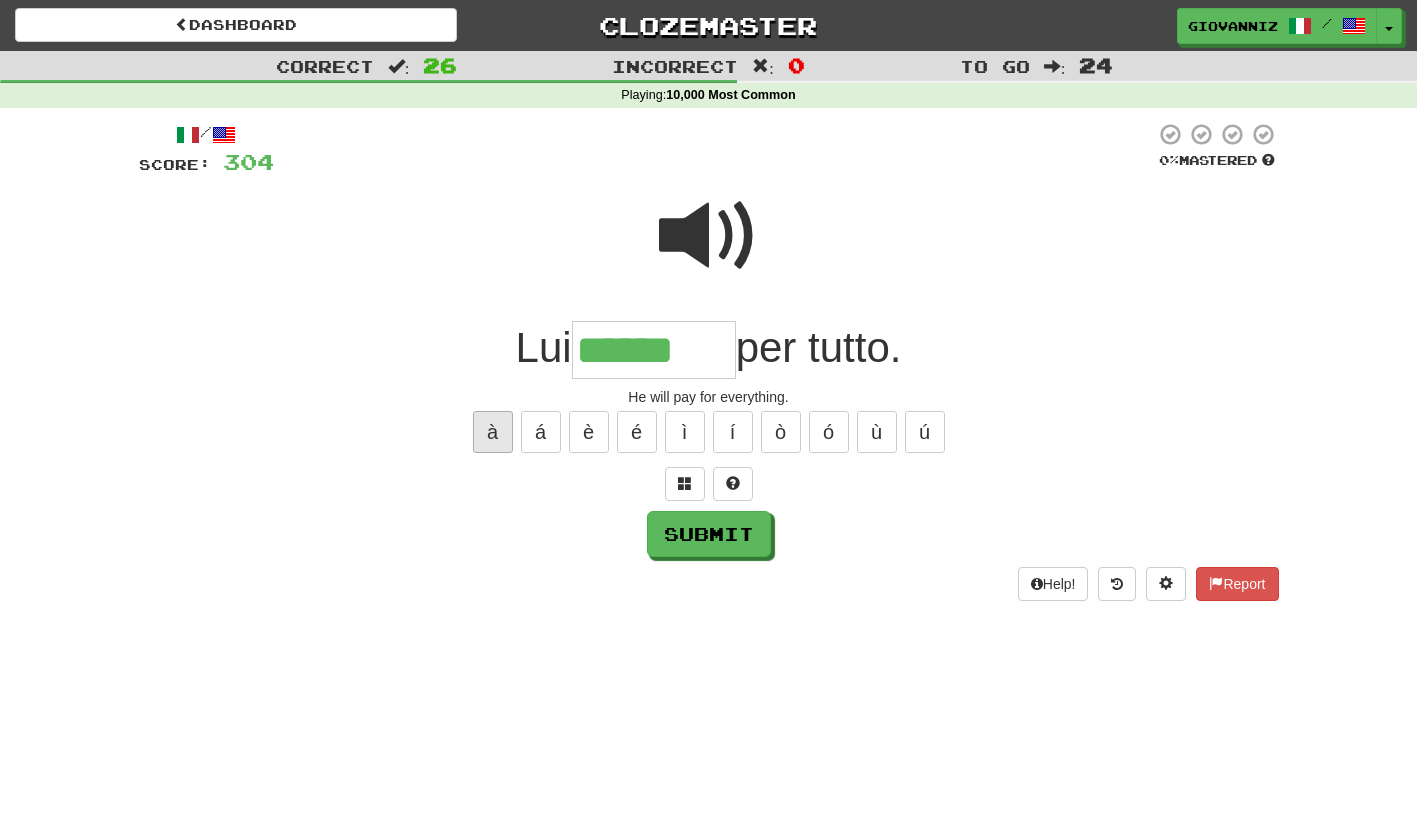 type on "*******" 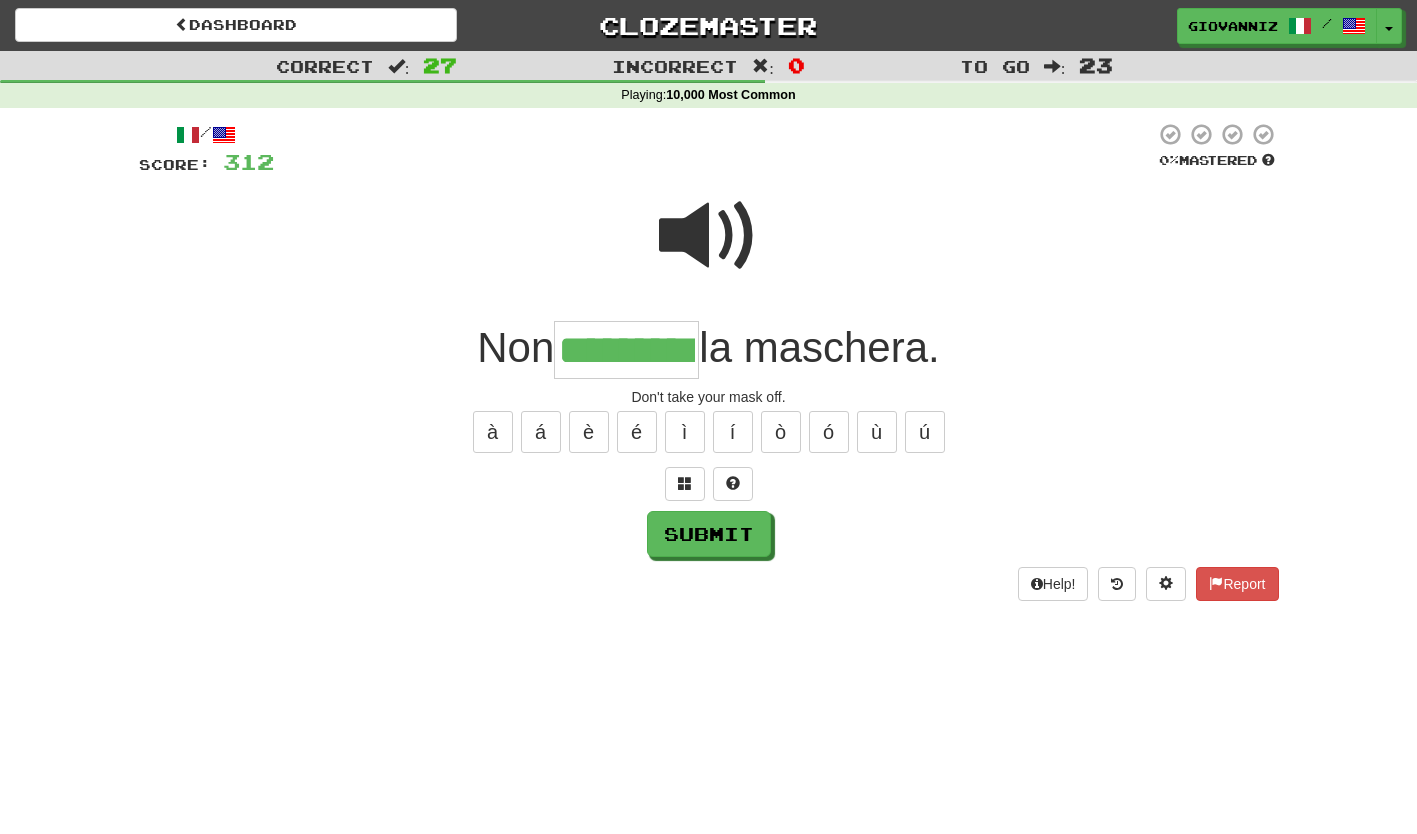 type on "*********" 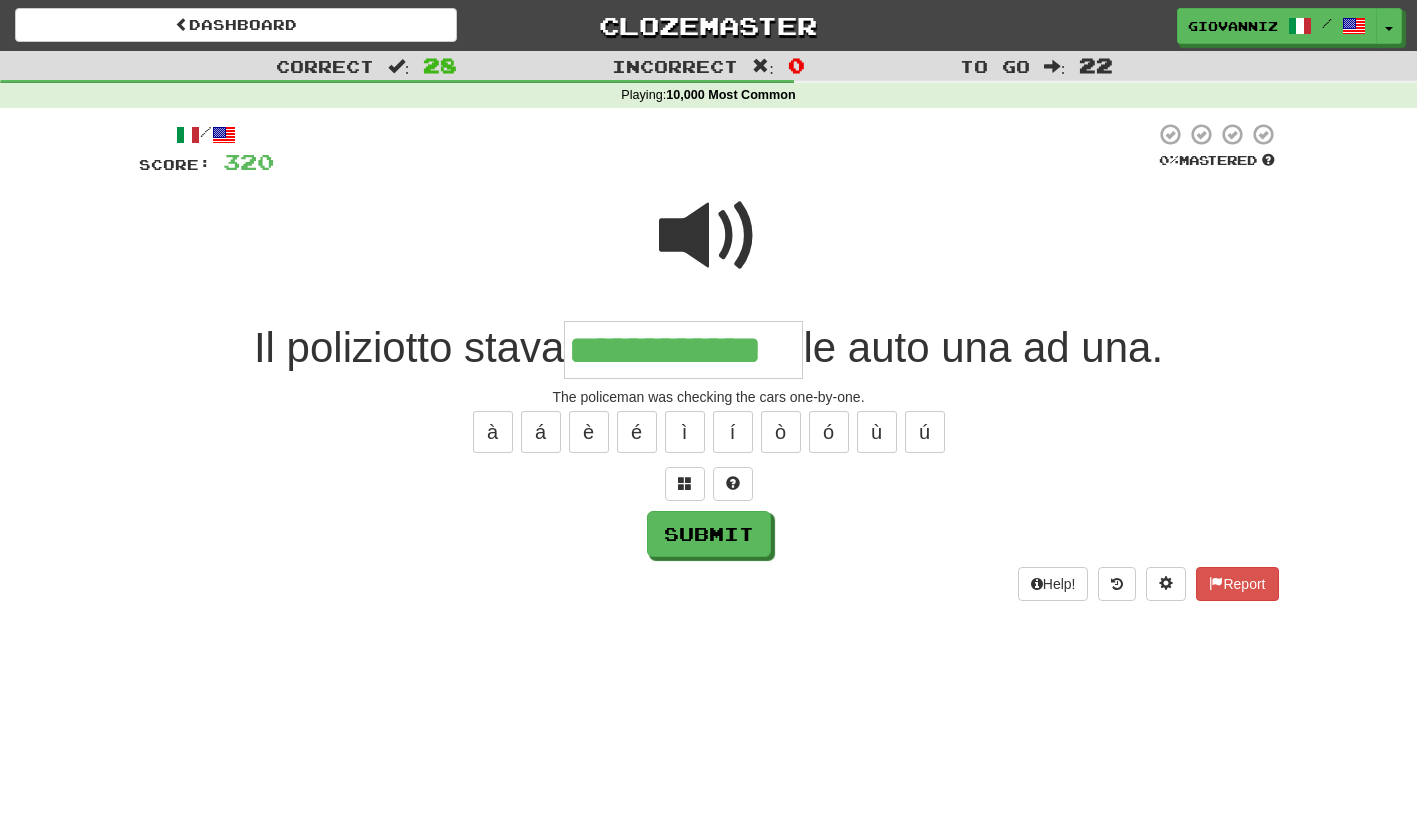 type on "**********" 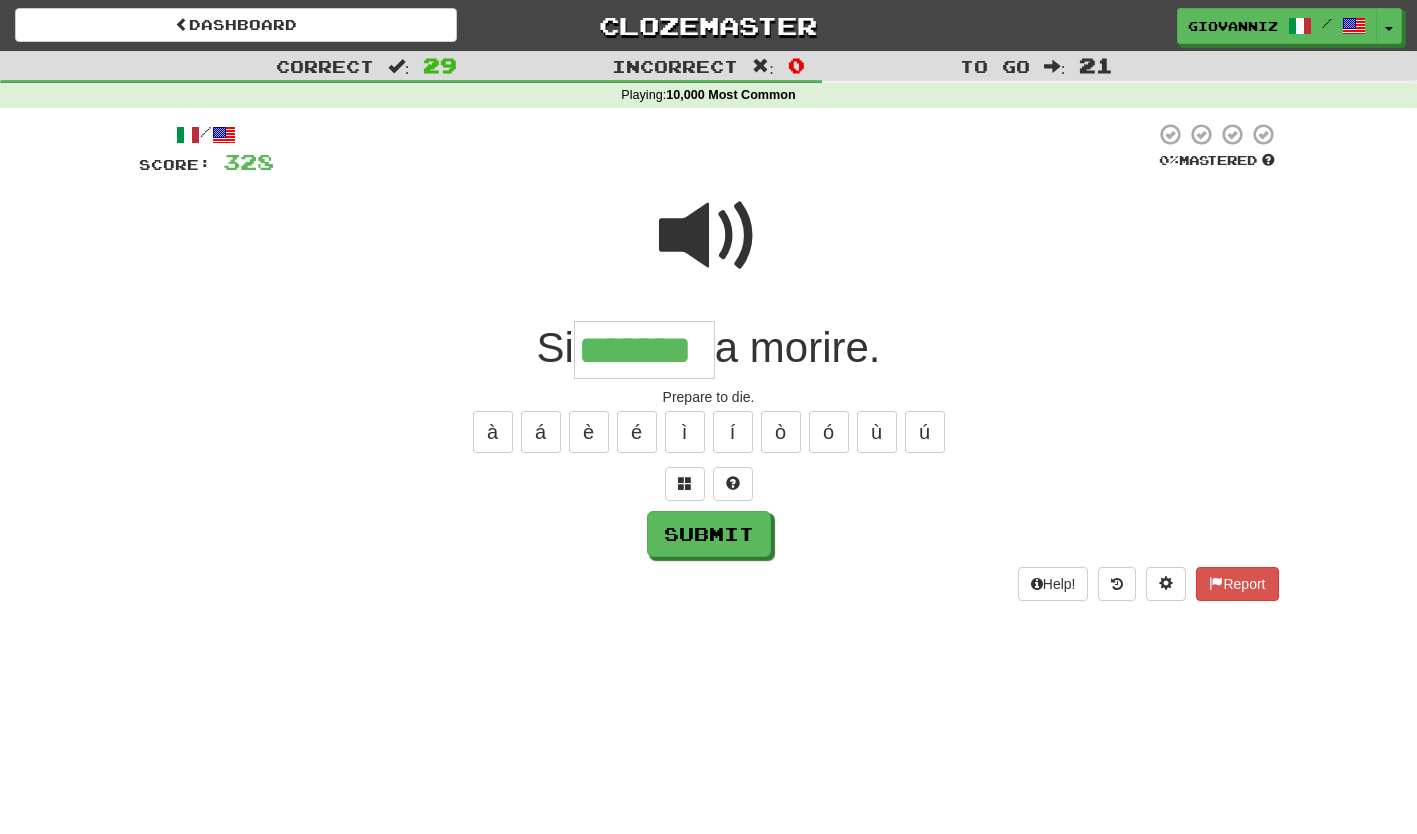 type on "*******" 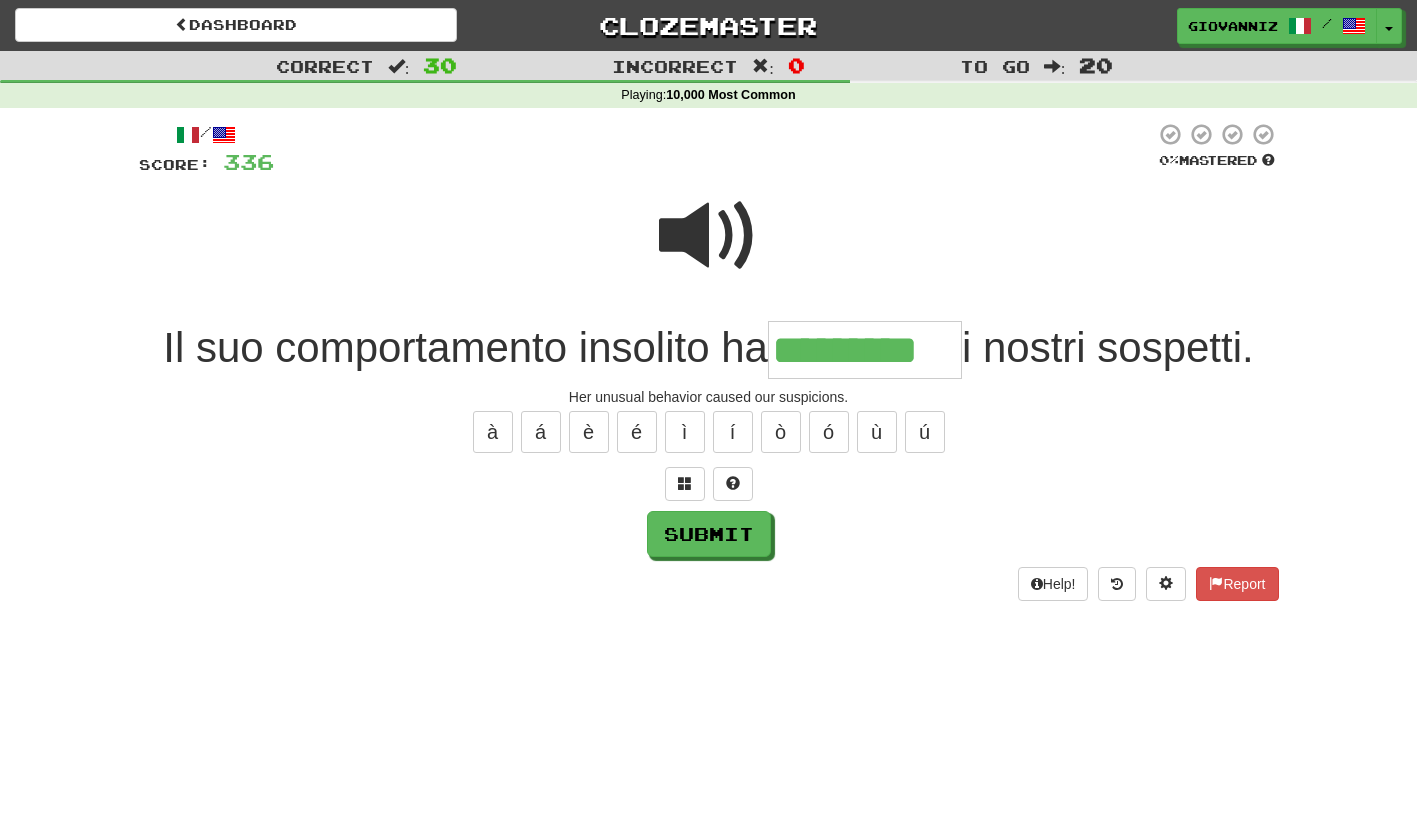 type on "*********" 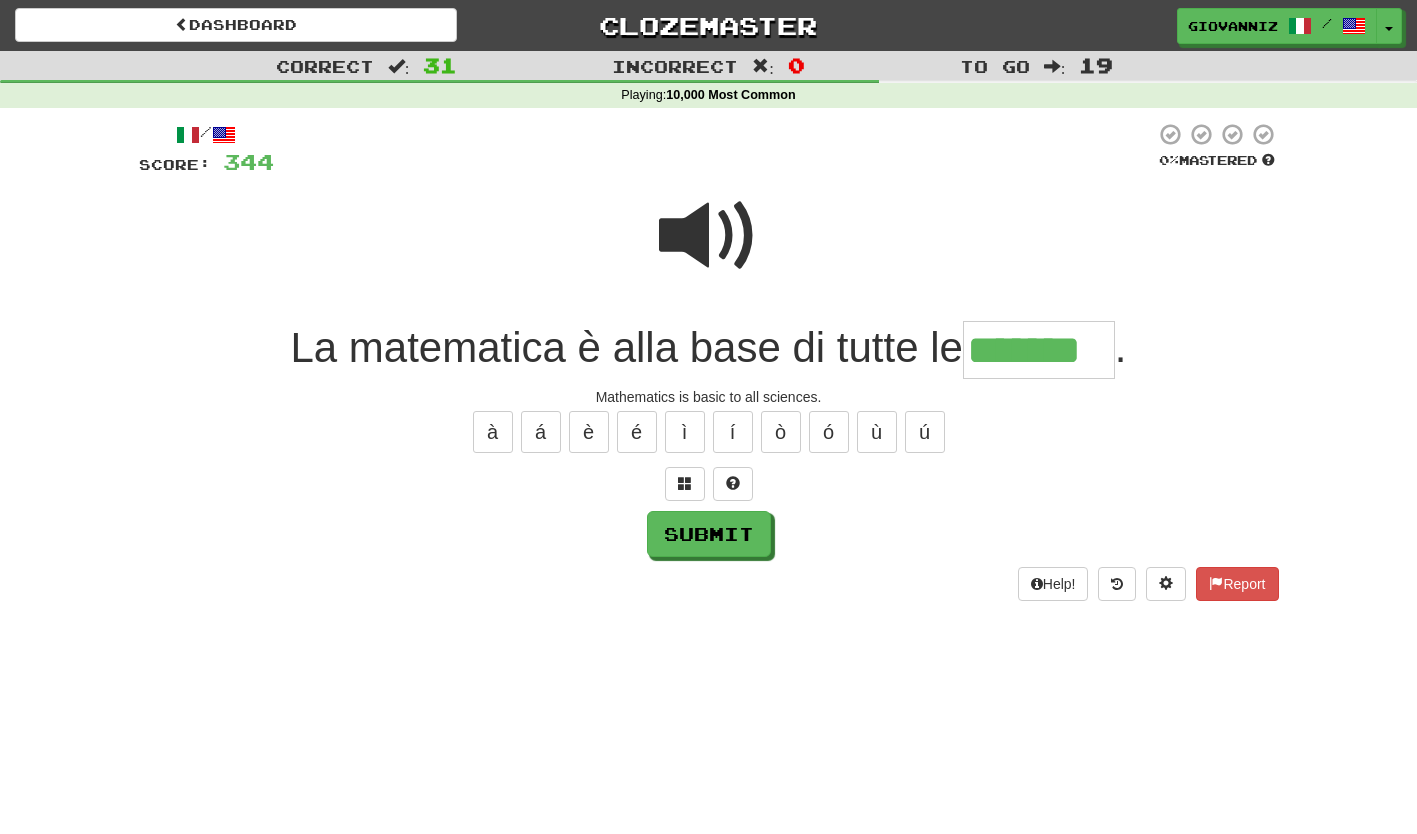 scroll, scrollTop: 0, scrollLeft: 0, axis: both 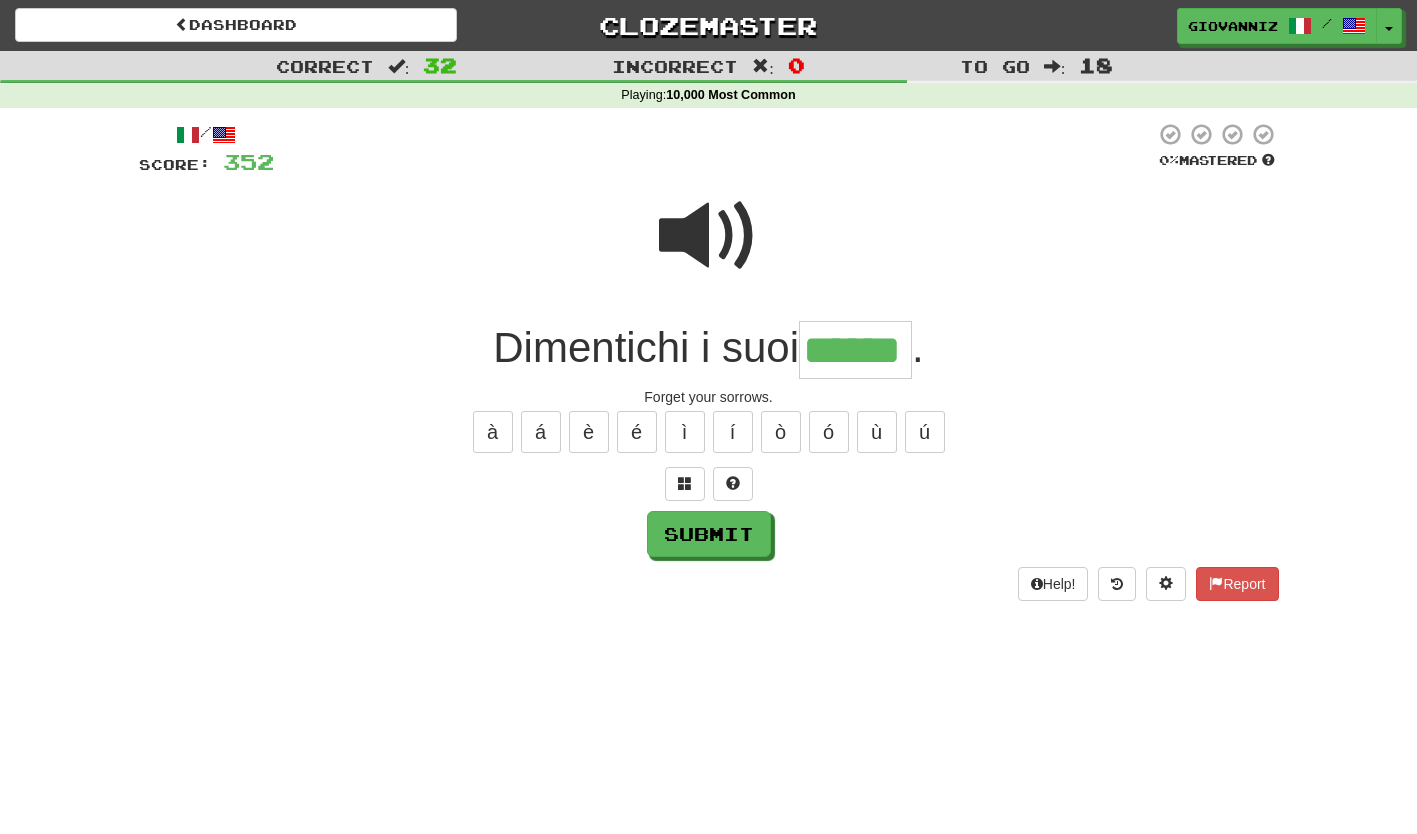type on "******" 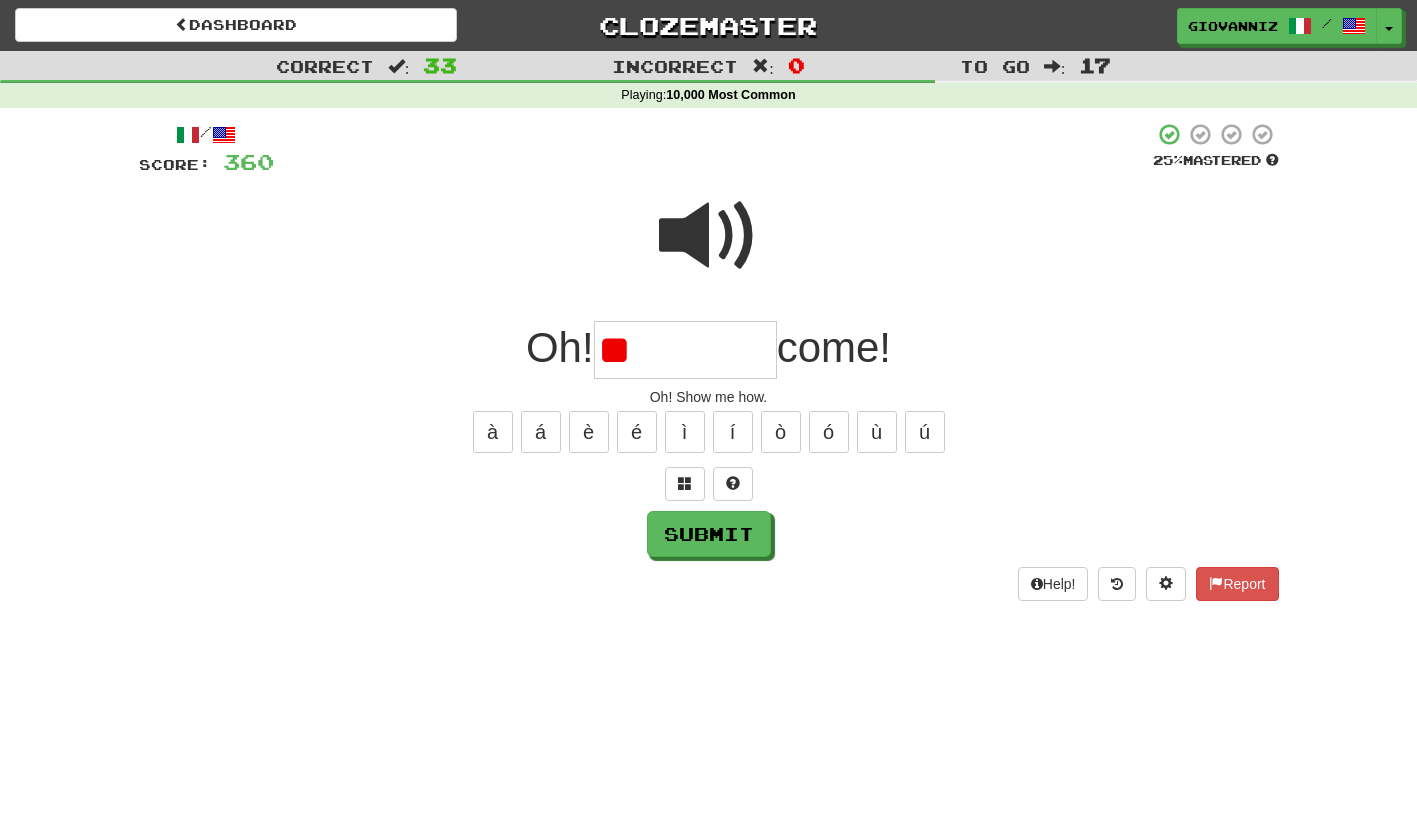 type on "*" 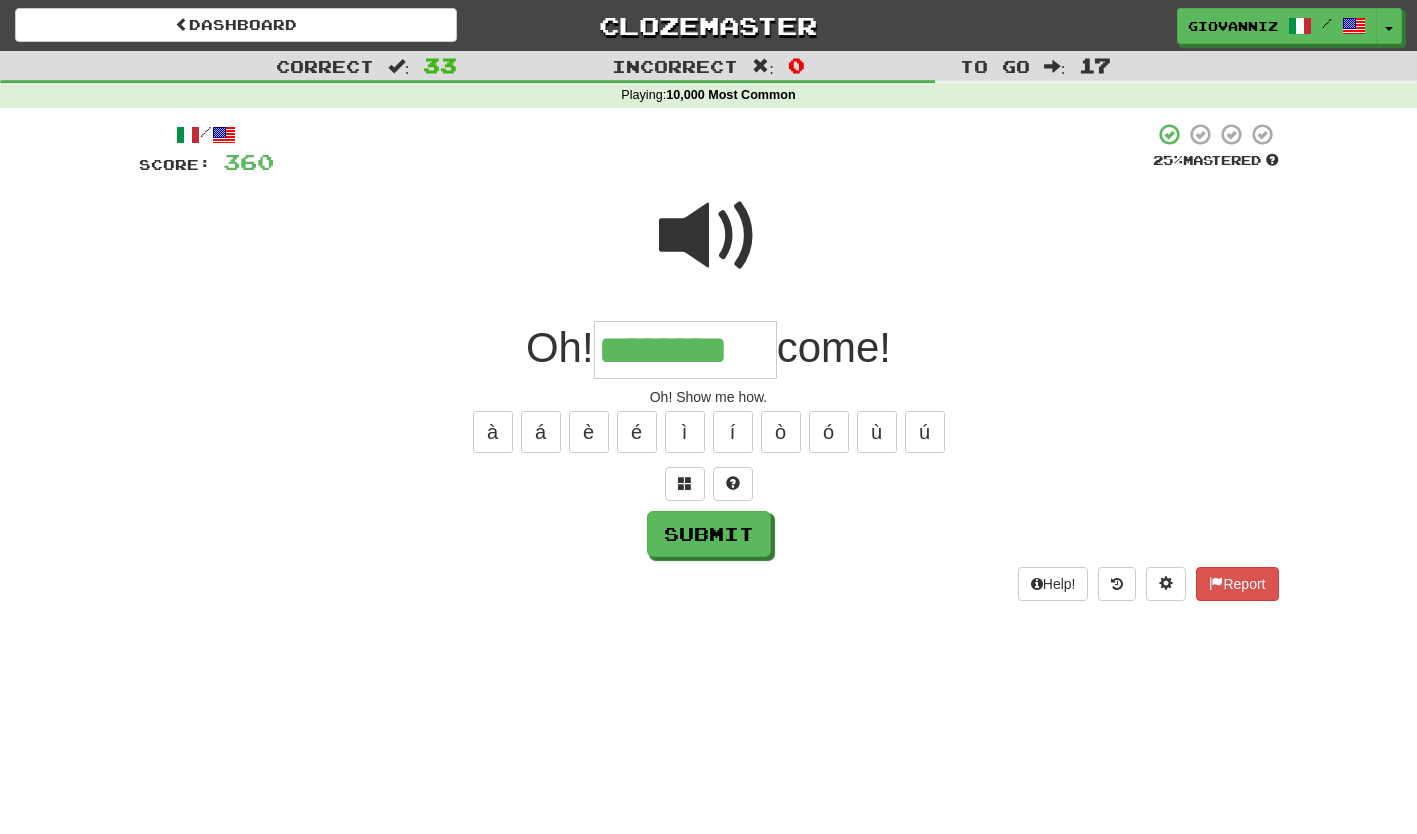 type on "********" 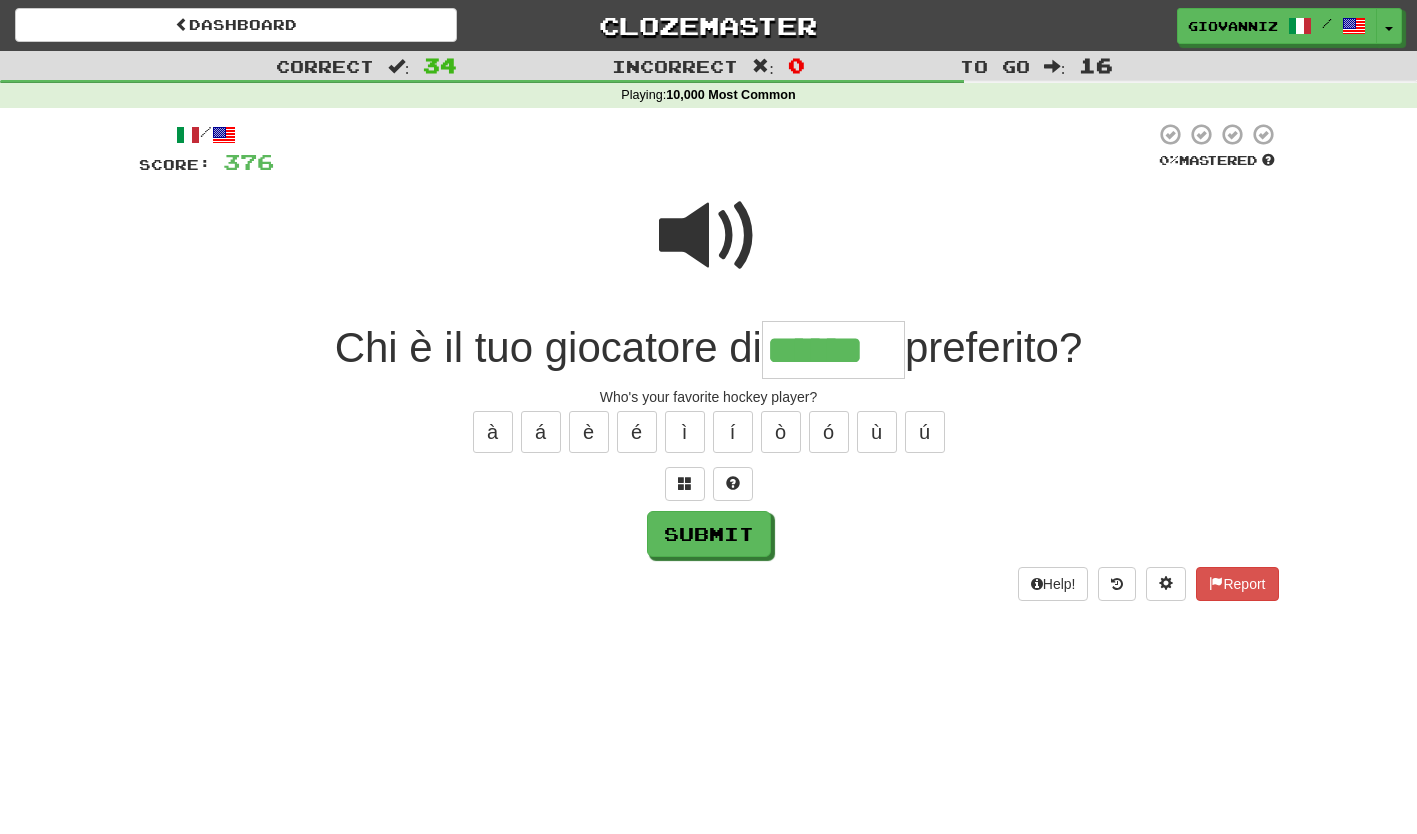 type on "******" 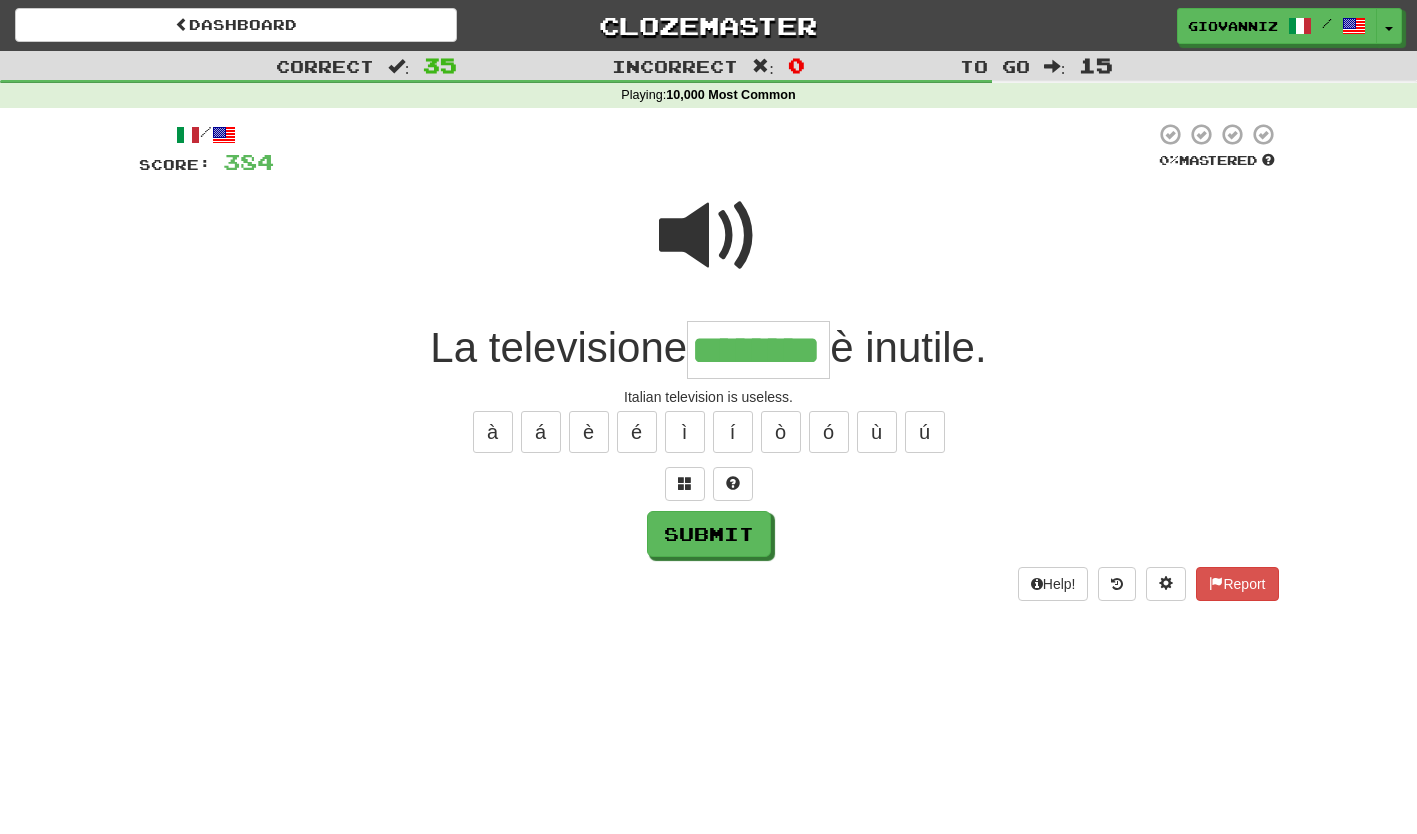 type on "********" 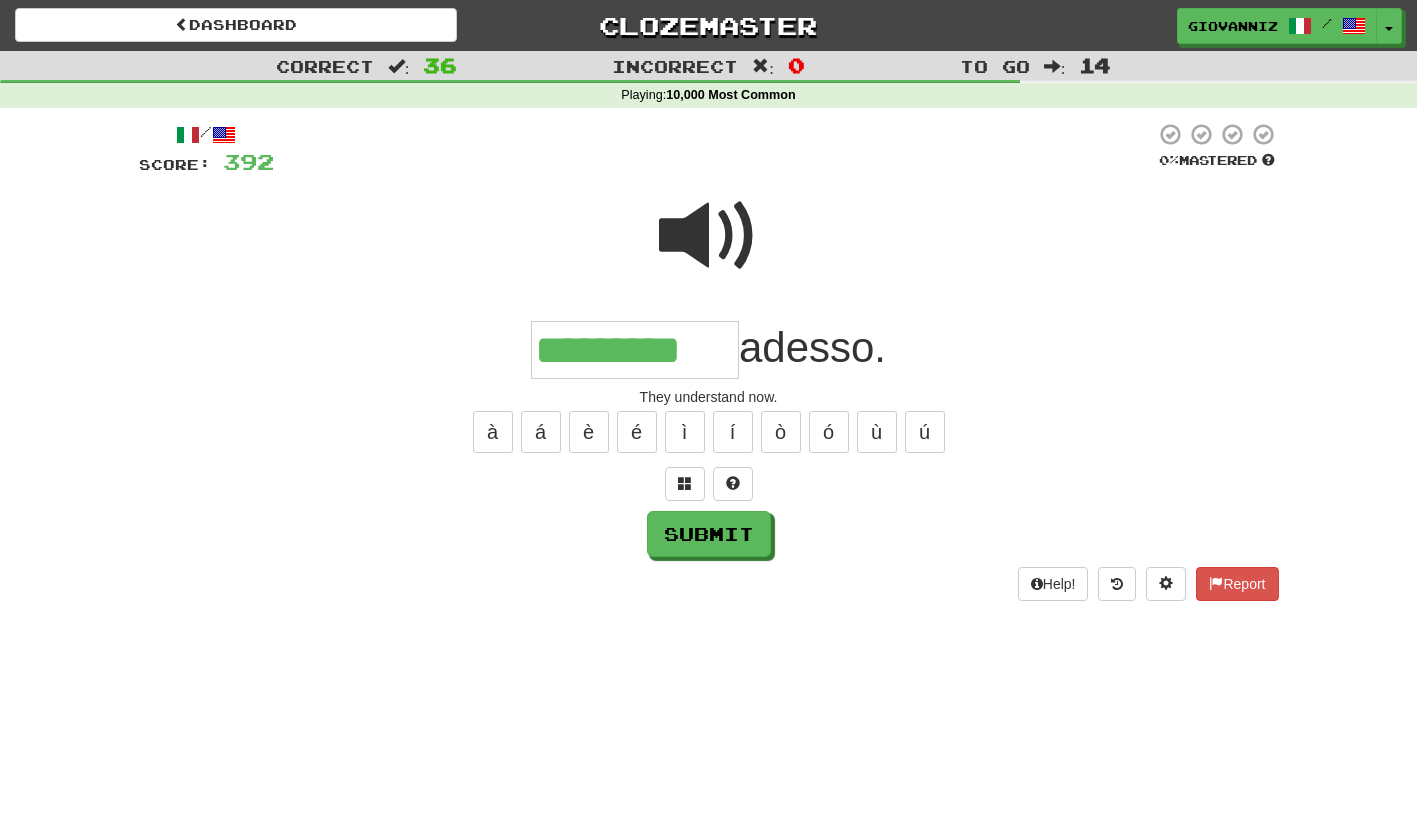type on "*********" 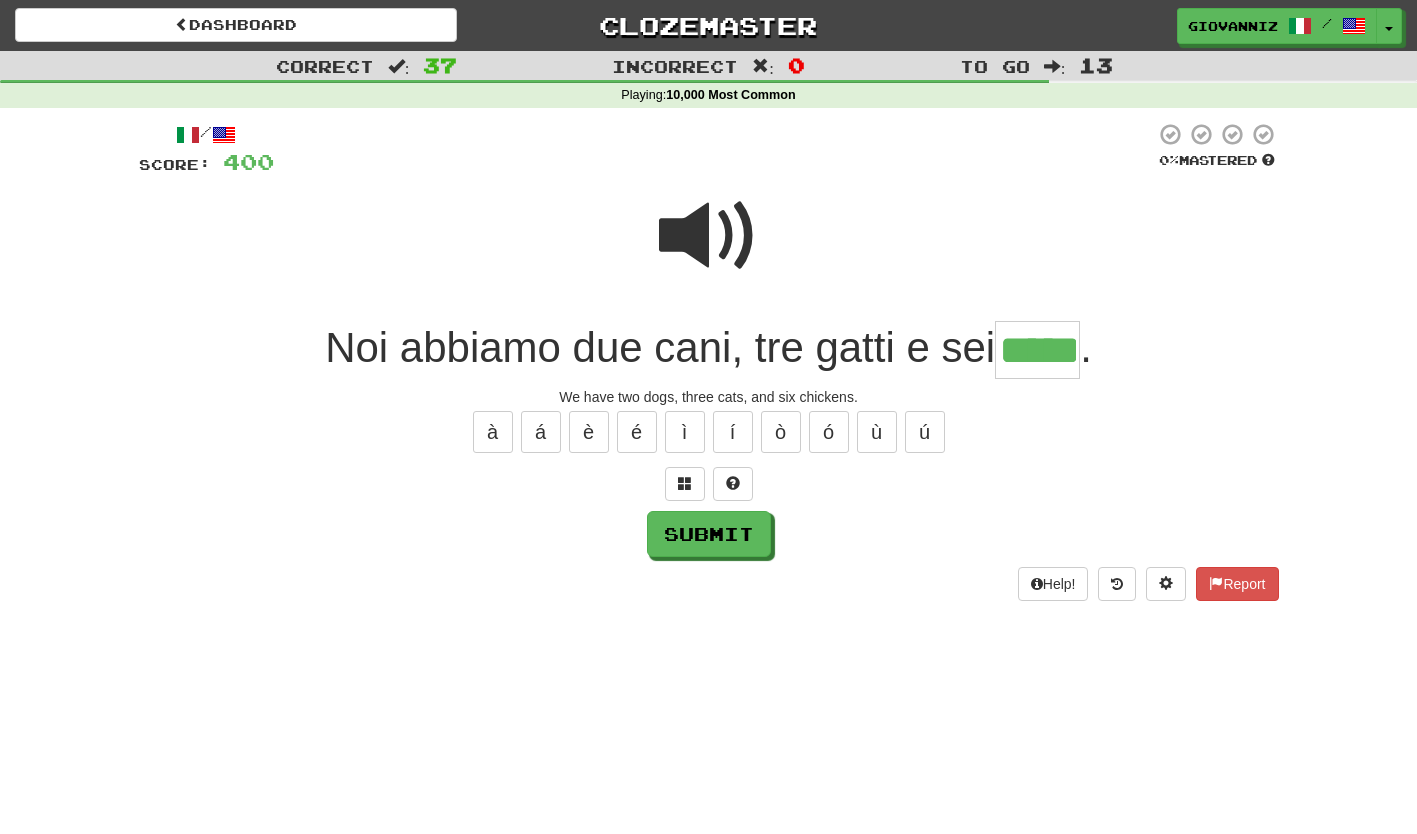 type on "*****" 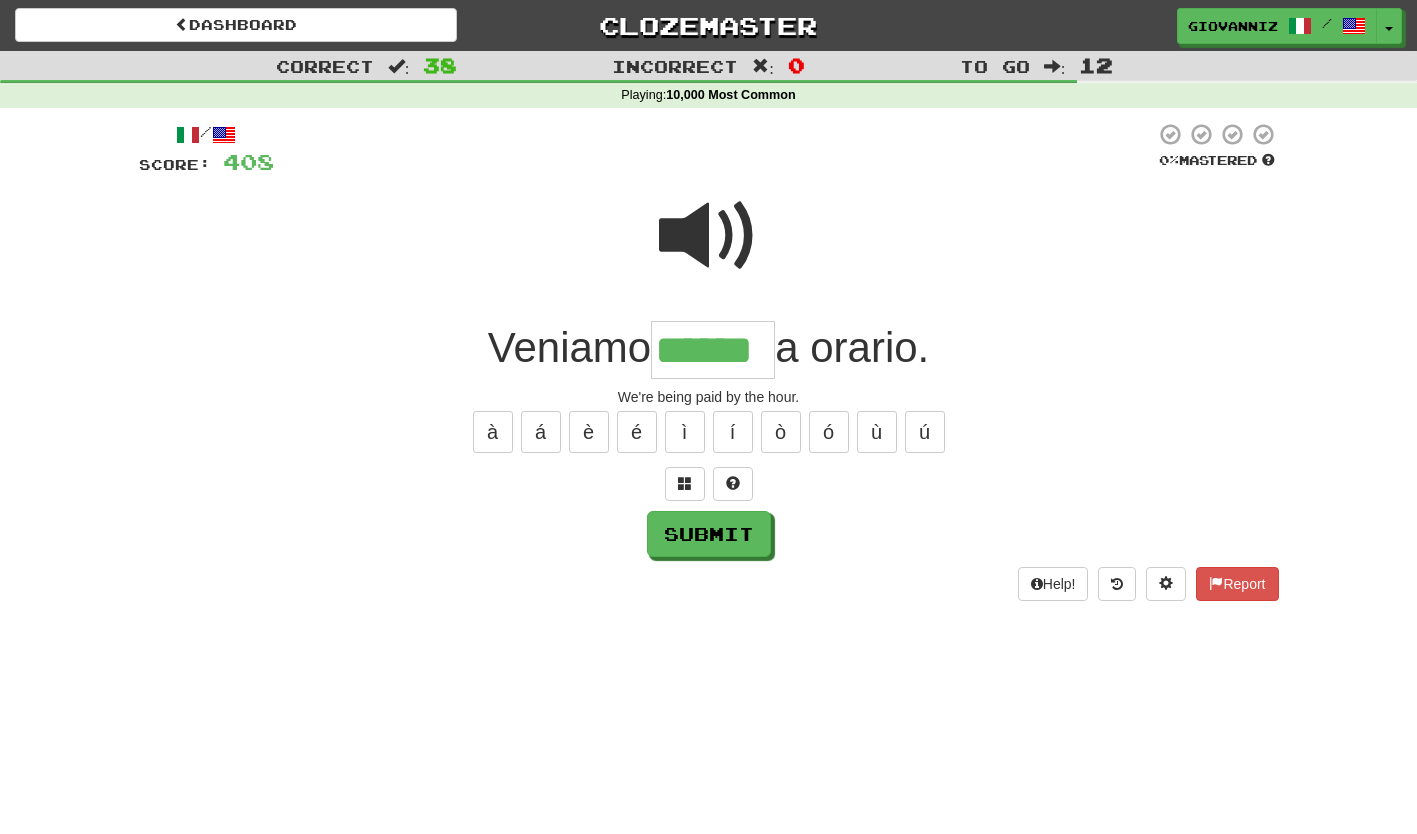 type on "******" 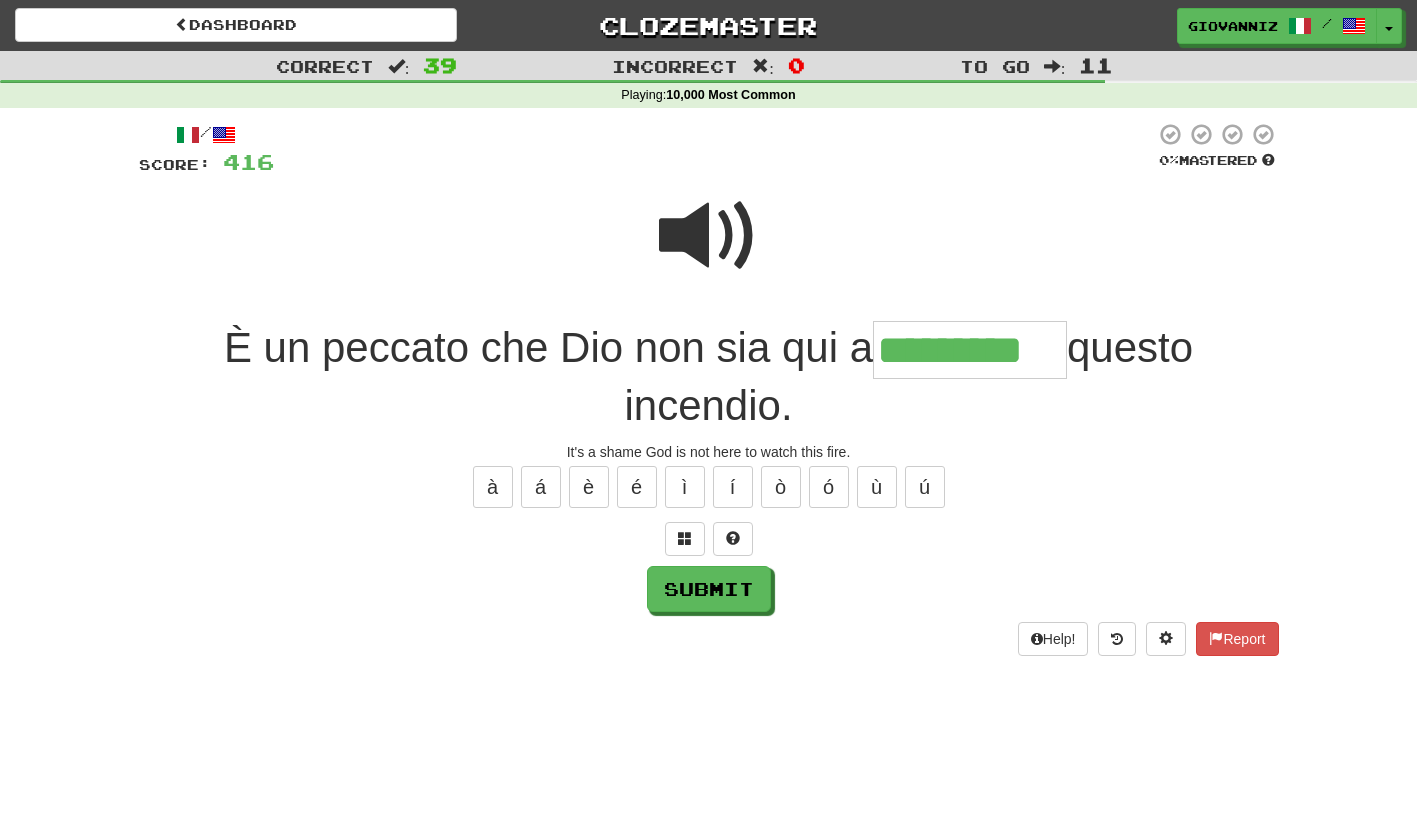 type on "*********" 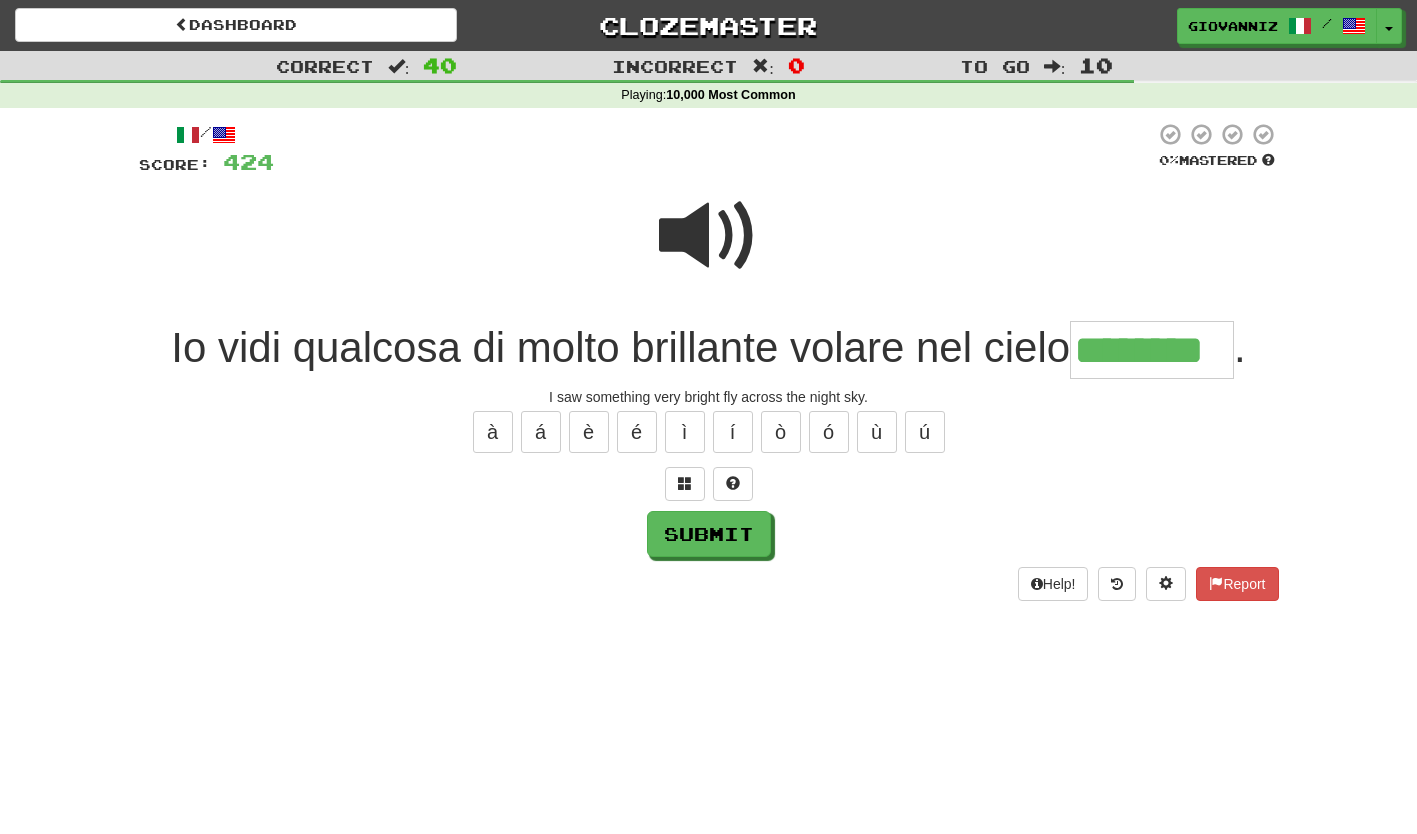 type on "********" 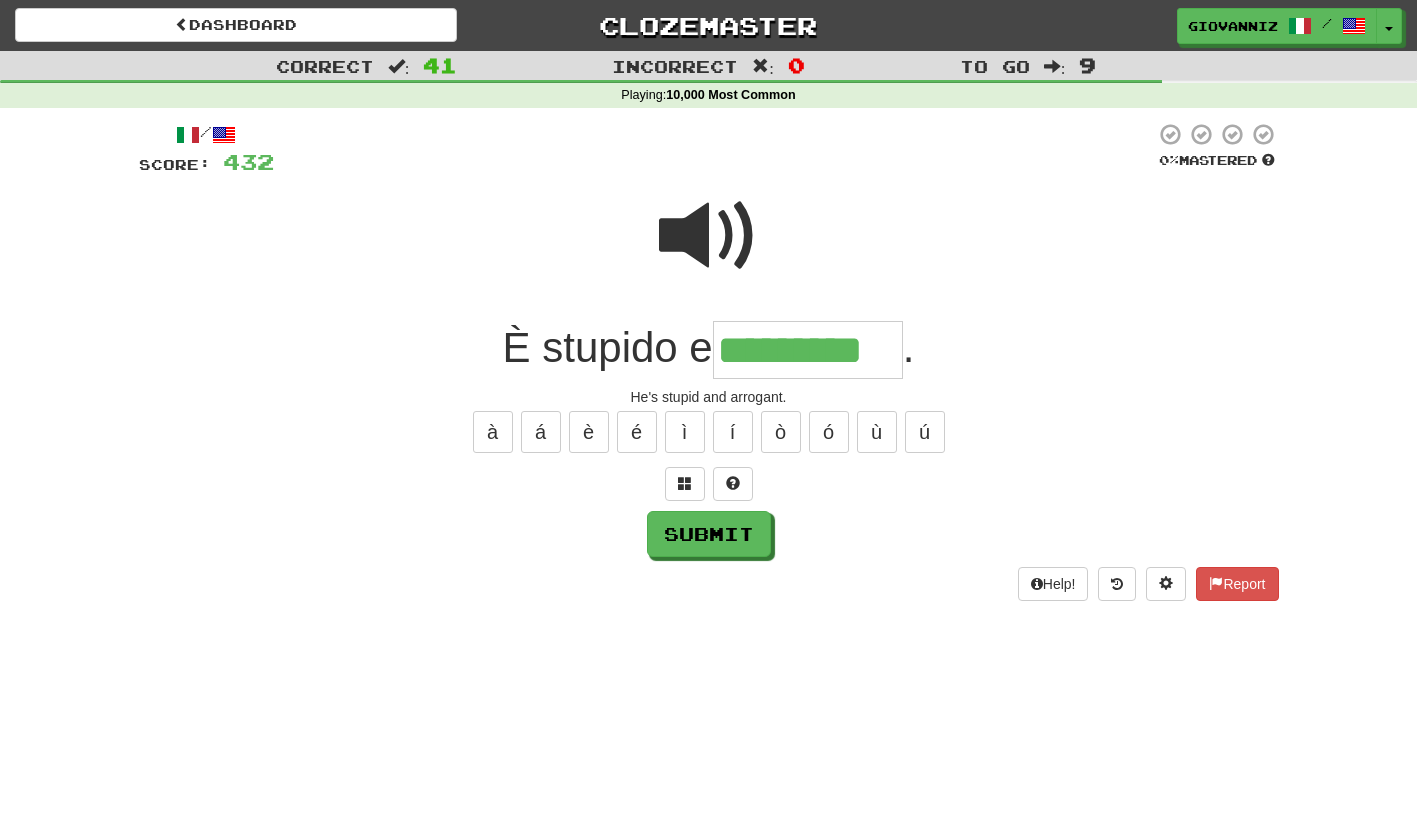 type on "*********" 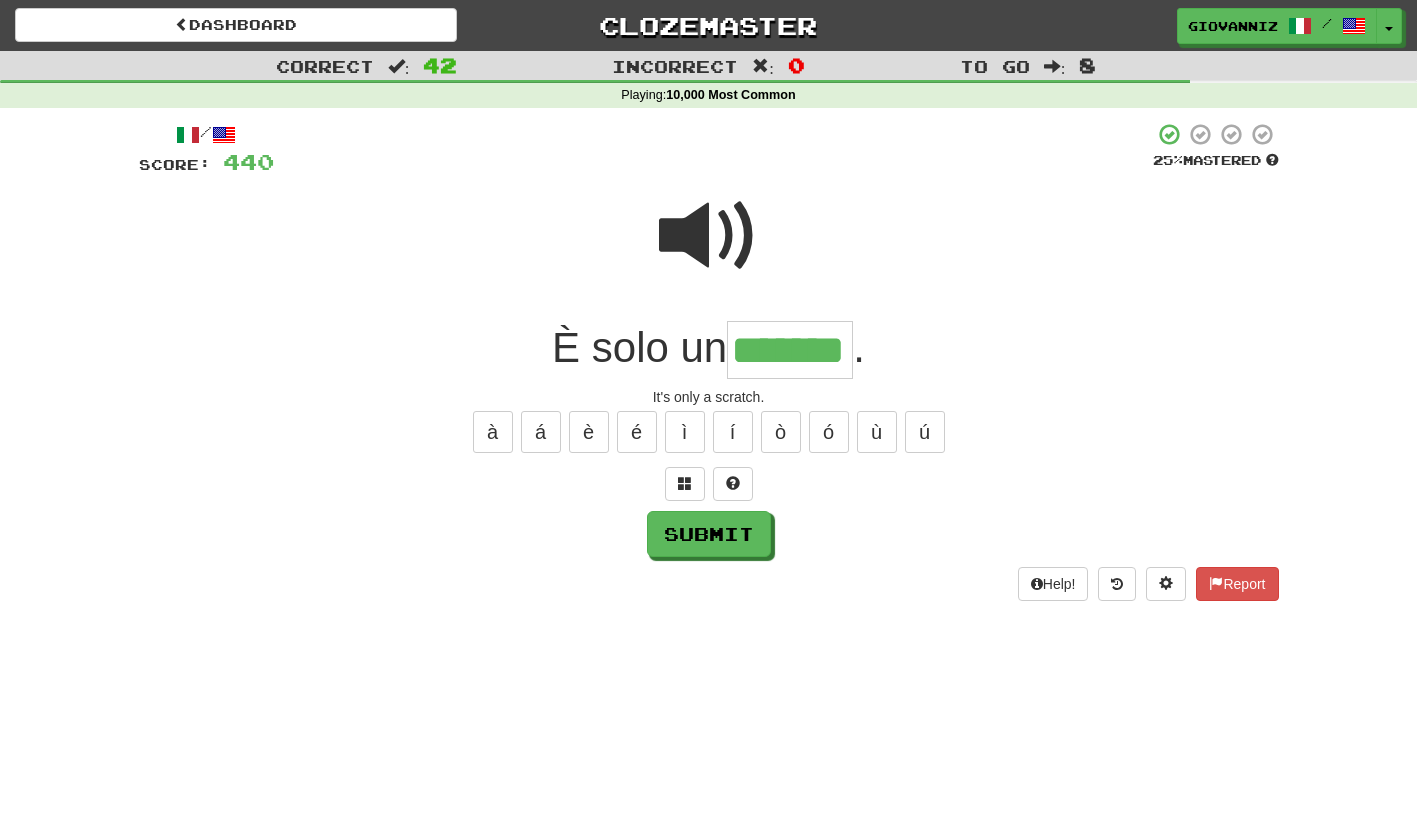 type on "*******" 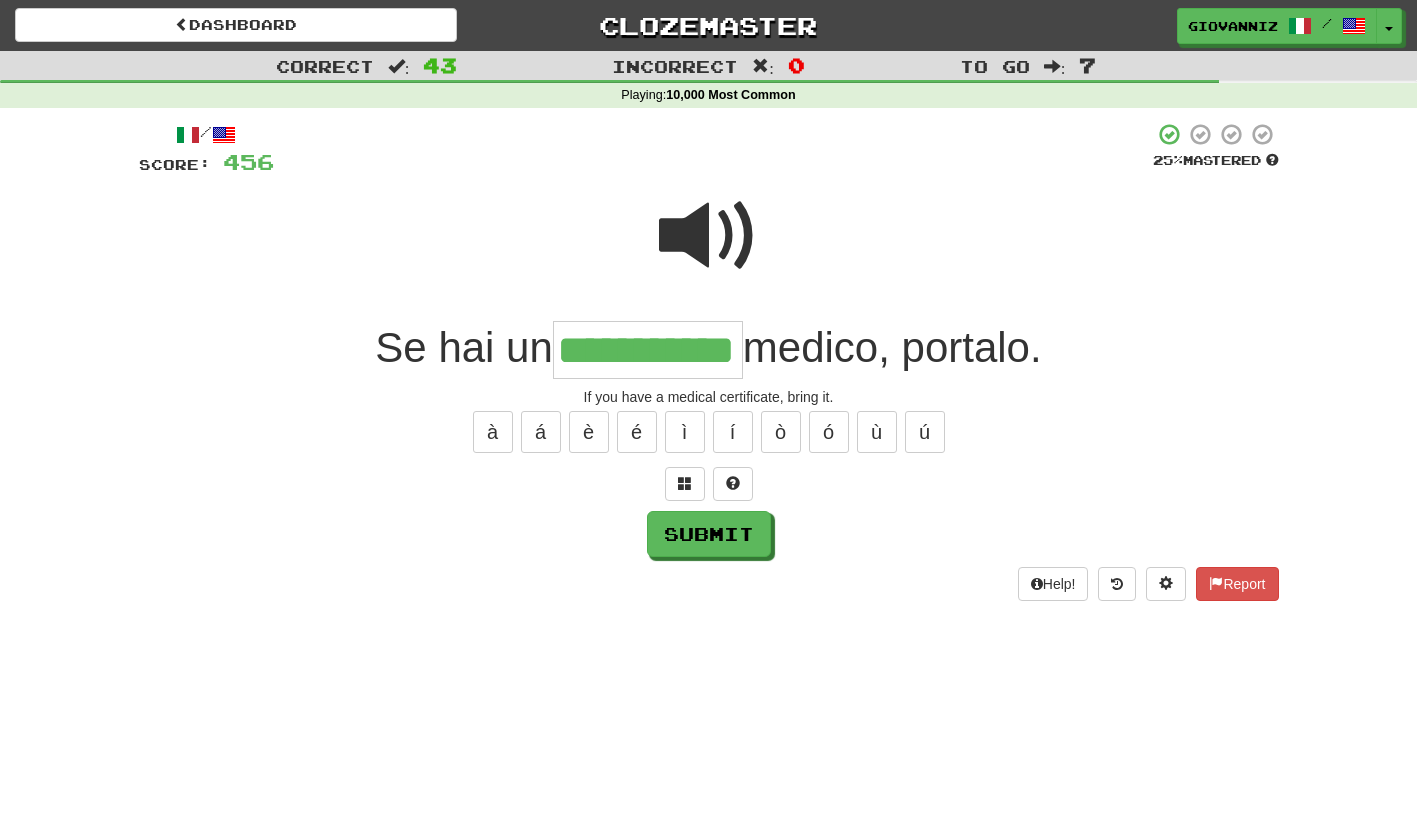 type on "**********" 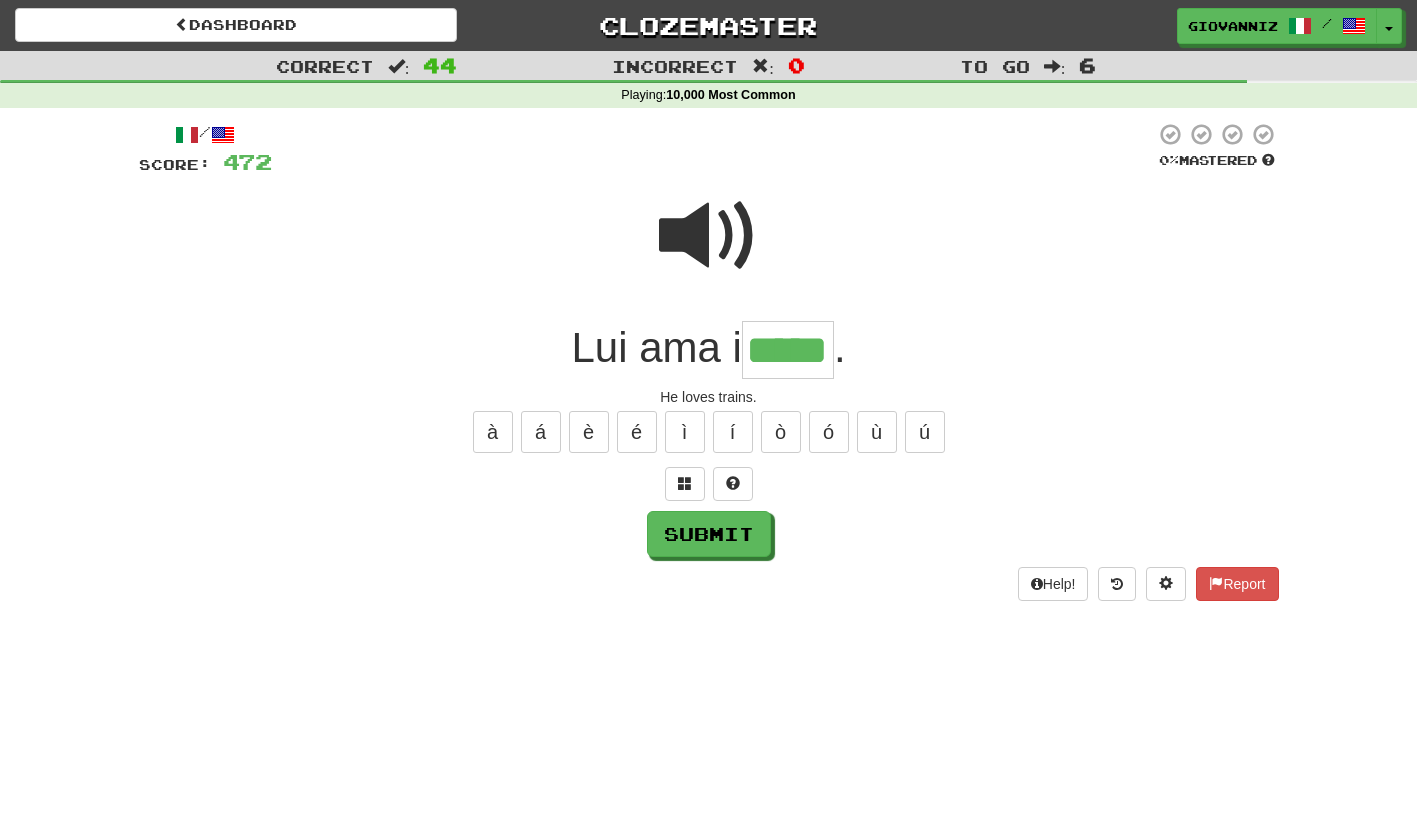 type on "*****" 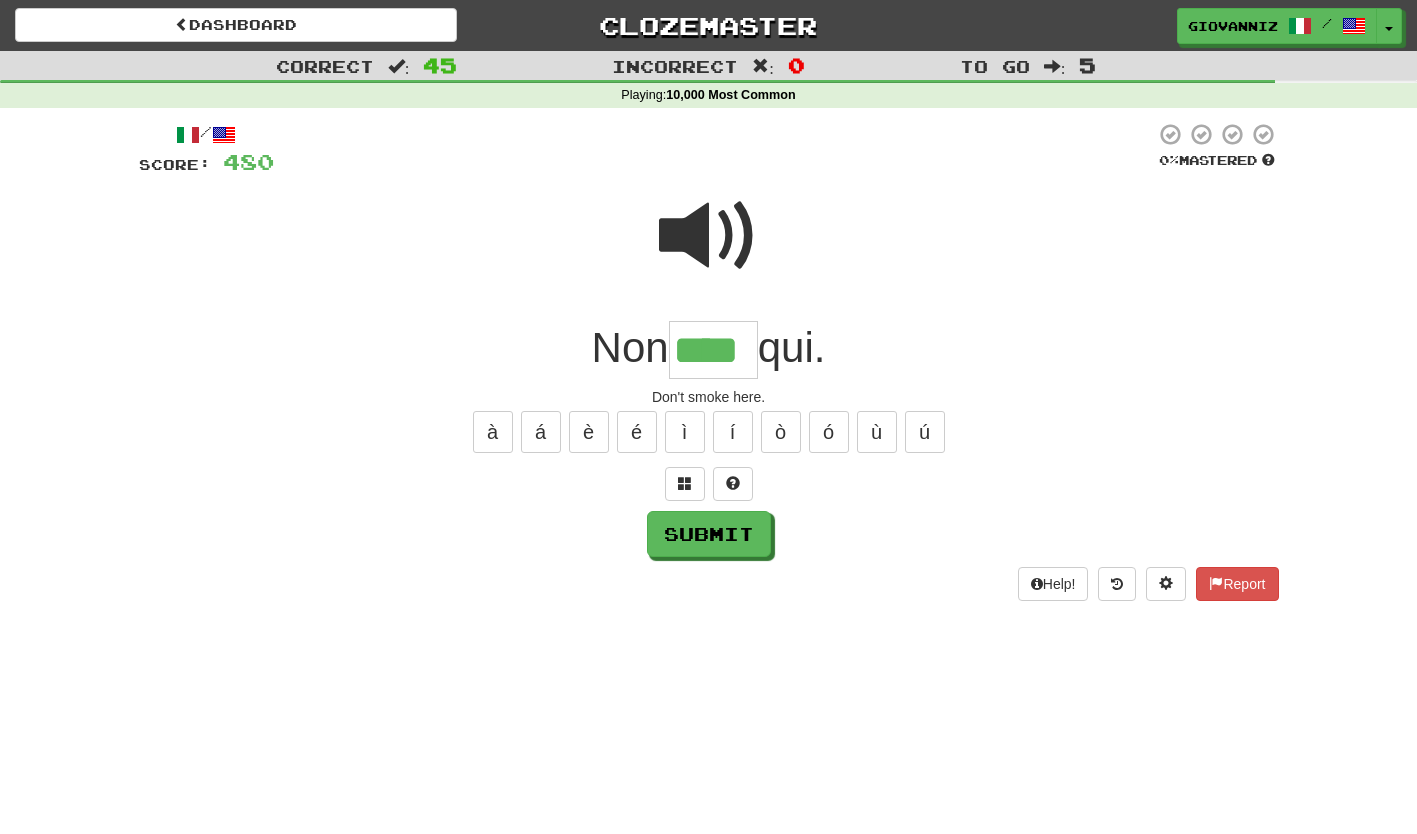 type on "****" 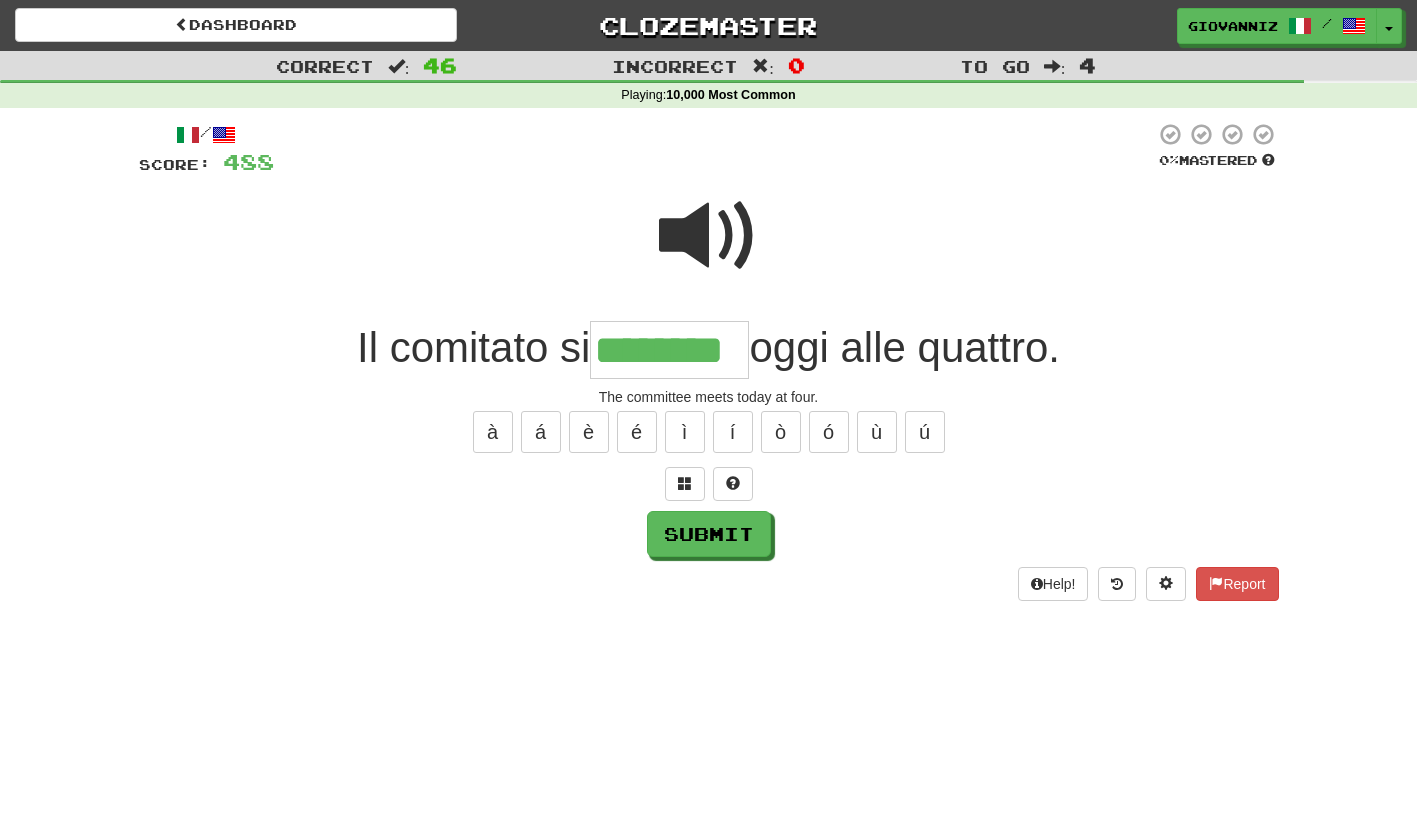 type on "********" 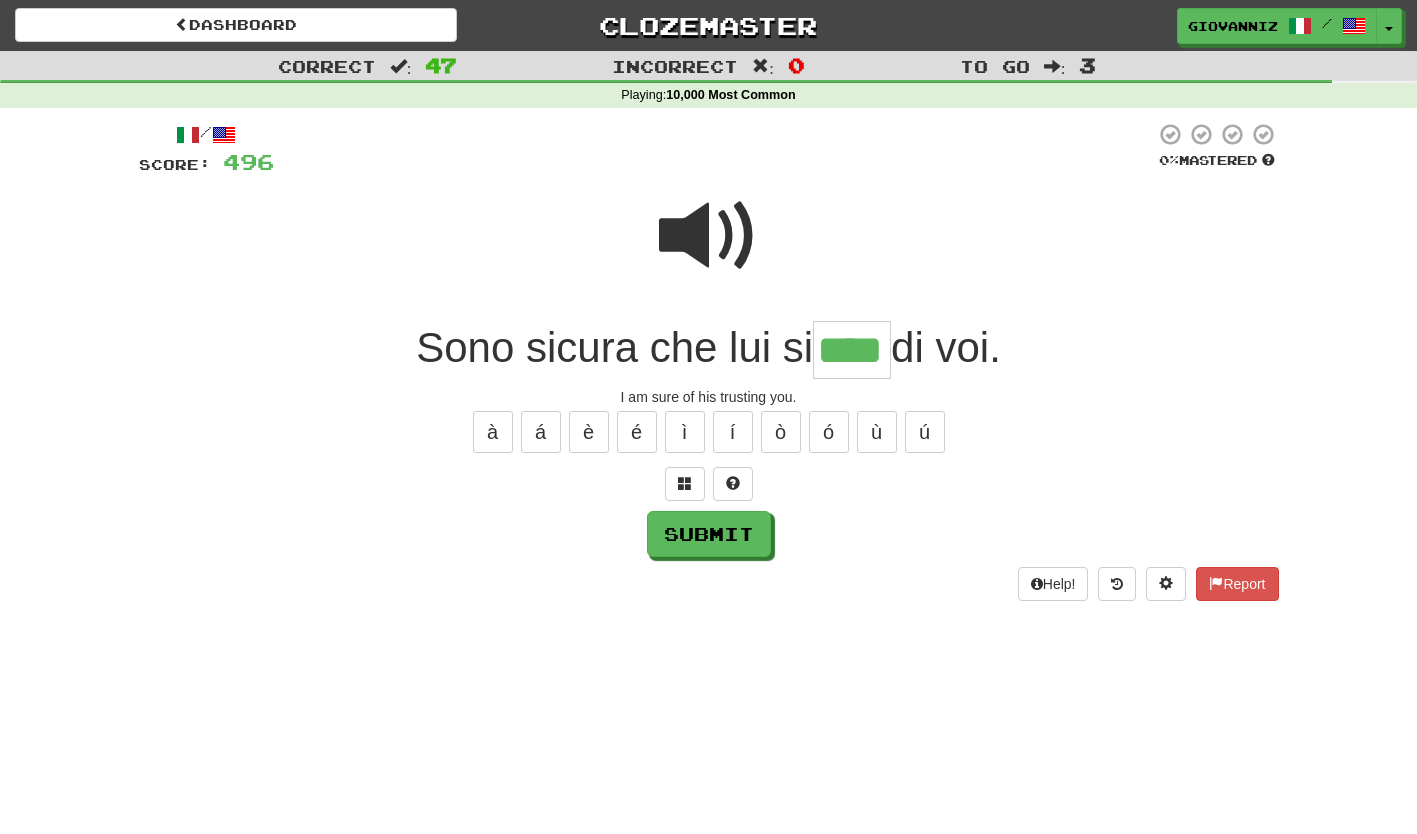 type on "****" 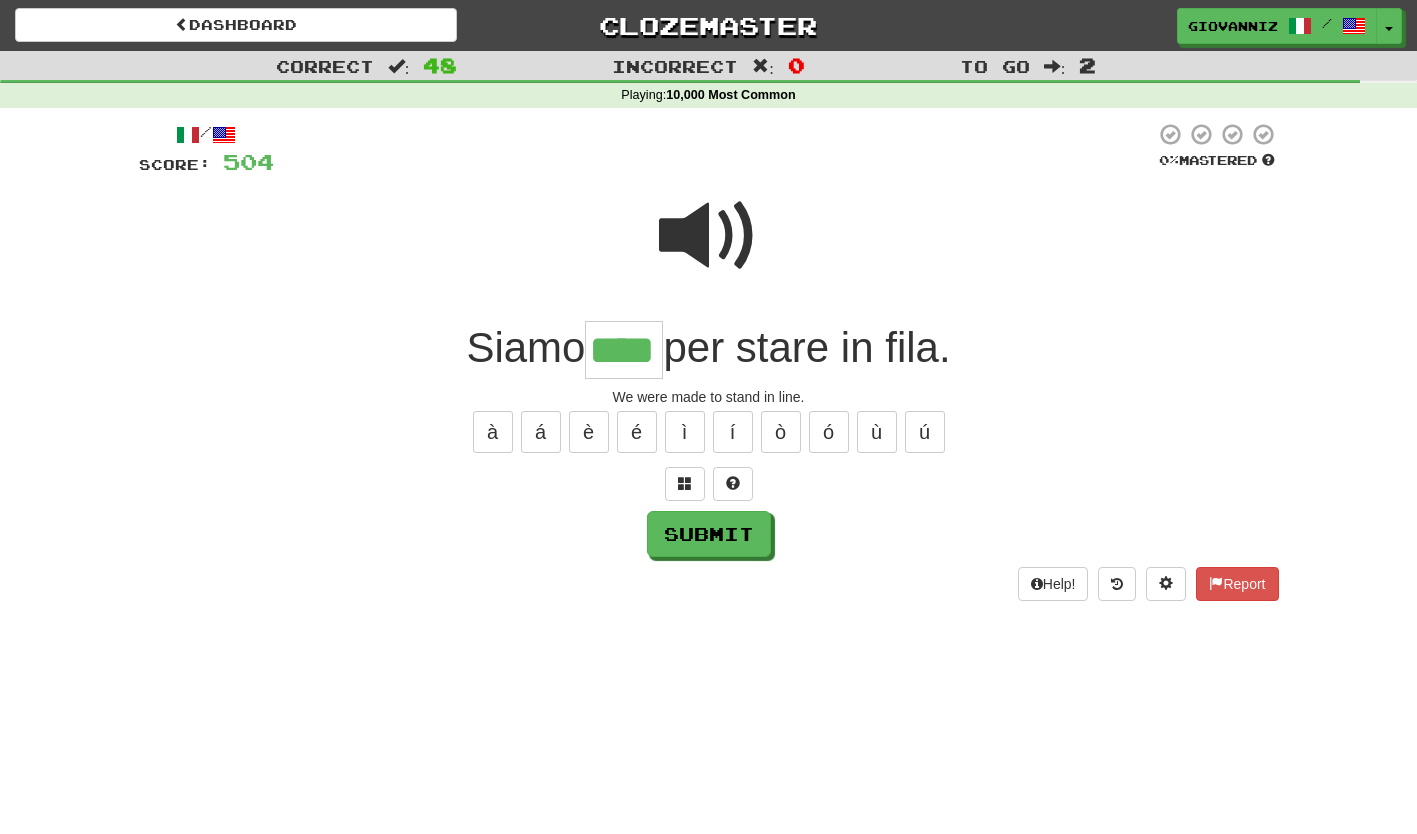 type on "****" 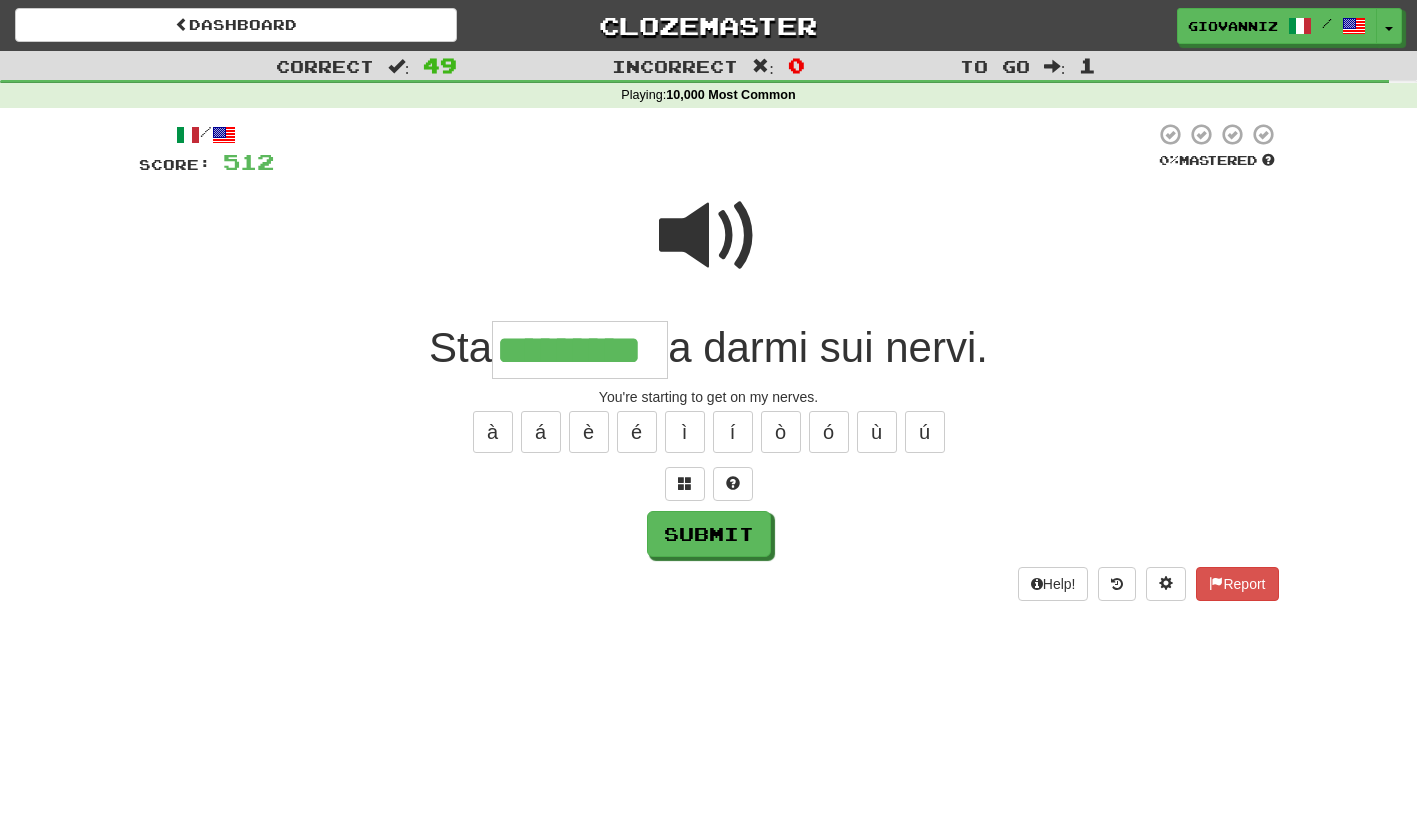 type on "*********" 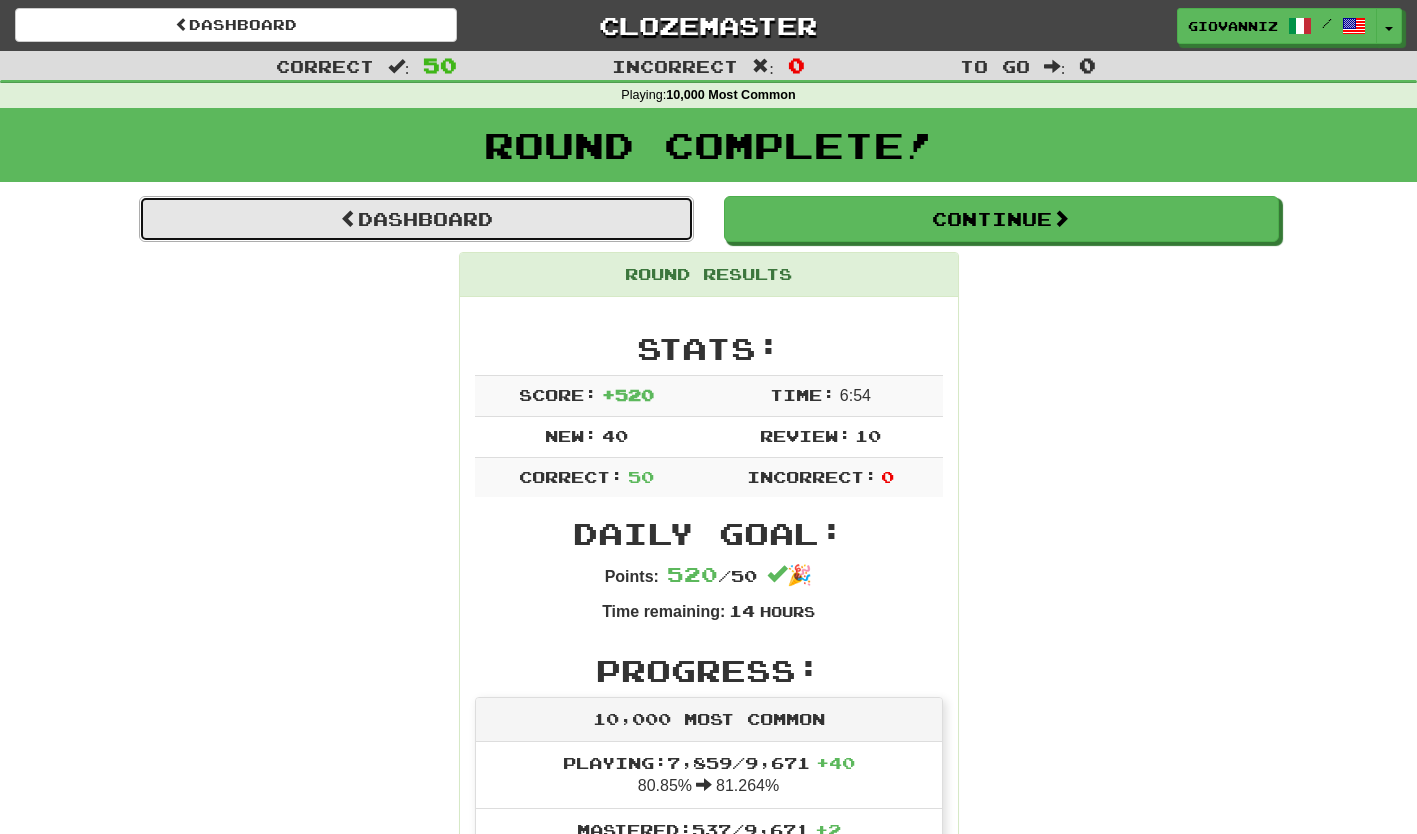 click on "Dashboard" at bounding box center [416, 219] 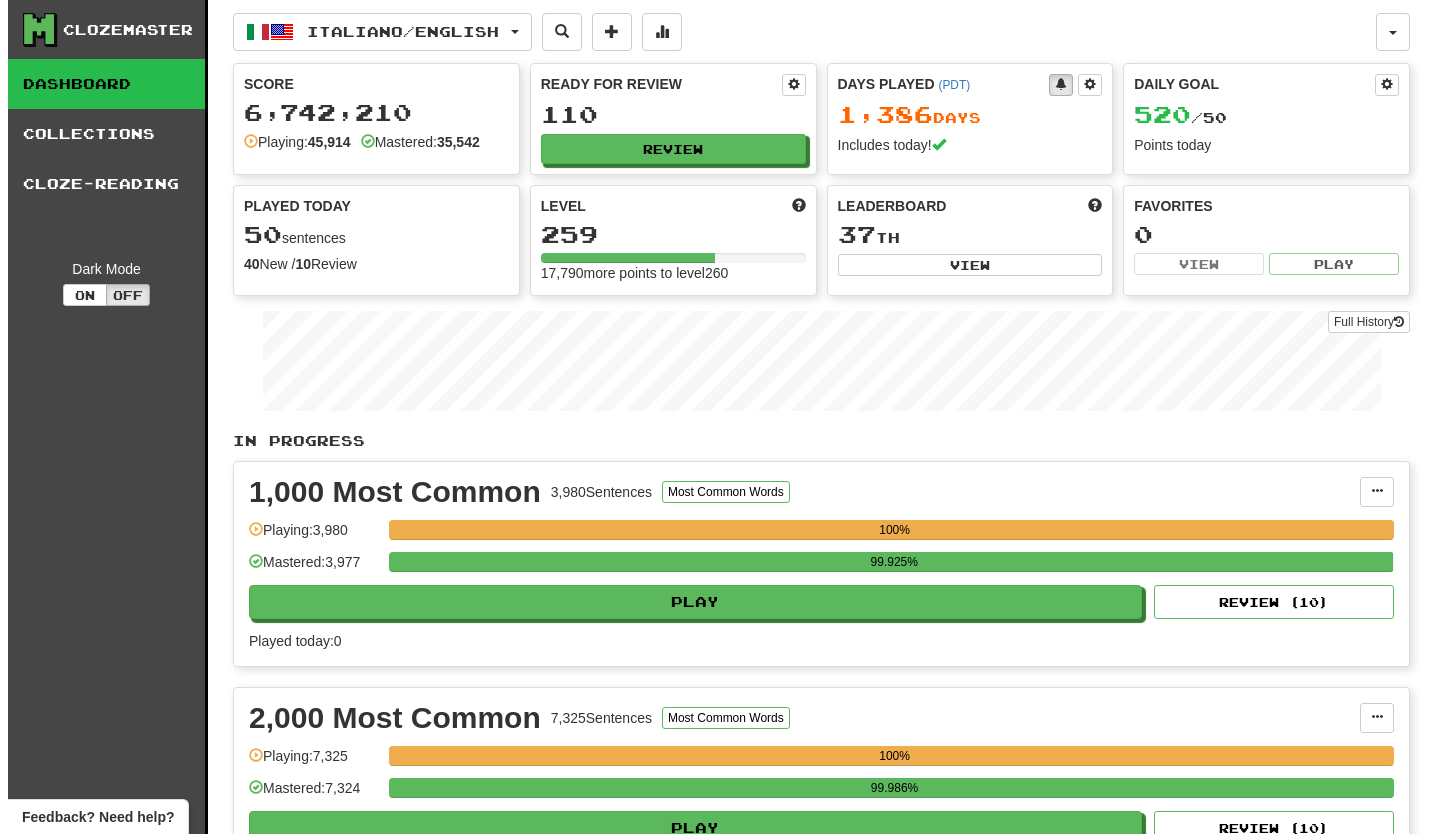scroll, scrollTop: 0, scrollLeft: 0, axis: both 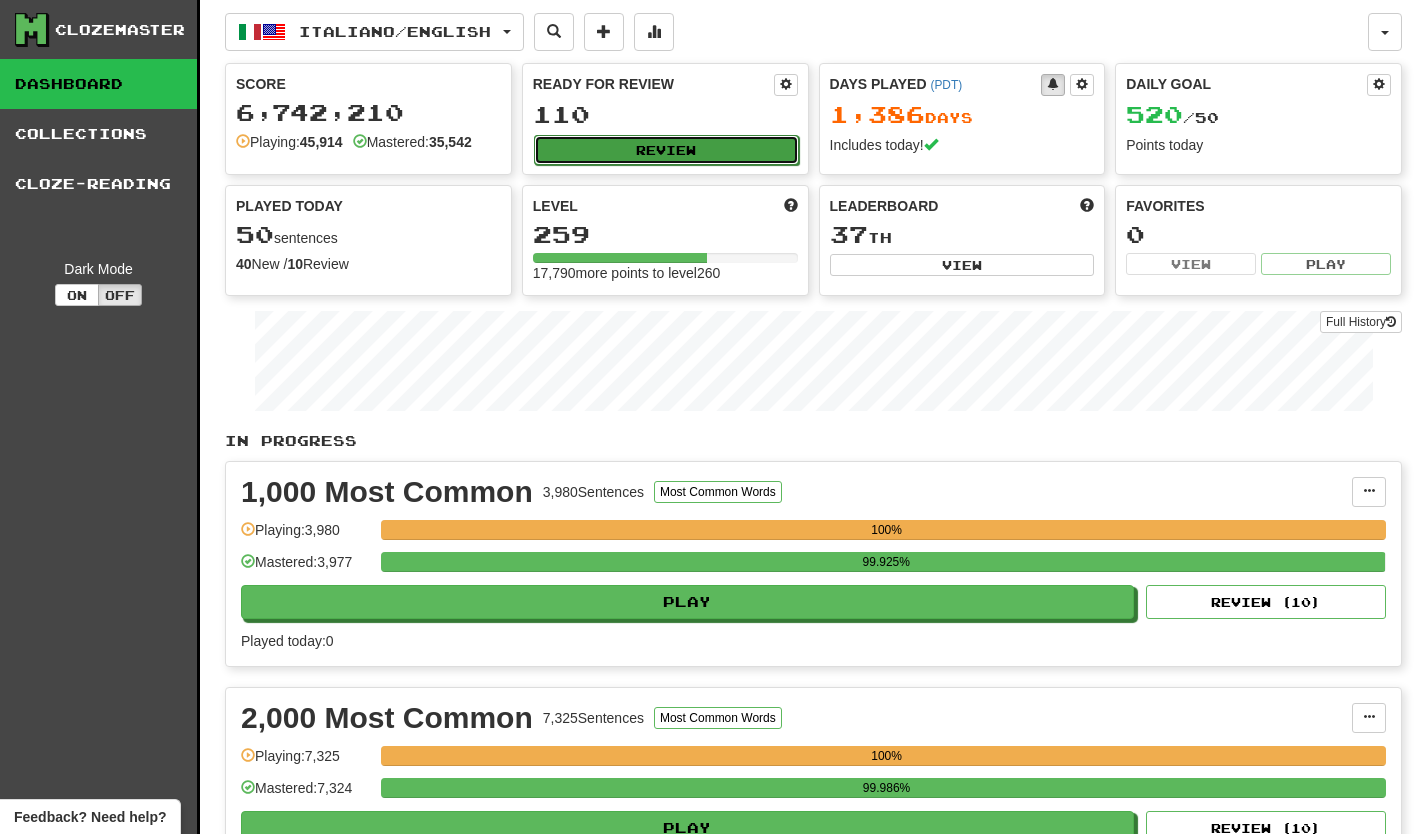 click on "Review" at bounding box center [666, 150] 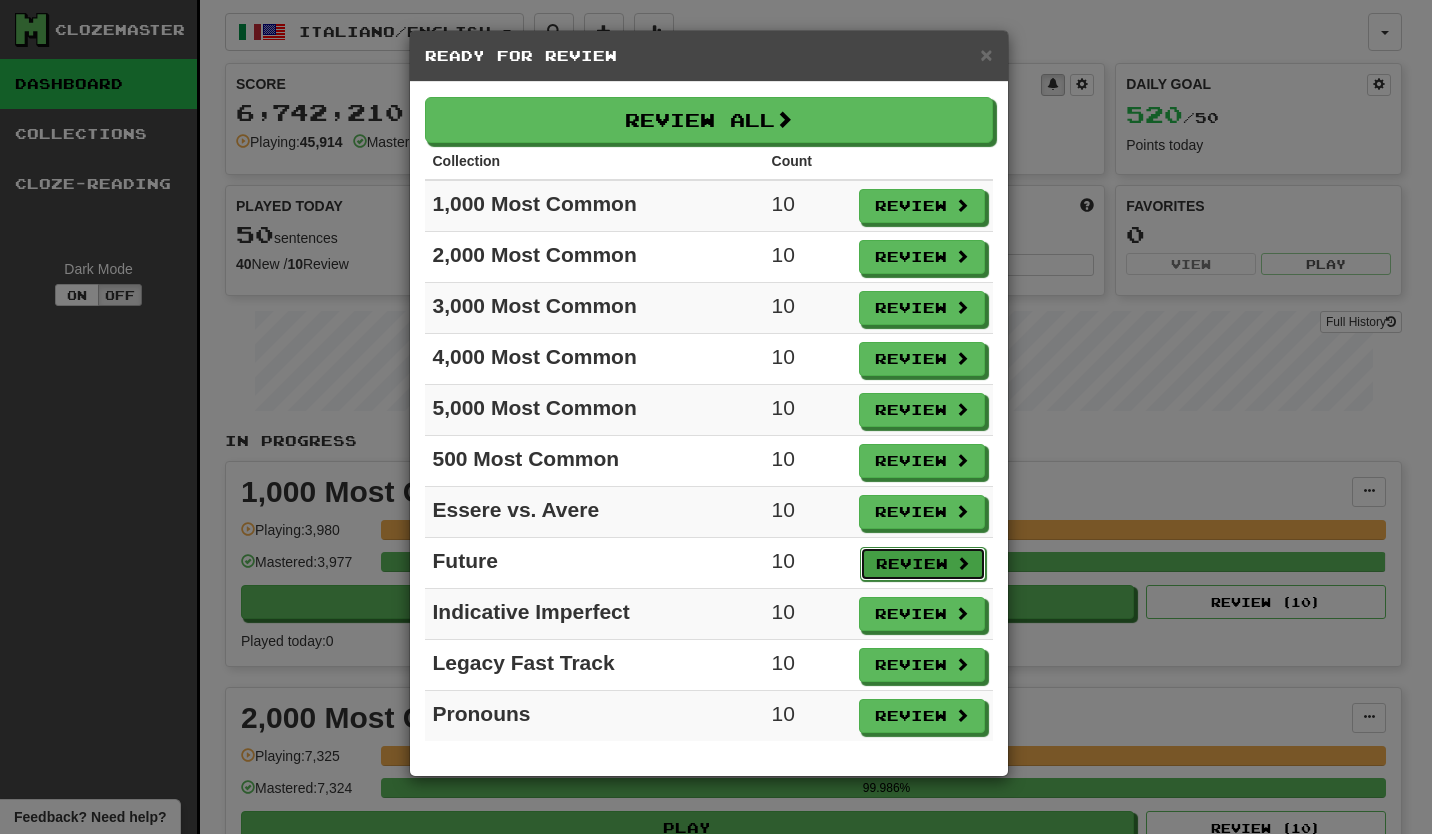 click on "Review" at bounding box center (923, 564) 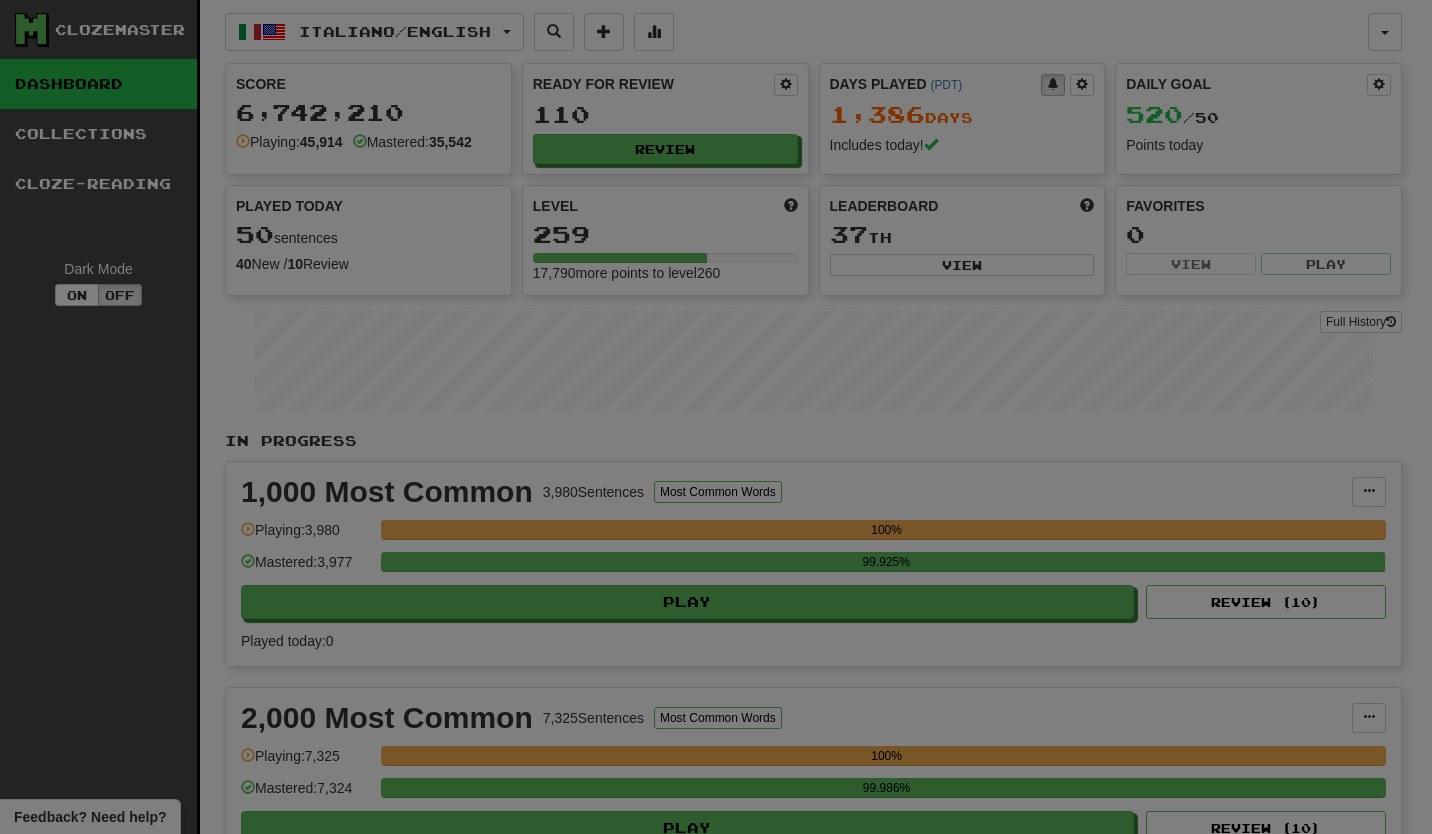click on "1,000 Most Common 10 Review 2,000 Most Common 10 Review 3,000 Most Common 10 Review 4,000 Most Common 10 Review 5,000 Most Common 10 Review 500 Most Common 10 Review Essere vs. Avere 10 Review Future 10 Review Indicative Imperfect 10 Review Legacy Fast Track 10 Review Pronouns 10 Review" at bounding box center [709, 273] 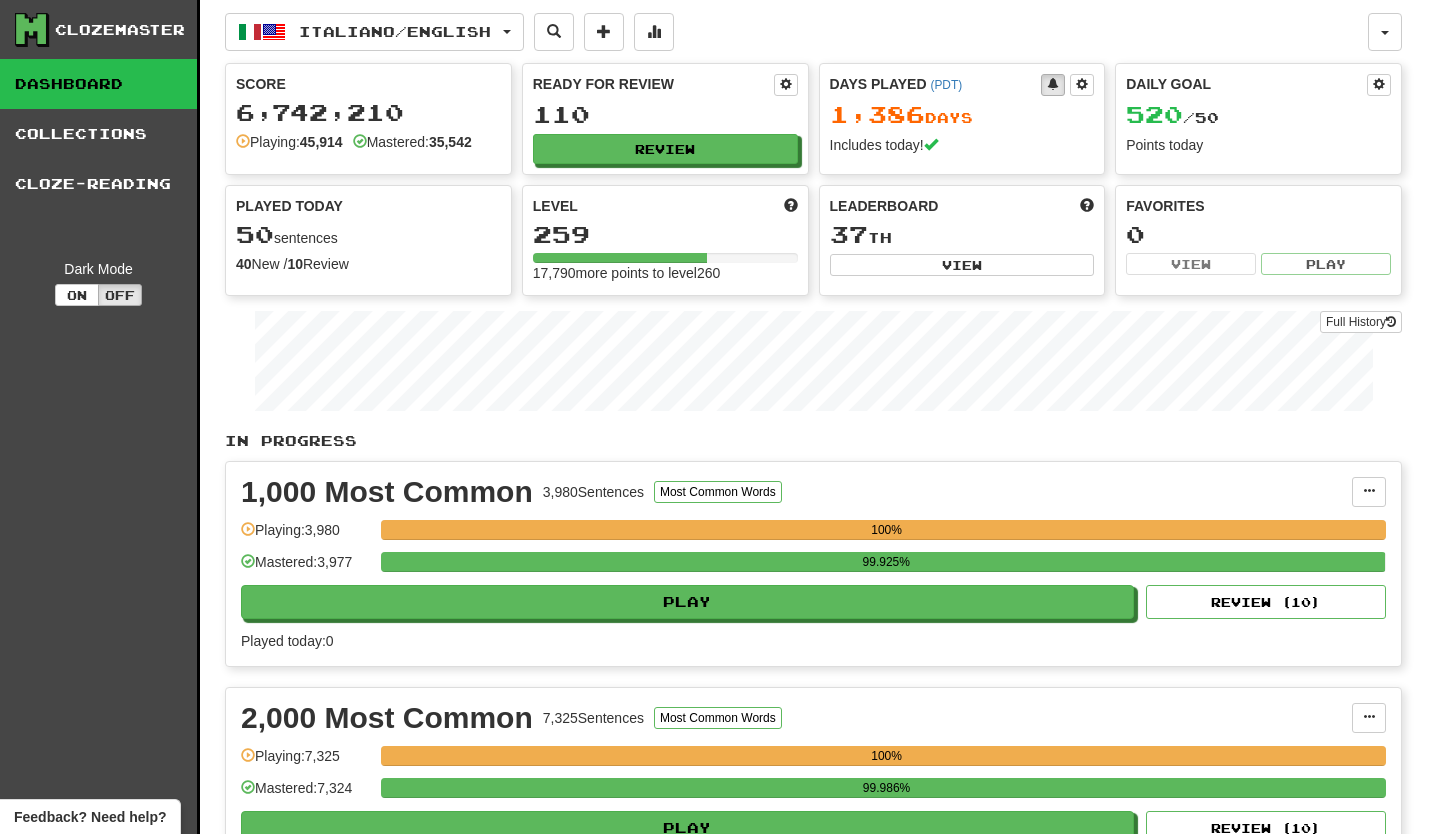 select on "**" 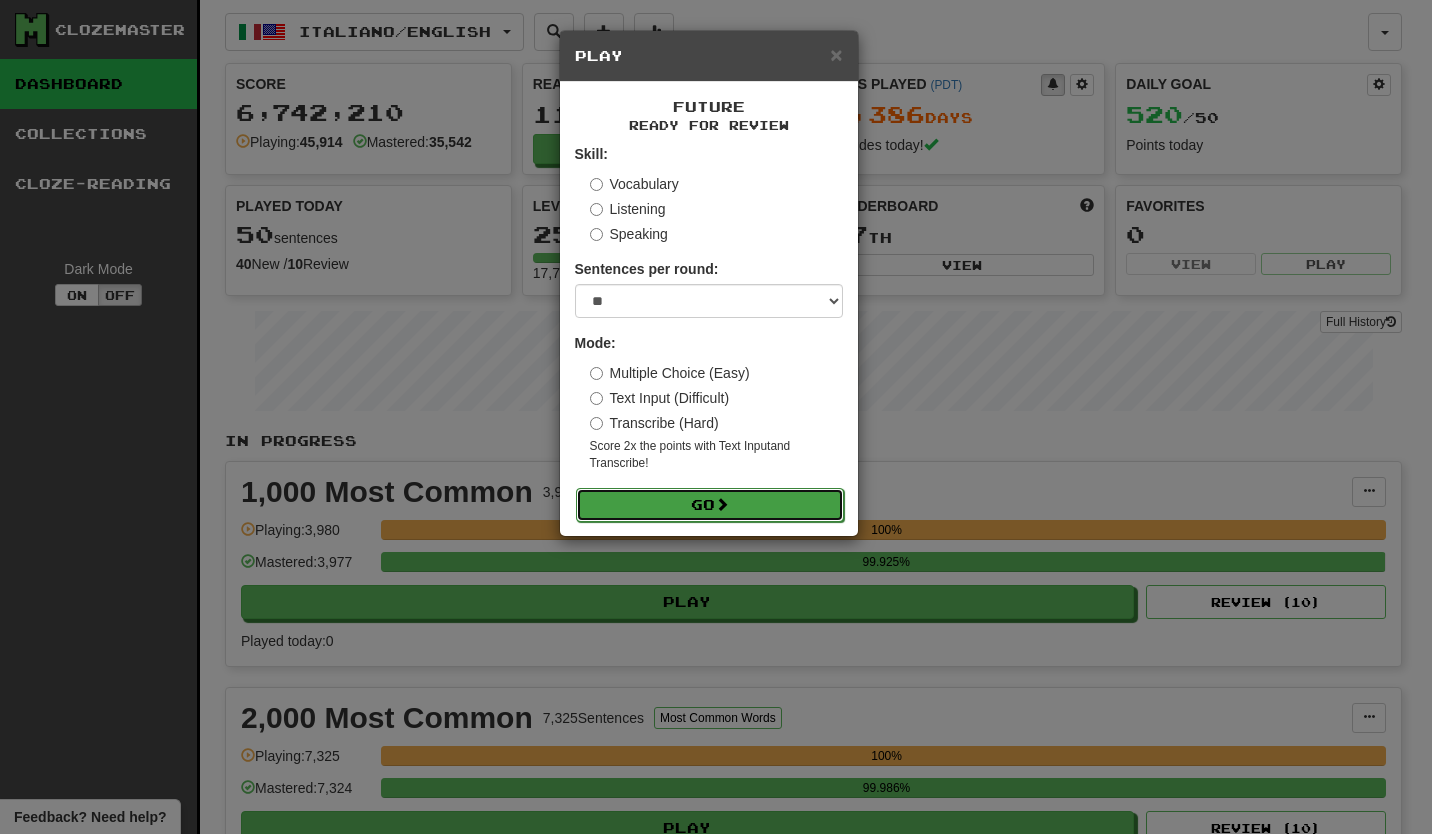 click on "Go" at bounding box center [710, 505] 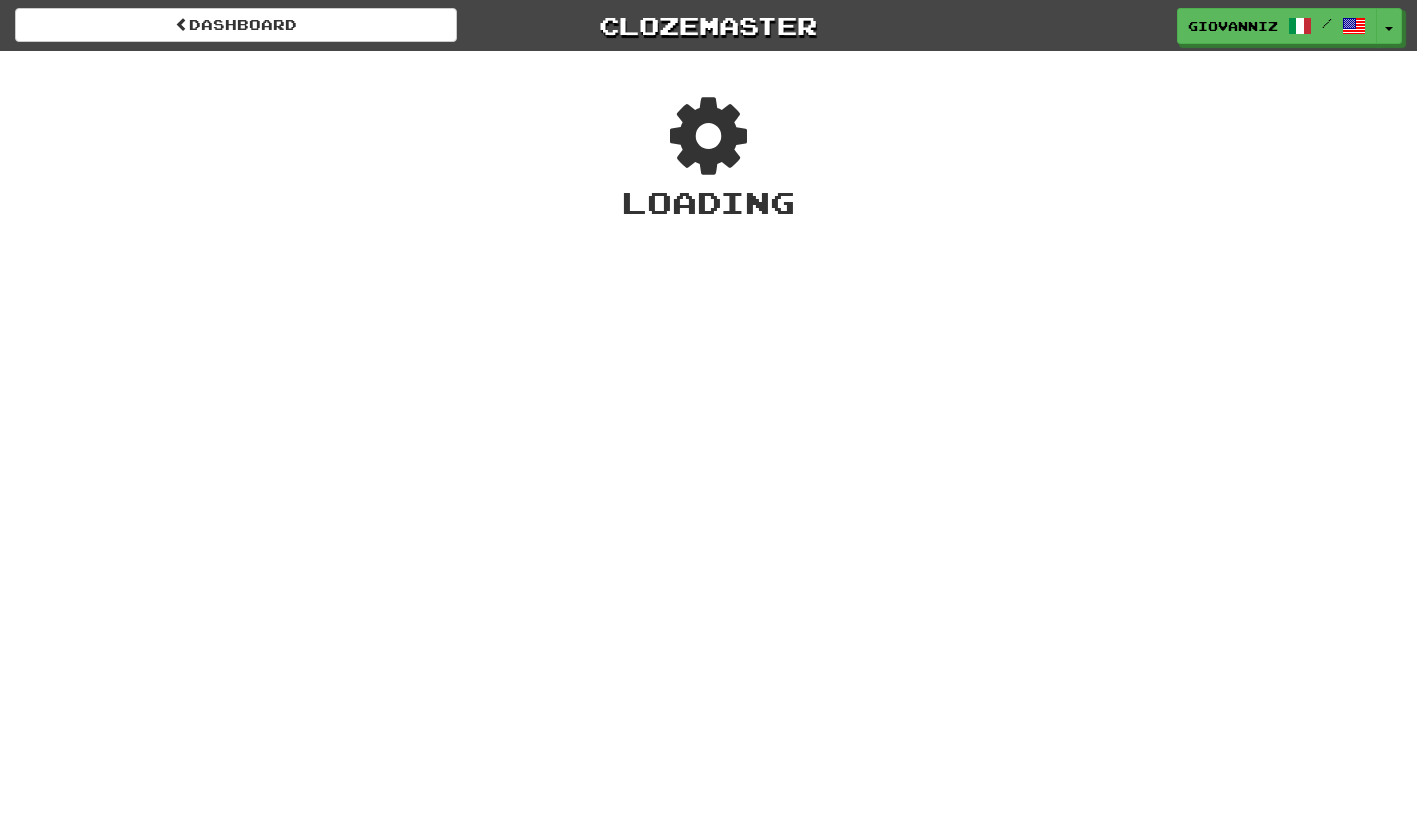 scroll, scrollTop: 0, scrollLeft: 0, axis: both 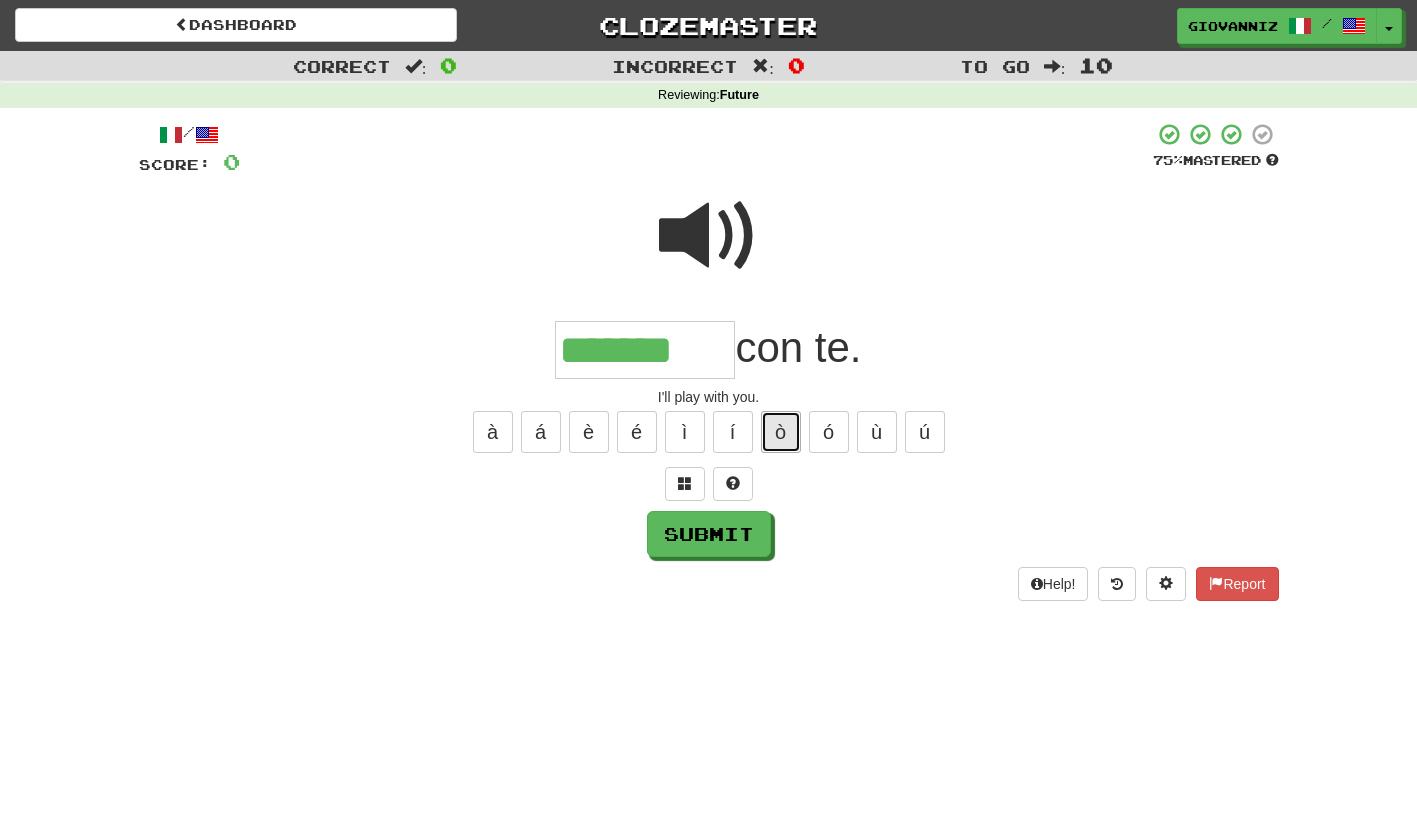 click on "ò" at bounding box center (781, 432) 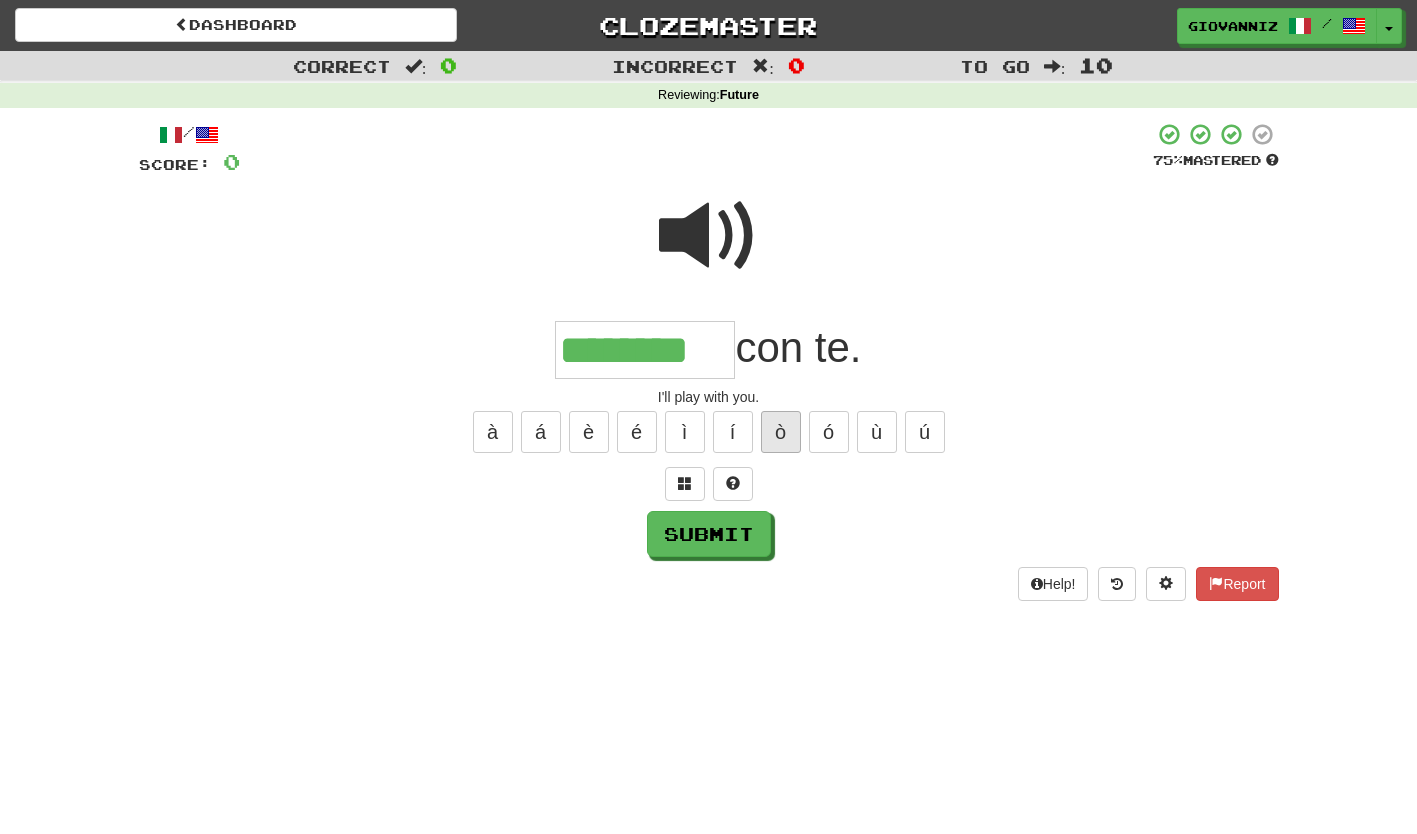 type on "********" 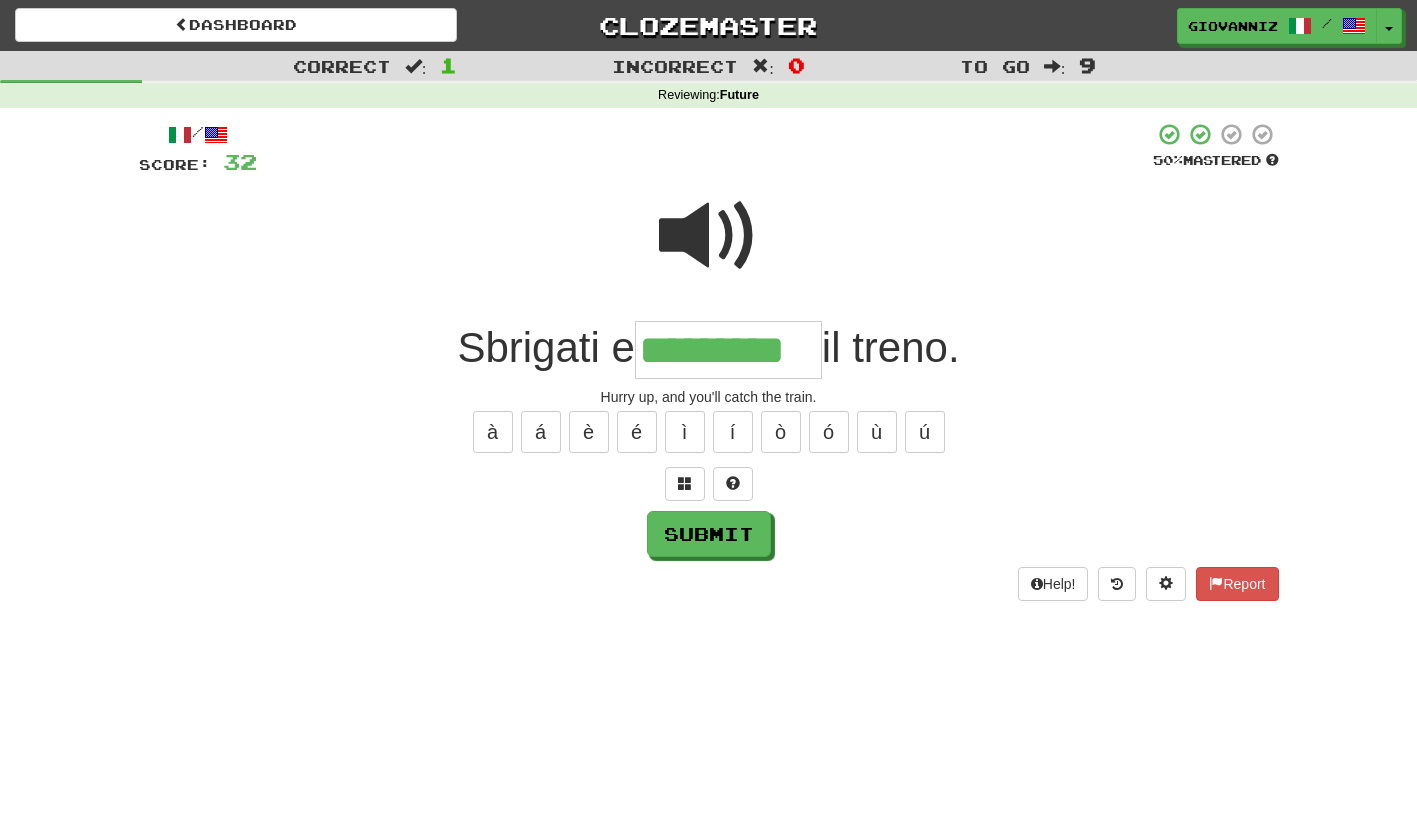 type on "*********" 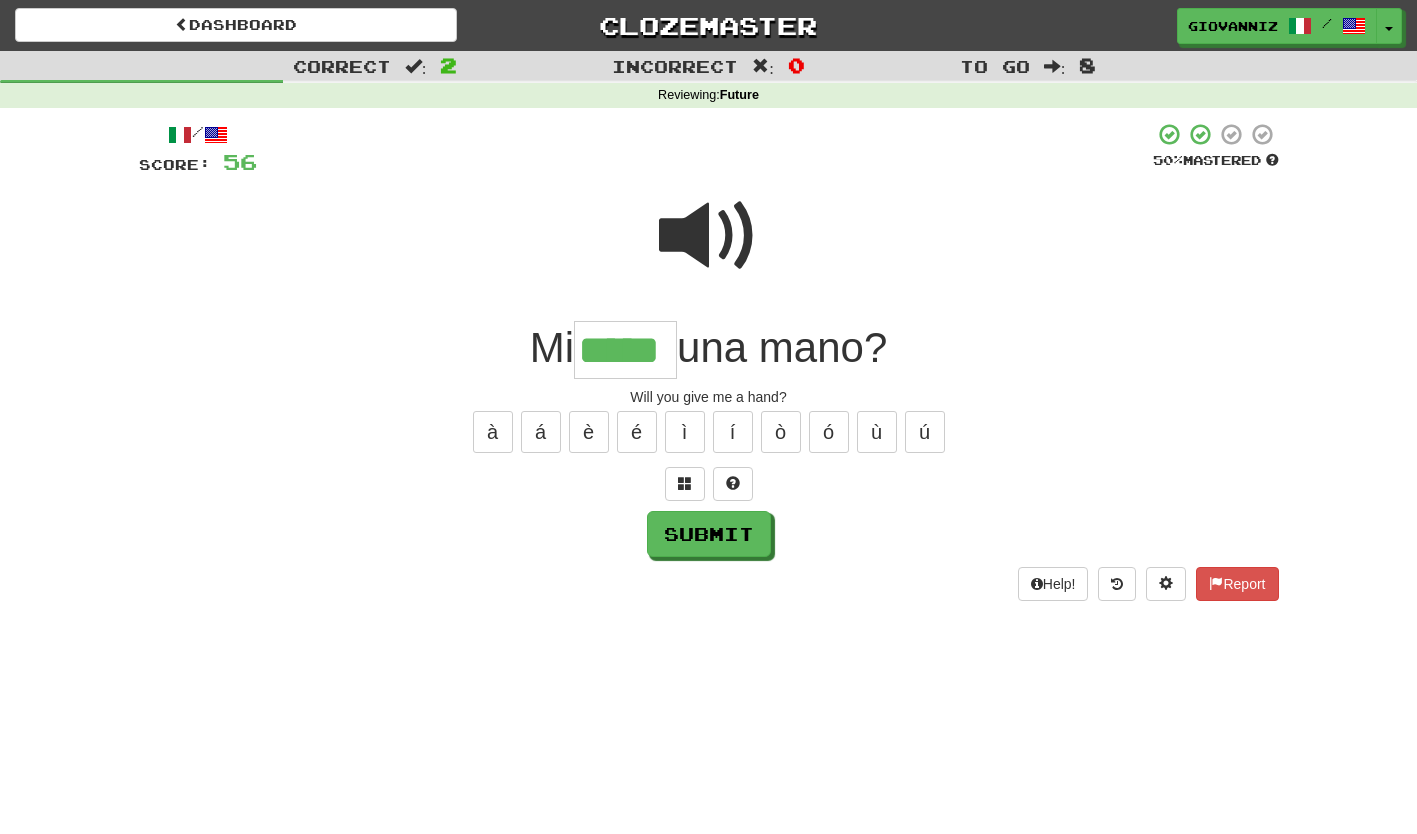 type on "*****" 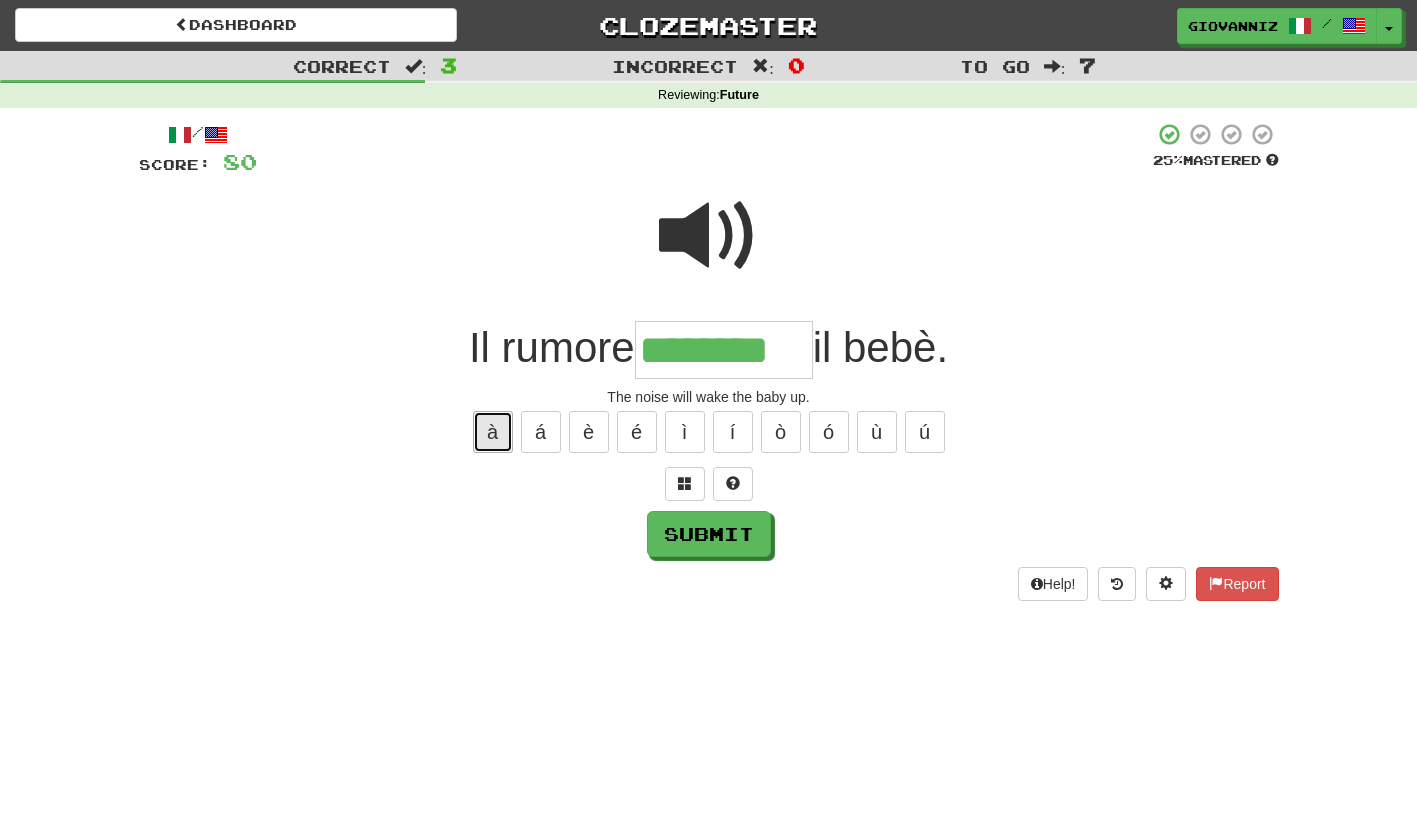click on "à" at bounding box center [493, 432] 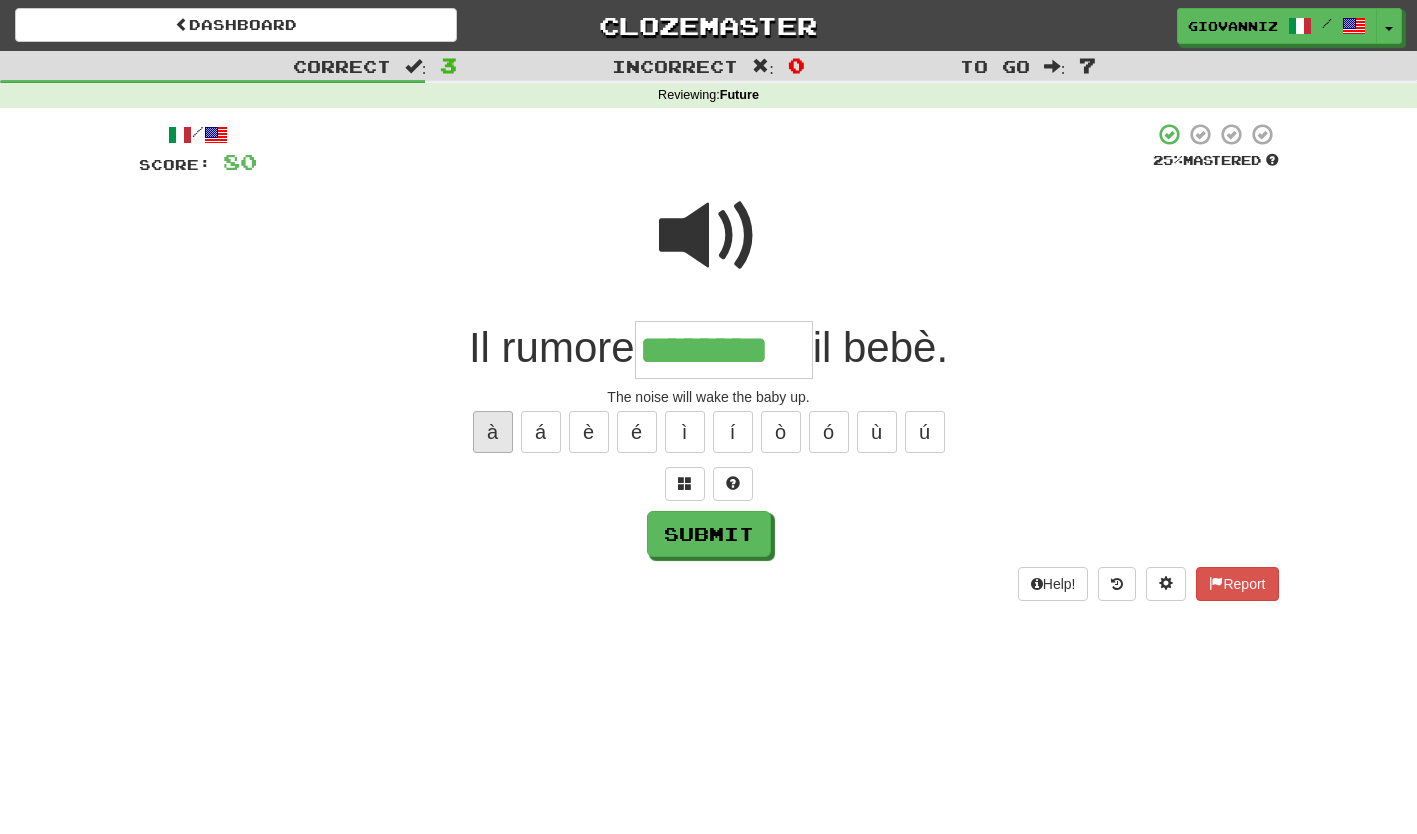 type on "*********" 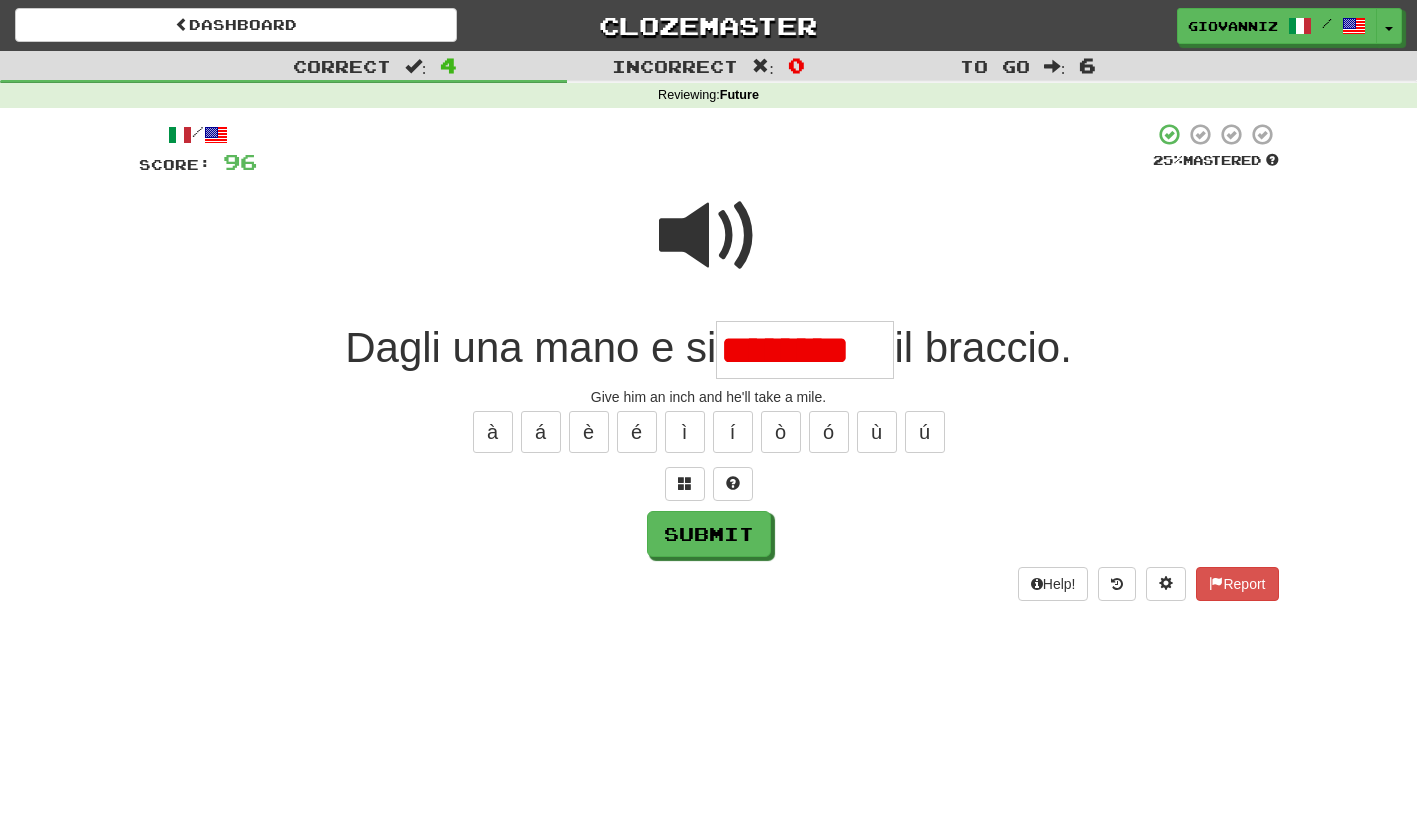 scroll, scrollTop: 0, scrollLeft: 0, axis: both 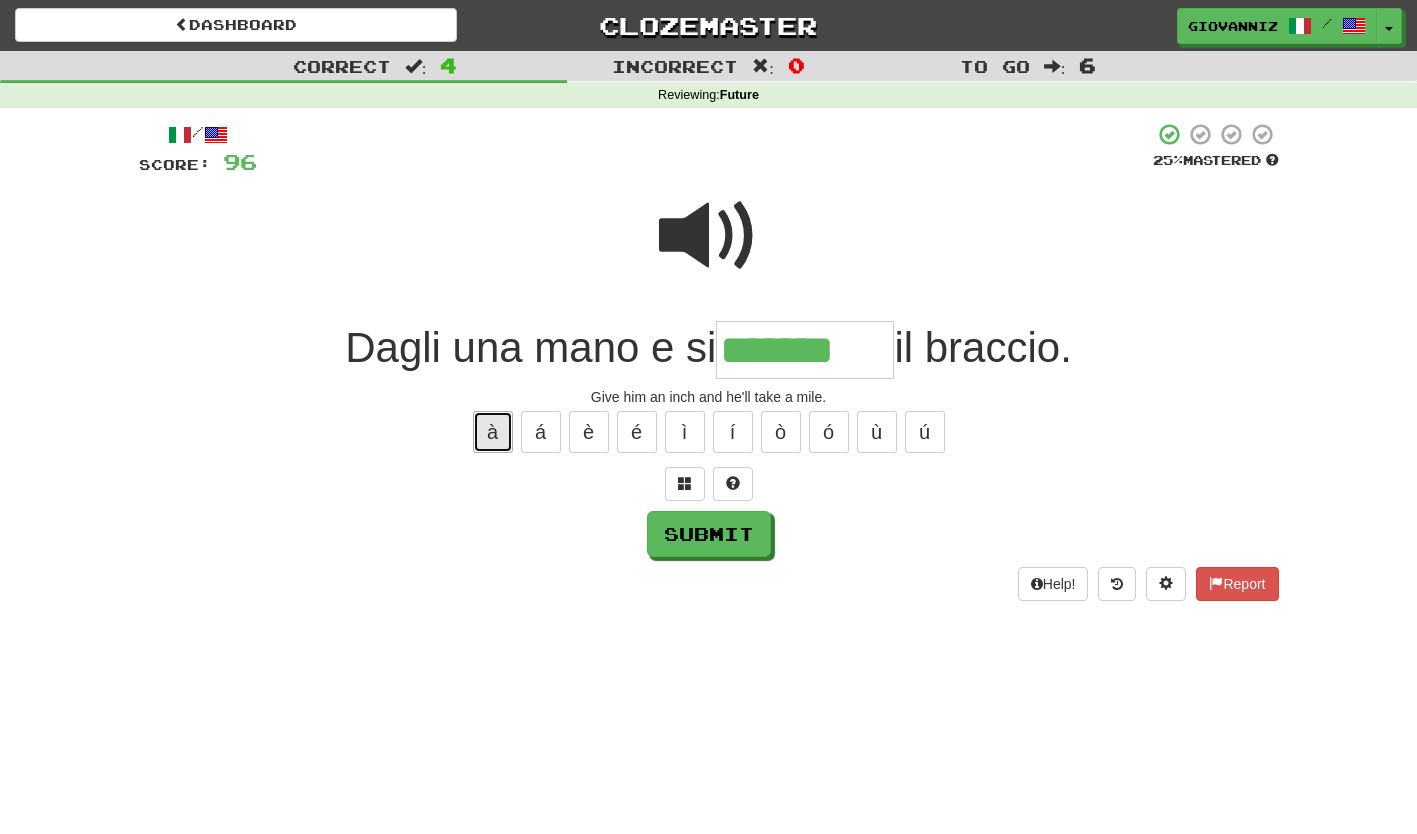 click on "à" at bounding box center (493, 432) 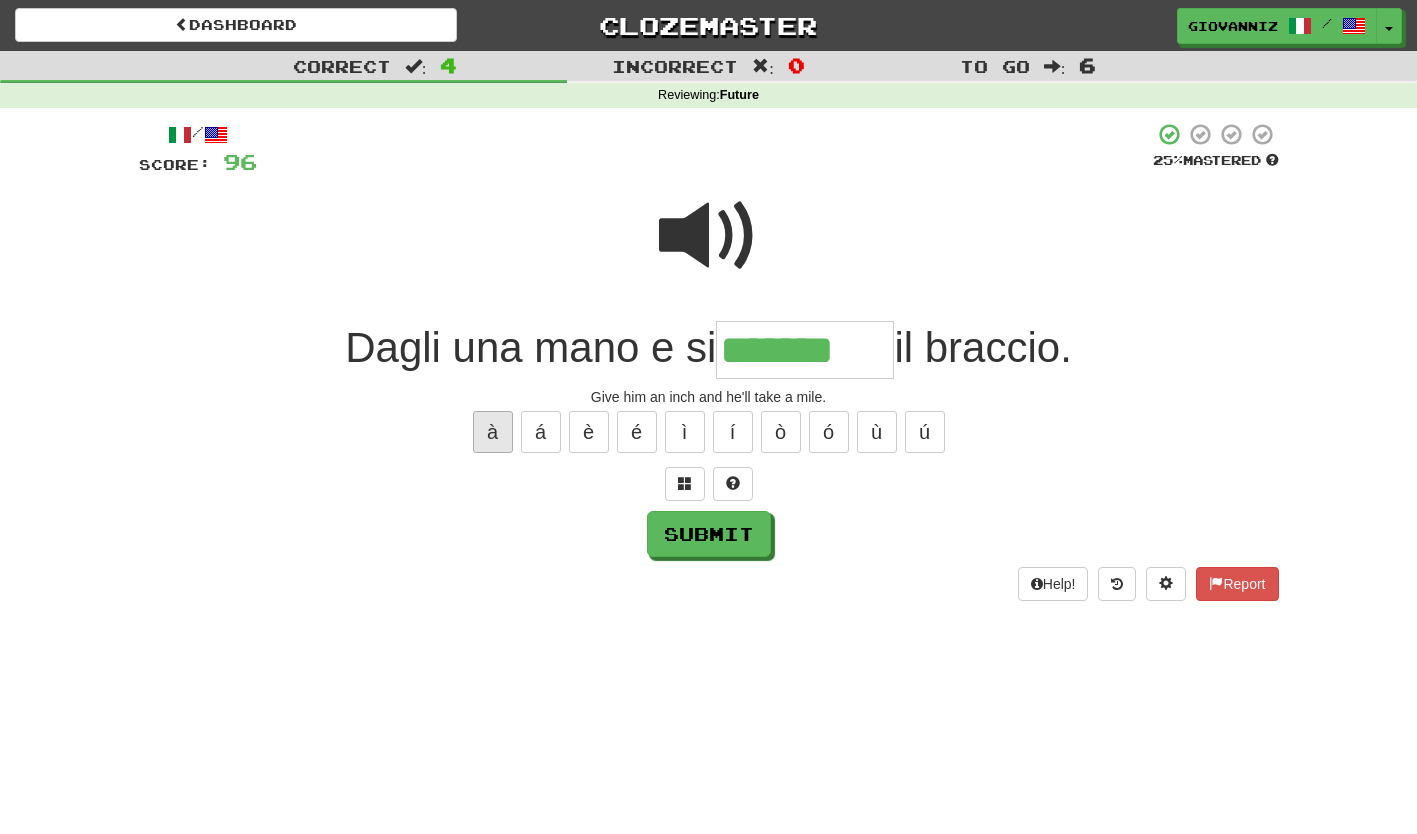 type on "********" 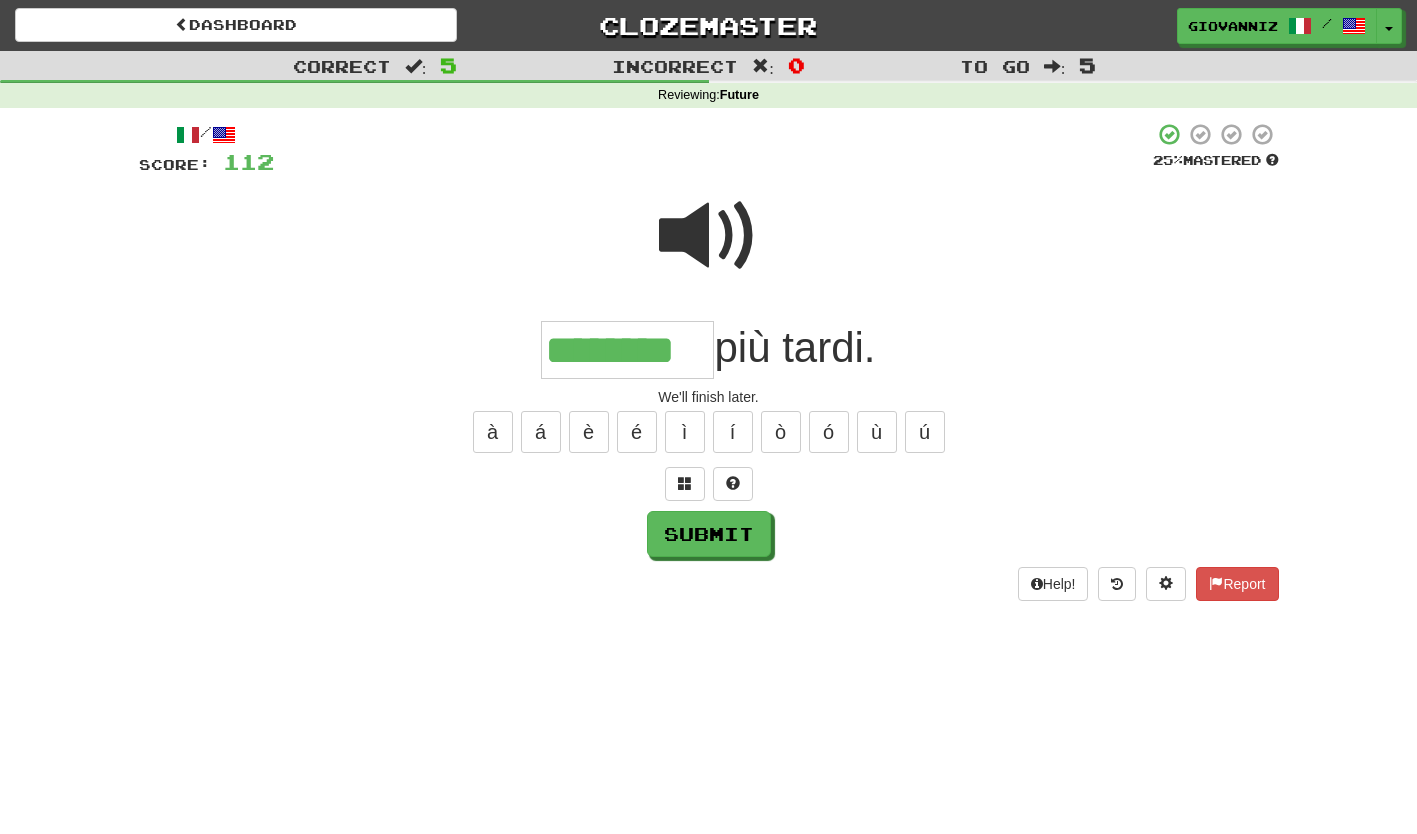 type on "********" 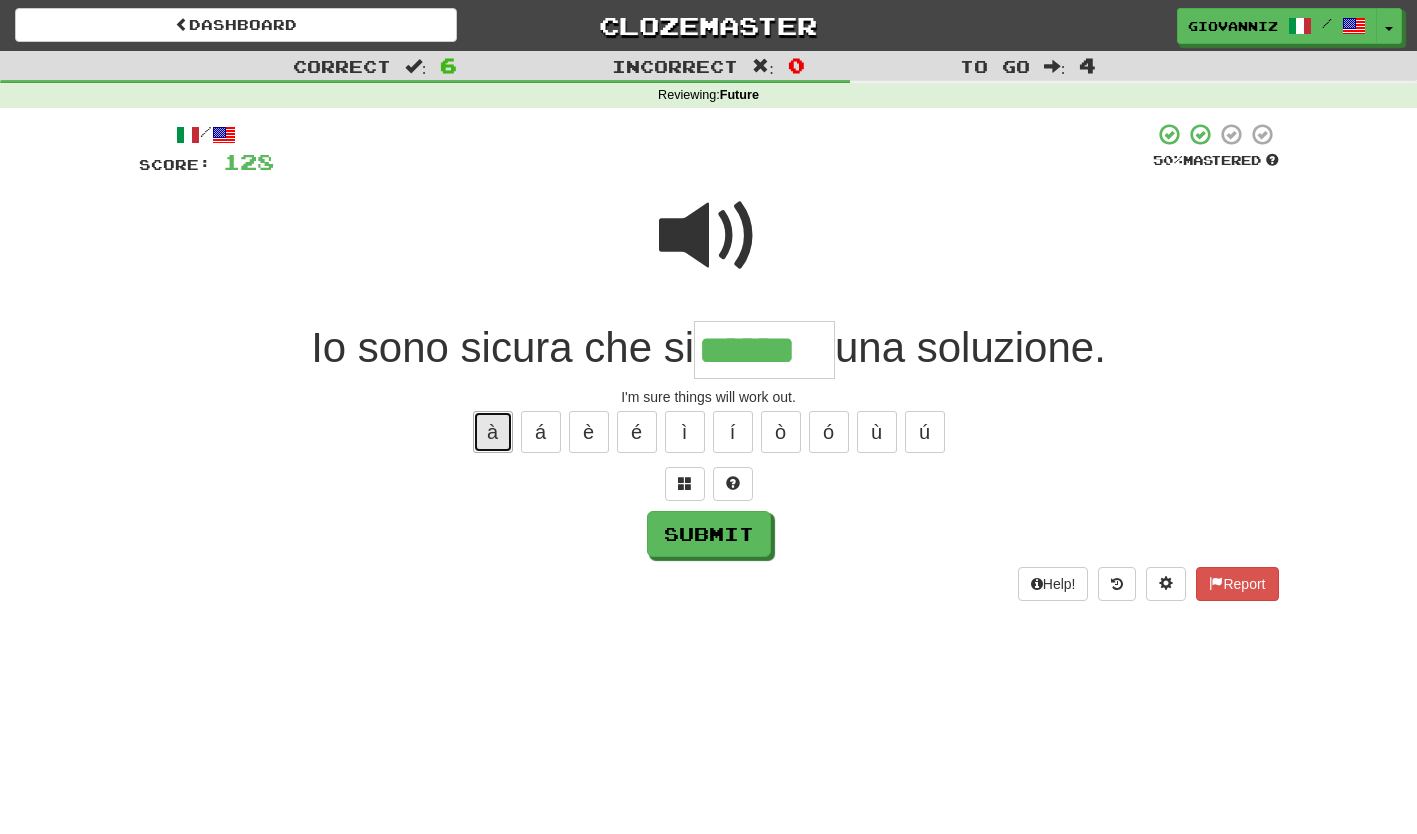 click on "à" at bounding box center [493, 432] 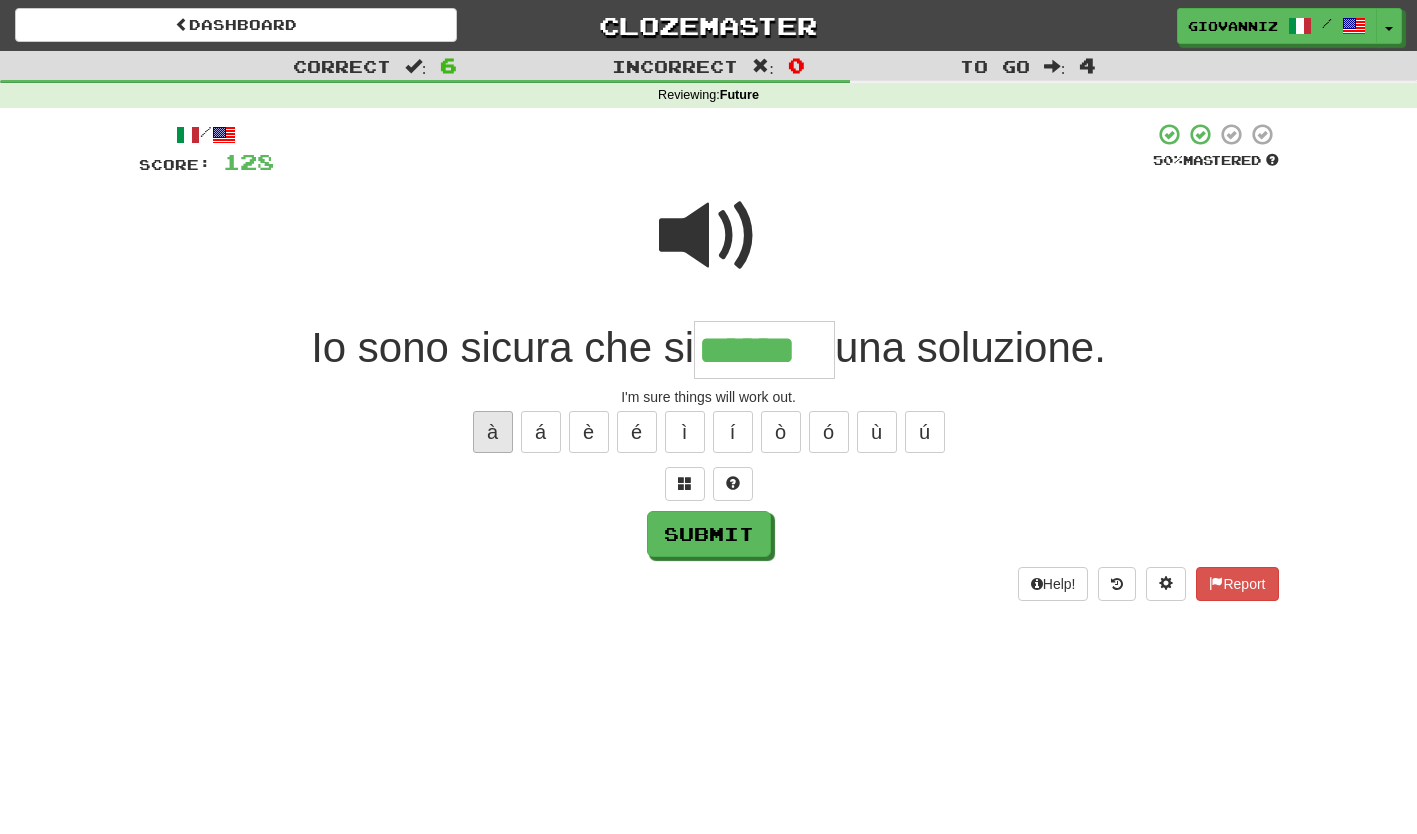 type on "*******" 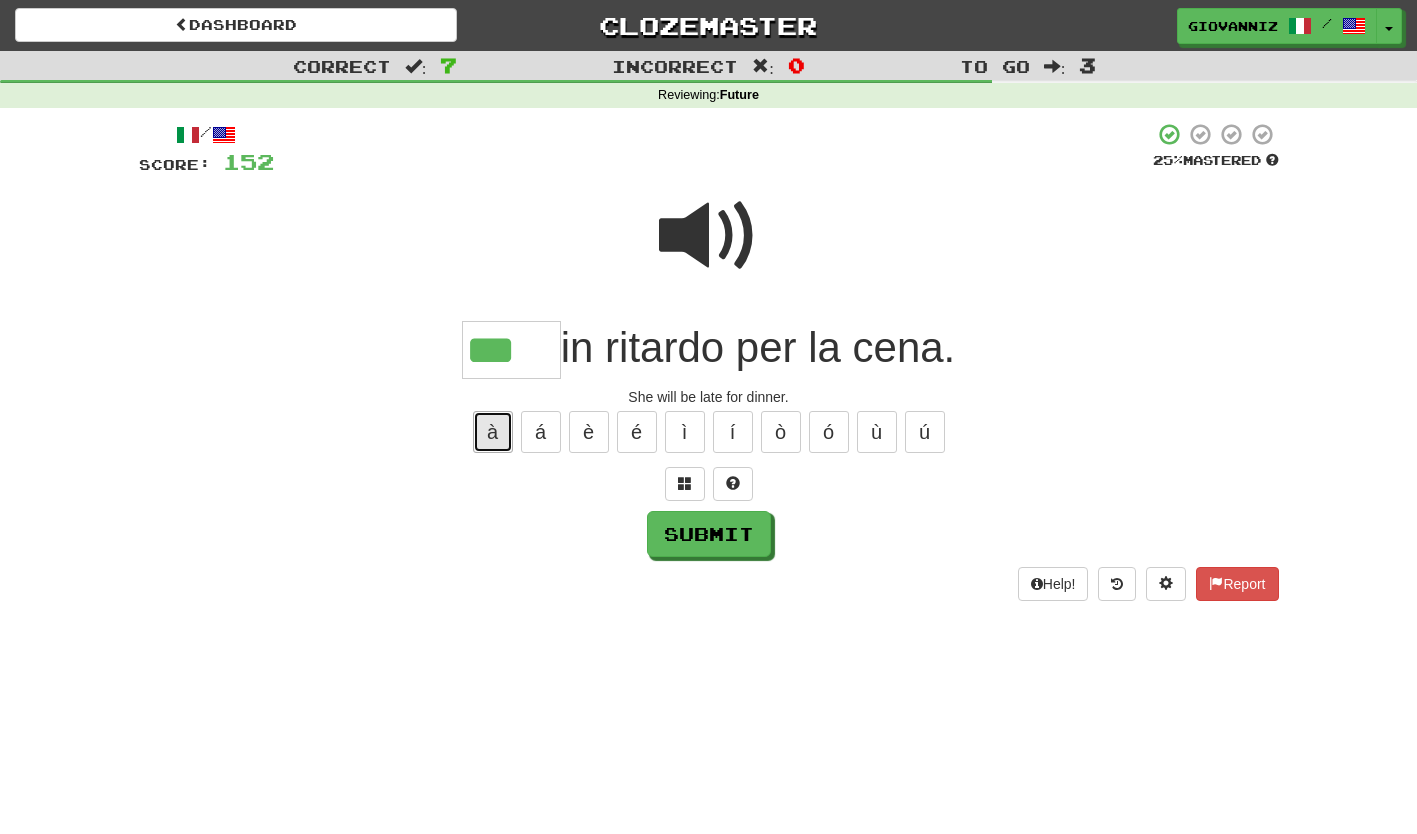 click on "à" at bounding box center [493, 432] 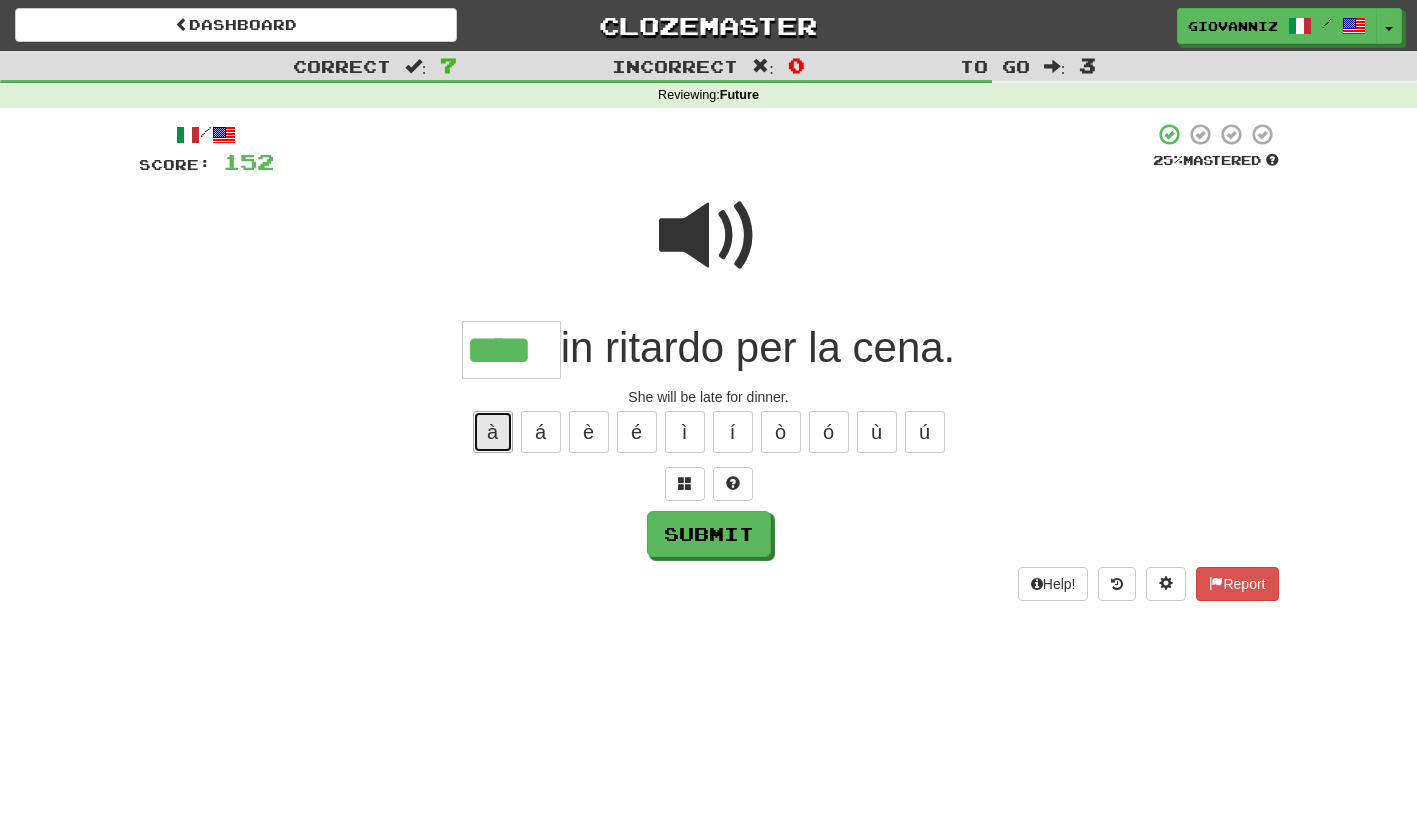 click on "à" at bounding box center (493, 432) 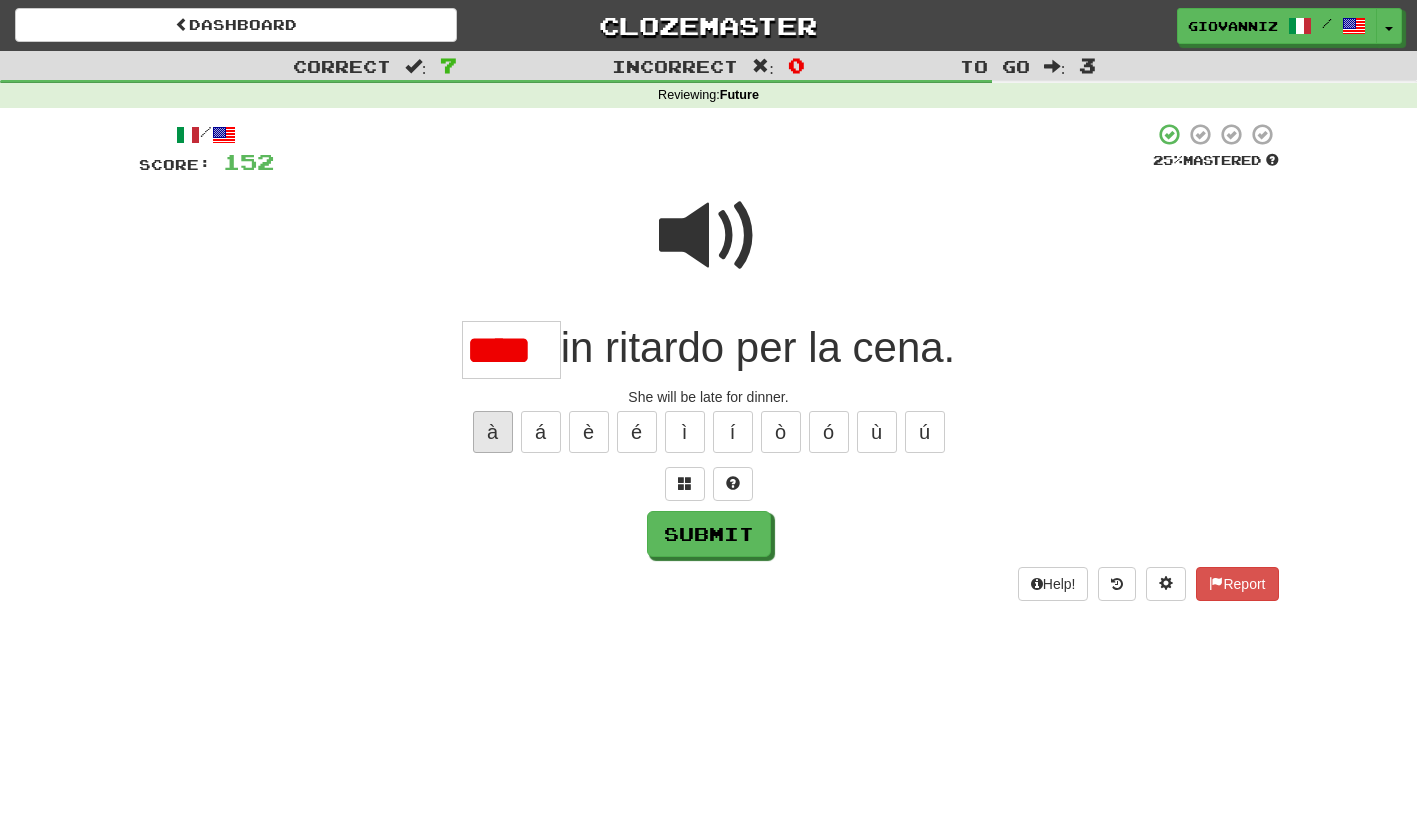scroll, scrollTop: 0, scrollLeft: 0, axis: both 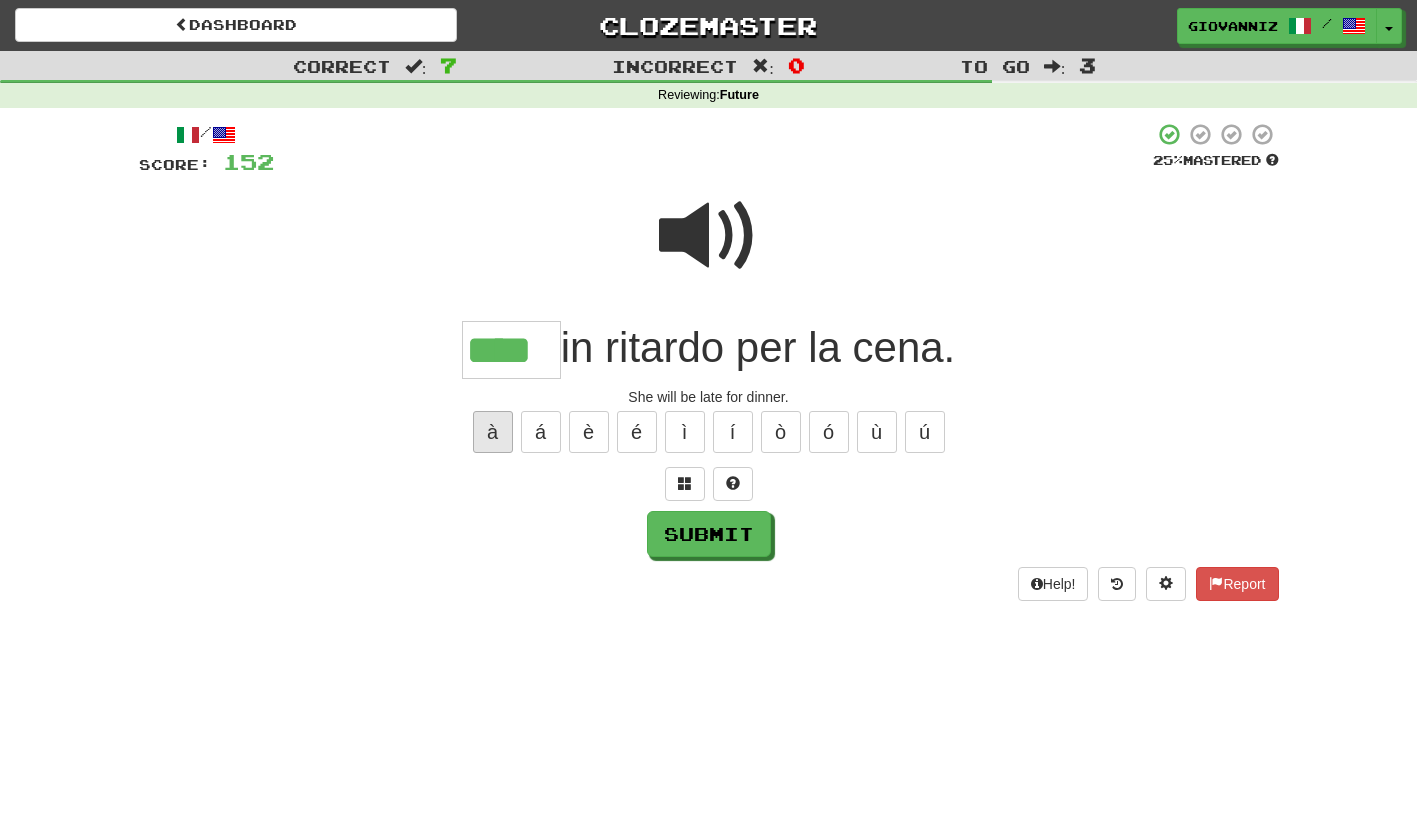 type on "****" 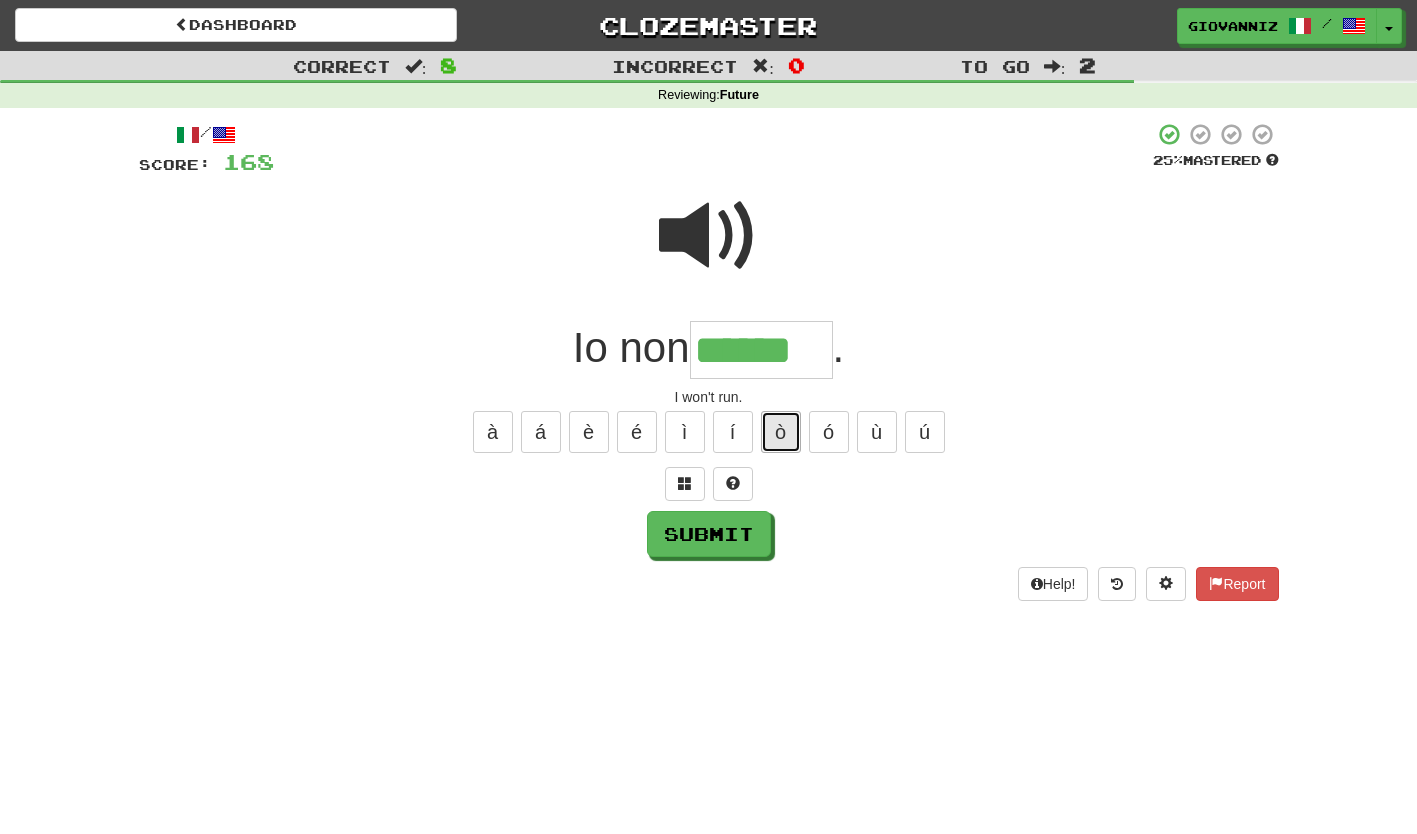 click on "ò" at bounding box center [781, 432] 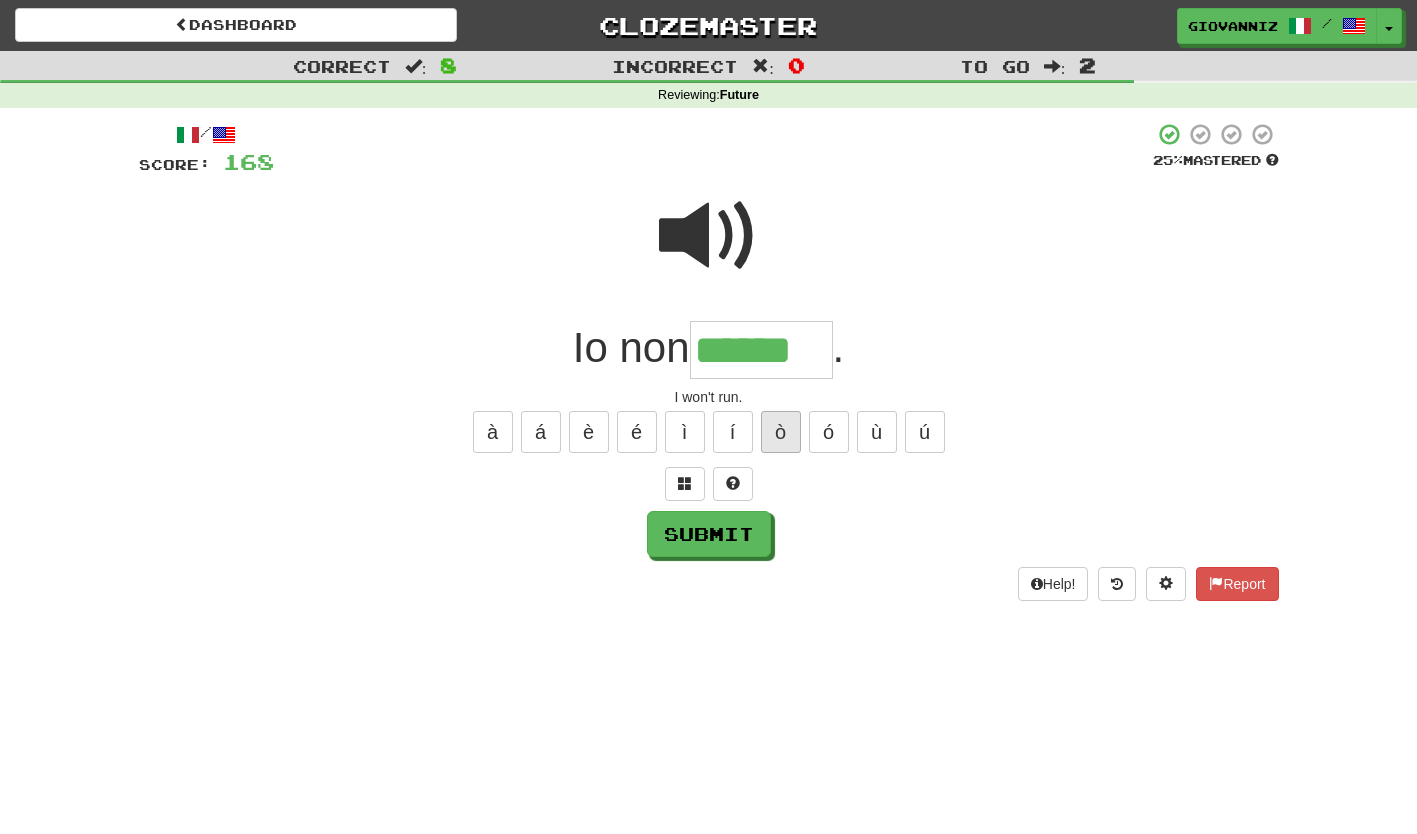 type on "*******" 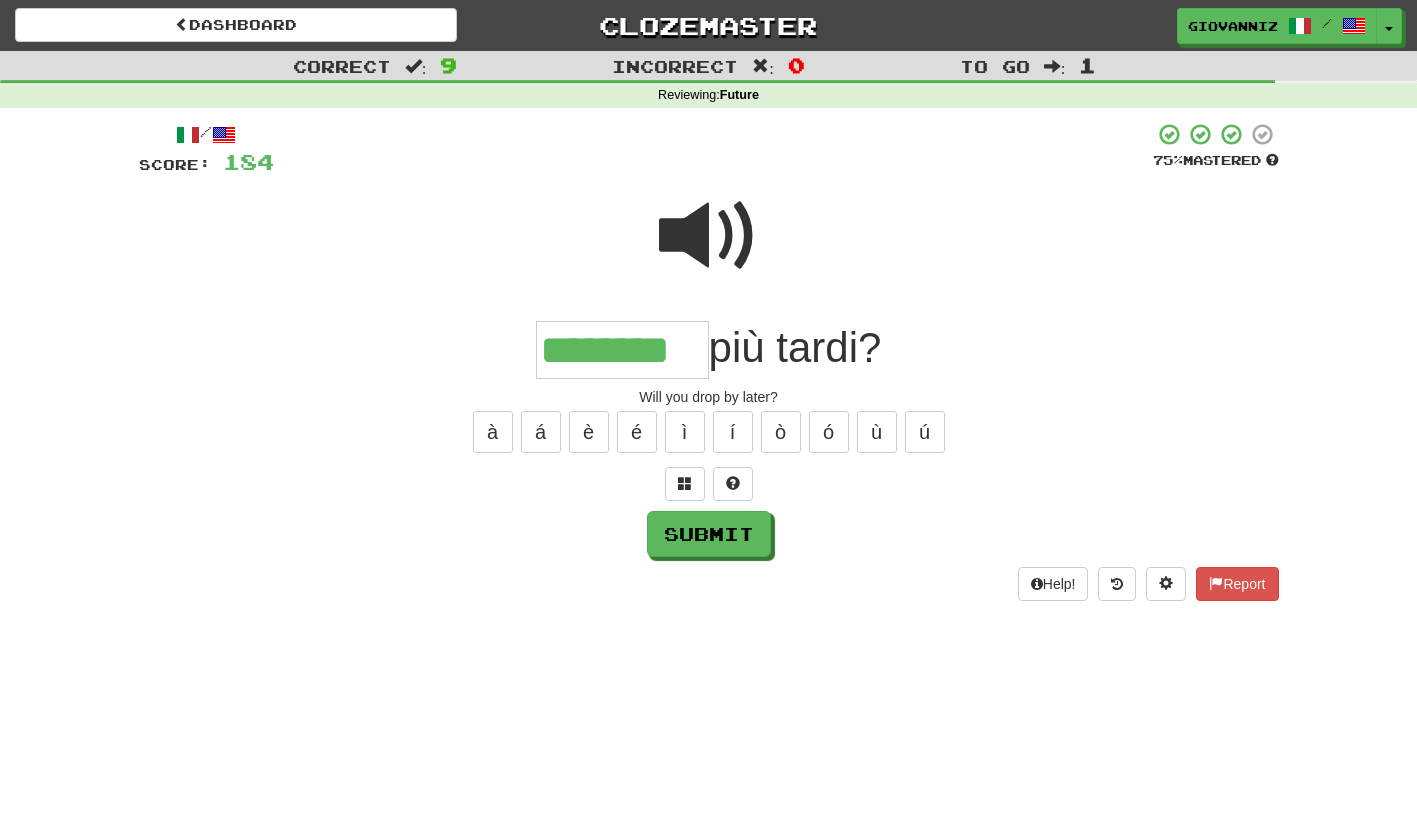 type on "********" 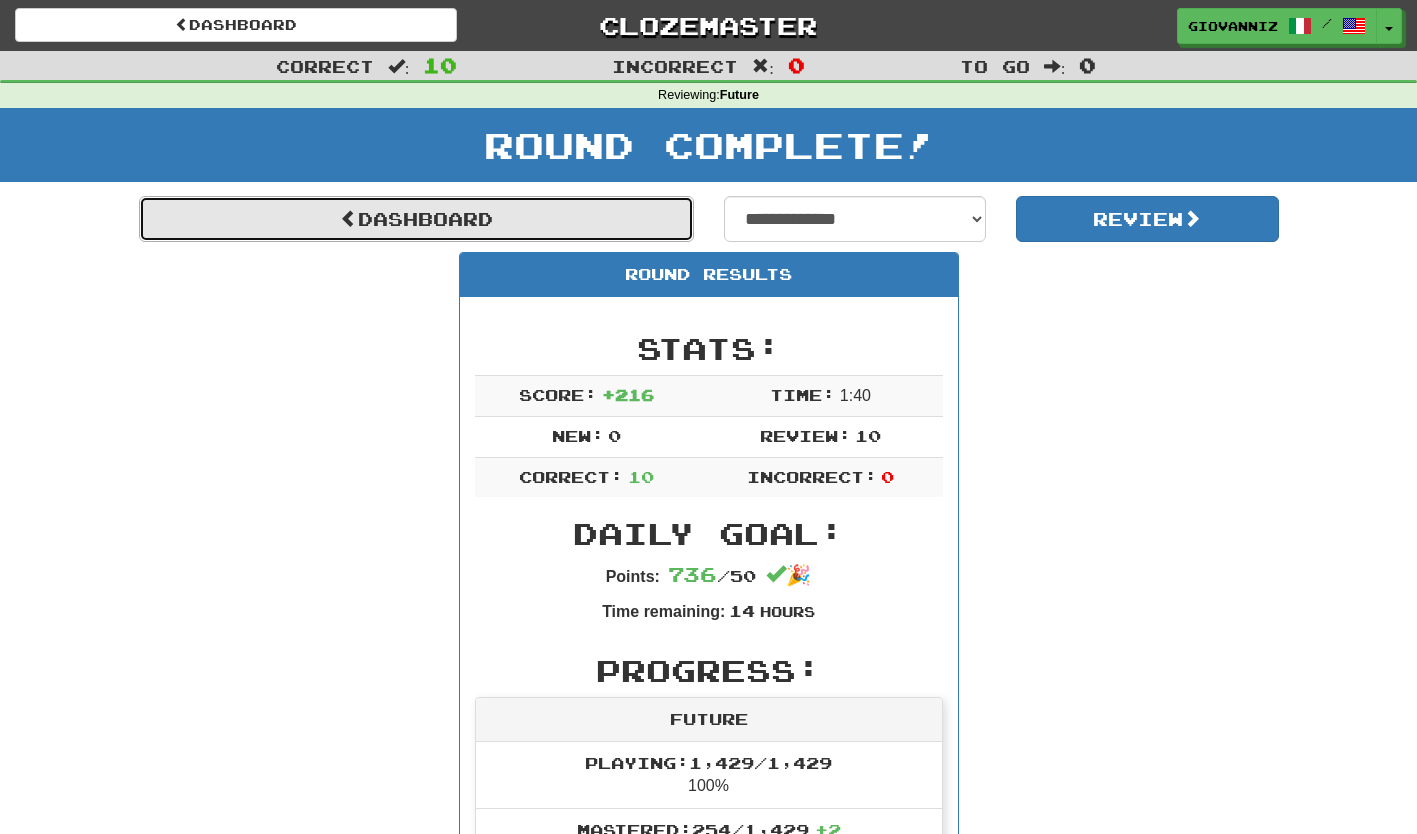 click on "Dashboard" at bounding box center (416, 219) 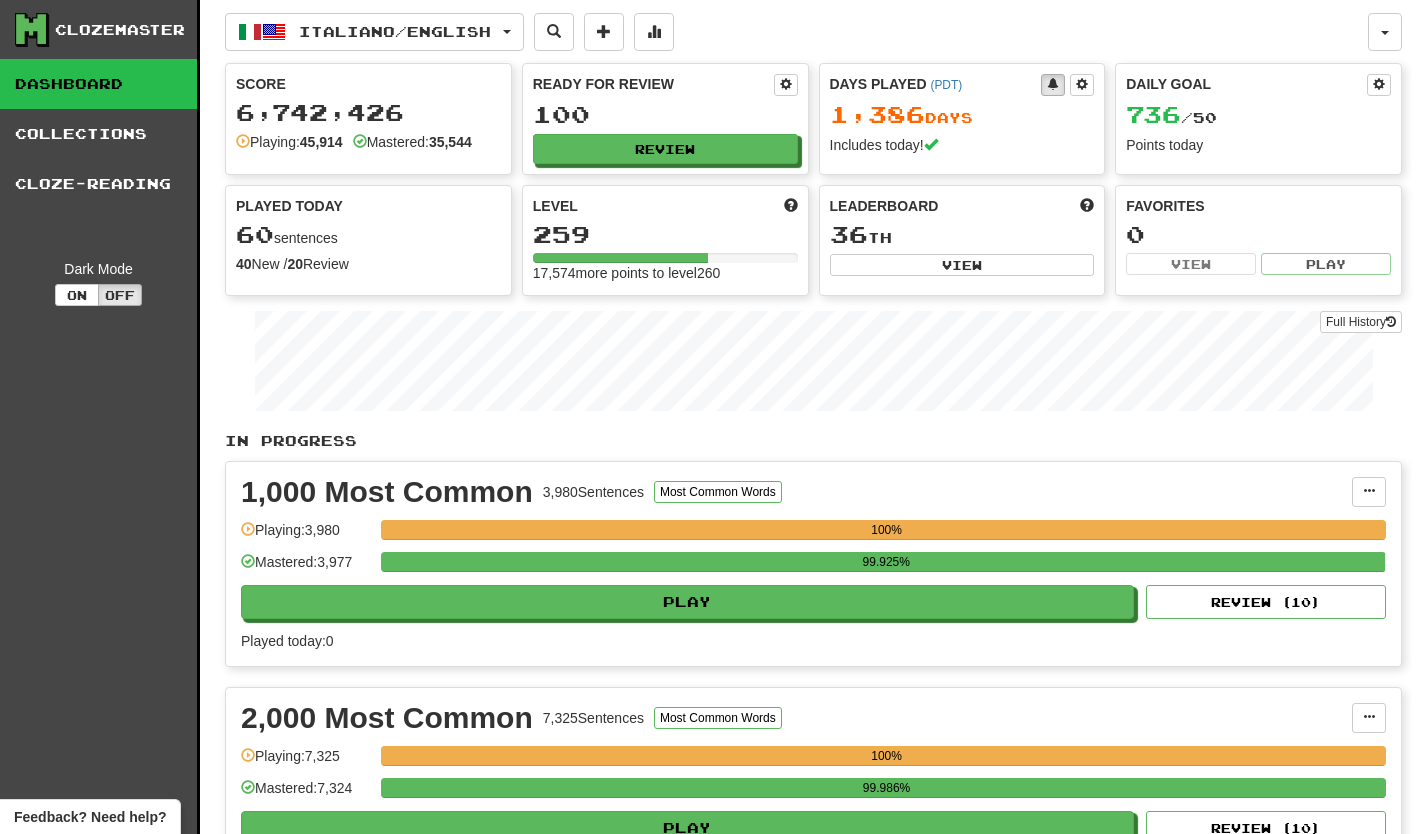 scroll, scrollTop: 0, scrollLeft: 0, axis: both 